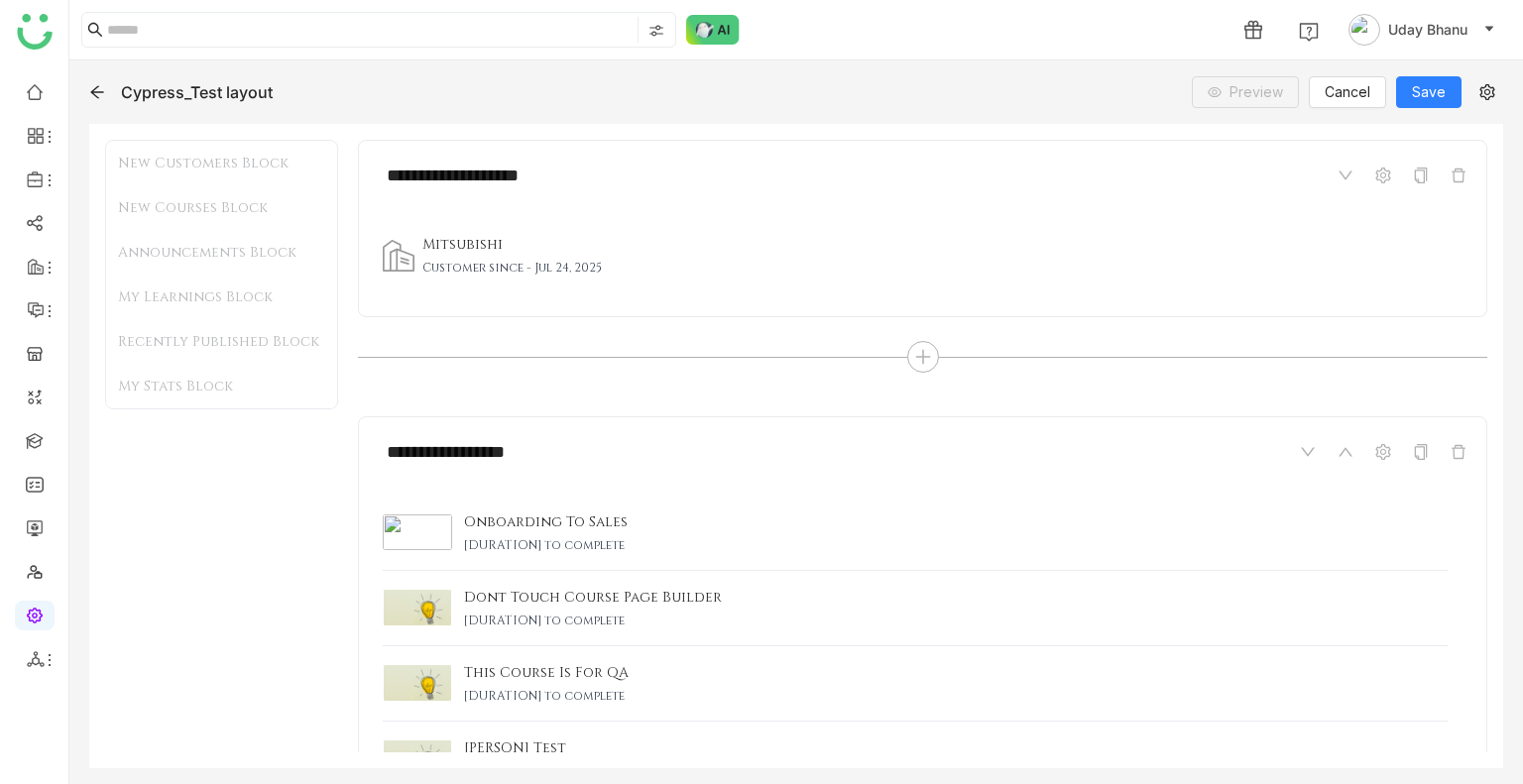 scroll, scrollTop: 0, scrollLeft: 0, axis: both 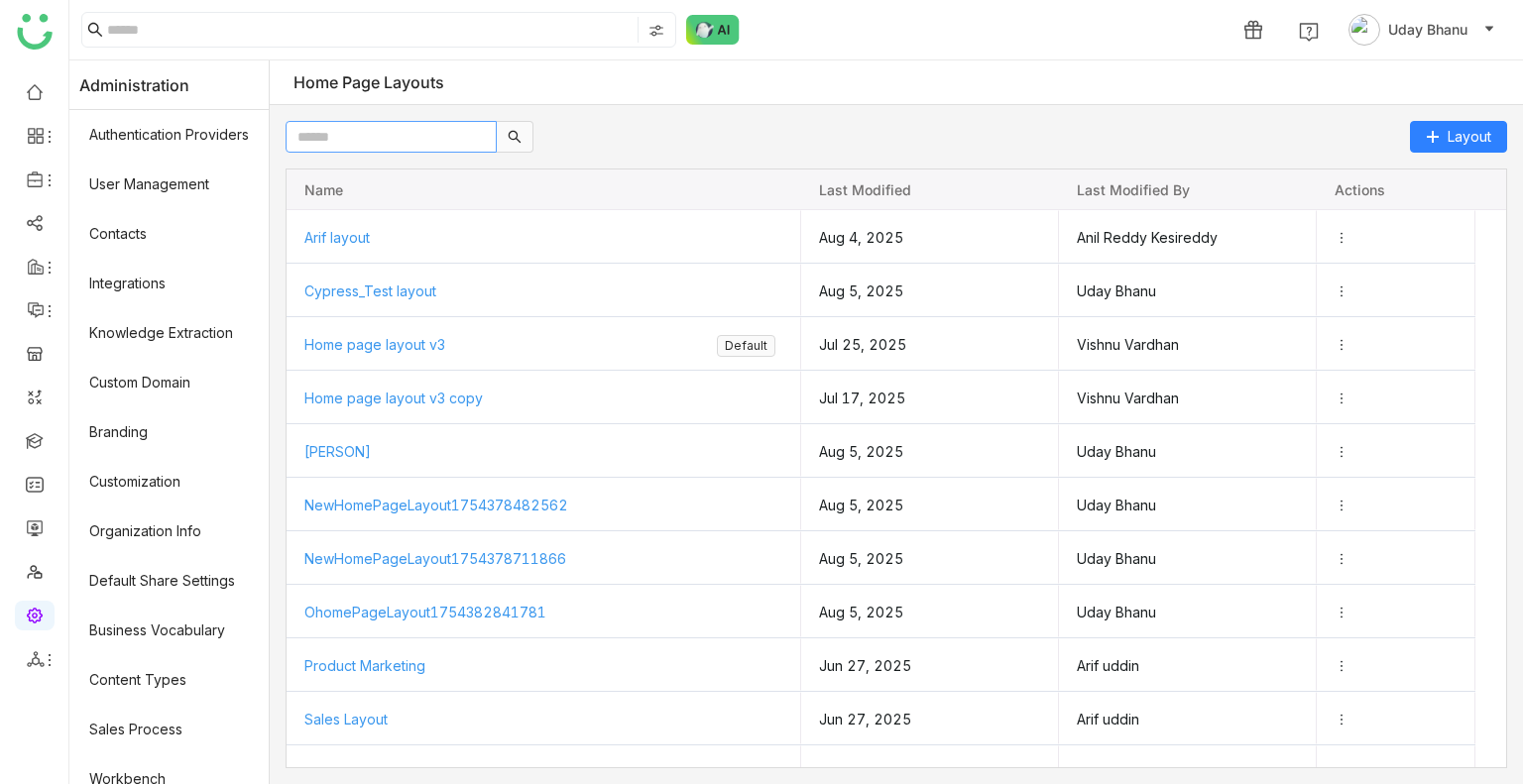 click 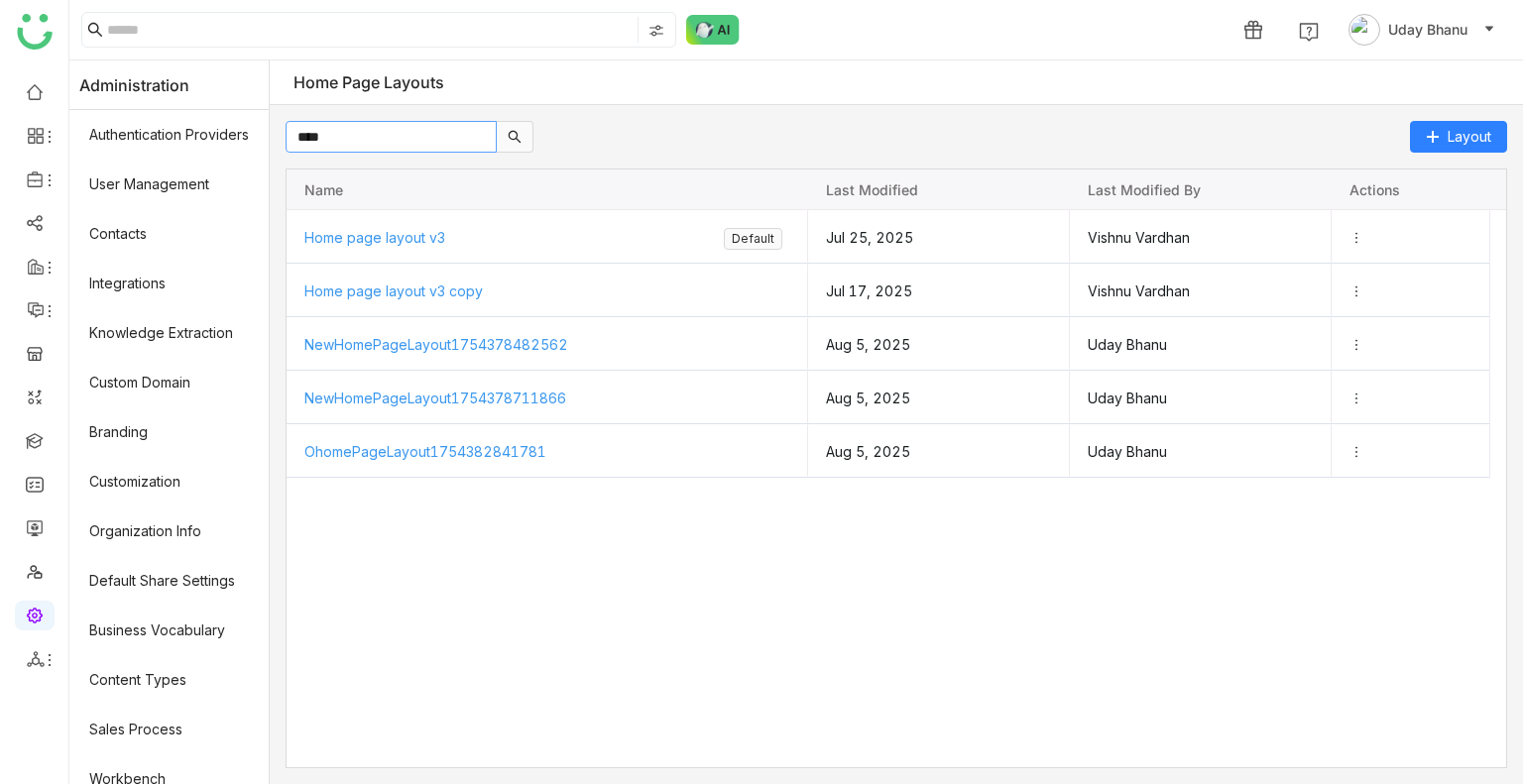 type on "****" 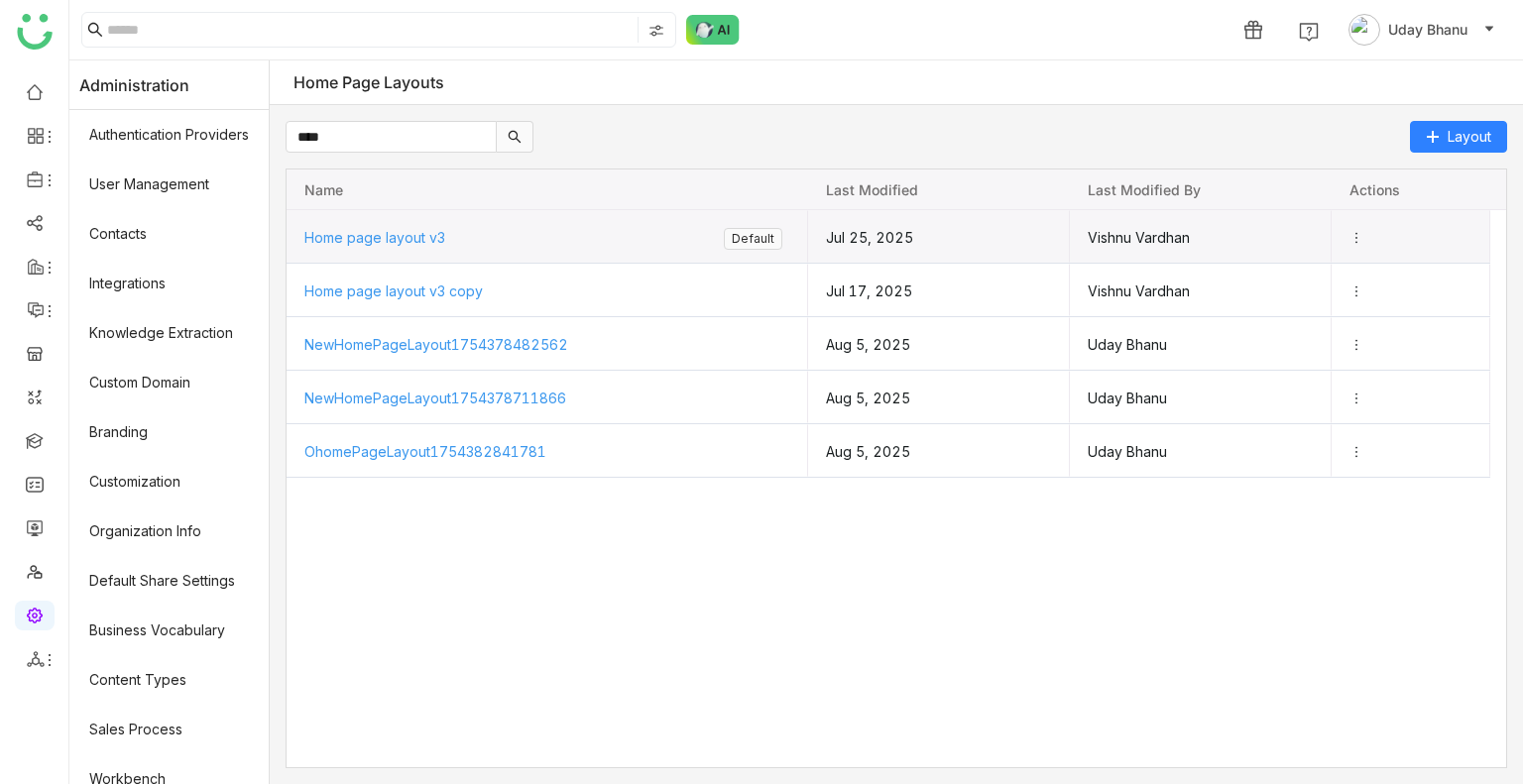 click 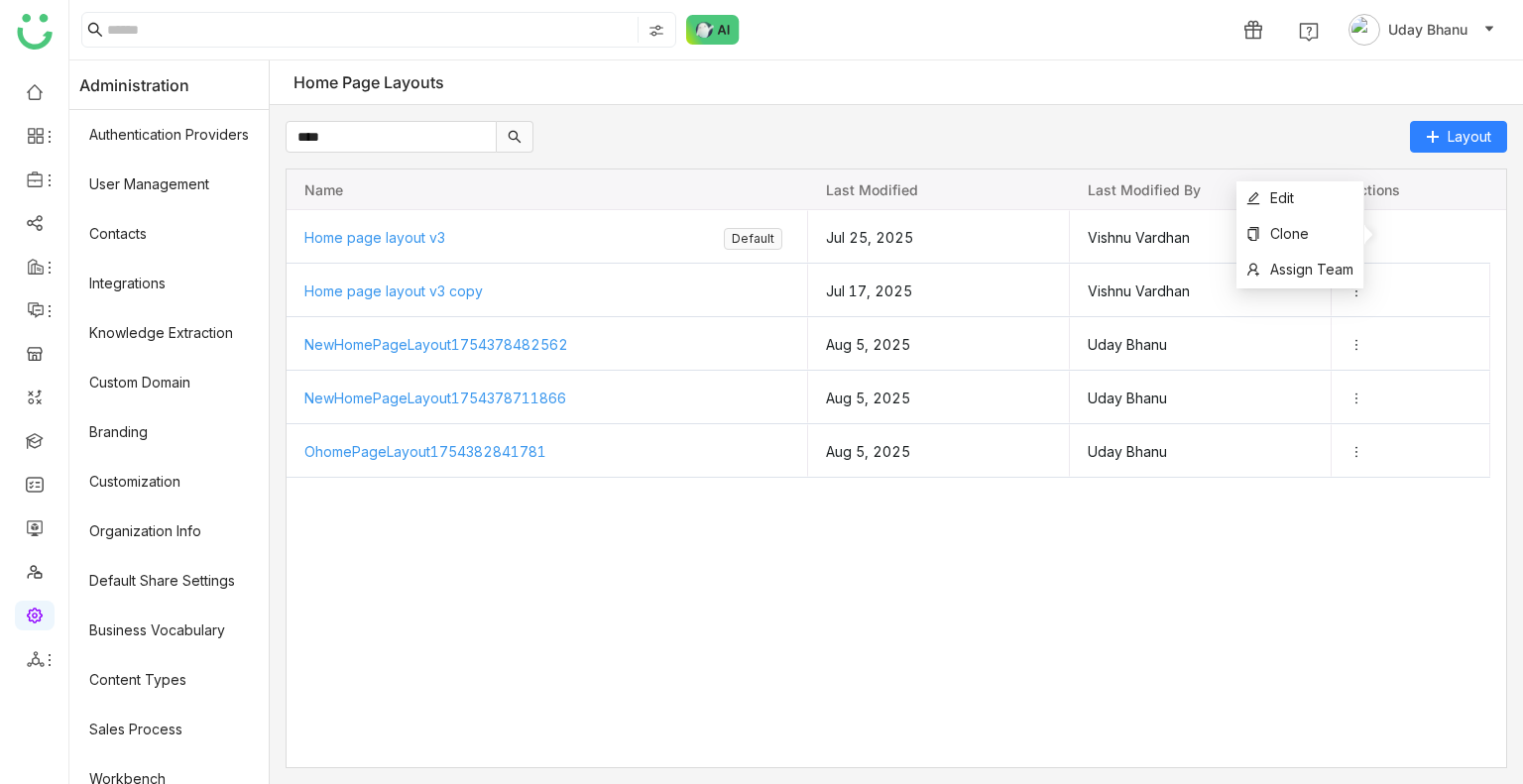 click on "****  Layout" 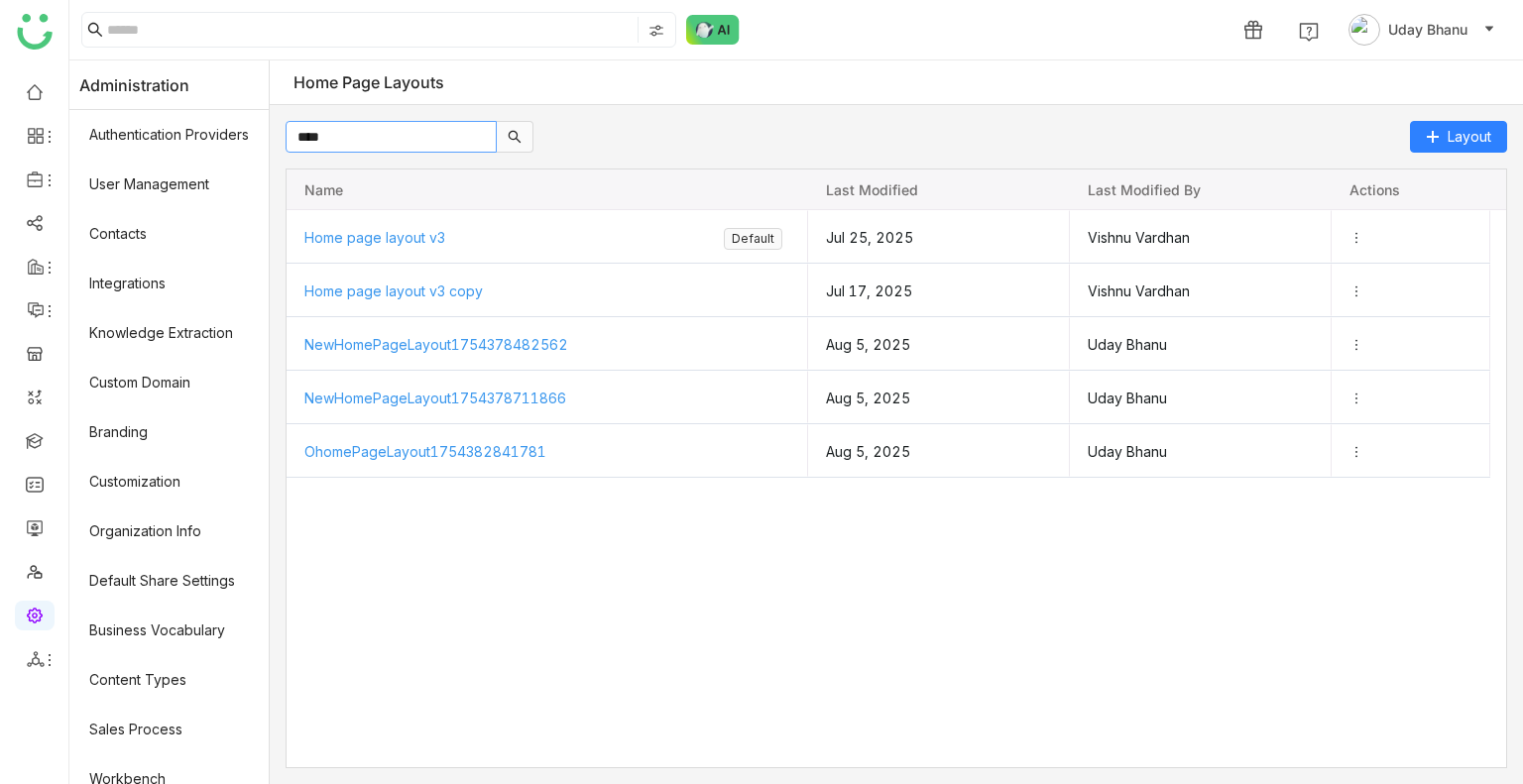 click on "****" 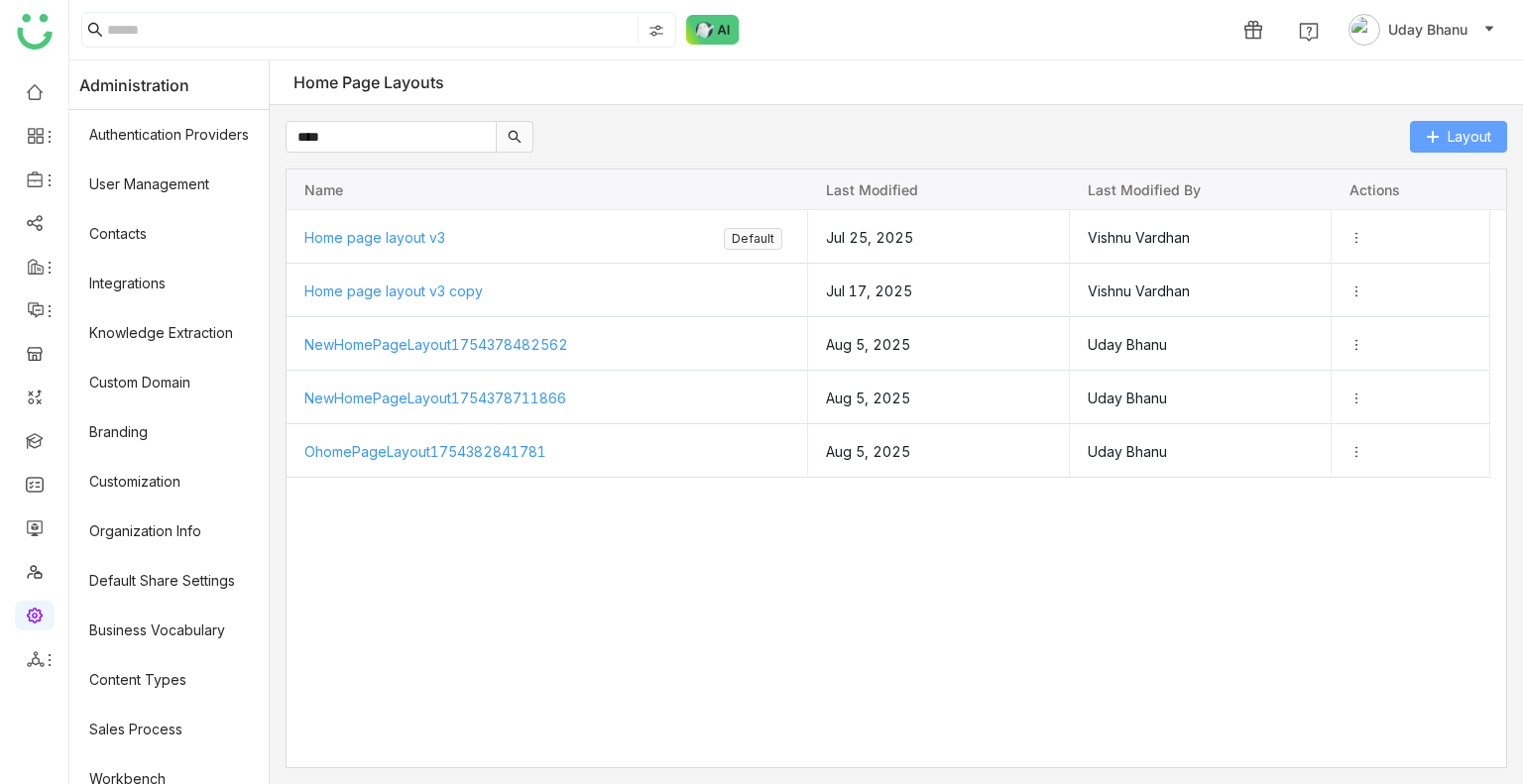 click on "Layout" 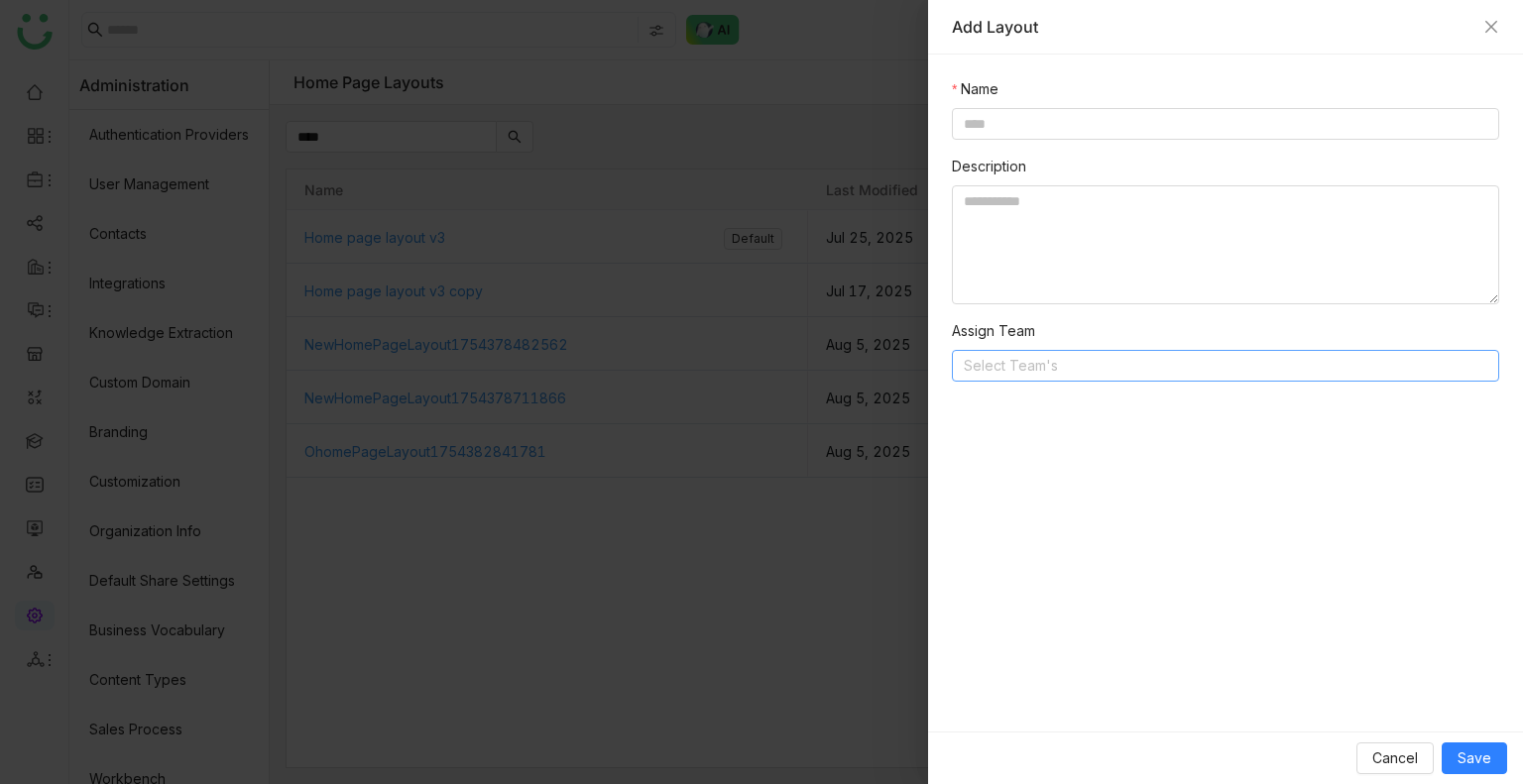 click on "Select Team's" 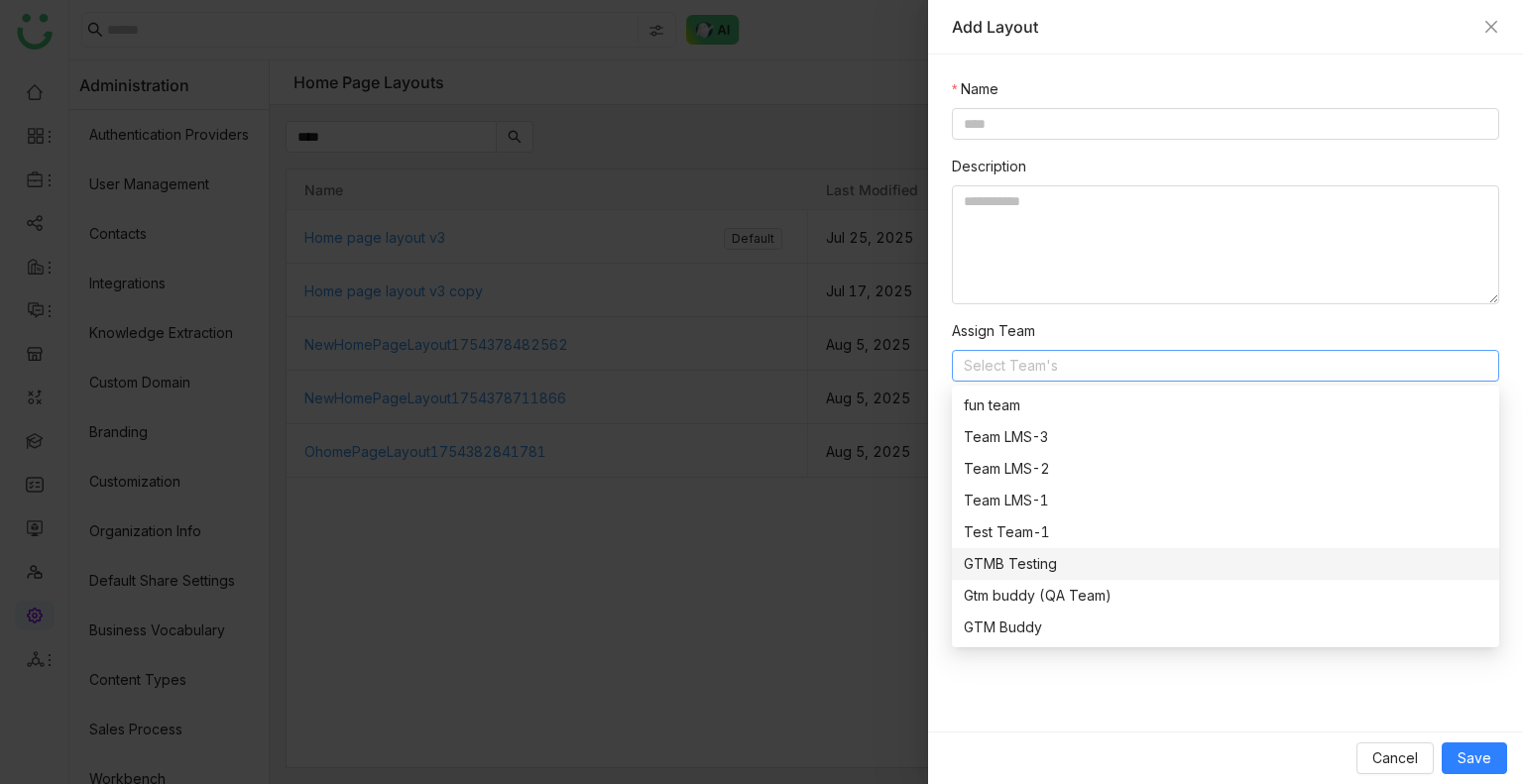 scroll, scrollTop: 0, scrollLeft: 0, axis: both 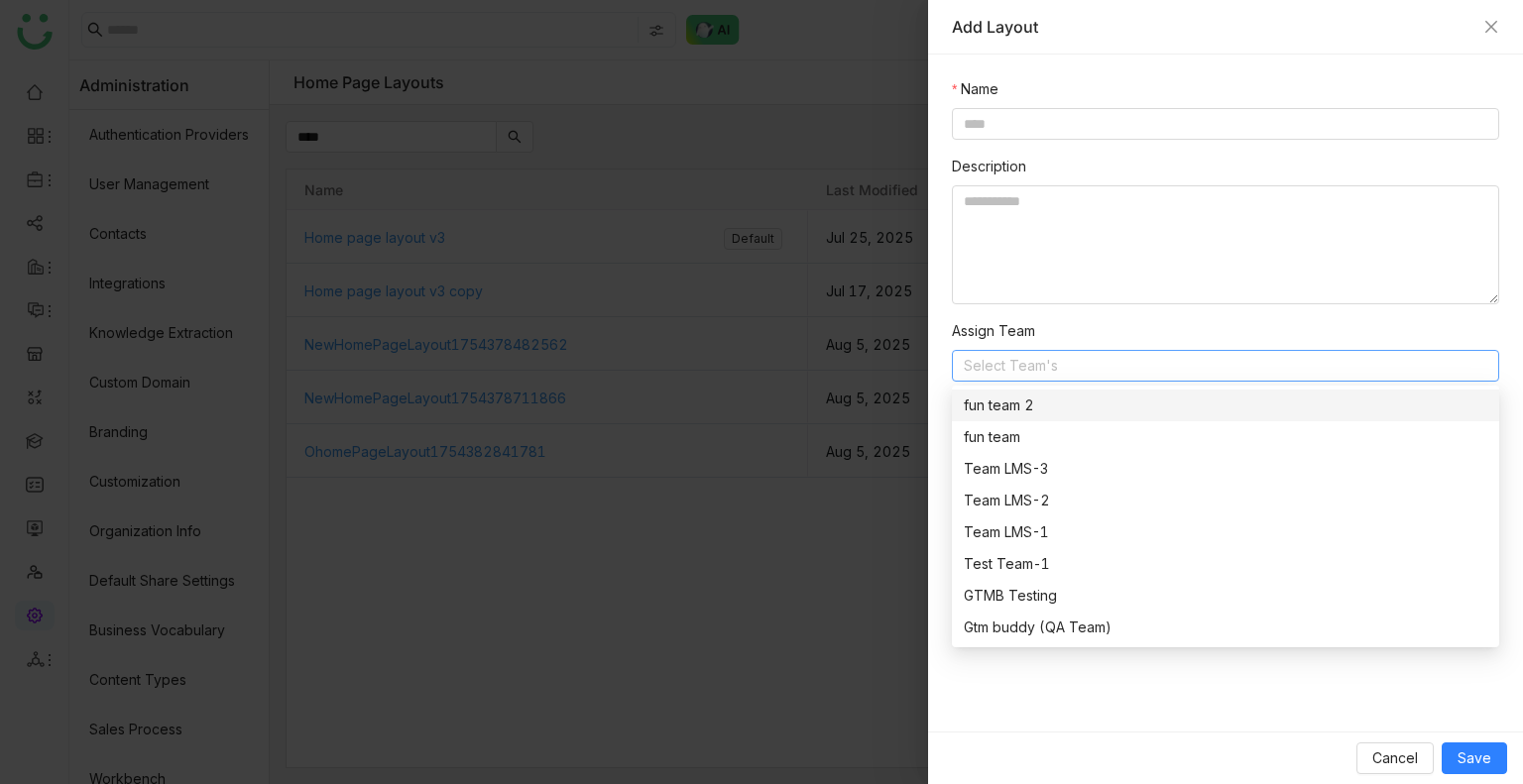 click at bounding box center [762, 392] 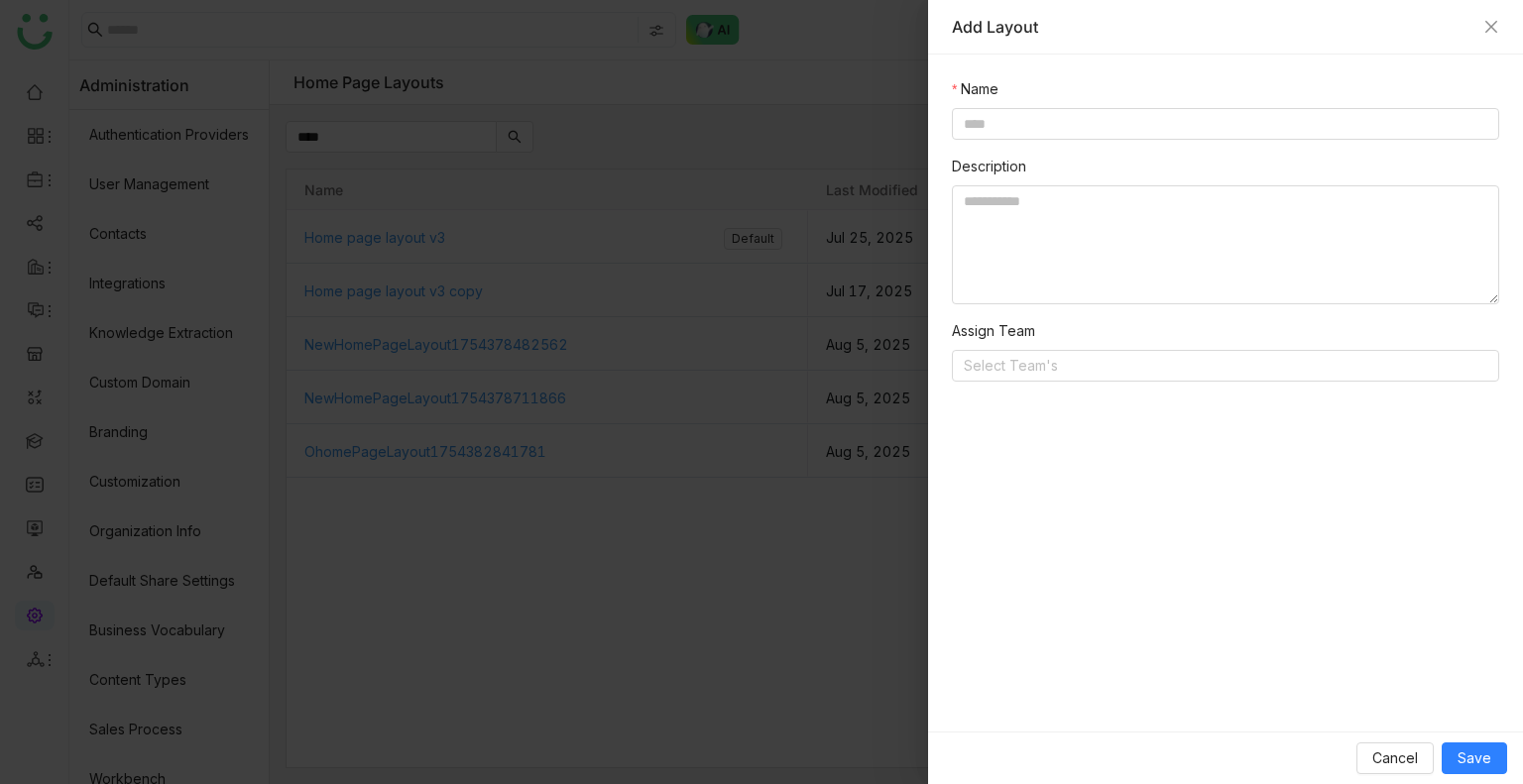 click at bounding box center (762, 392) 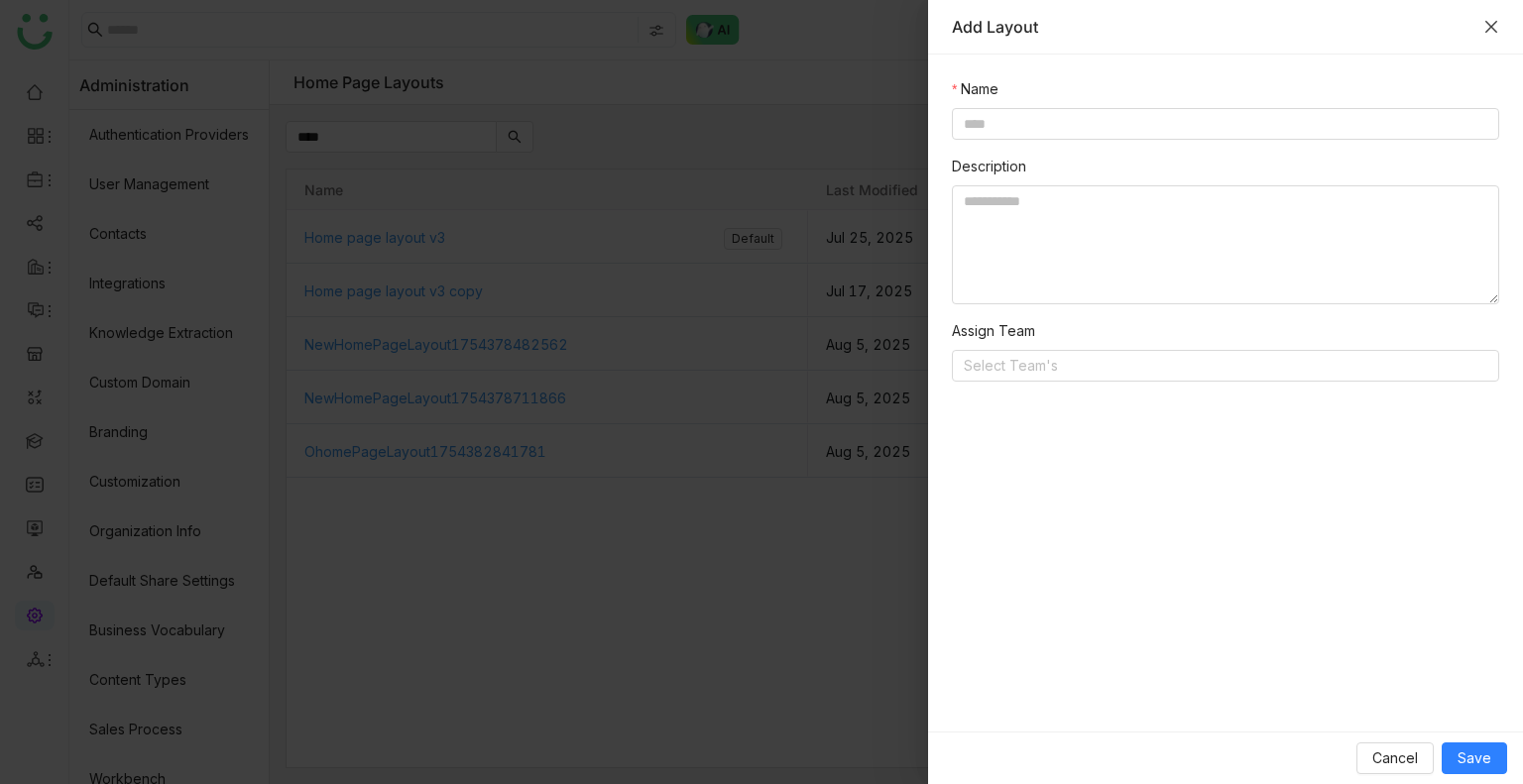 click 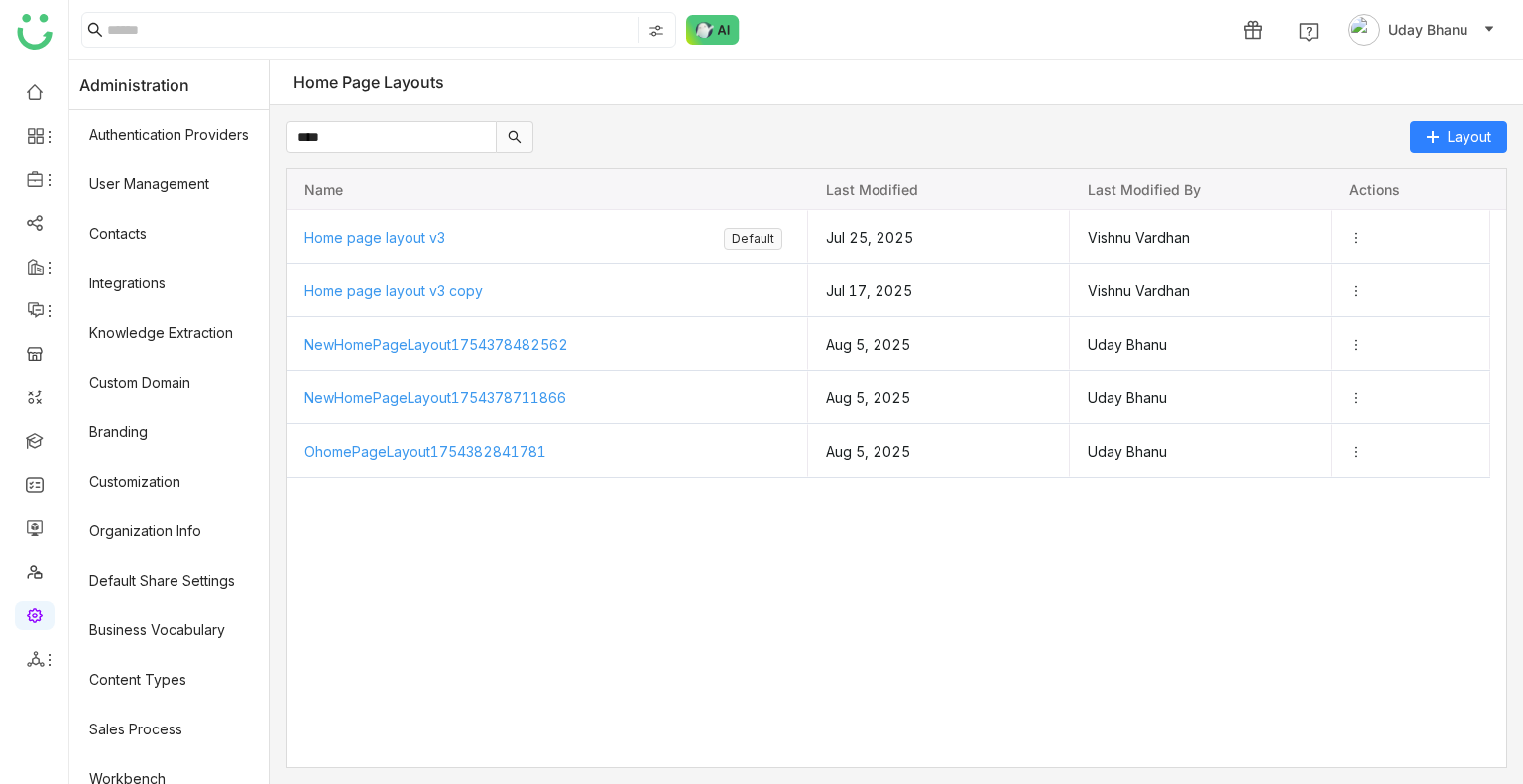 click on "****  Layout
Drag here to set row groups Drag here to set column labels
Name
Last modified
Last modified by" 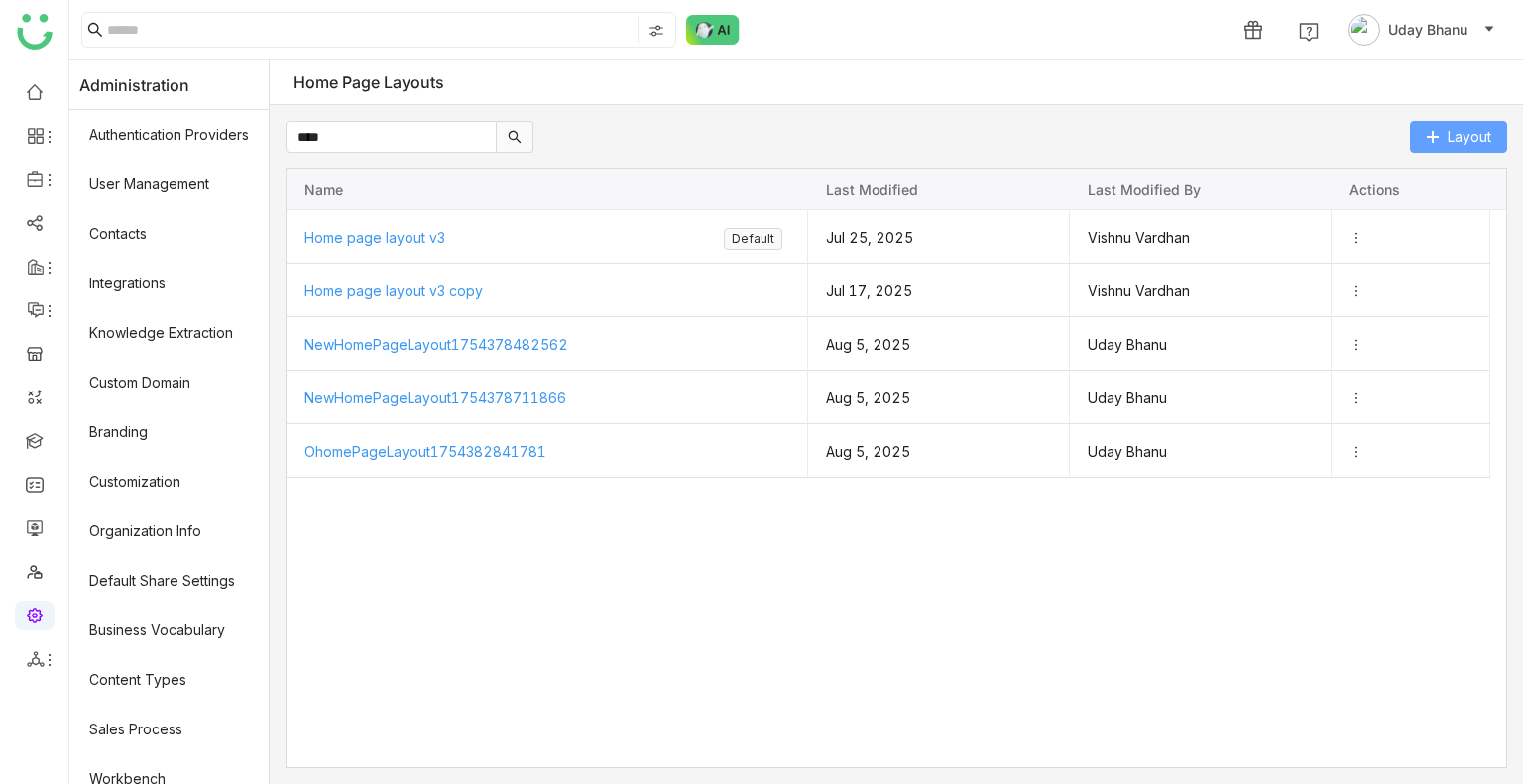 click on "Layout" 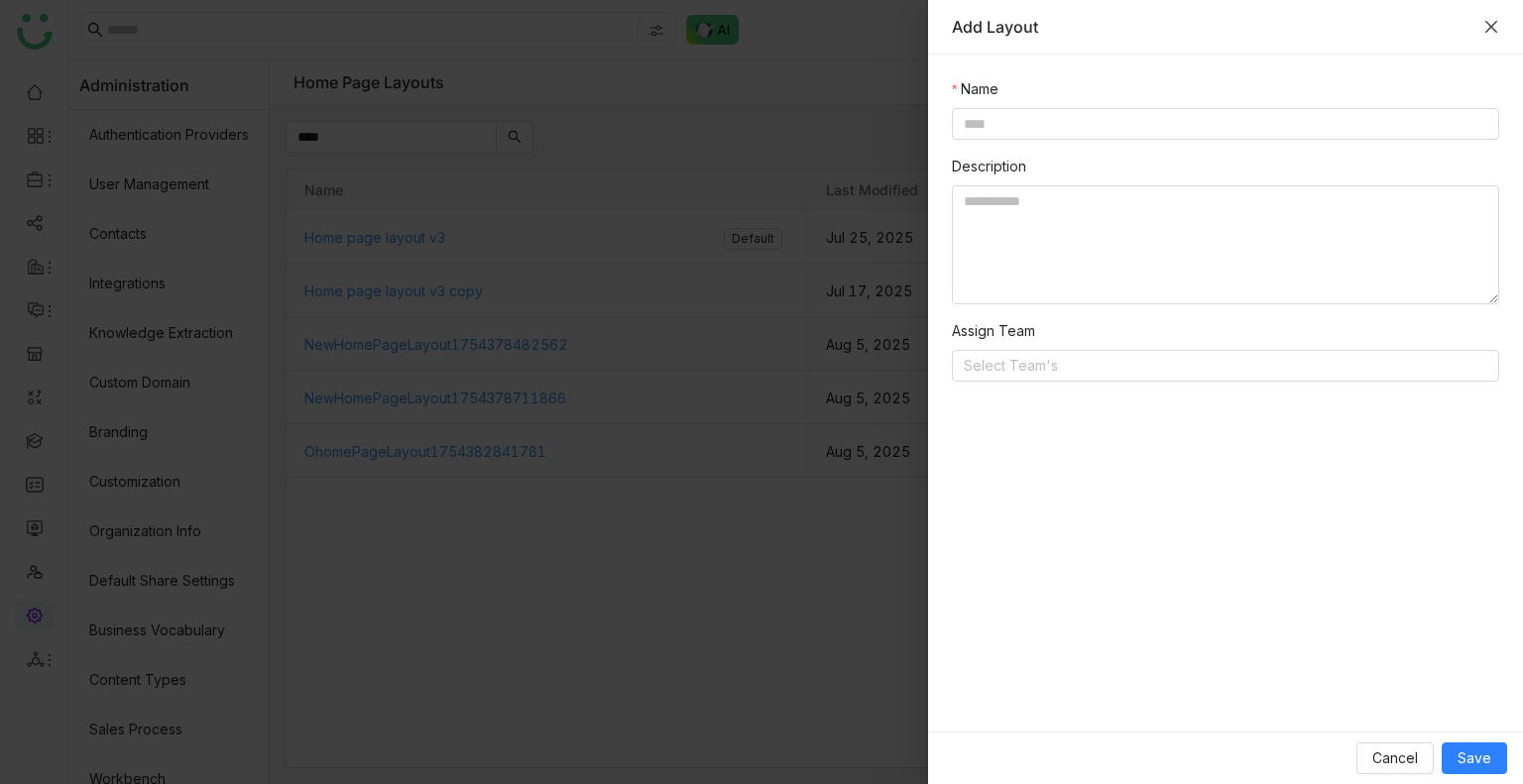 click 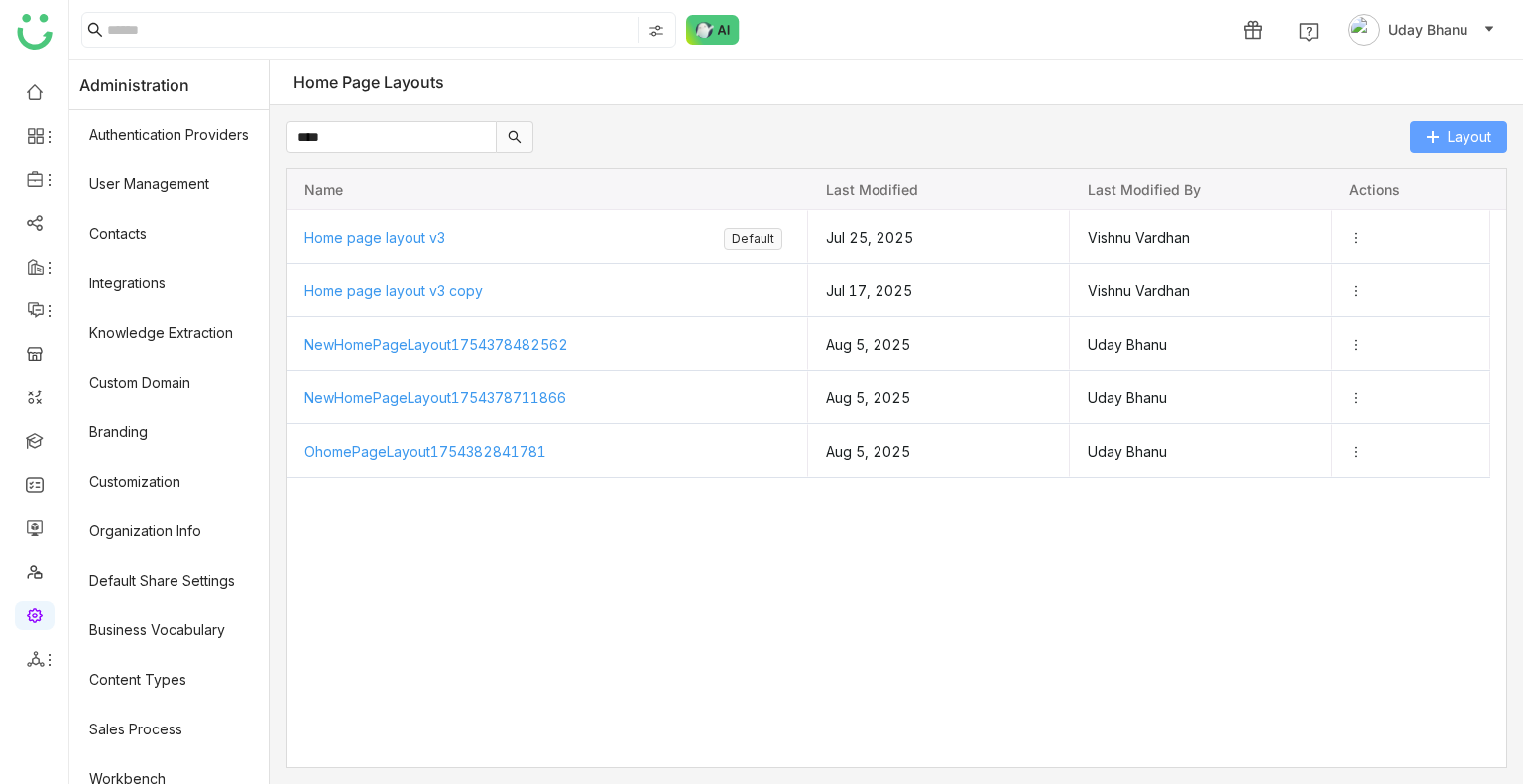 type 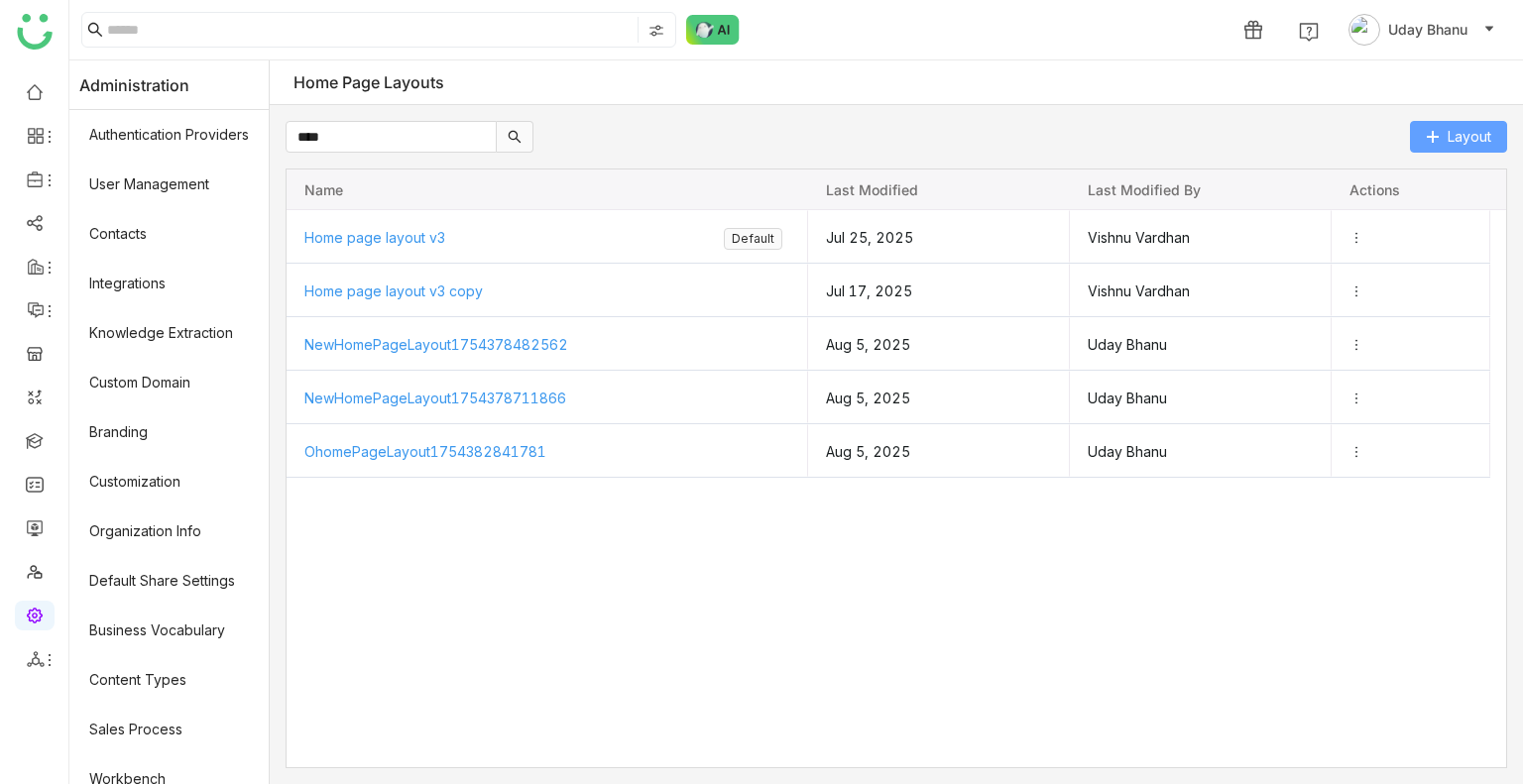 click on "Layout" 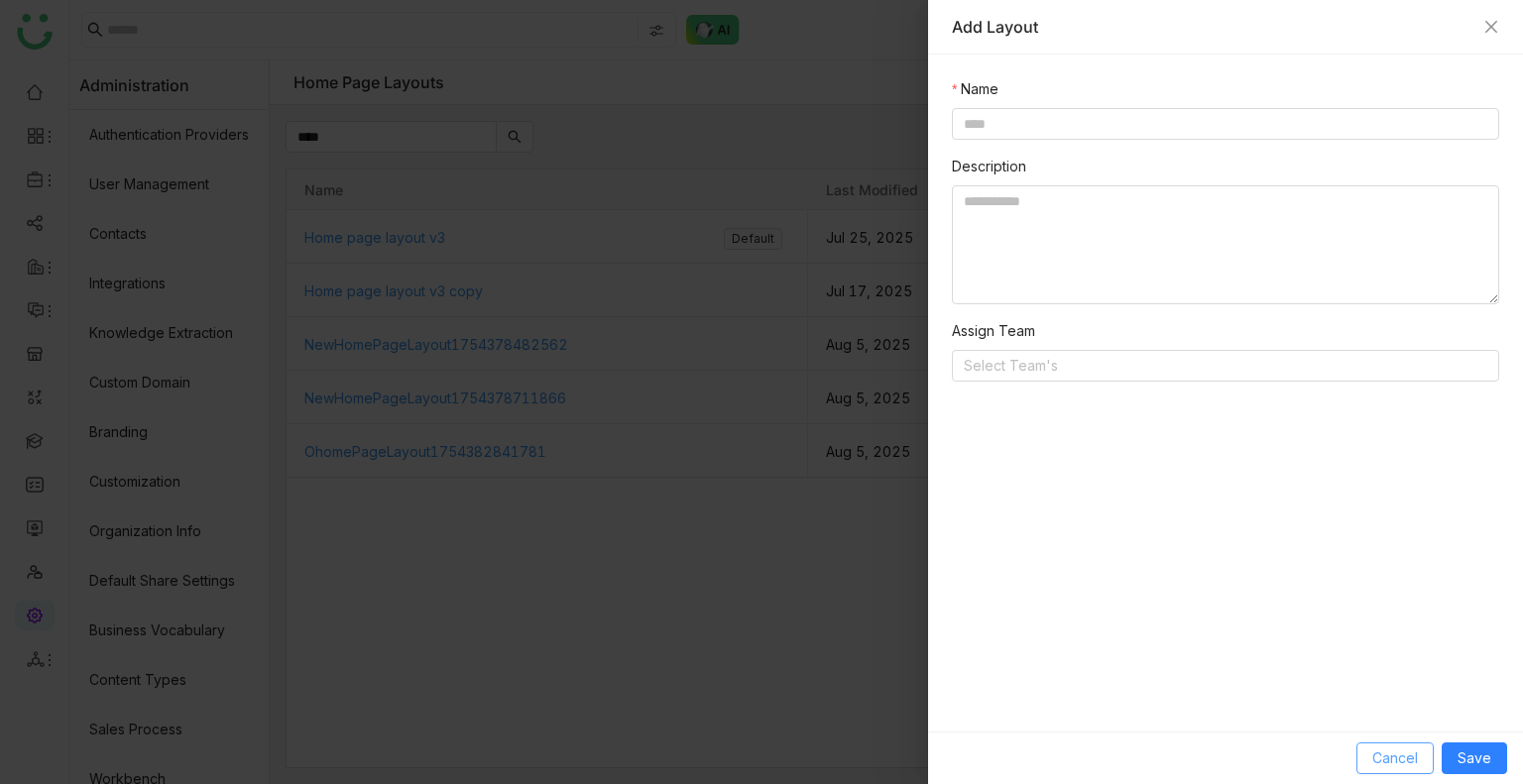 click on "Cancel" at bounding box center [1395, 758] 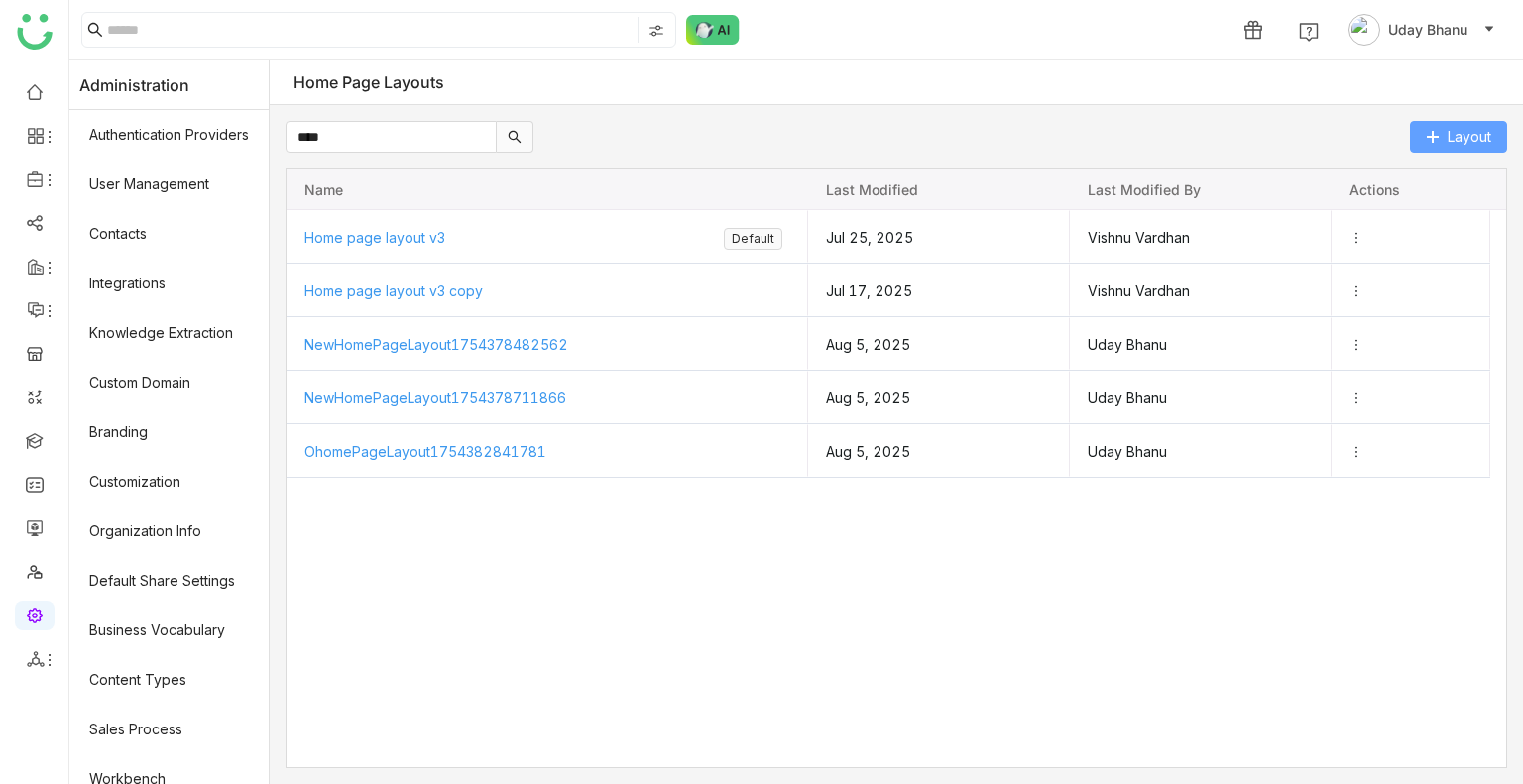 click on "Layout" 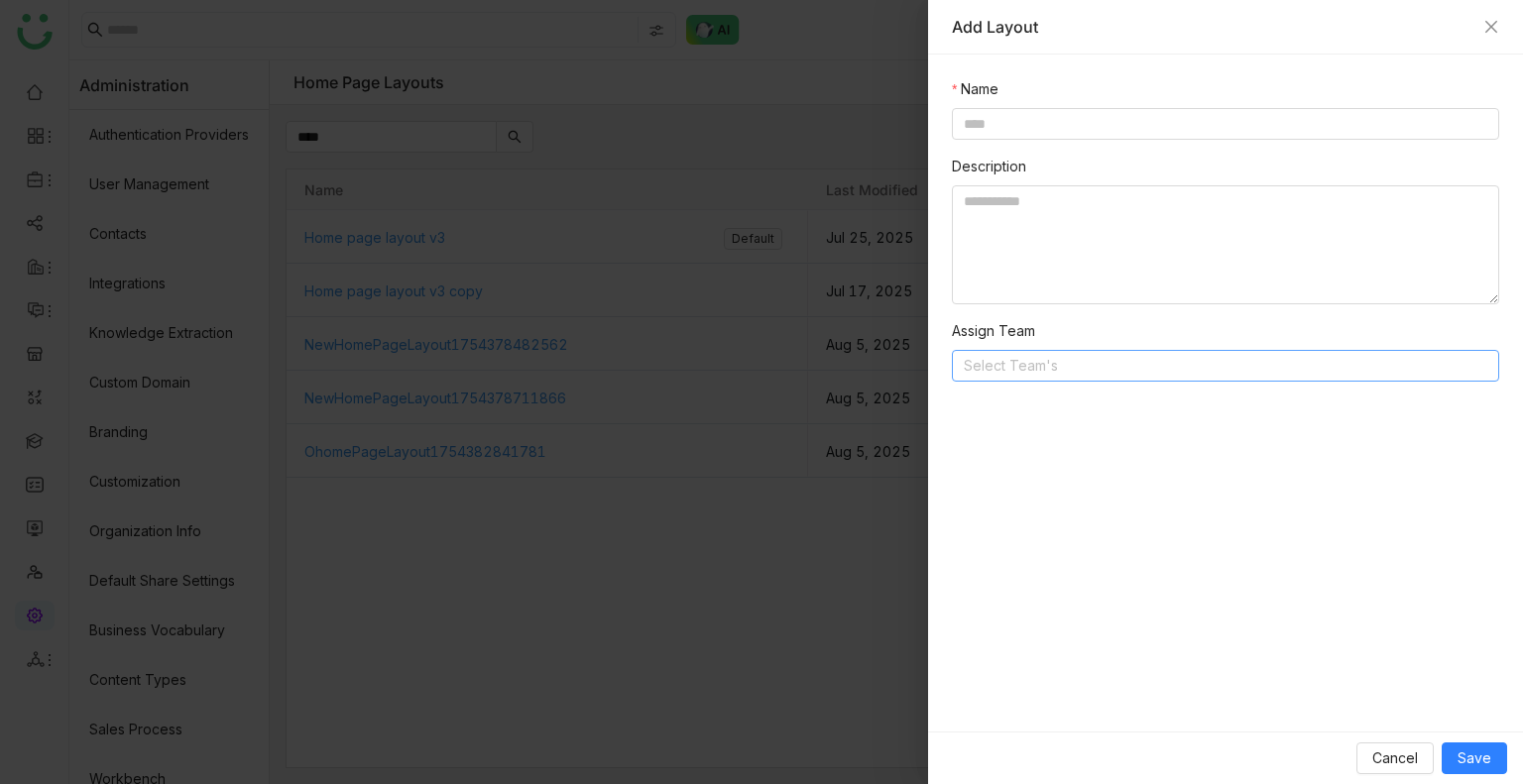 click on "Select Team's" 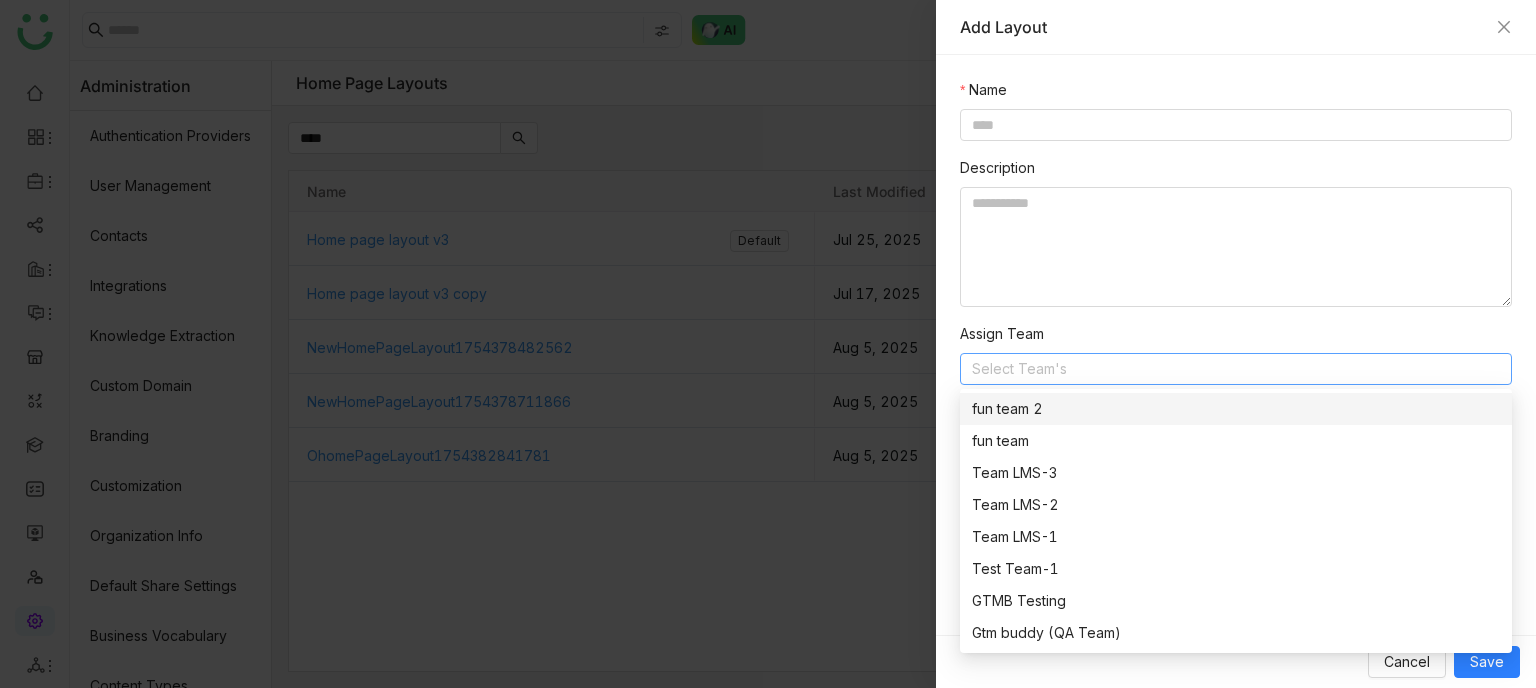 click on "fun team 2   fun team   Team LMS-3   Team LMS-2   Team LMS-1   Test Team-1   GTMB Testing    Gtm buddy (QA Team)   GTM Buddy" at bounding box center (1236, 521) 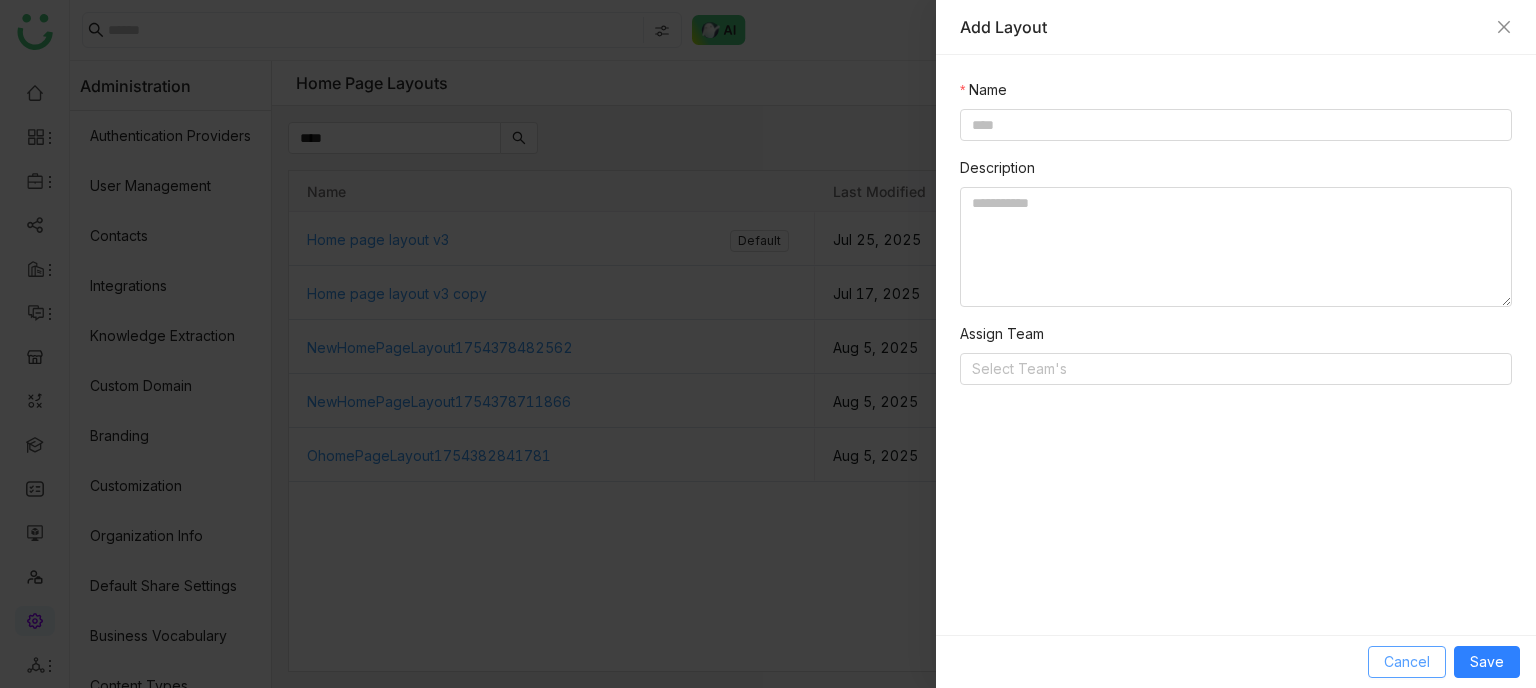 click on "Cancel" at bounding box center [1407, 662] 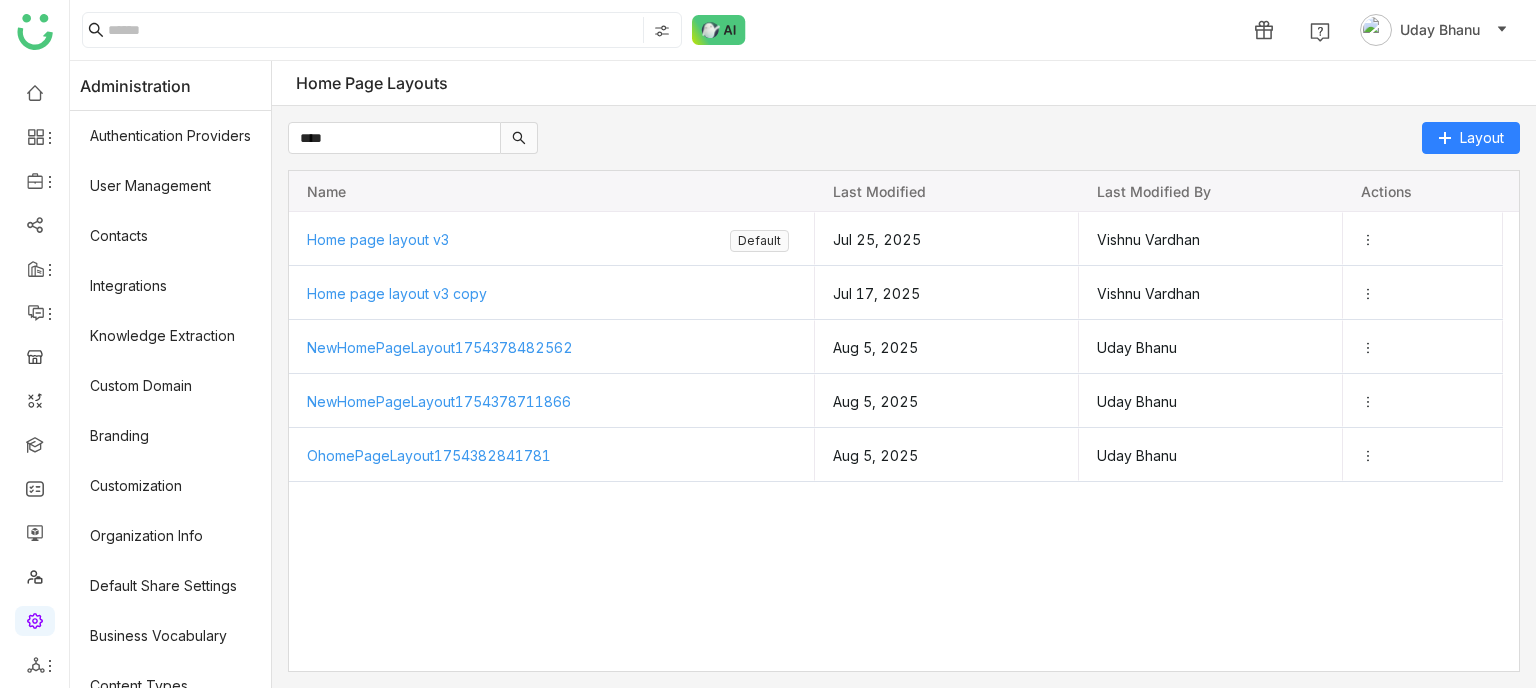 click on "Home page layout v3 Default  Jul 25, 2025 Vishnu Vardhan  Home page layout v3 copy  Jul 17, 2025 Vishnu Vardhan  NewHomePageLayout1754378482562  Aug 5, 2025 Uday Bhanu  NewHomePageLayout1754378711866  Aug 5, 2025 Uday Bhanu  OhomePageLayout1754382841781  Aug 5, 2025 Uday Bhanu" 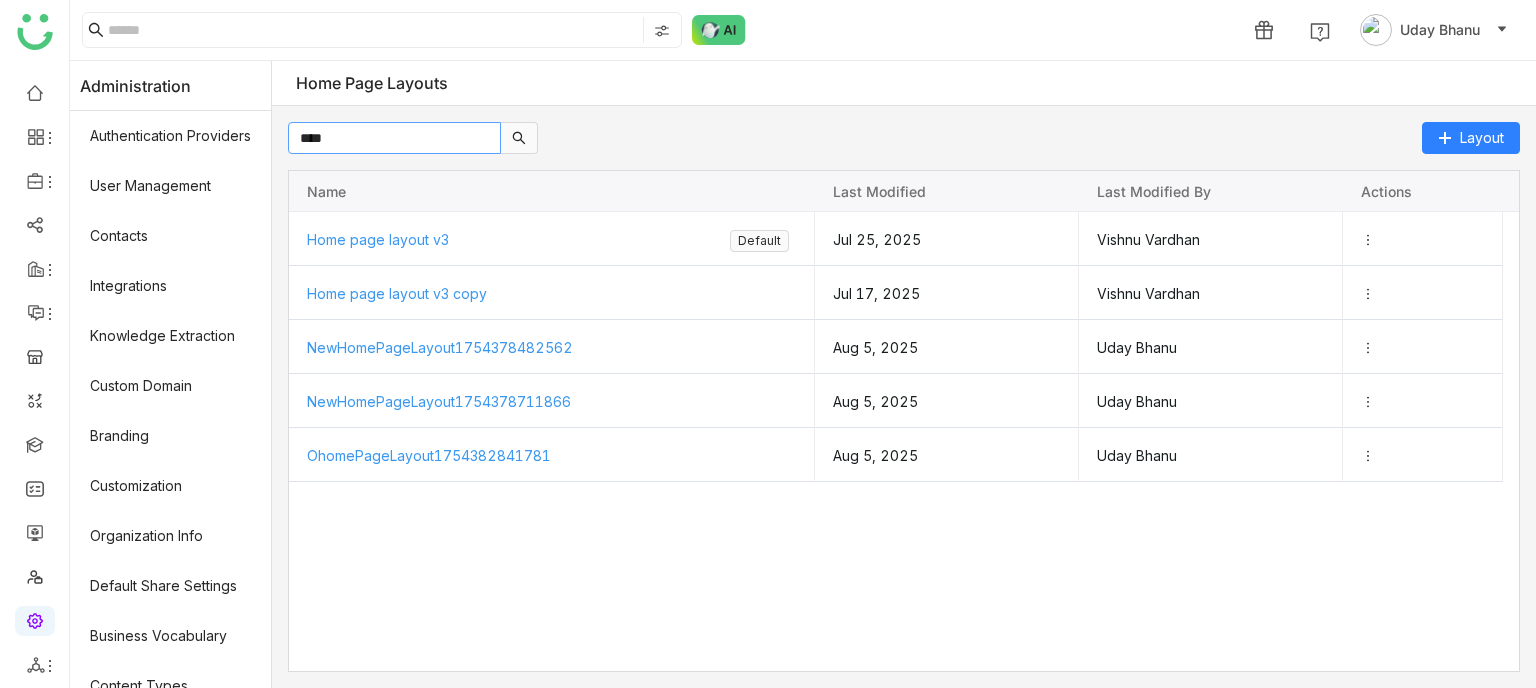 click on "****" 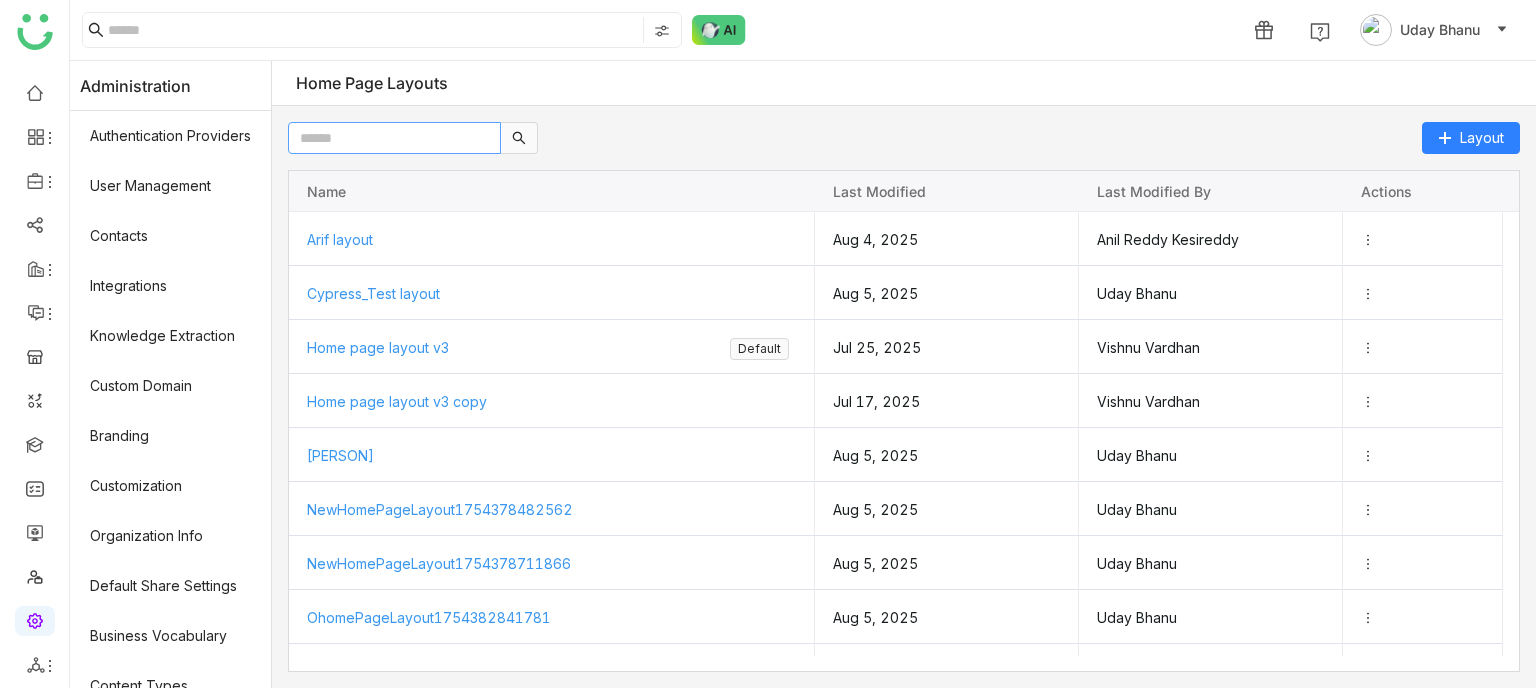 type 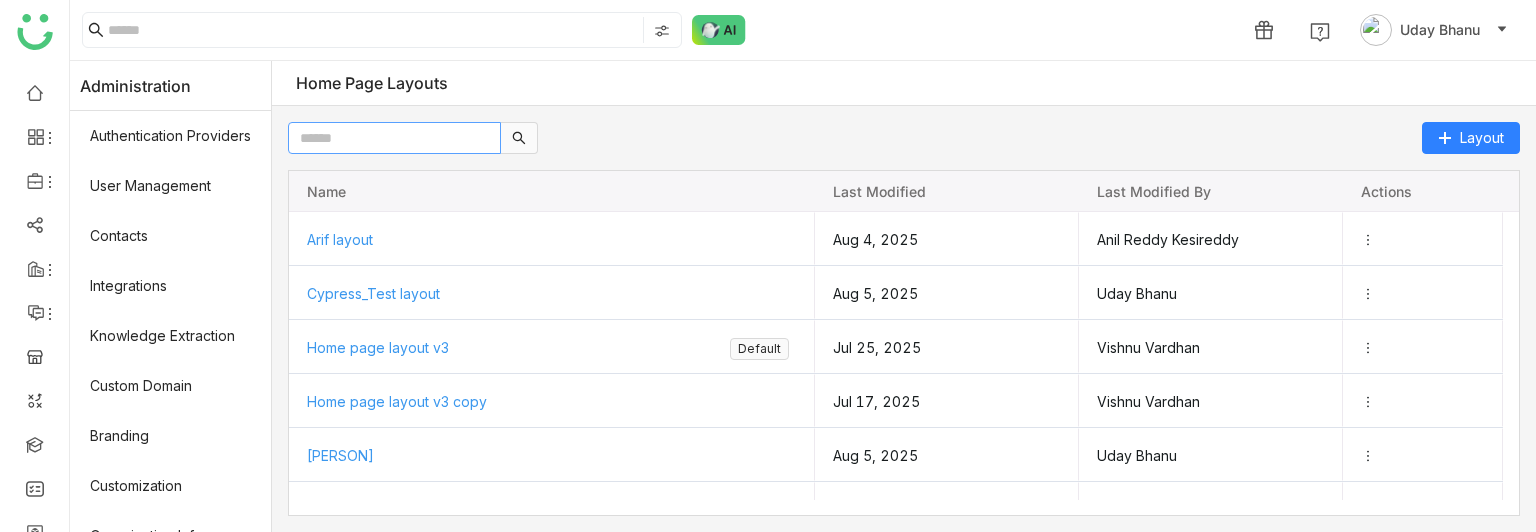 click 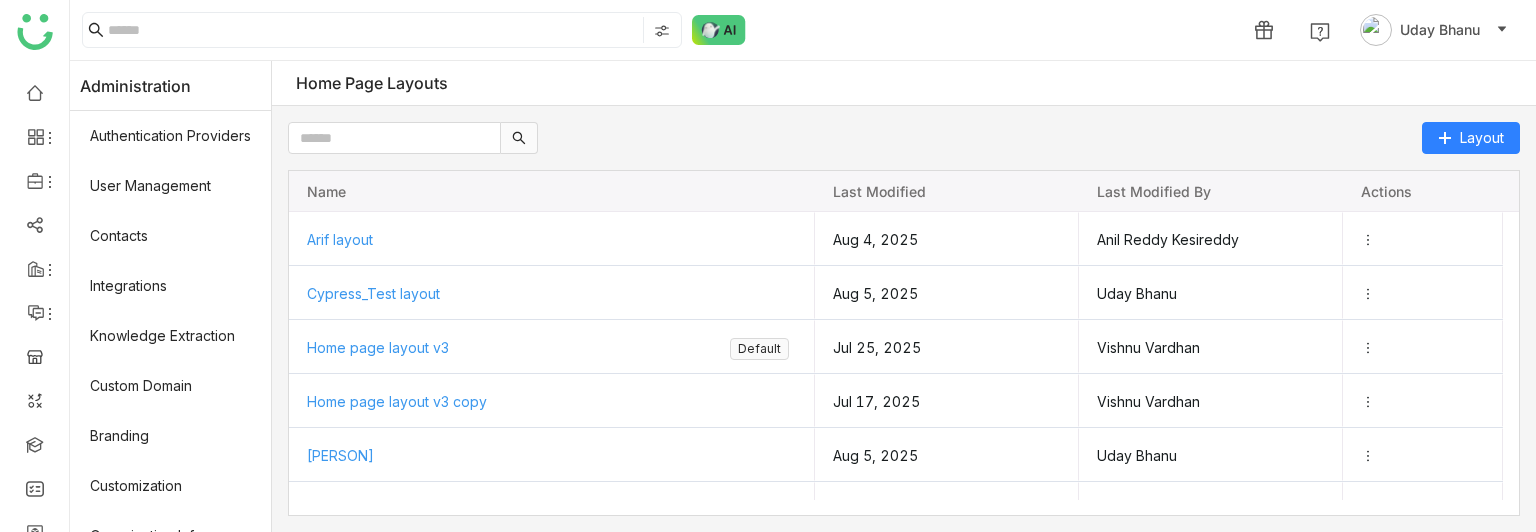click on "1 Uday Bhanu Administration Authentication Providers User Management Contacts Integrations Knowledge Extraction Custom Domain Branding Customization Organization Info Default Share Settings Business Vocabulary Content Types Sales Process Workbench CRM Record Config Template Hub Privacy Home Page Layouts Agent Studio Home Page Layouts  Layout
Drag here to set row groups Drag here to set column labels
Name
to" at bounding box center [768, 266] 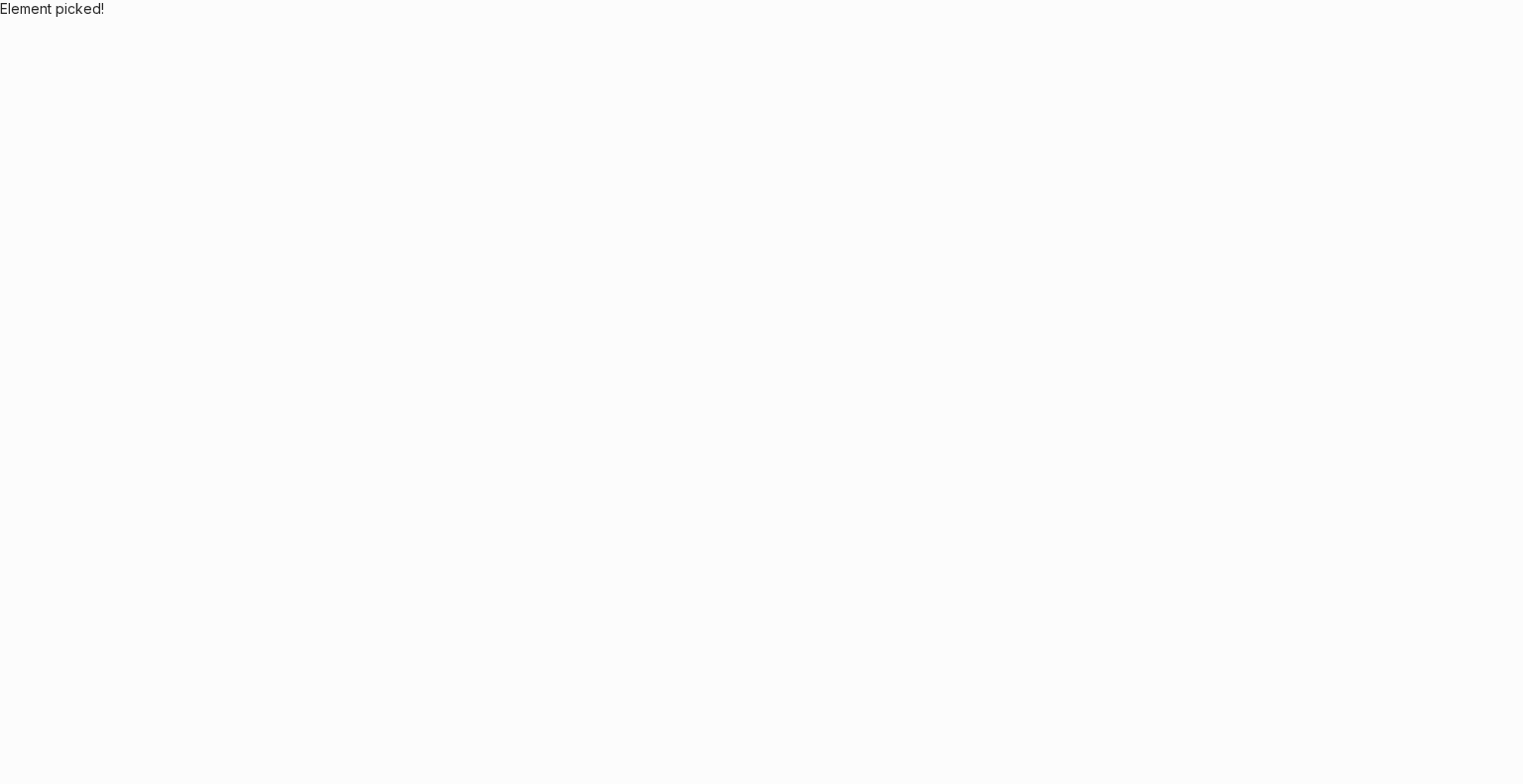 scroll, scrollTop: 0, scrollLeft: 0, axis: both 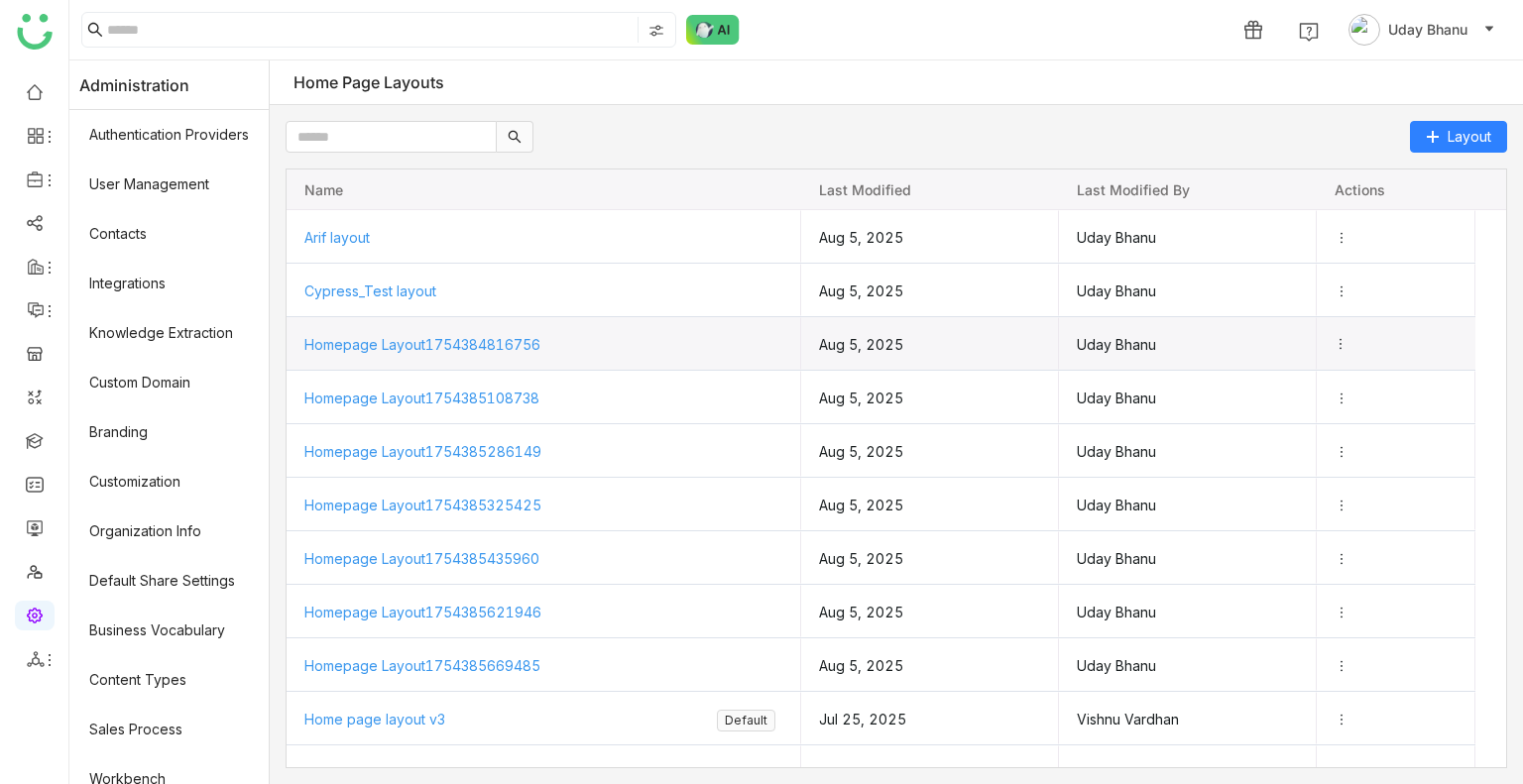 click 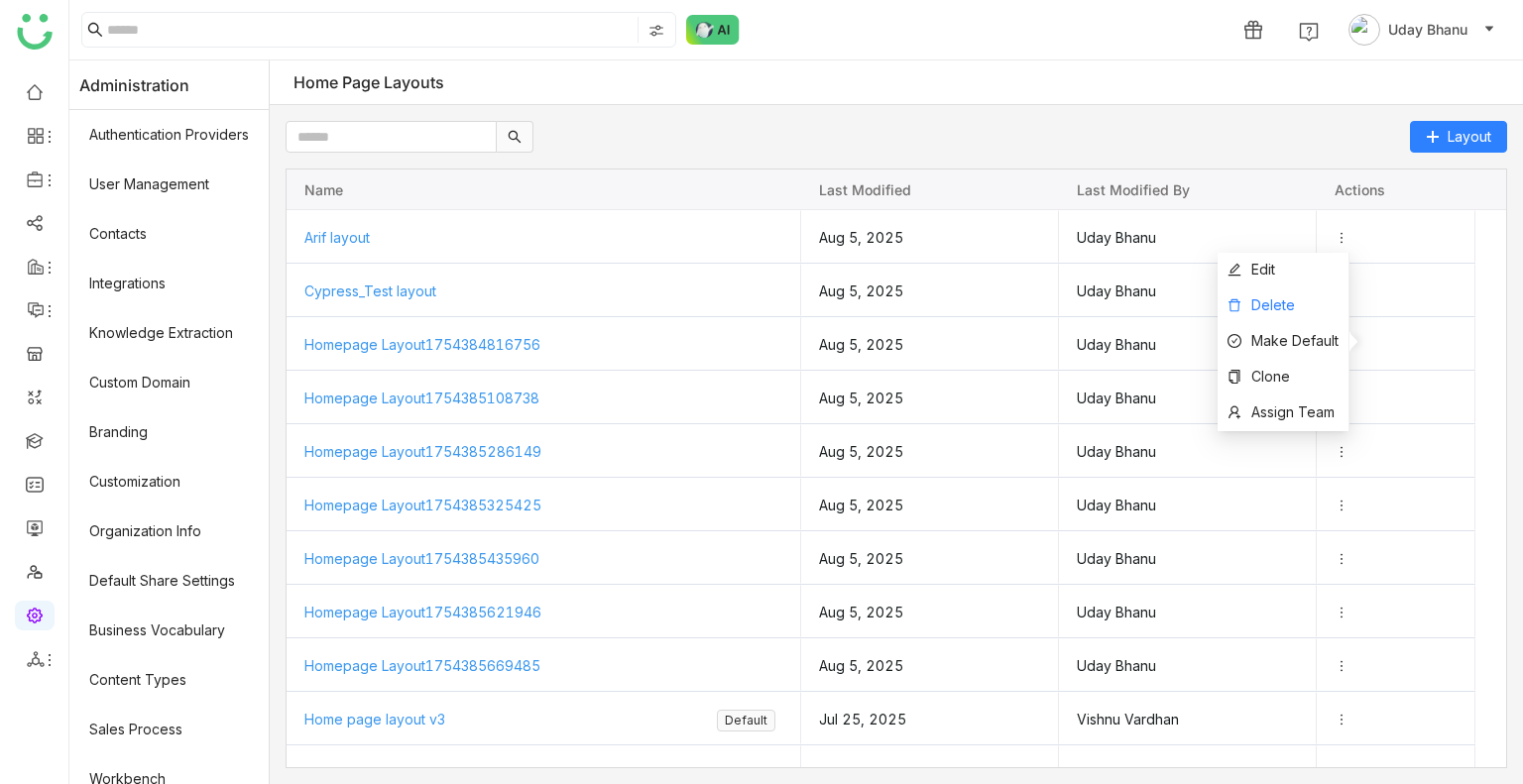 click on "Delete" at bounding box center (1273, 304) 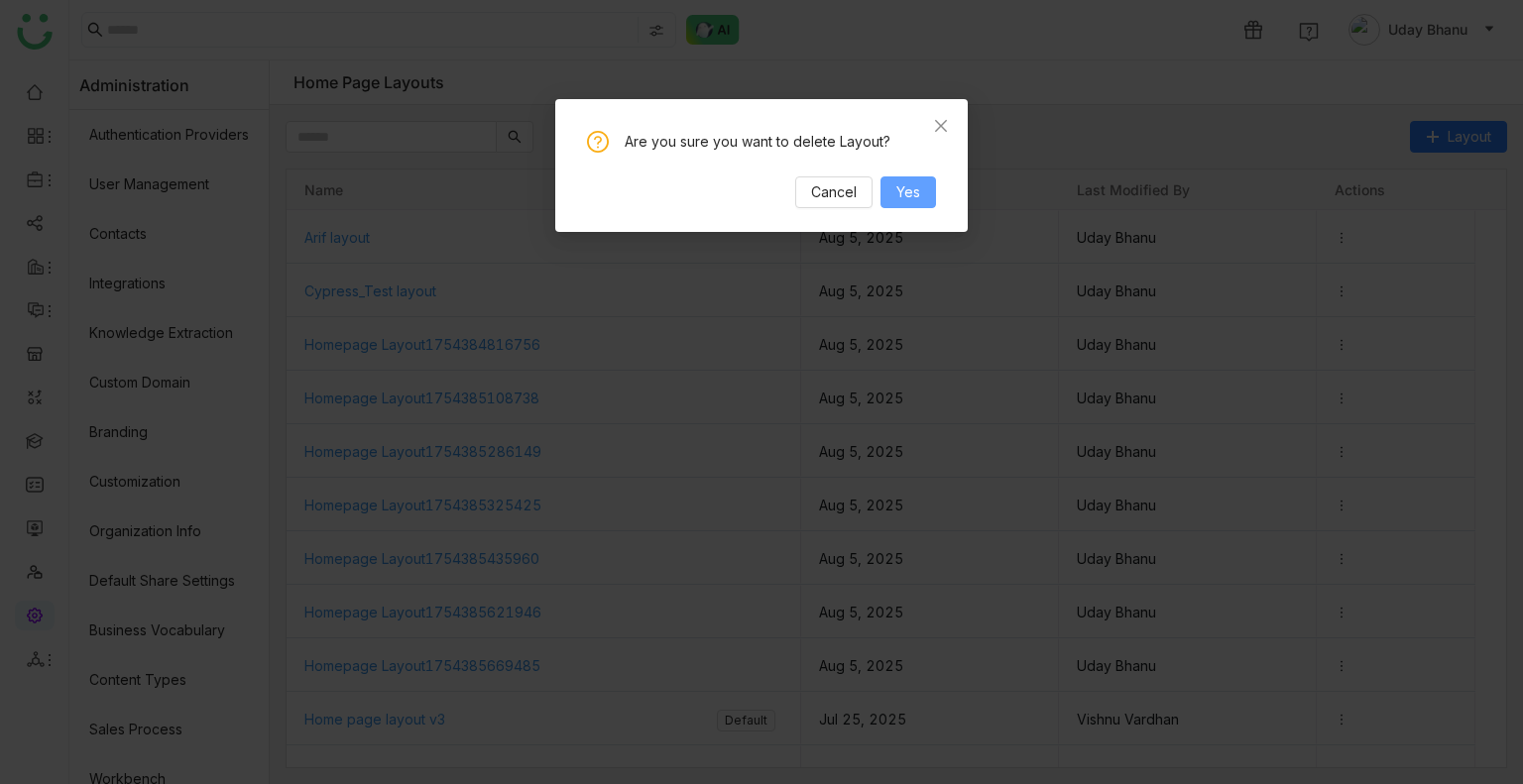 click on "Yes" at bounding box center [908, 192] 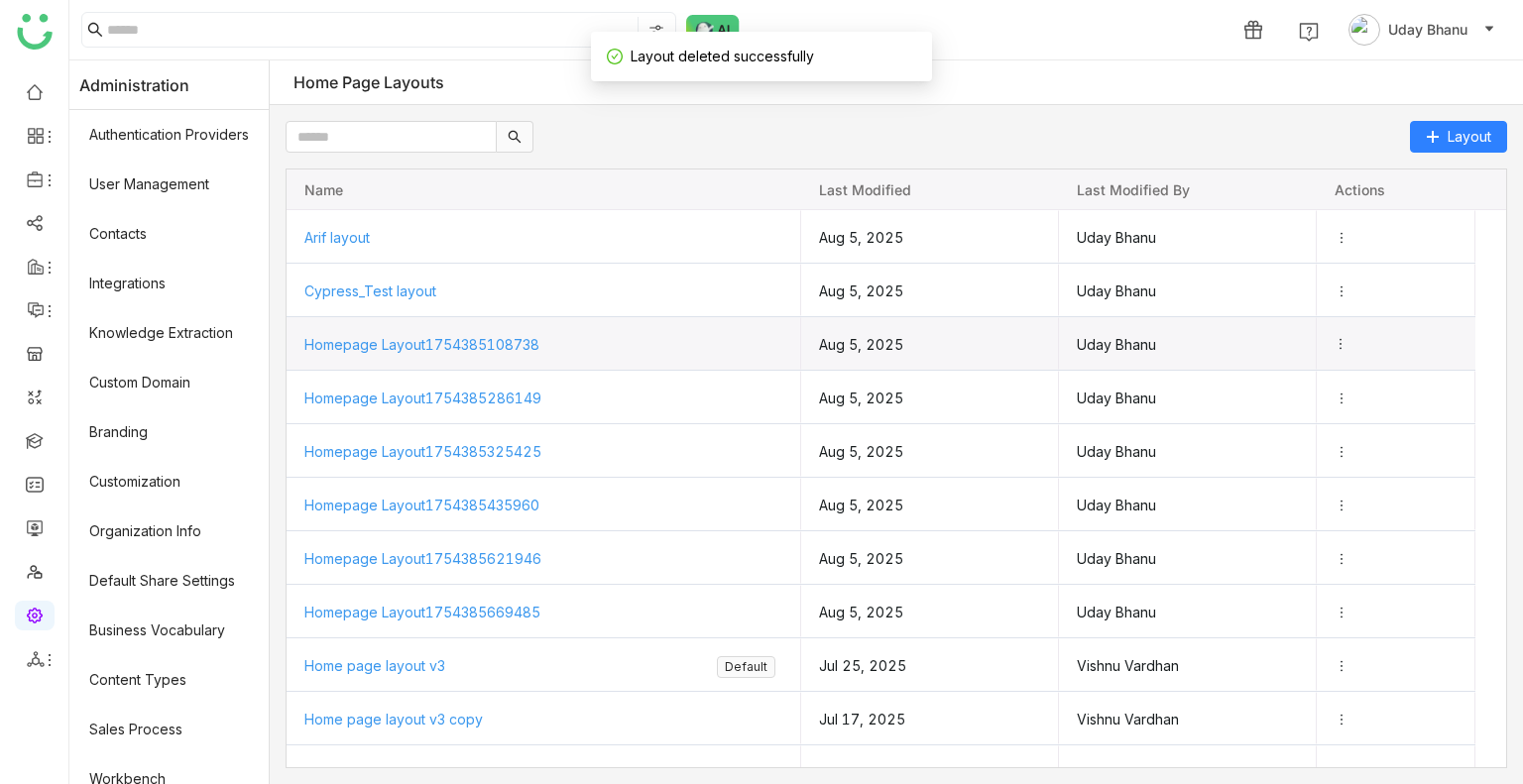 click 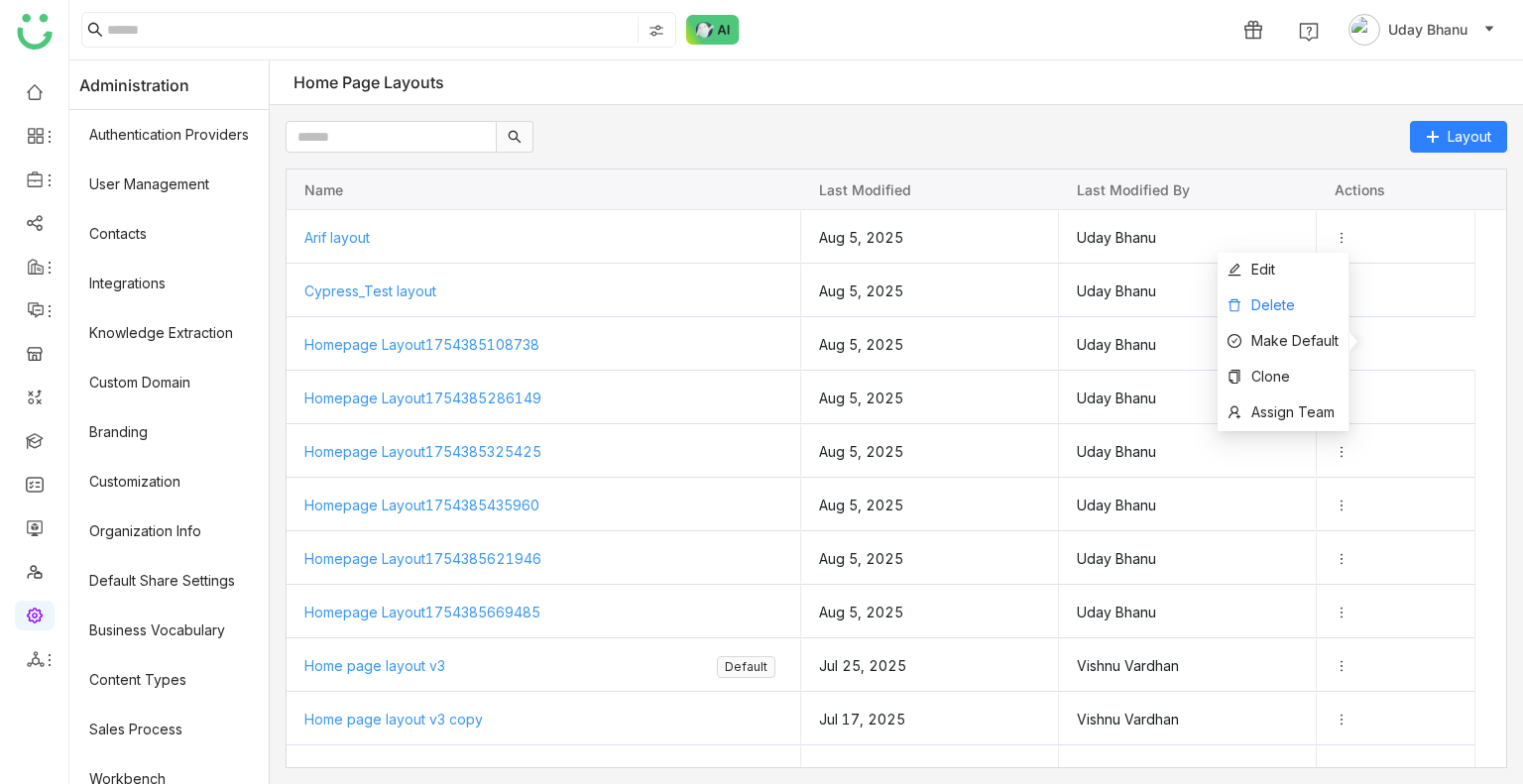 click on "Delete" at bounding box center [1273, 304] 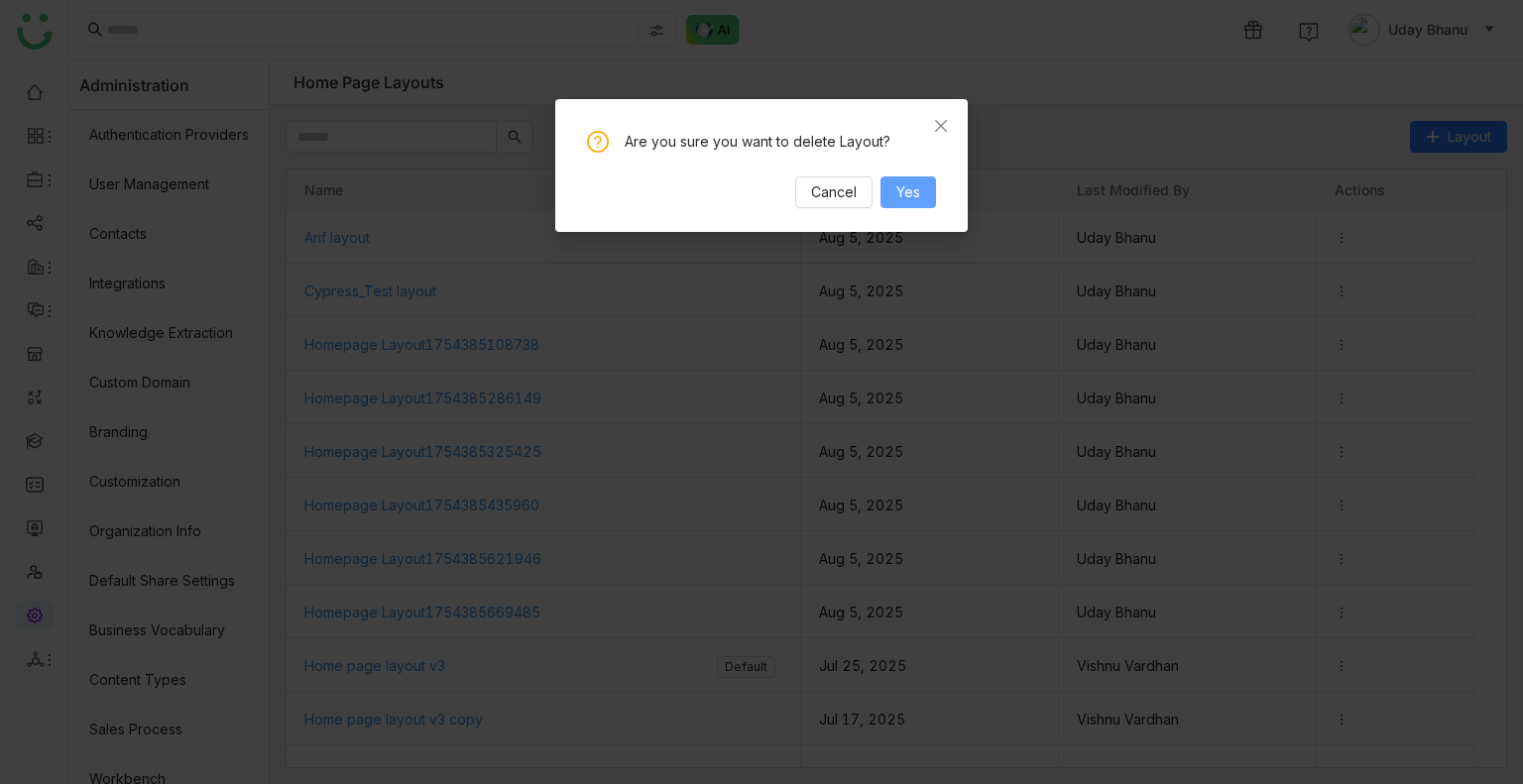 click on "Yes" at bounding box center (908, 192) 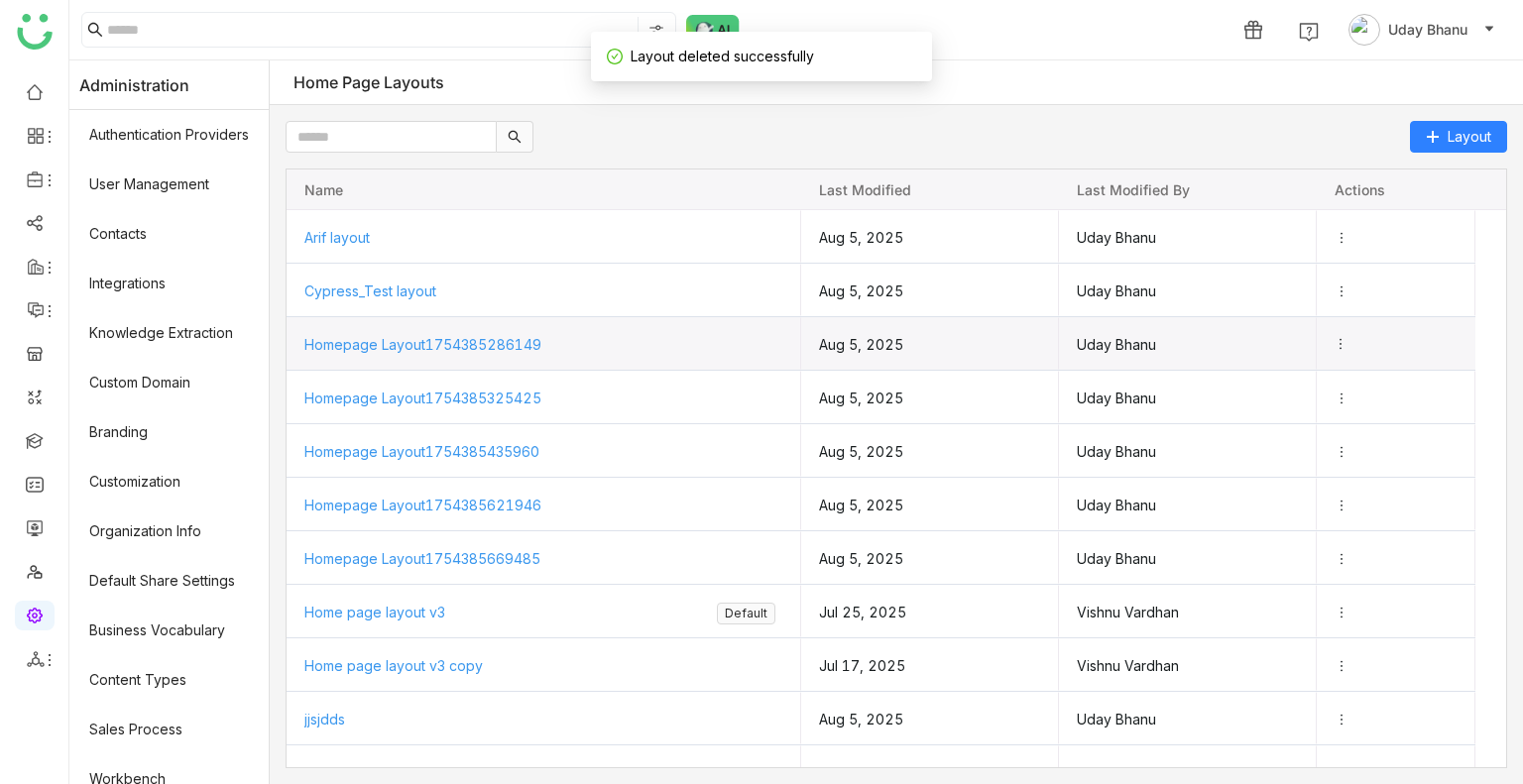 click 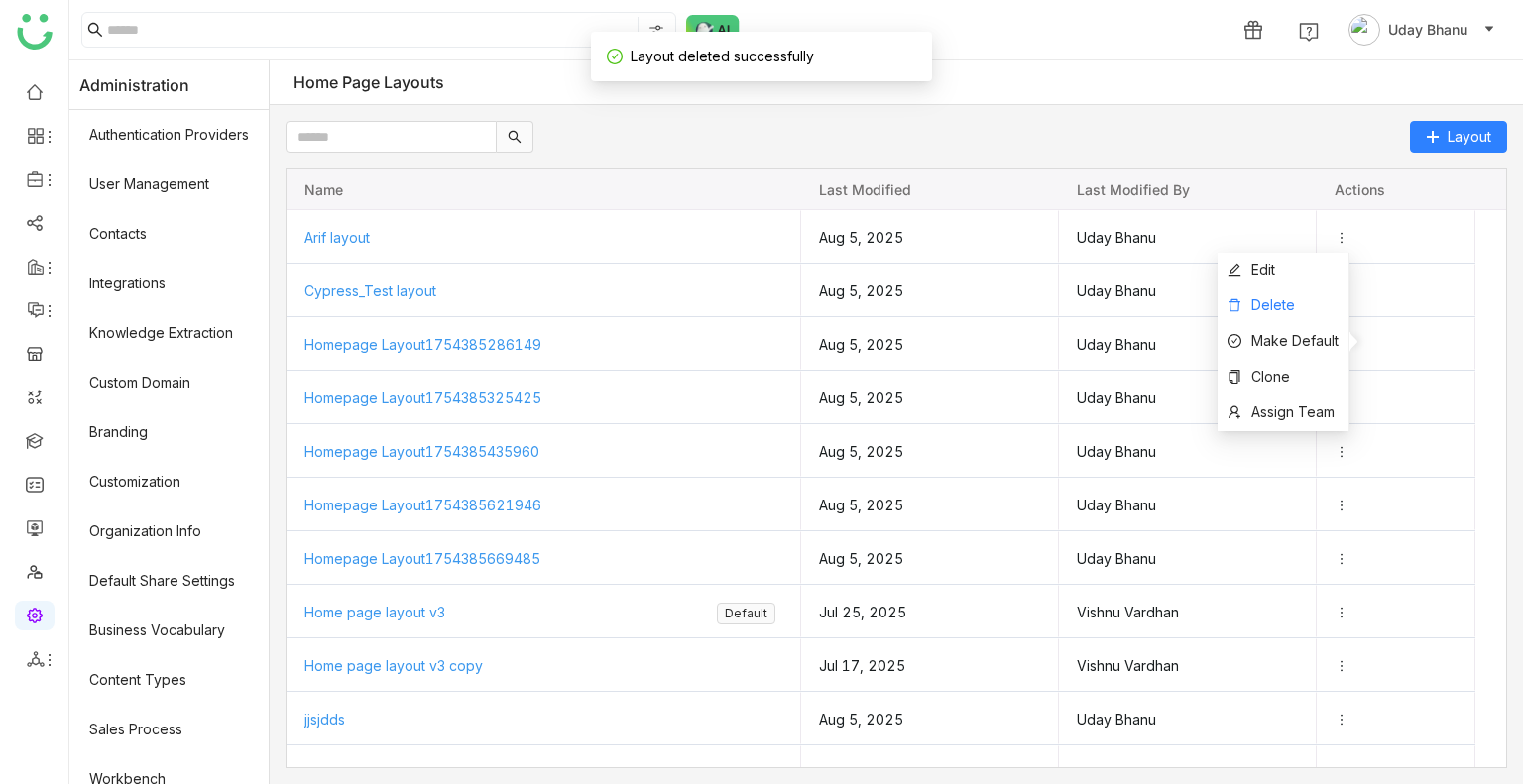 click on "Delete" at bounding box center [1261, 304] 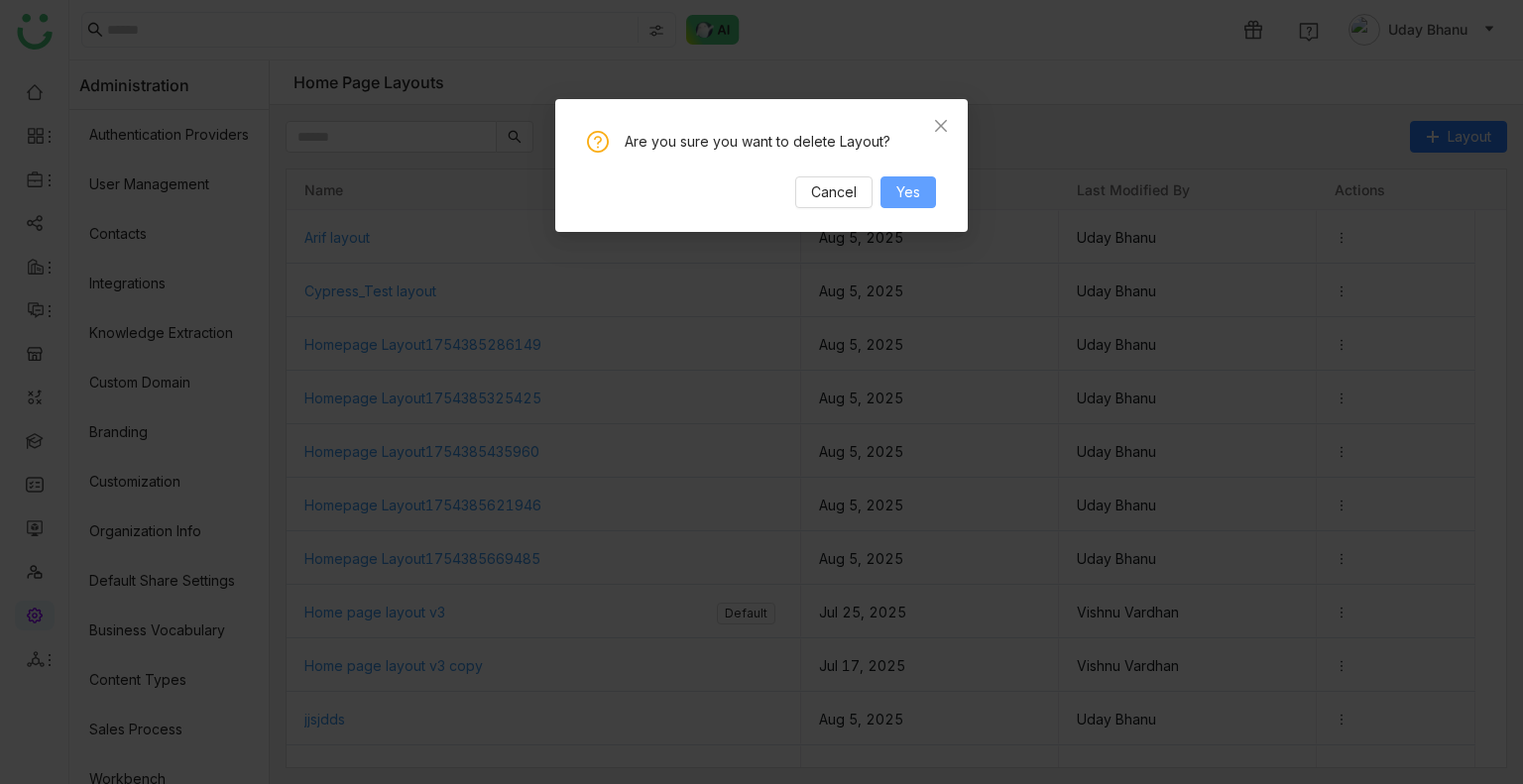 click on "Yes" at bounding box center (908, 192) 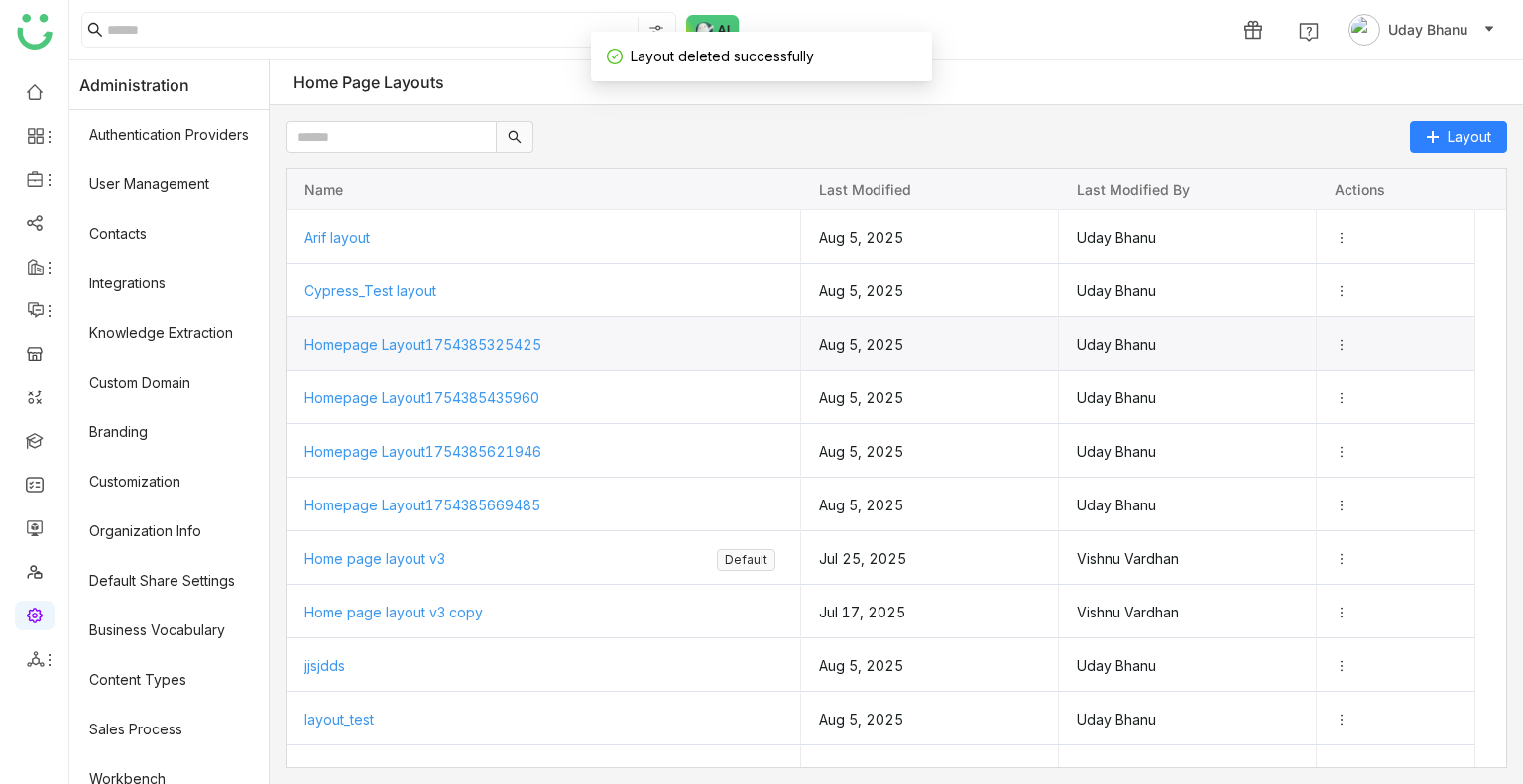 click 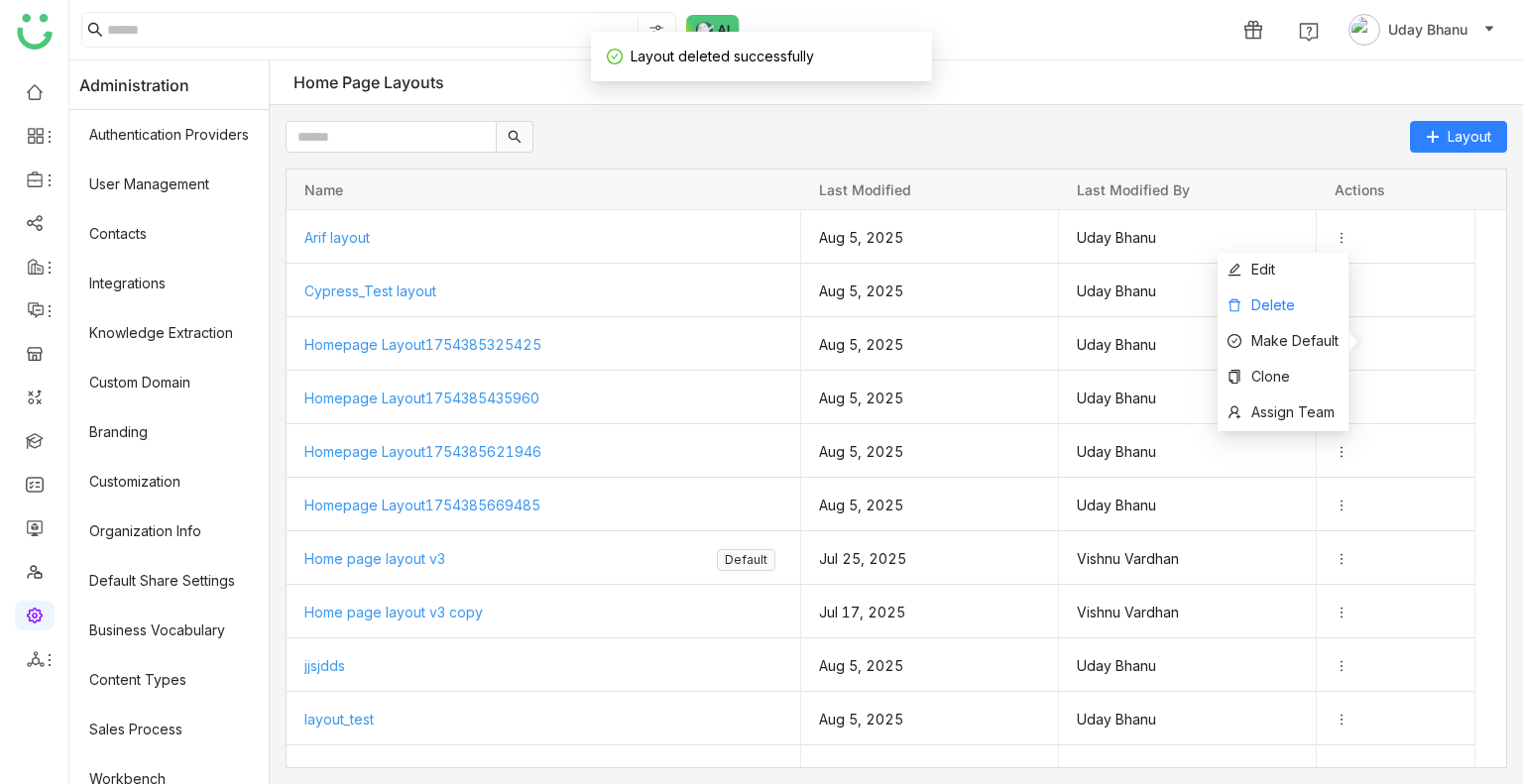 click on "Delete" at bounding box center [1261, 304] 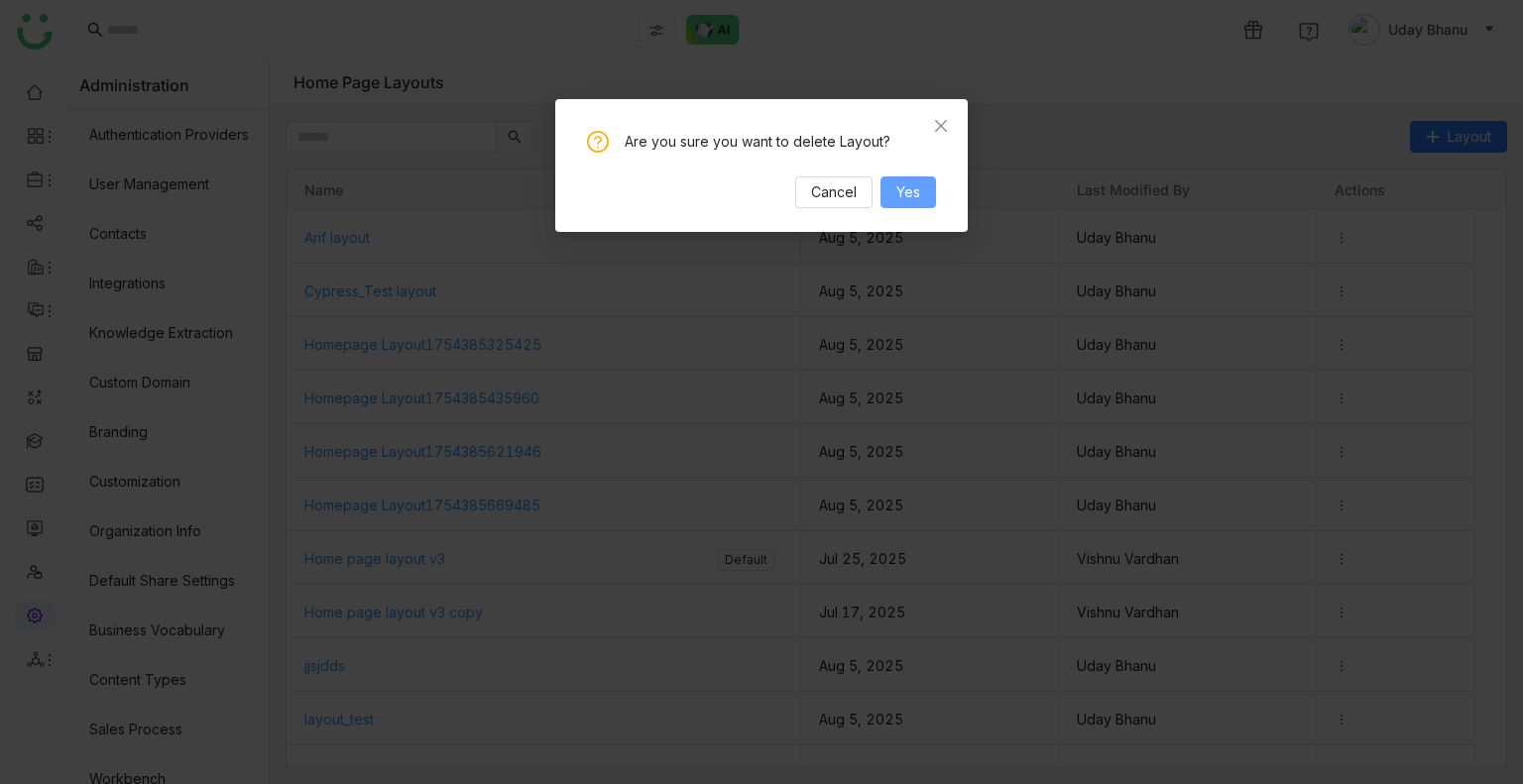 click on "Yes" at bounding box center (908, 192) 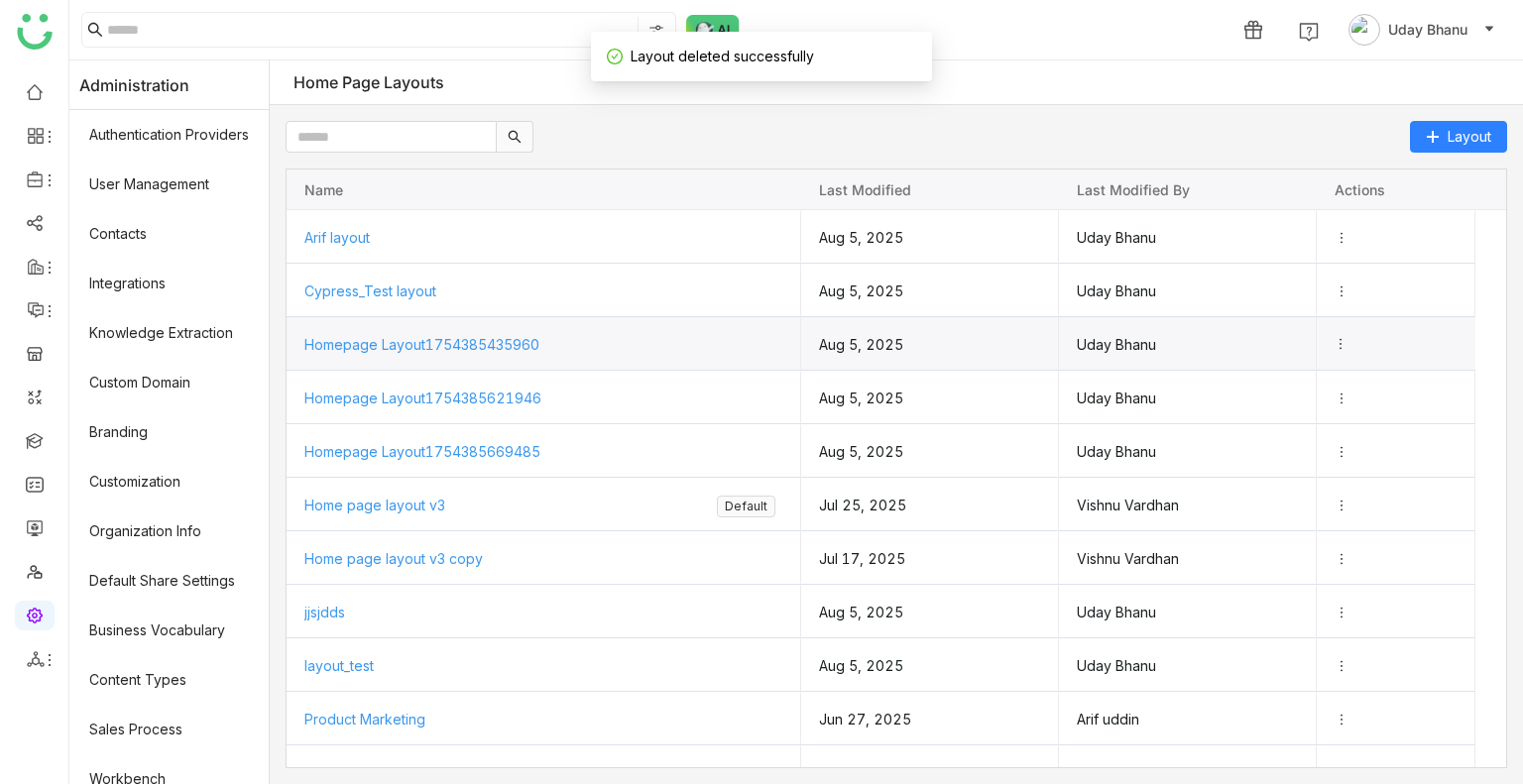click 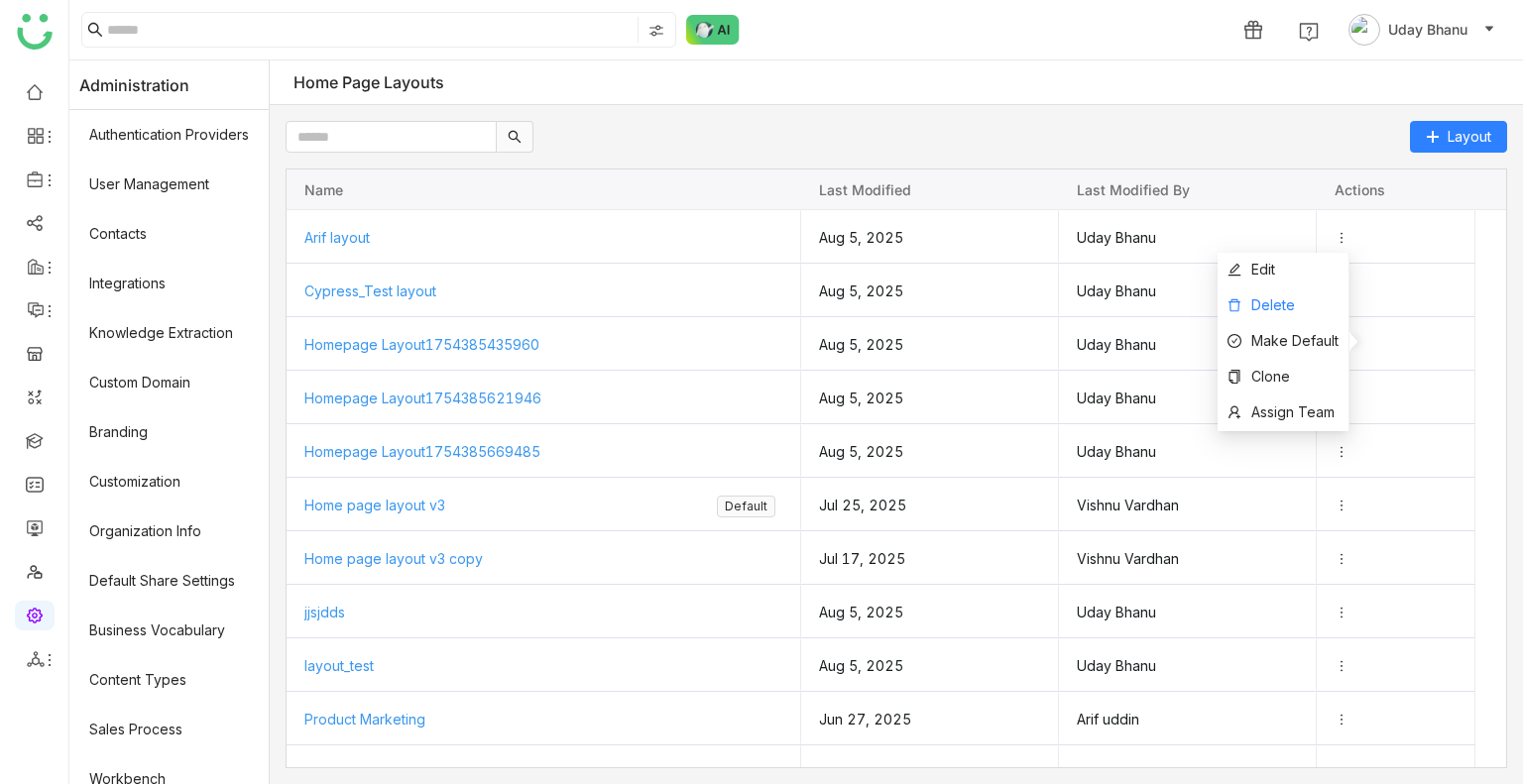 click on "Delete" at bounding box center (1273, 304) 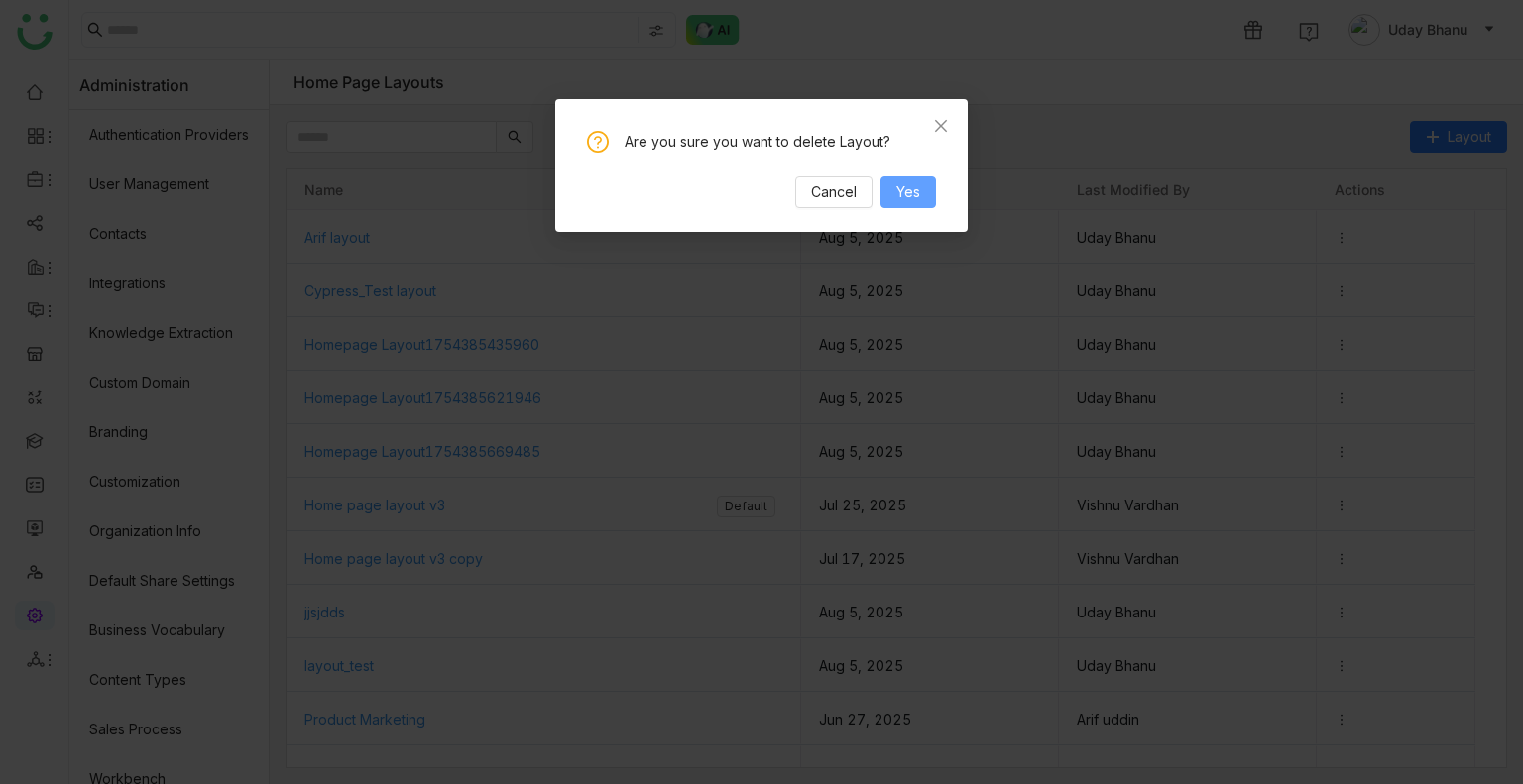 click on "Yes" at bounding box center (908, 192) 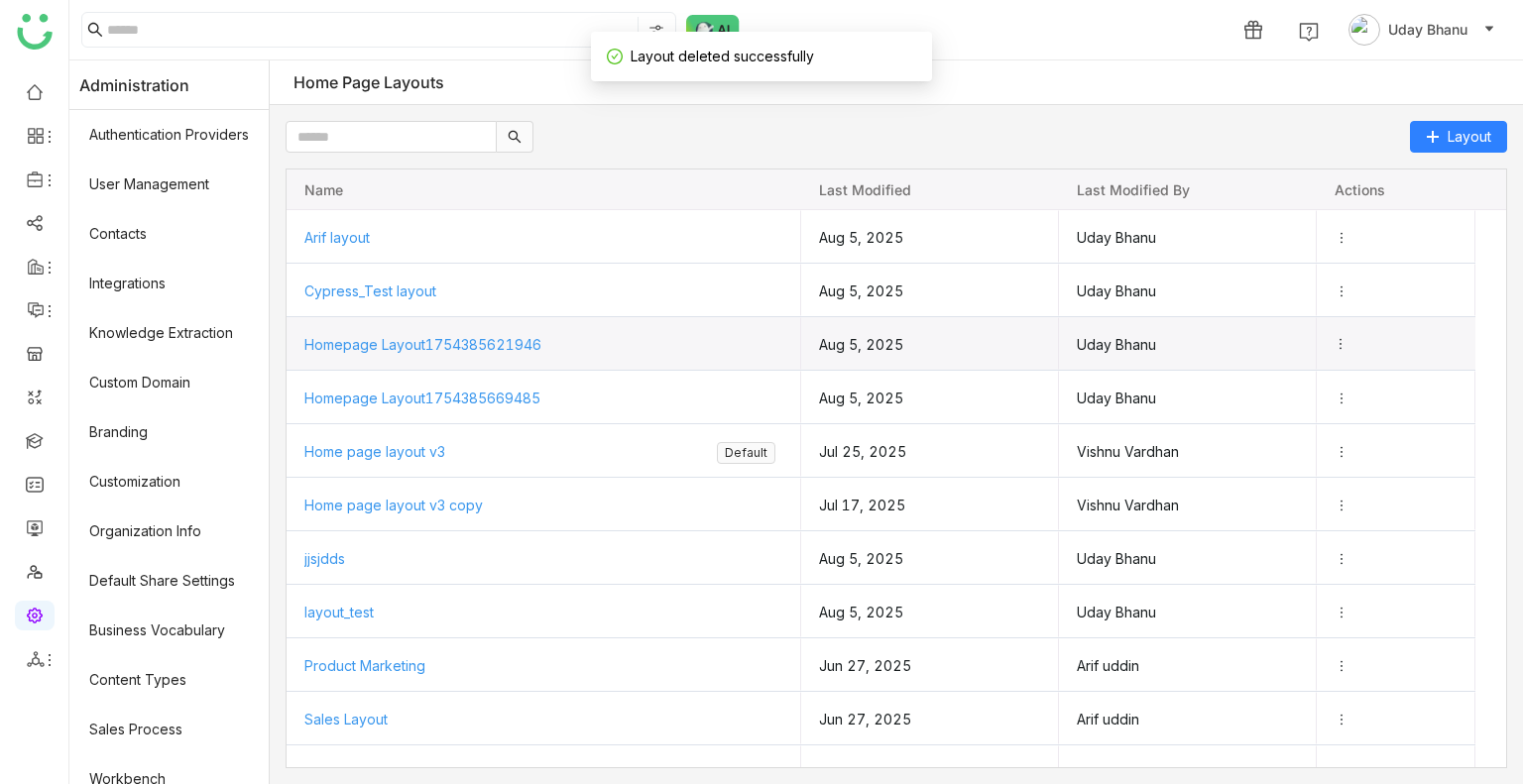 click 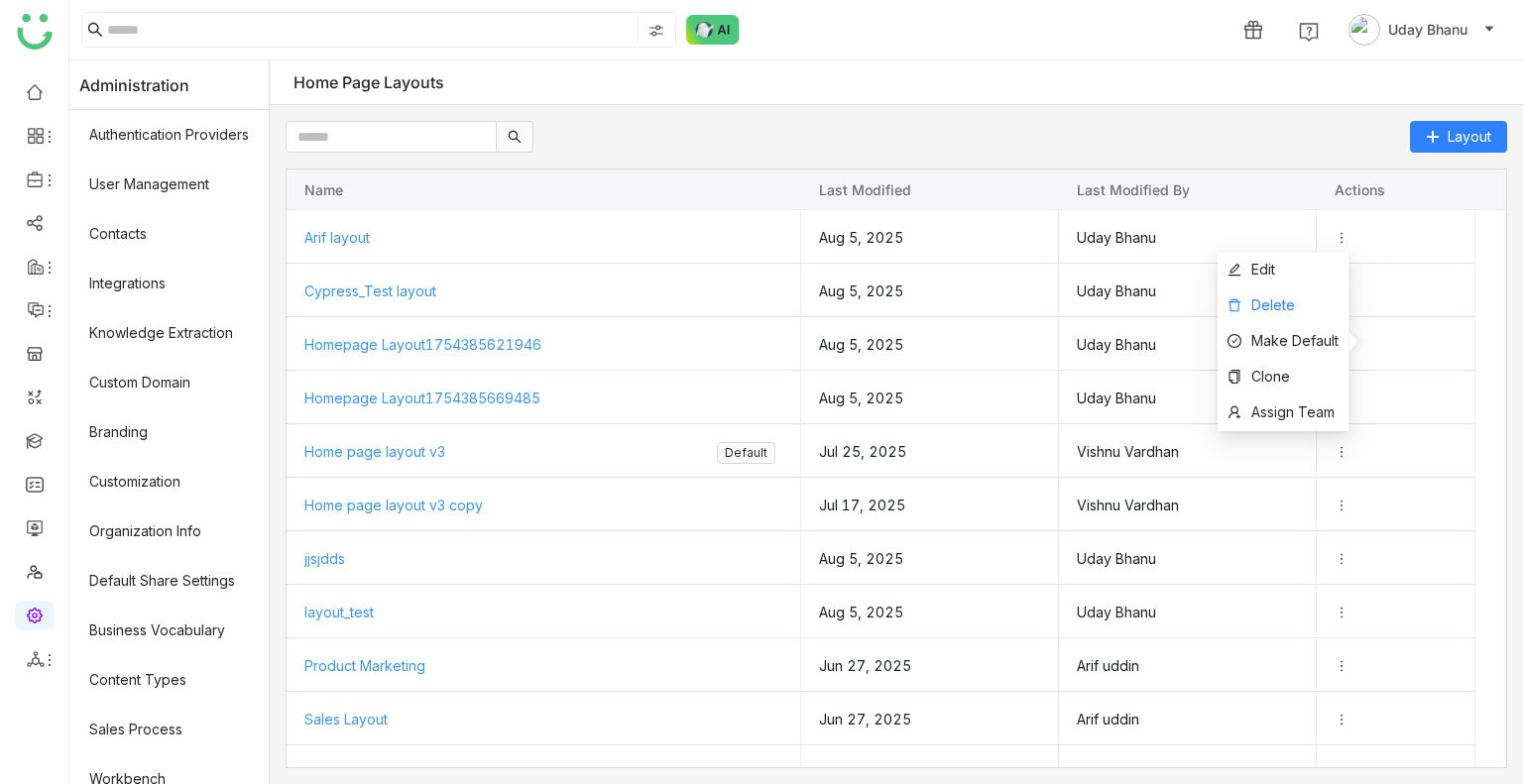 click on "Delete" at bounding box center (1273, 304) 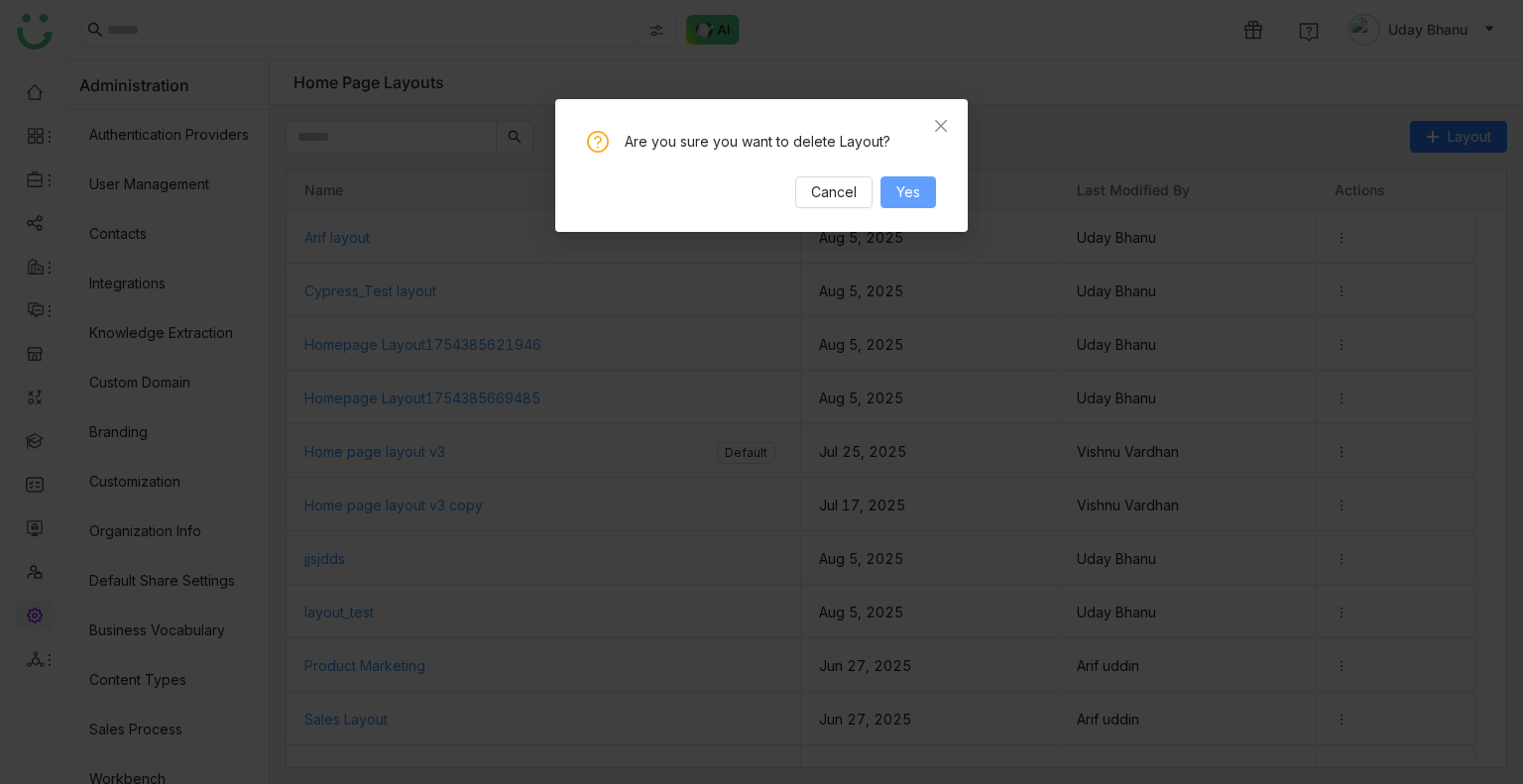 click on "Yes" at bounding box center [908, 192] 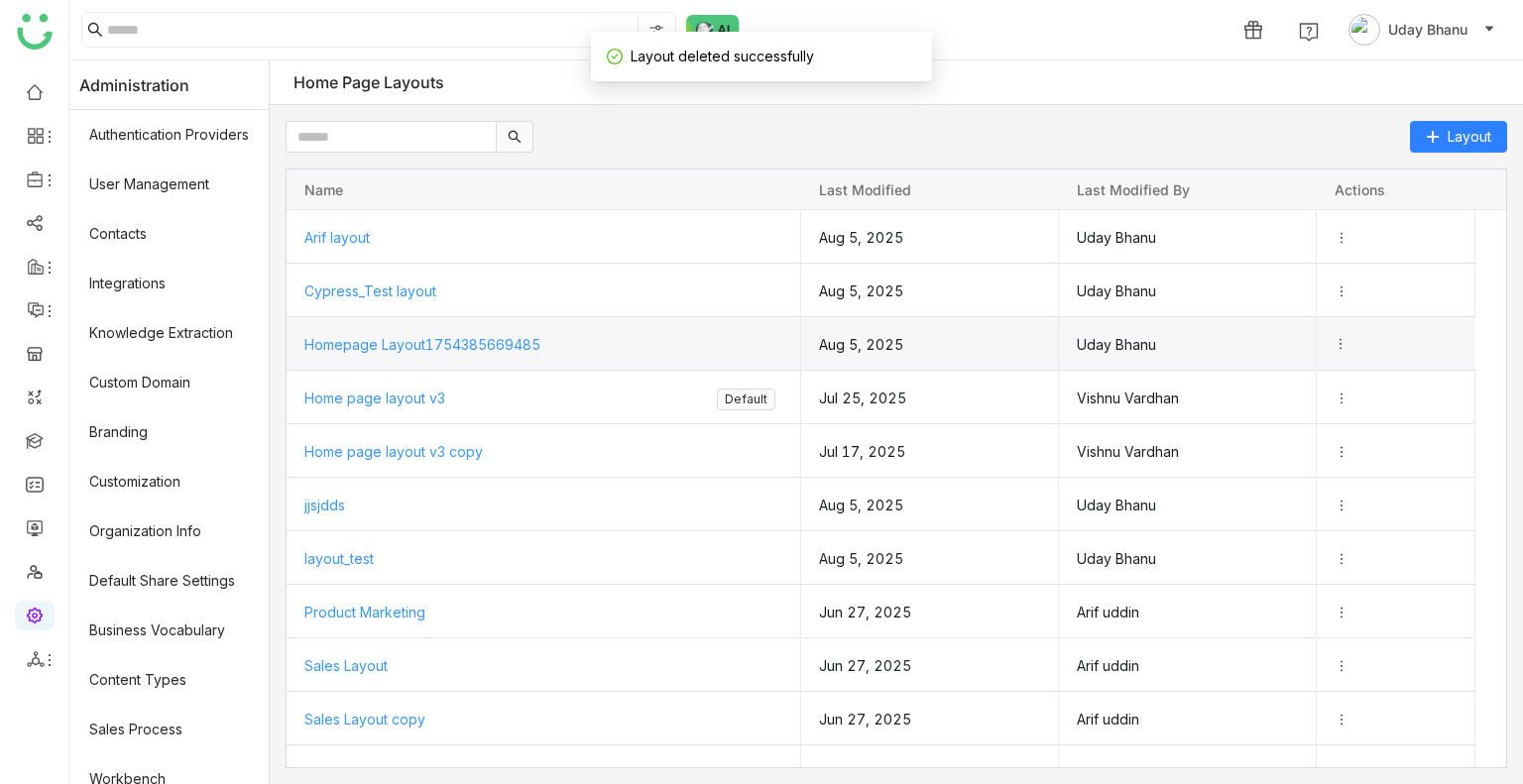 click 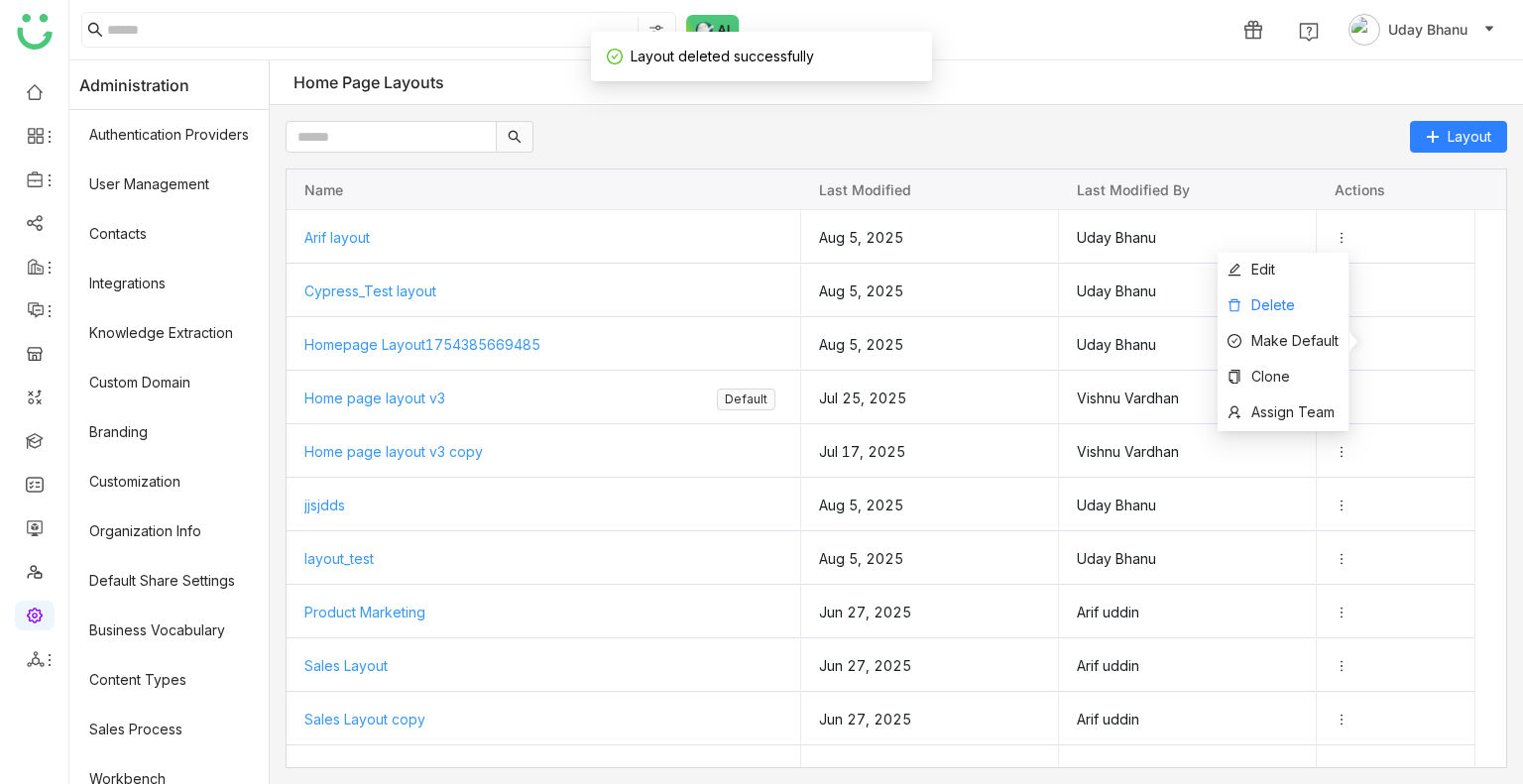 click on "Delete" at bounding box center (1283, 306) 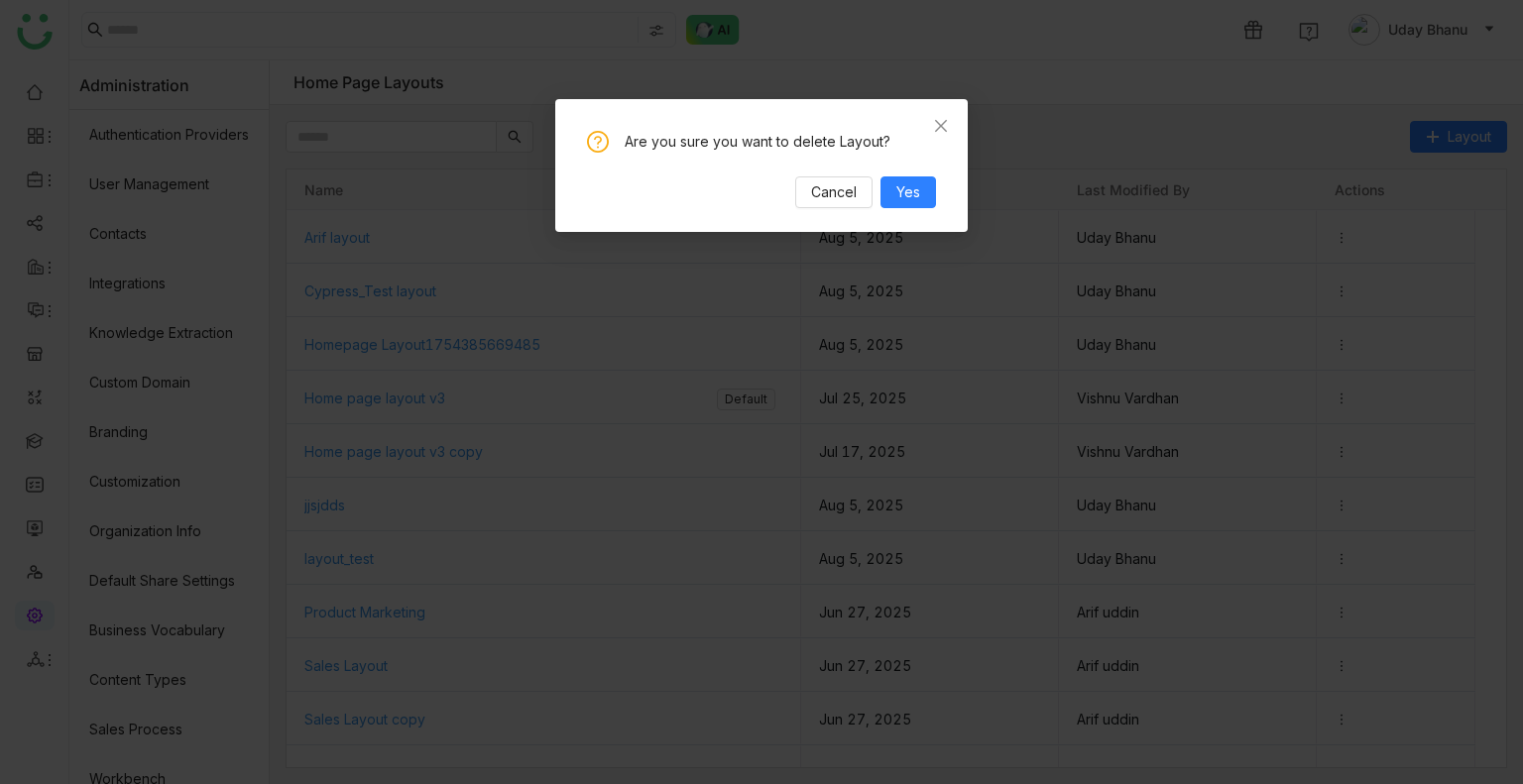 click on "Cancel   Yes" at bounding box center [762, 192] 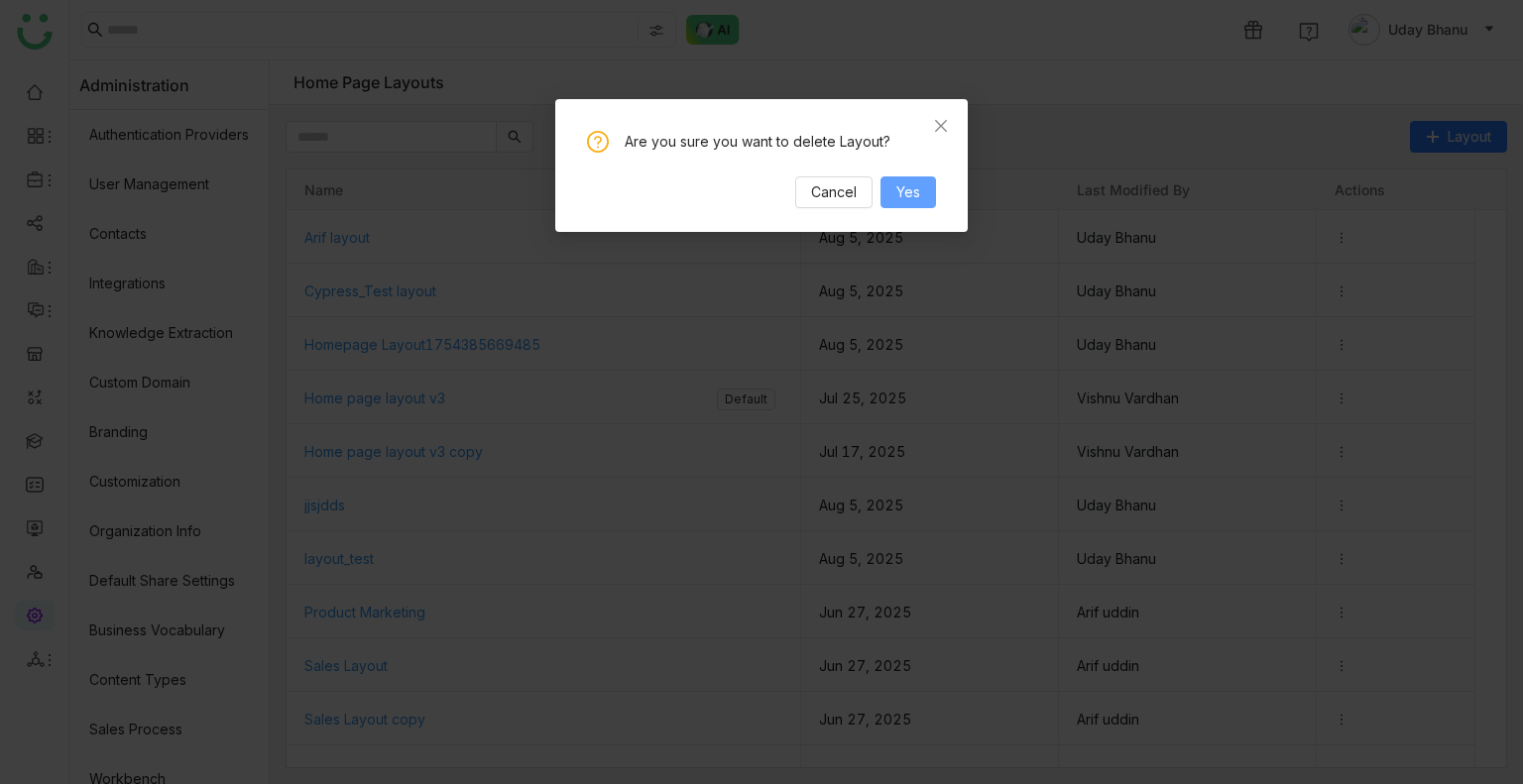 click on "Yes" at bounding box center (908, 192) 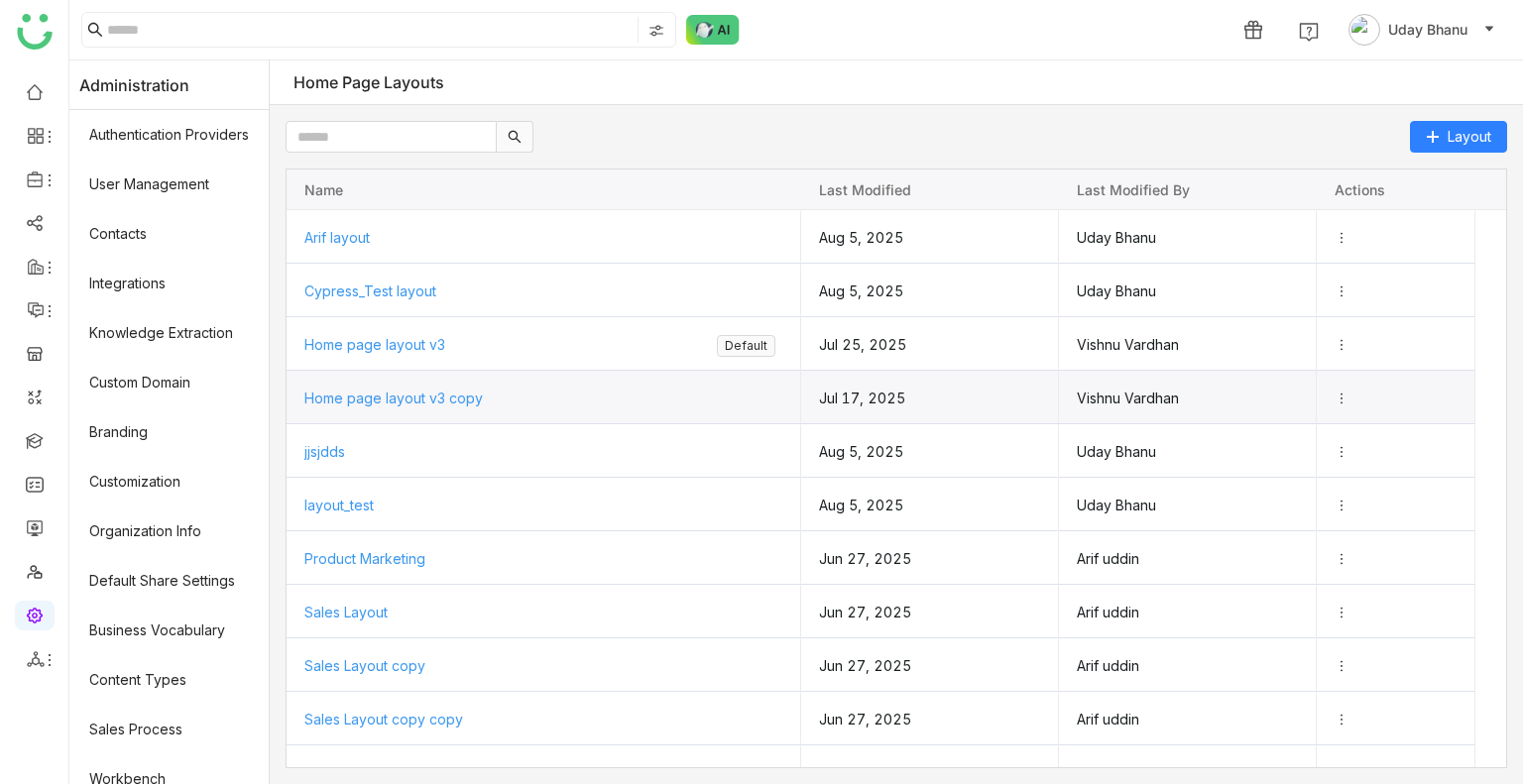 scroll, scrollTop: 137, scrollLeft: 0, axis: vertical 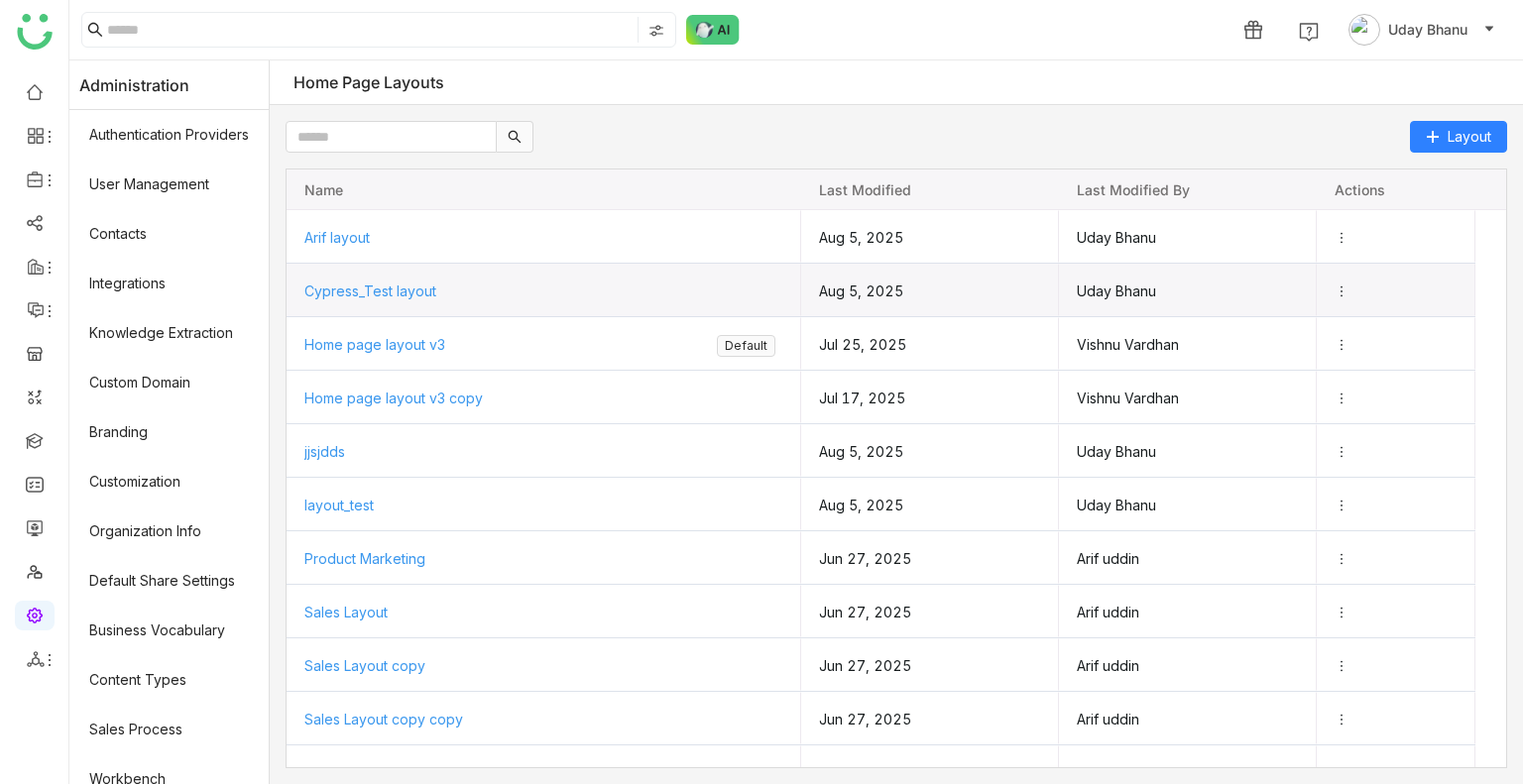 click on "Cypress_Test layout" 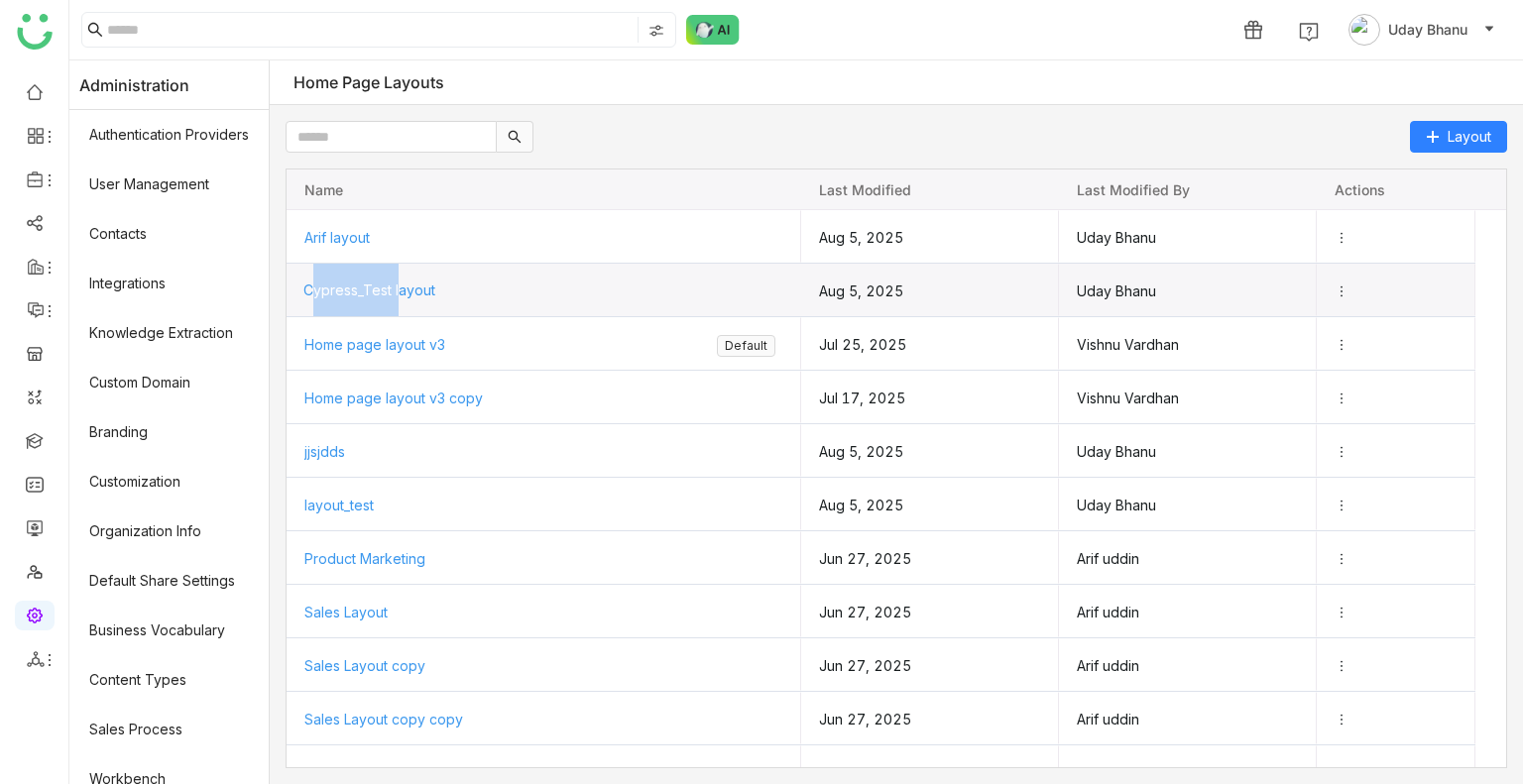 click on "Cypress_Test layout" 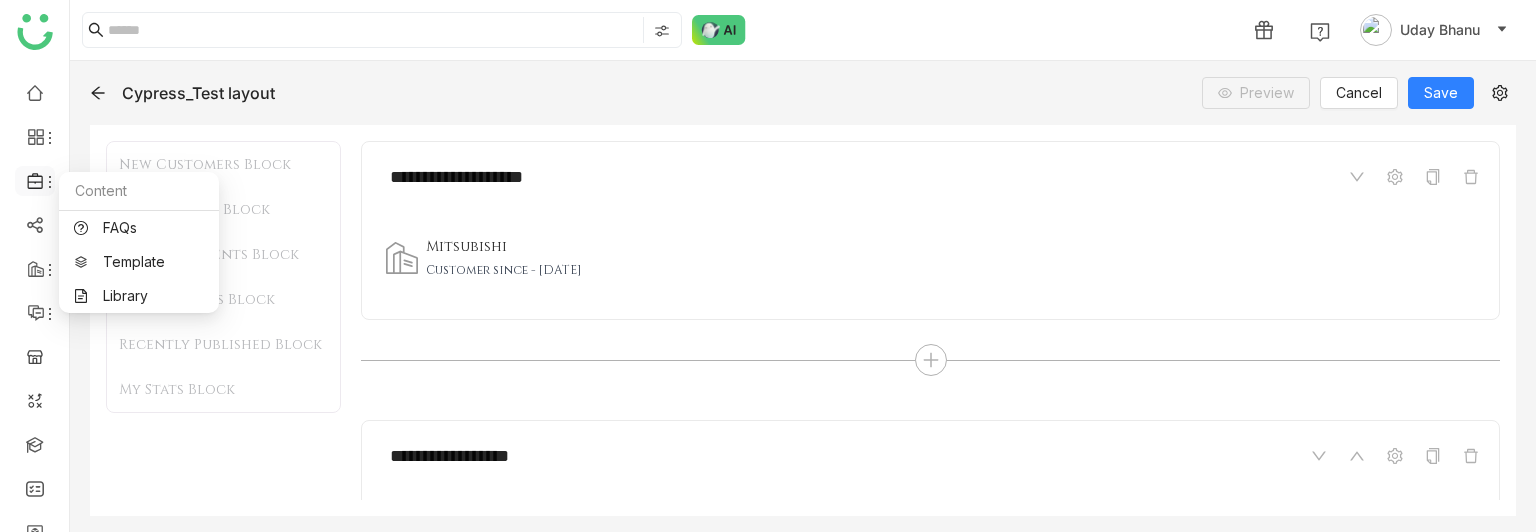 click 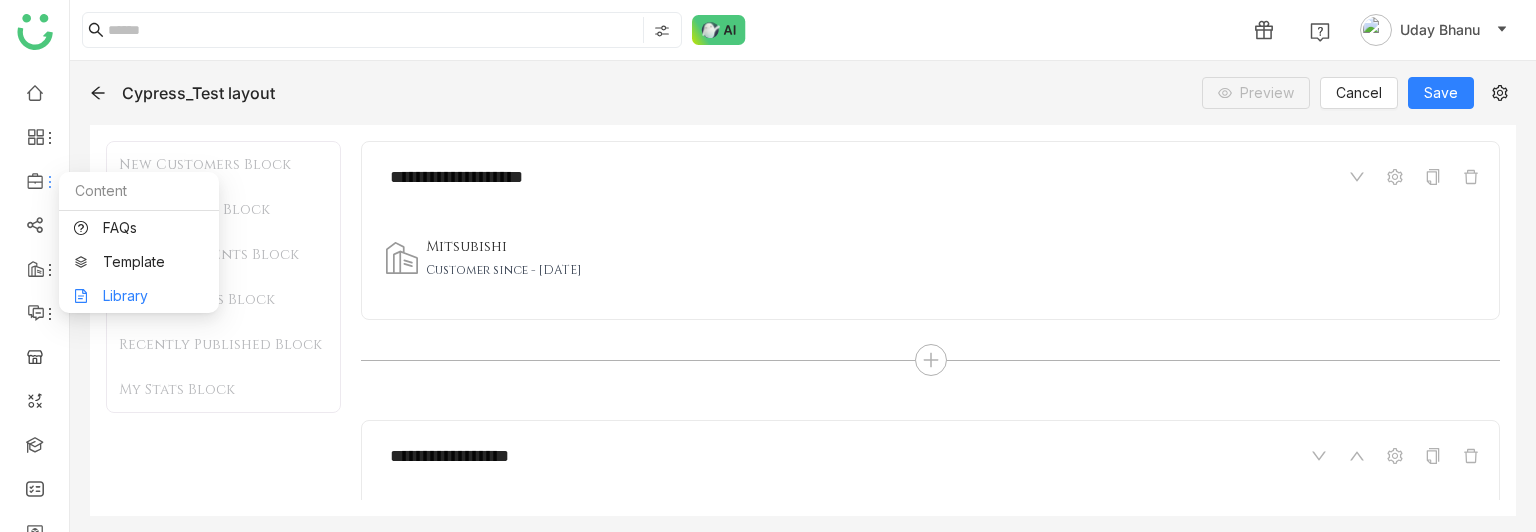 click on "Library" at bounding box center [139, 296] 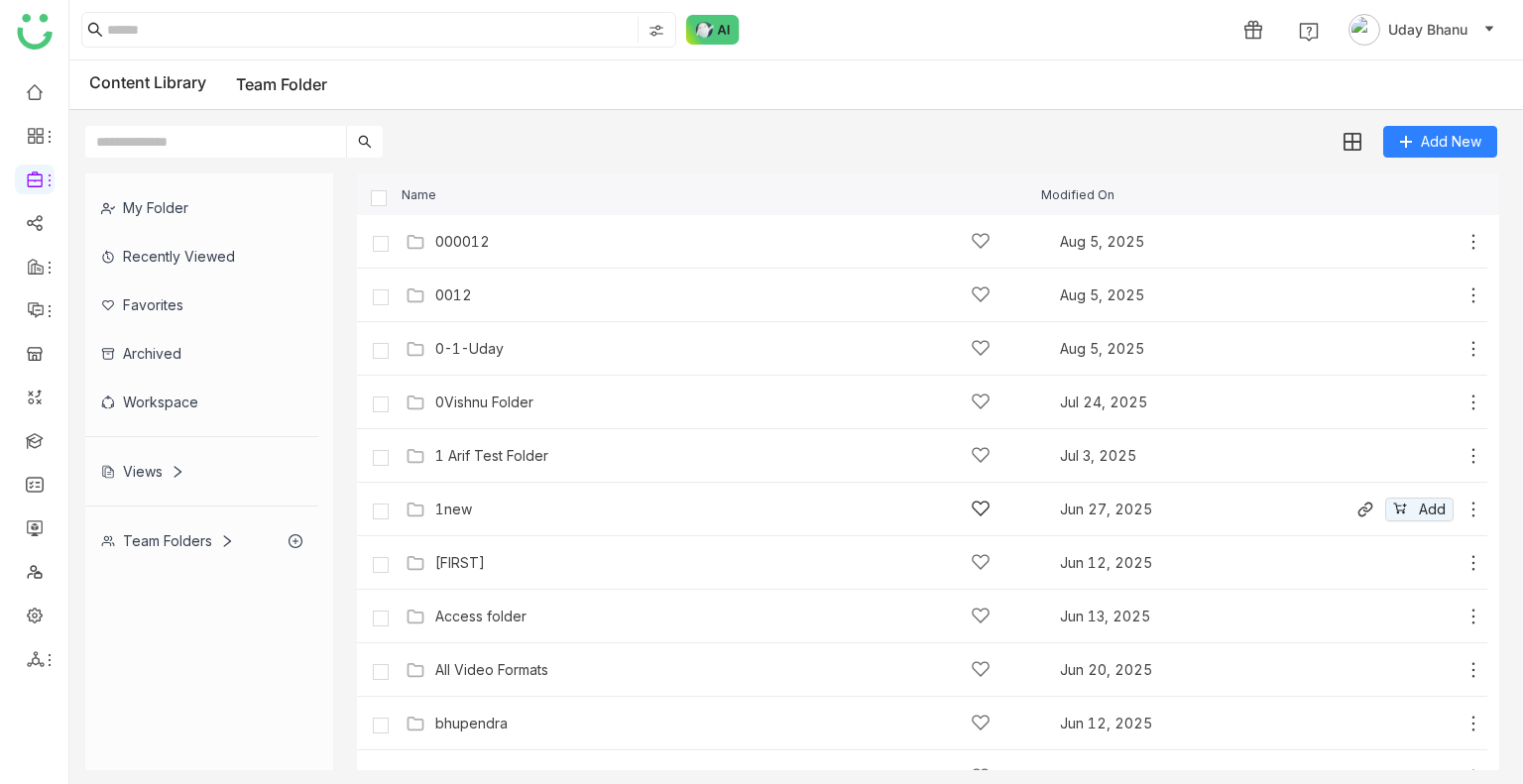 scroll, scrollTop: 889, scrollLeft: 0, axis: vertical 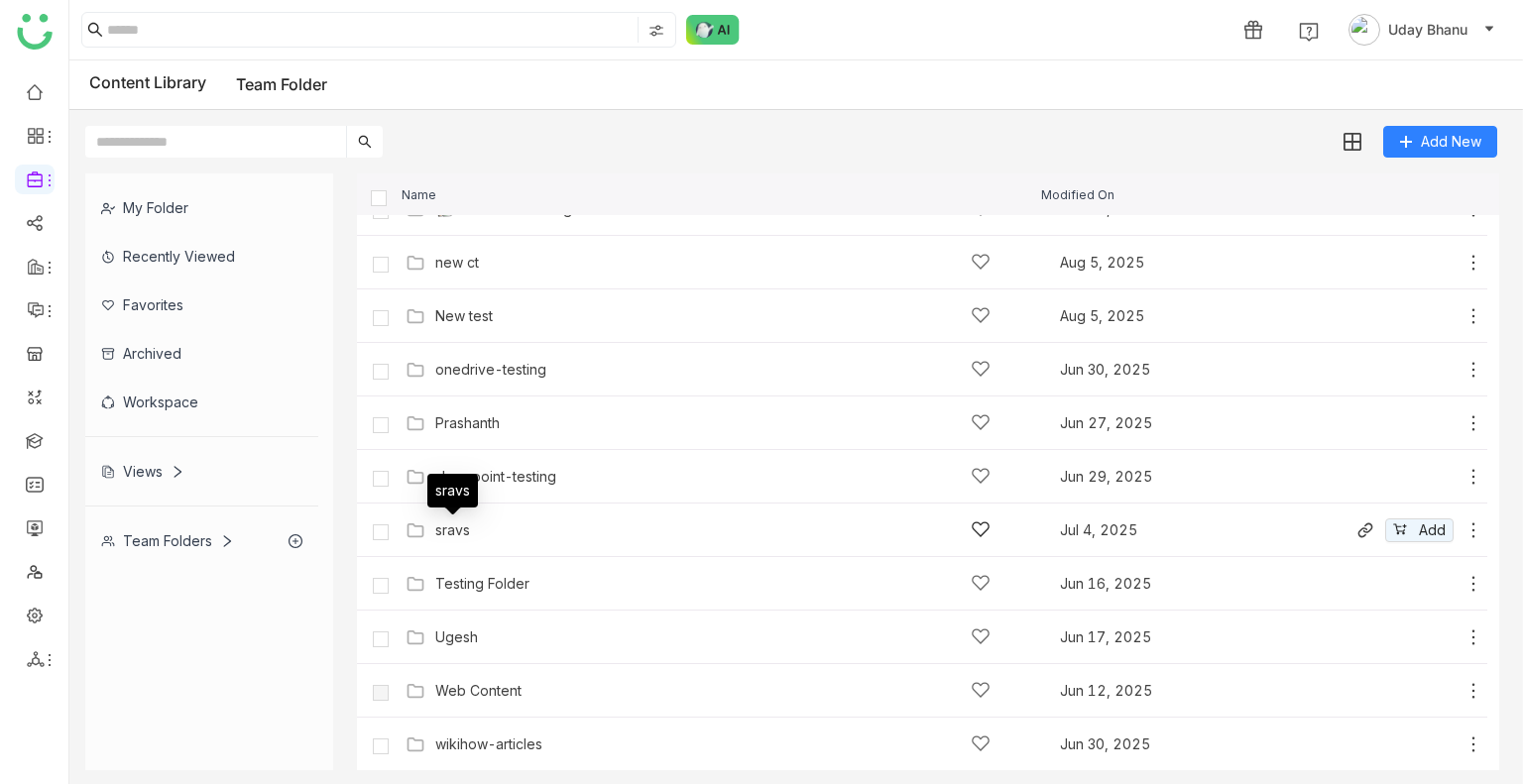 click on "sravs" 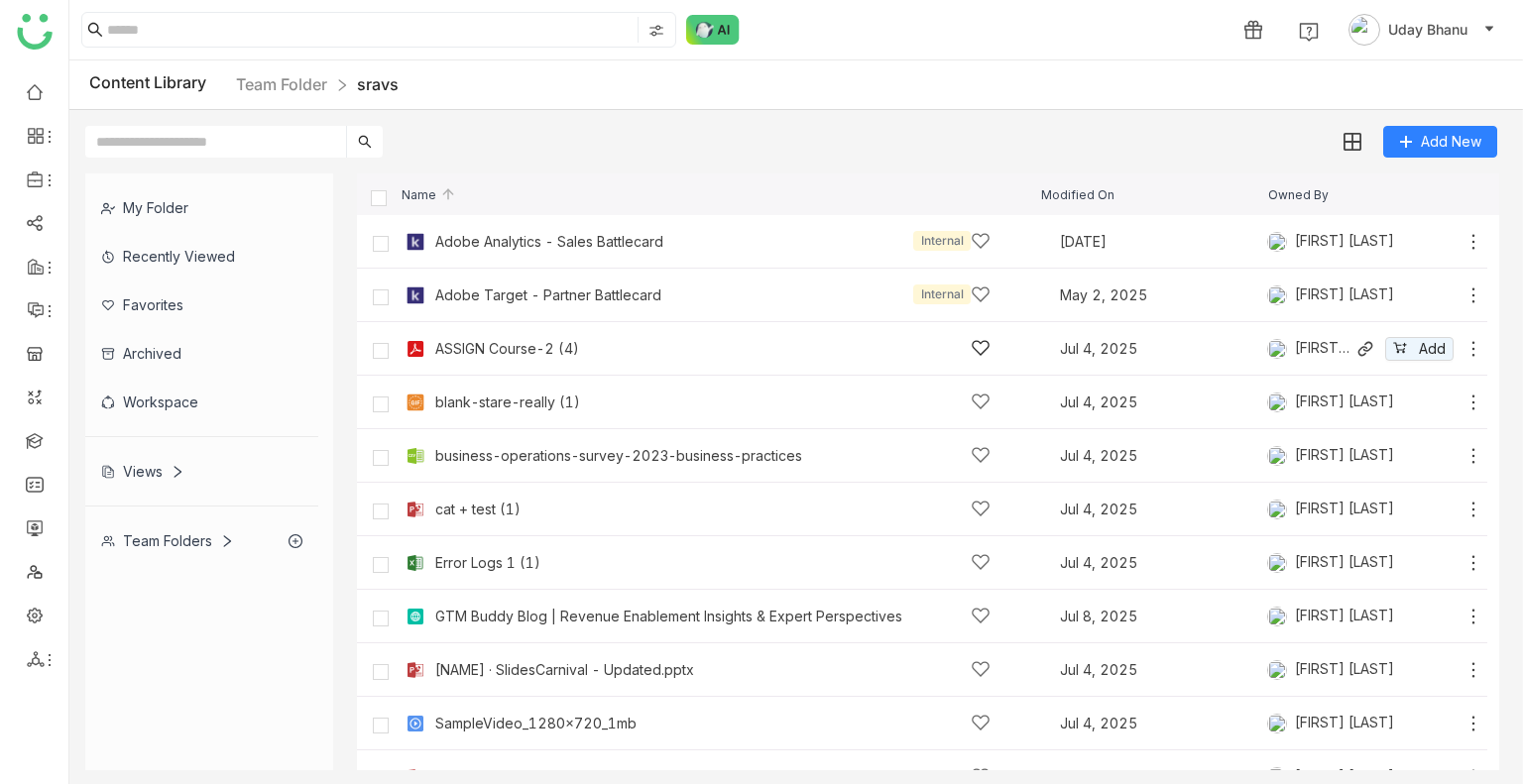 click on "ASSIGN Course-2 (4)" 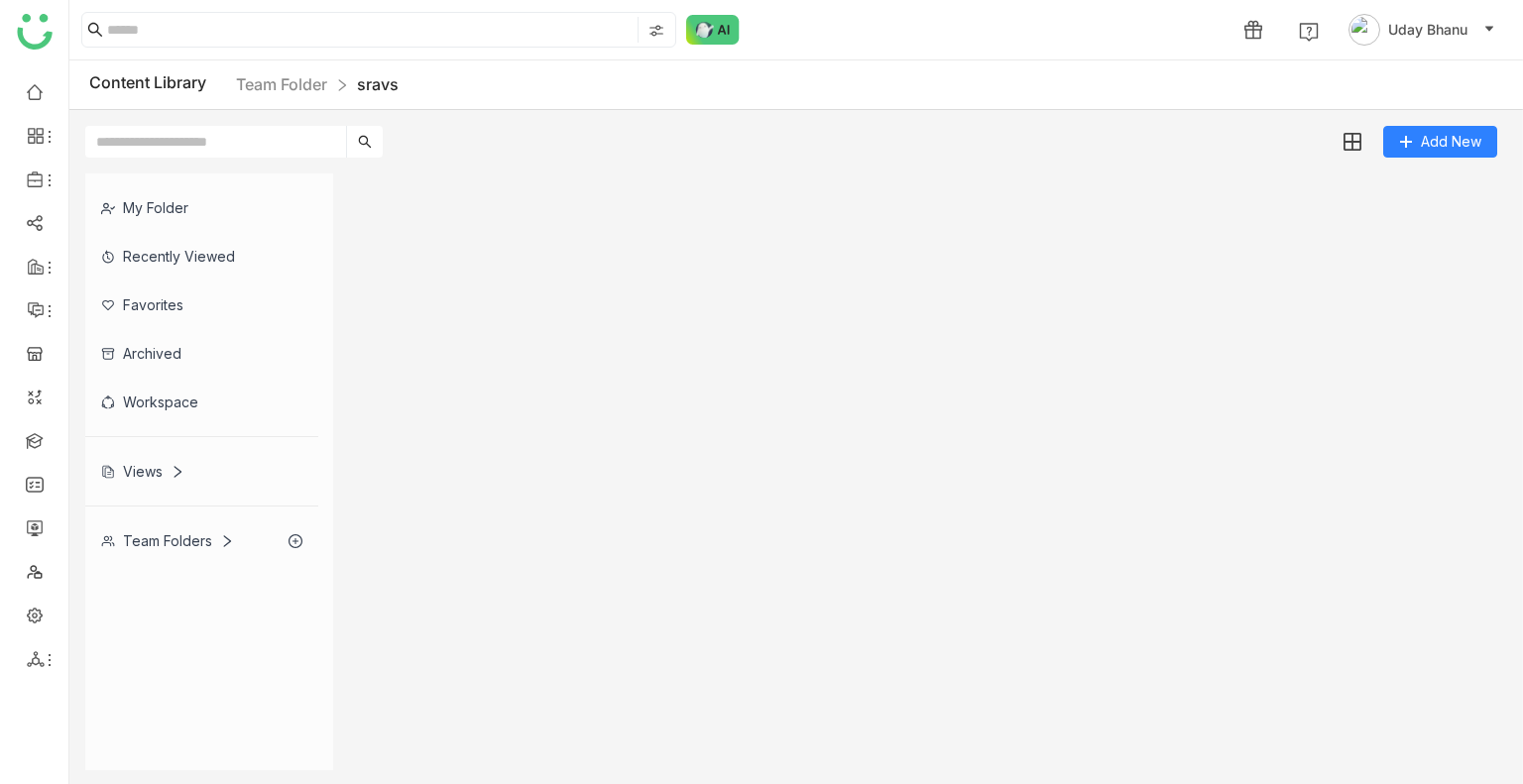 click 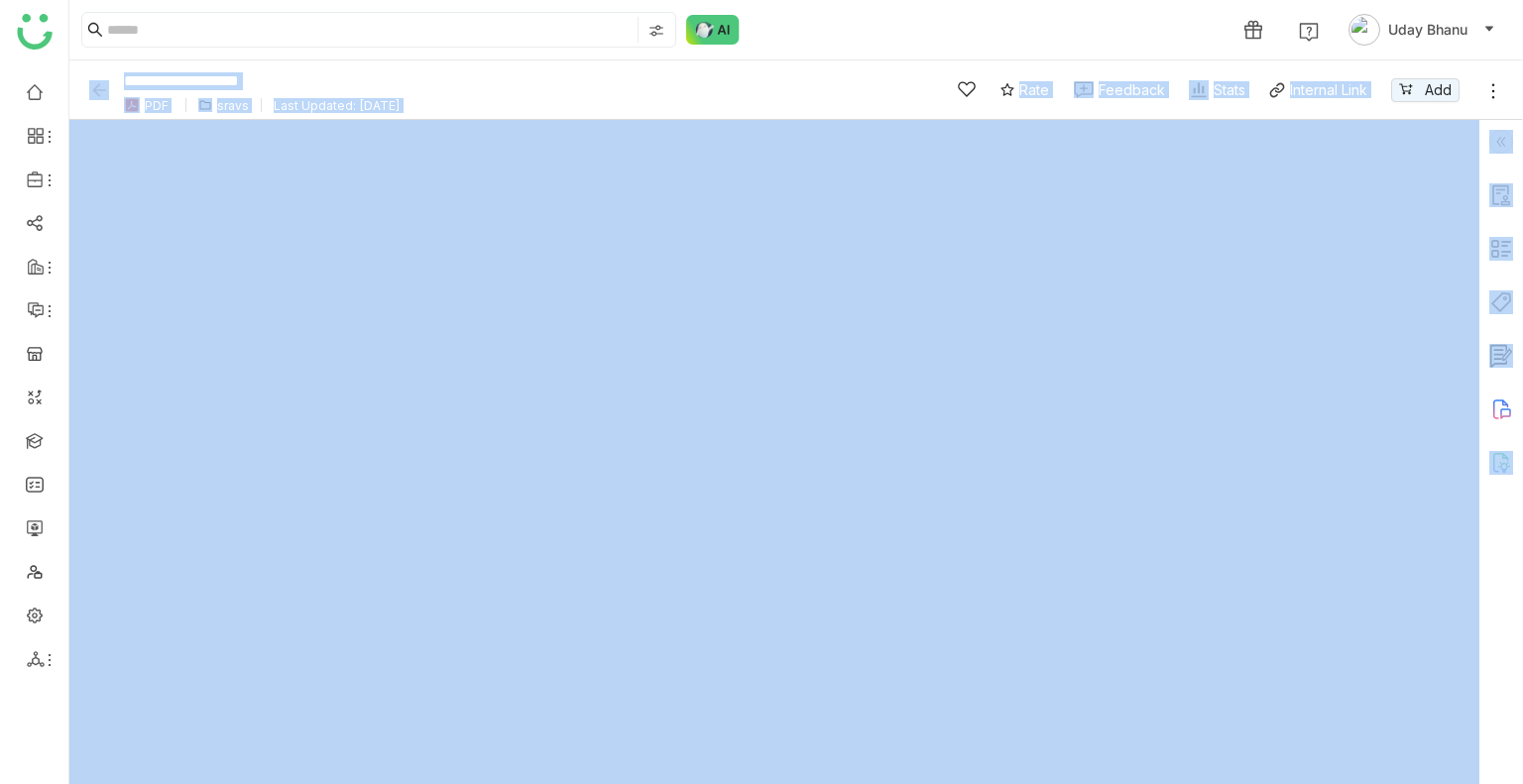 click on "Feedback" 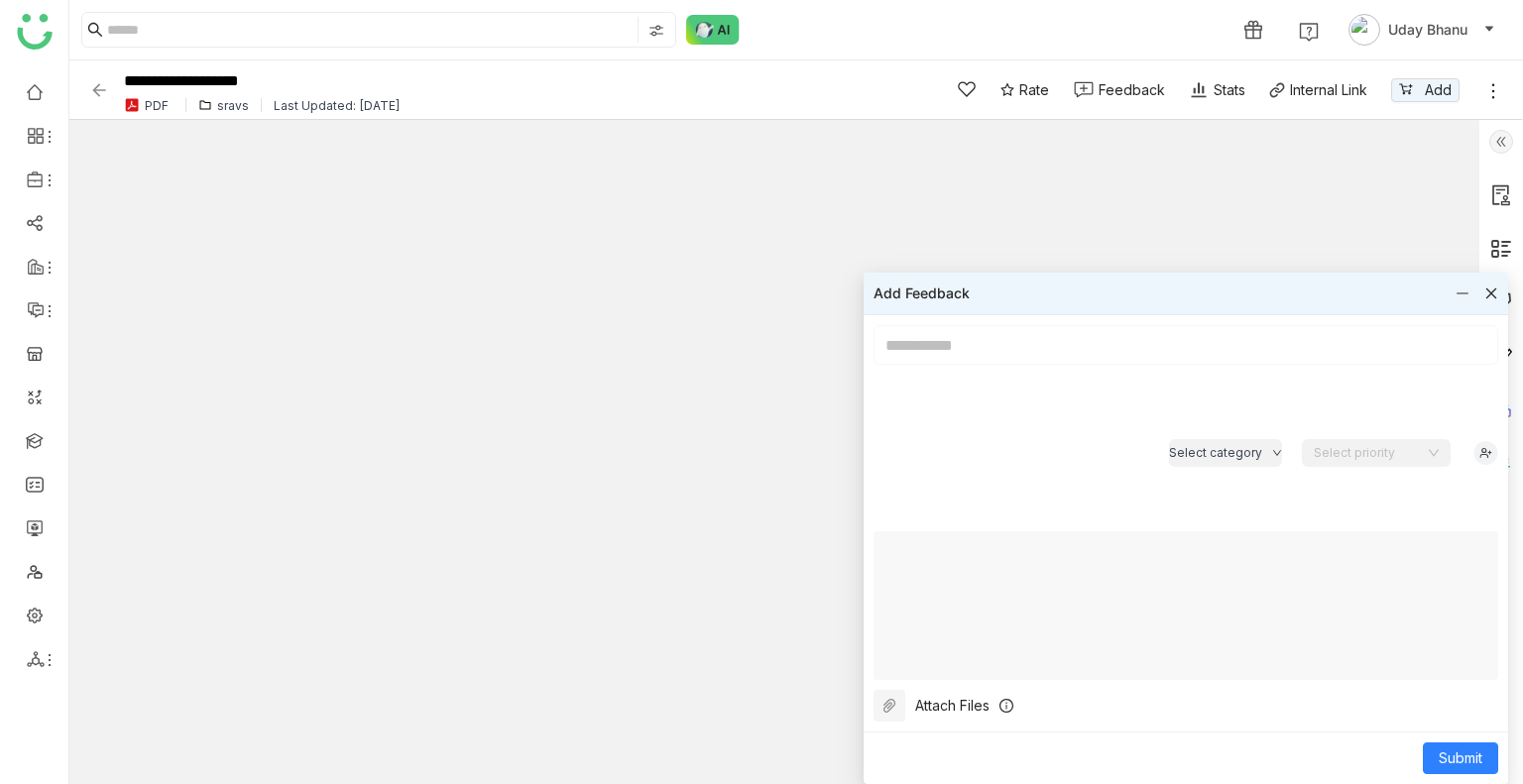 click at bounding box center (1186, 345) 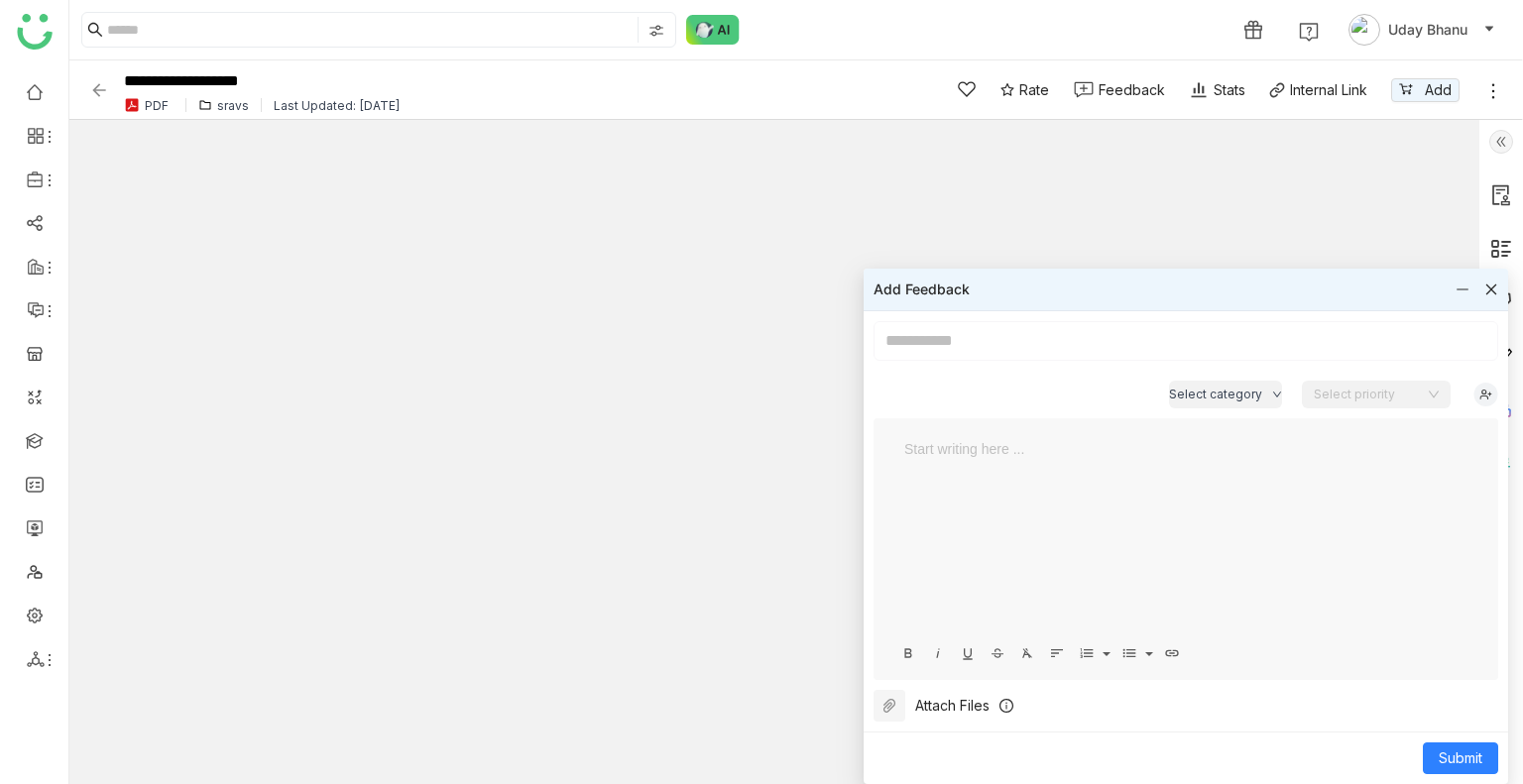 click at bounding box center [1186, 341] 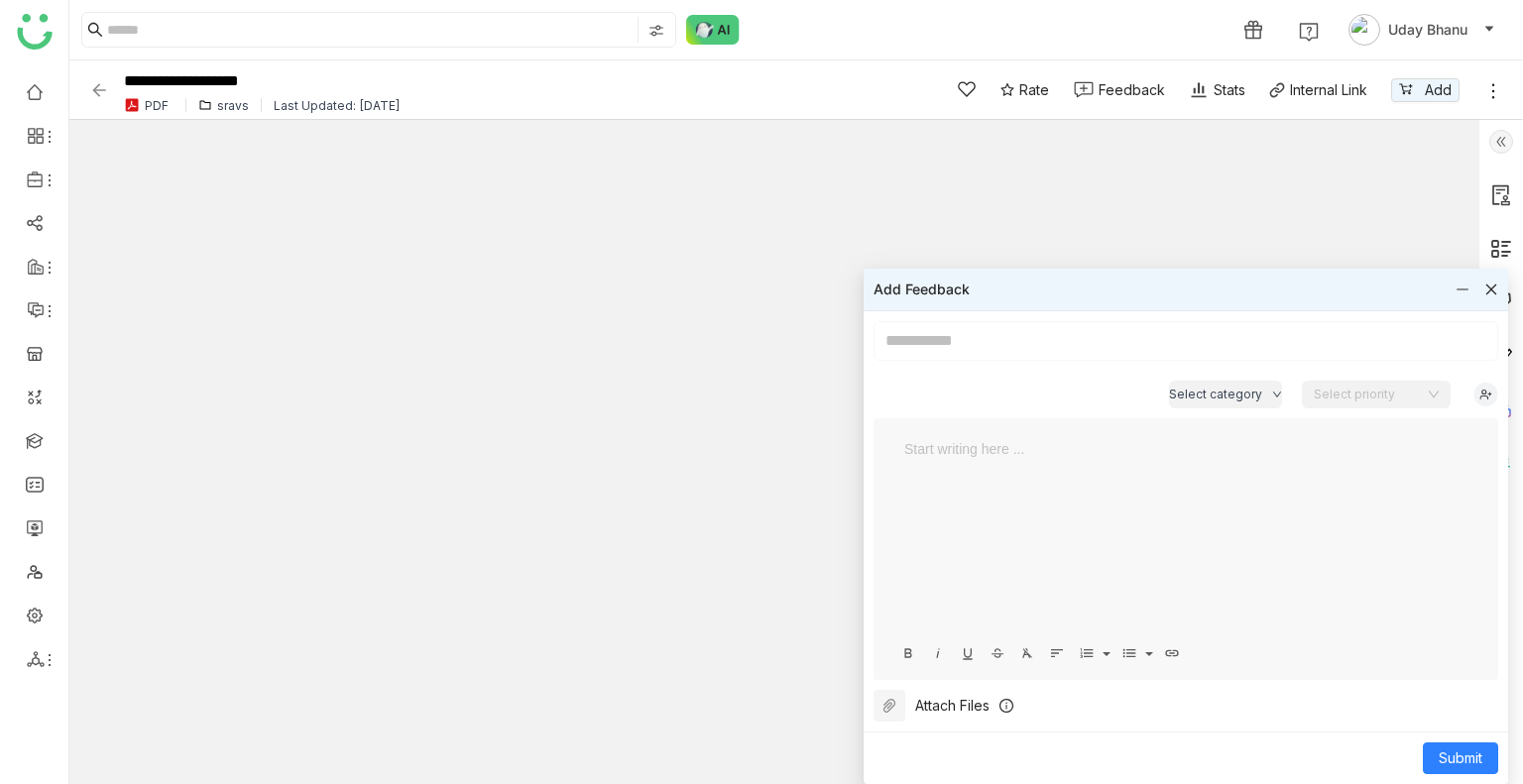 click 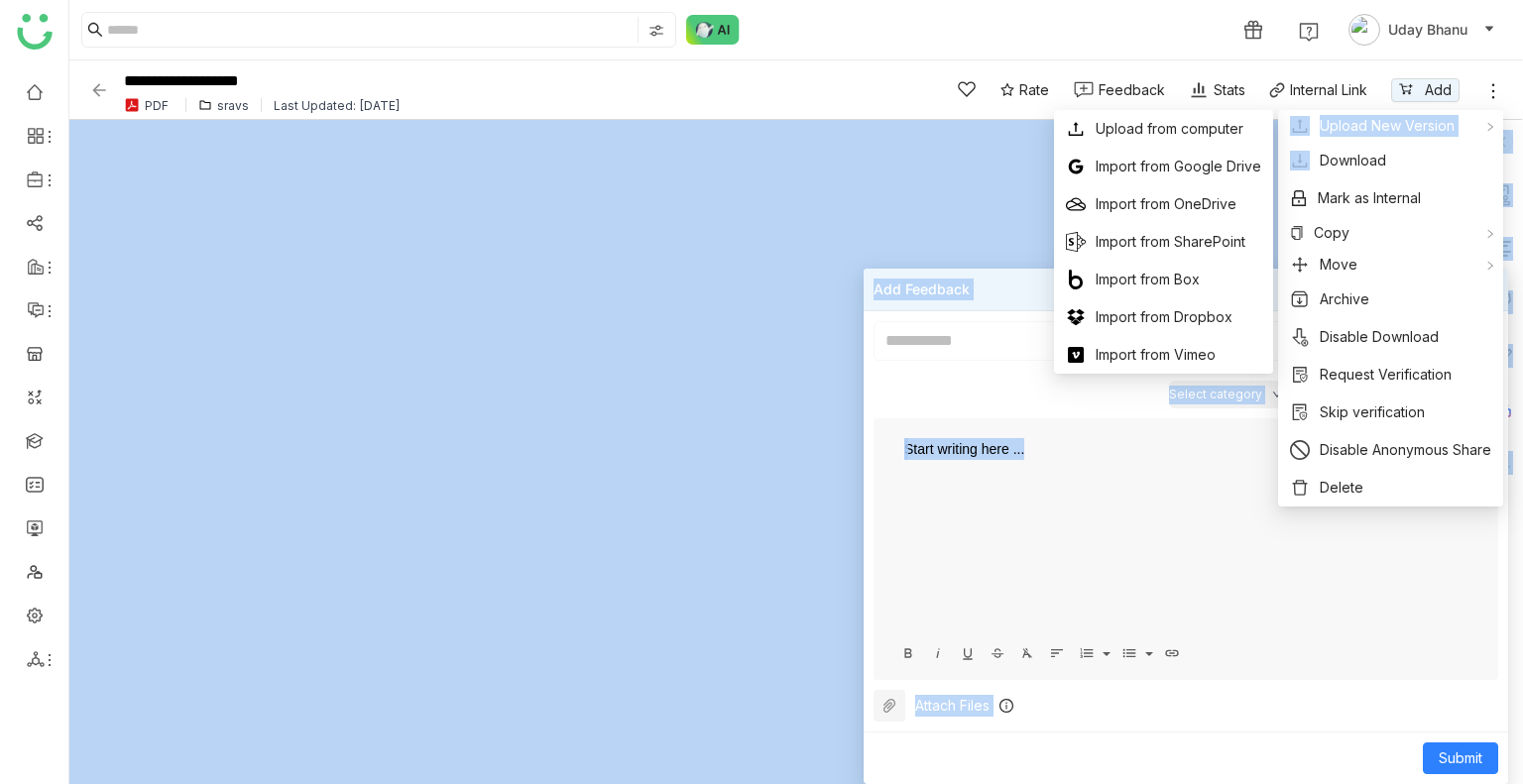drag, startPoint x: 1491, startPoint y: 126, endPoint x: 1507, endPoint y: 90, distance: 39.39543 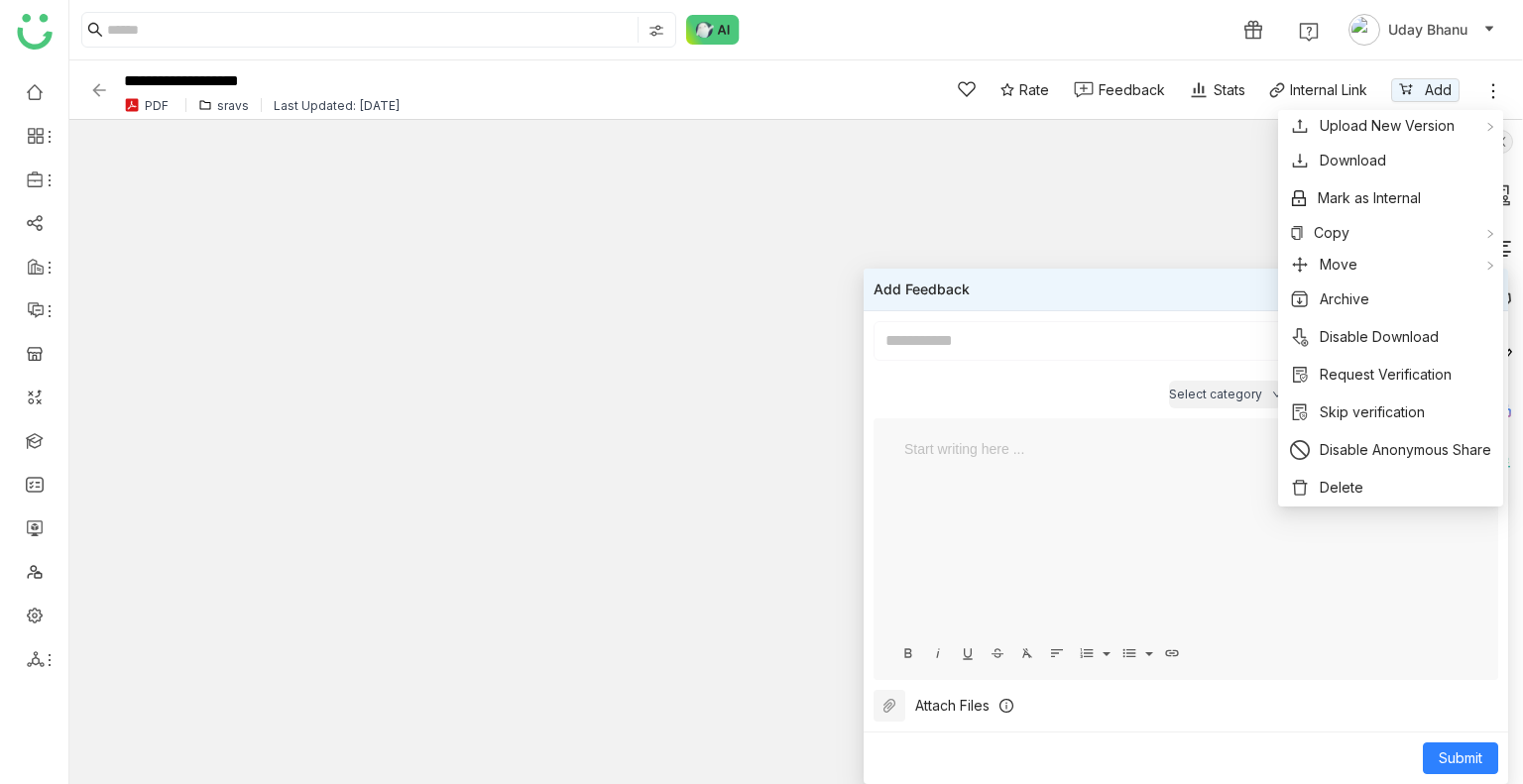 click on "Rate Feedback  Stats
Internal Link
Add" 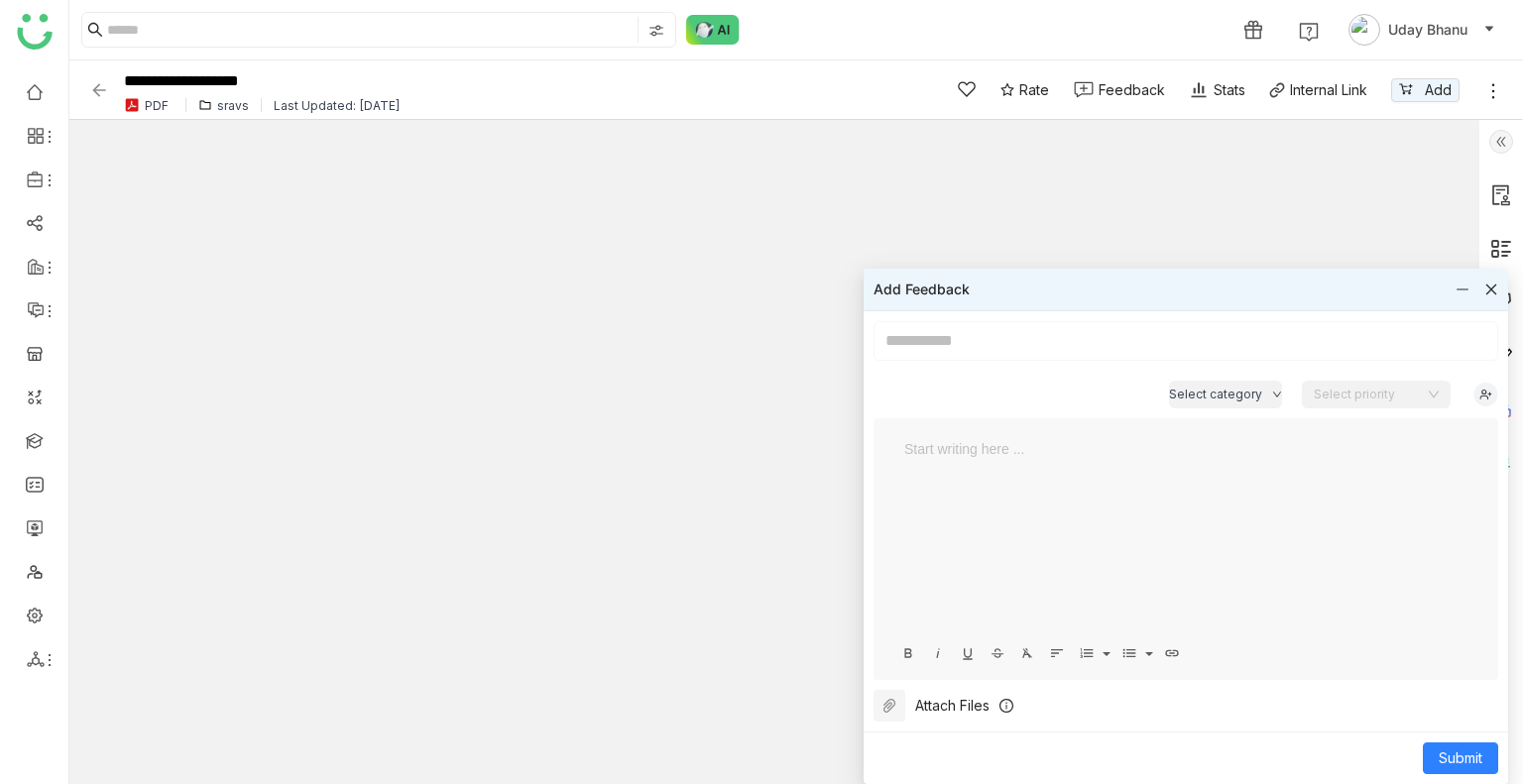 click 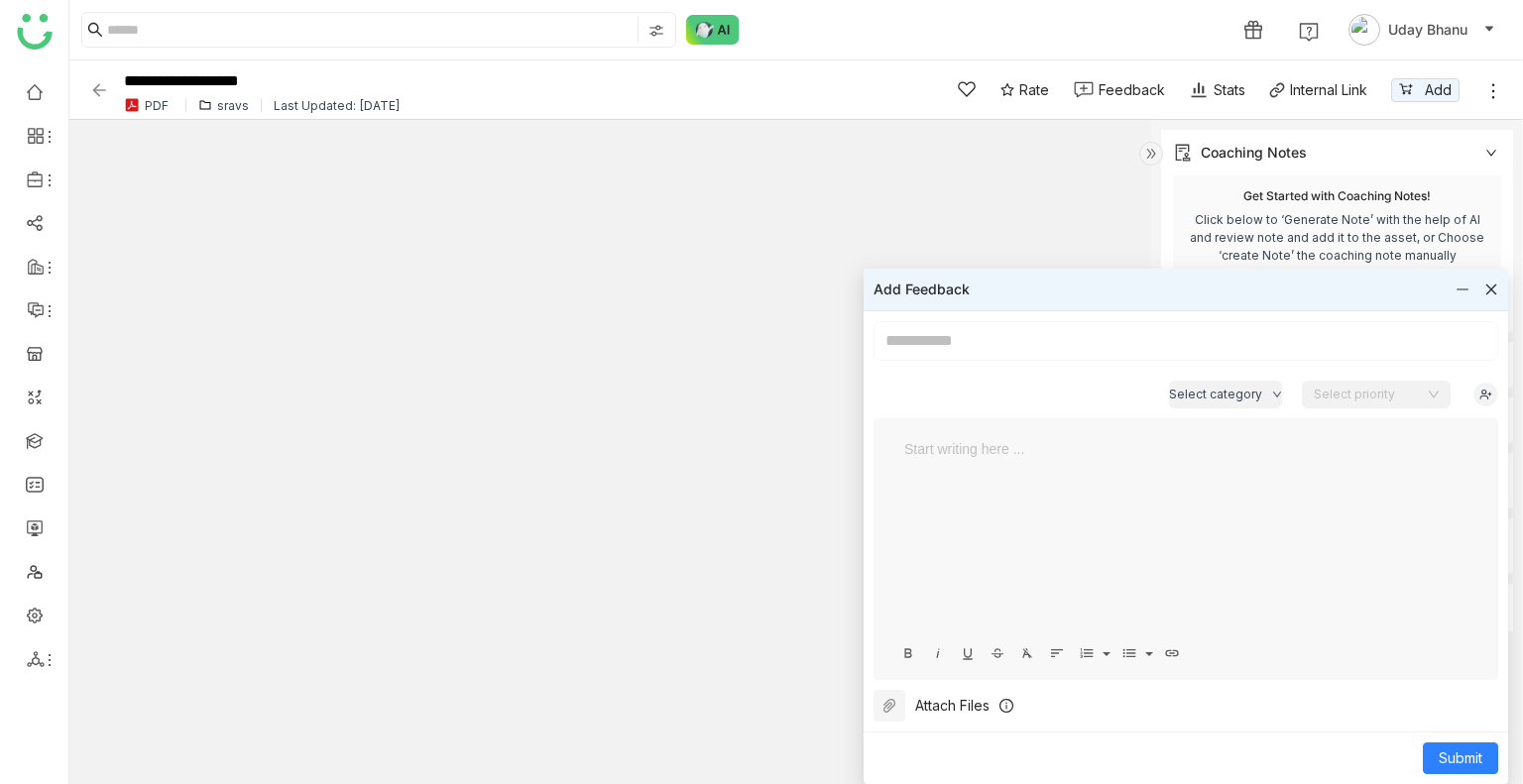 click 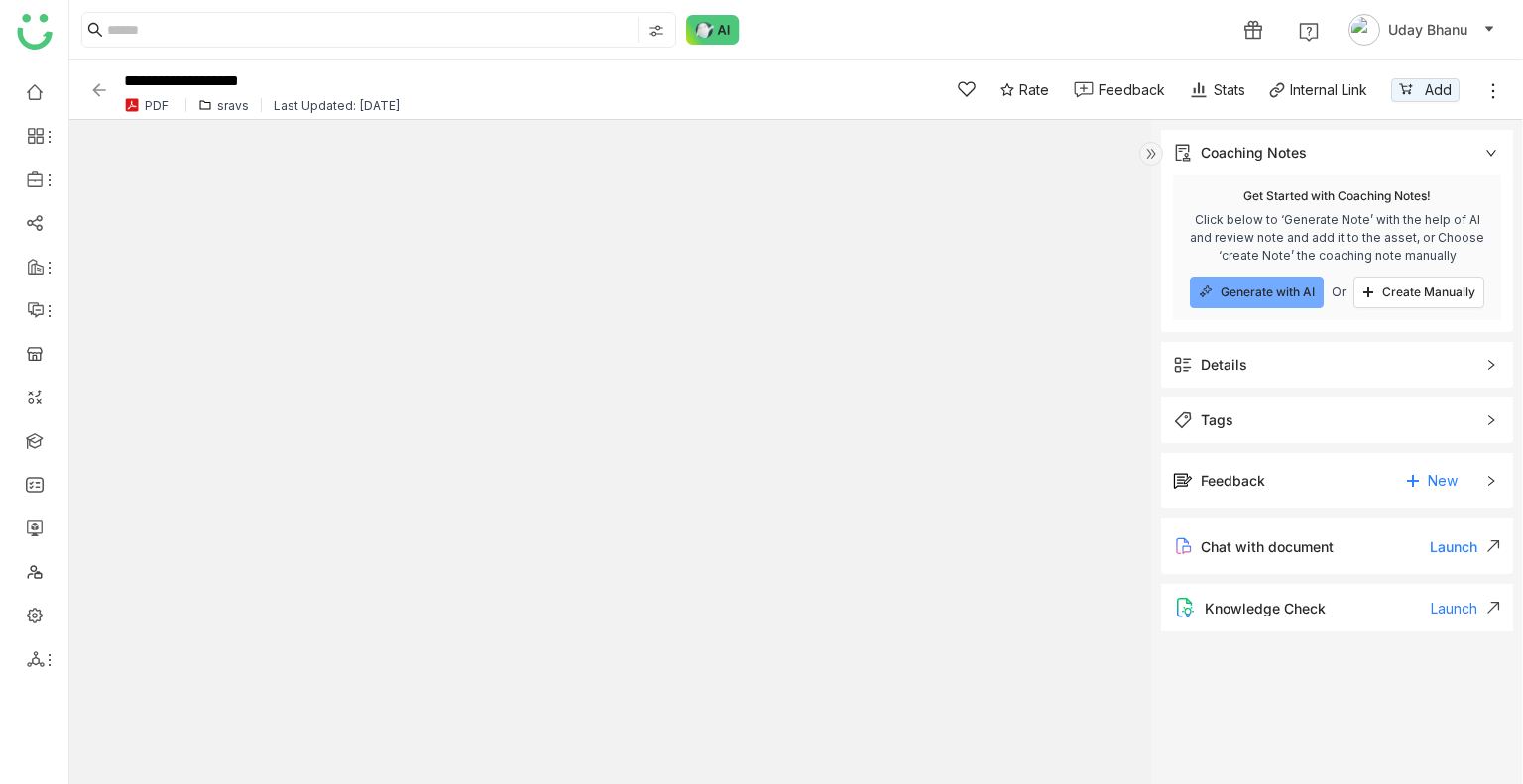 click on "Details" 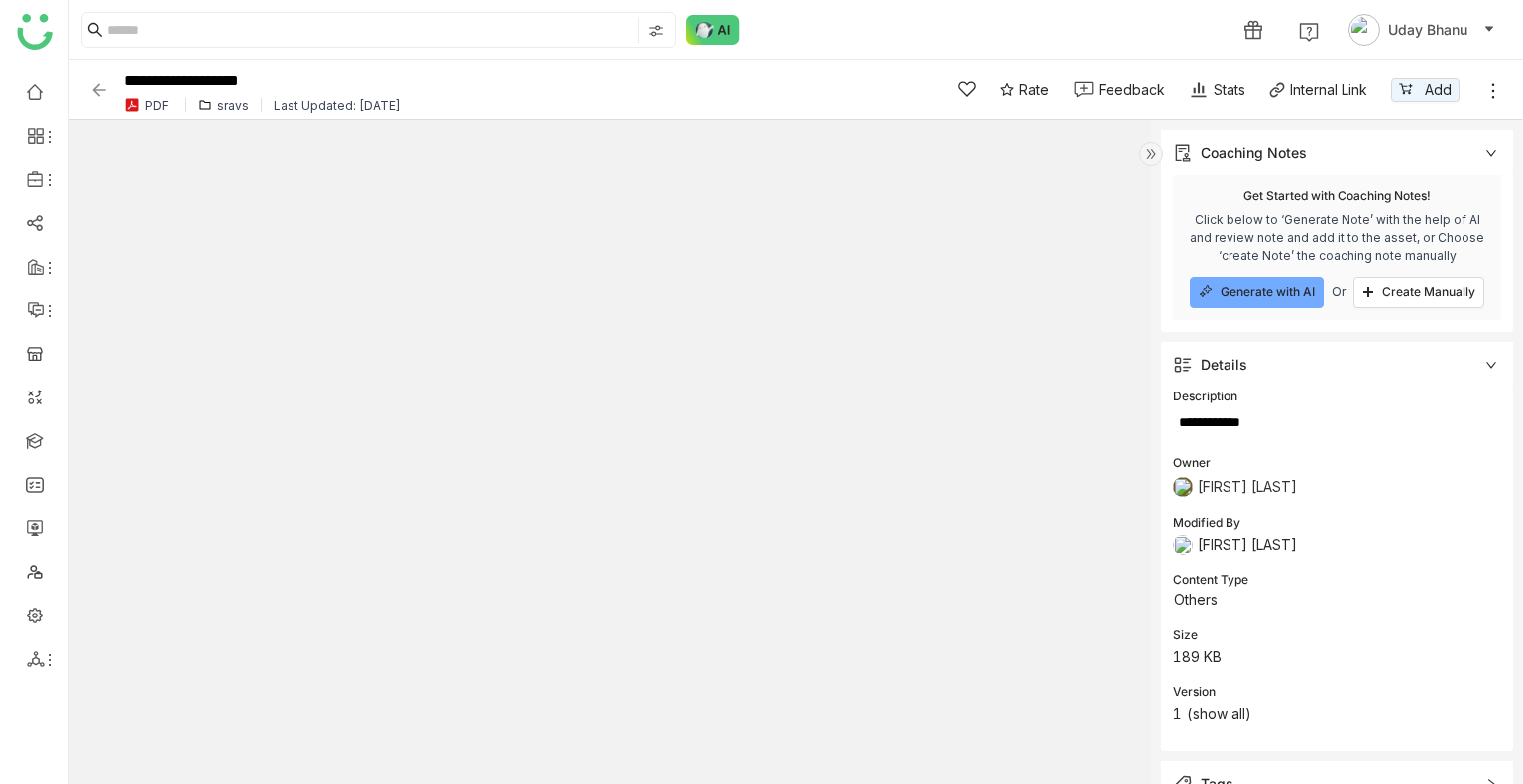 scroll, scrollTop: 162, scrollLeft: 0, axis: vertical 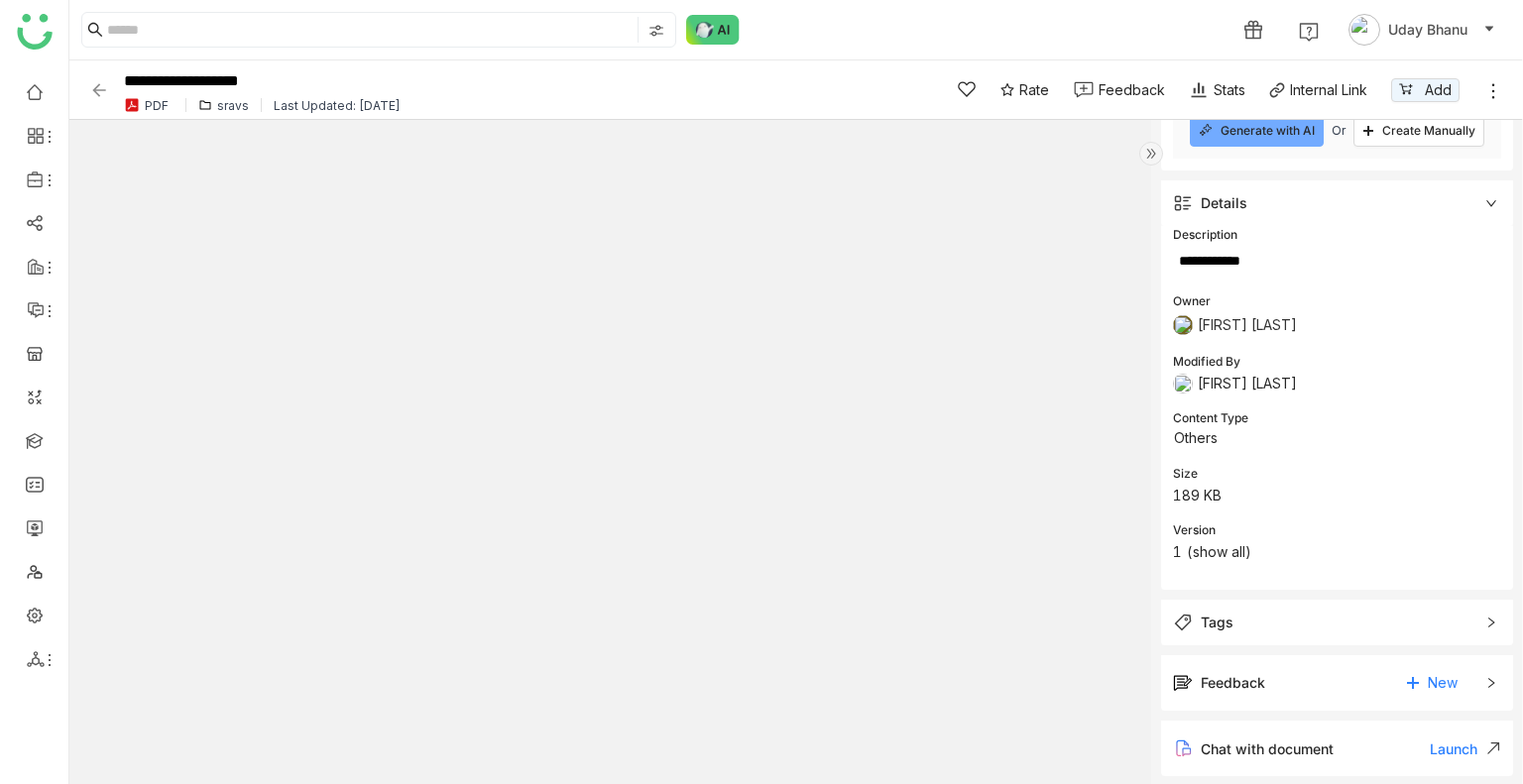 click 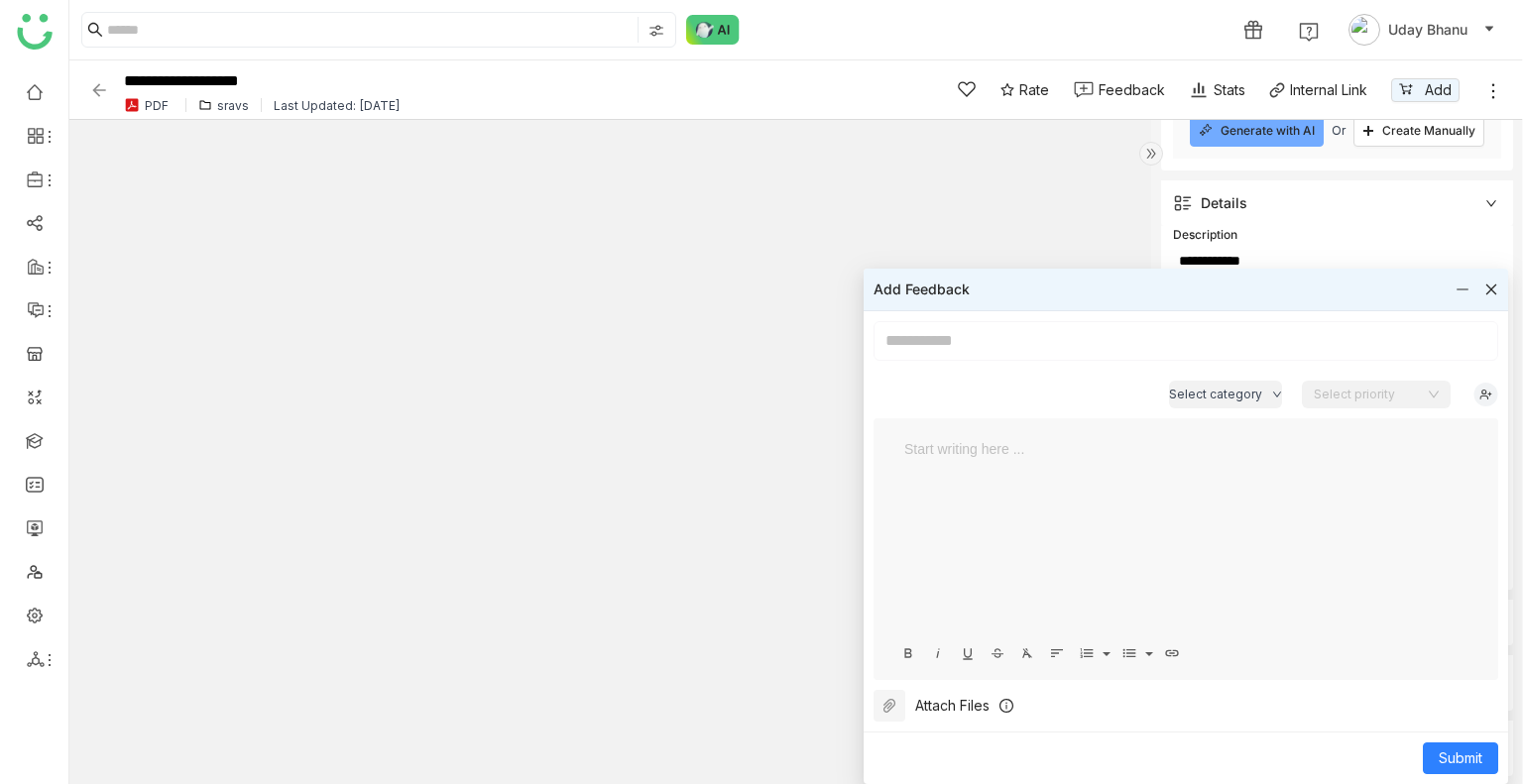 click at bounding box center [1186, 341] 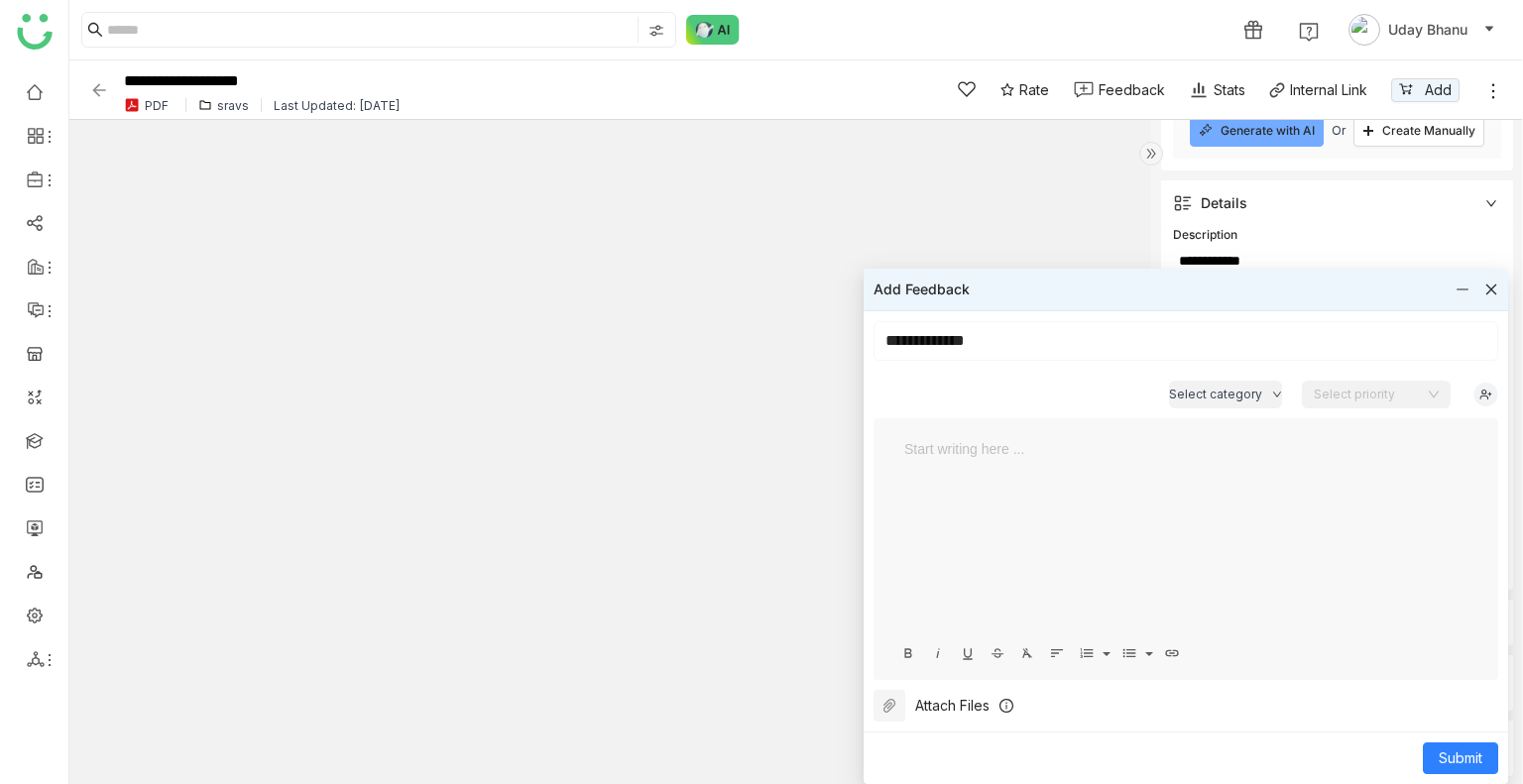 type on "**********" 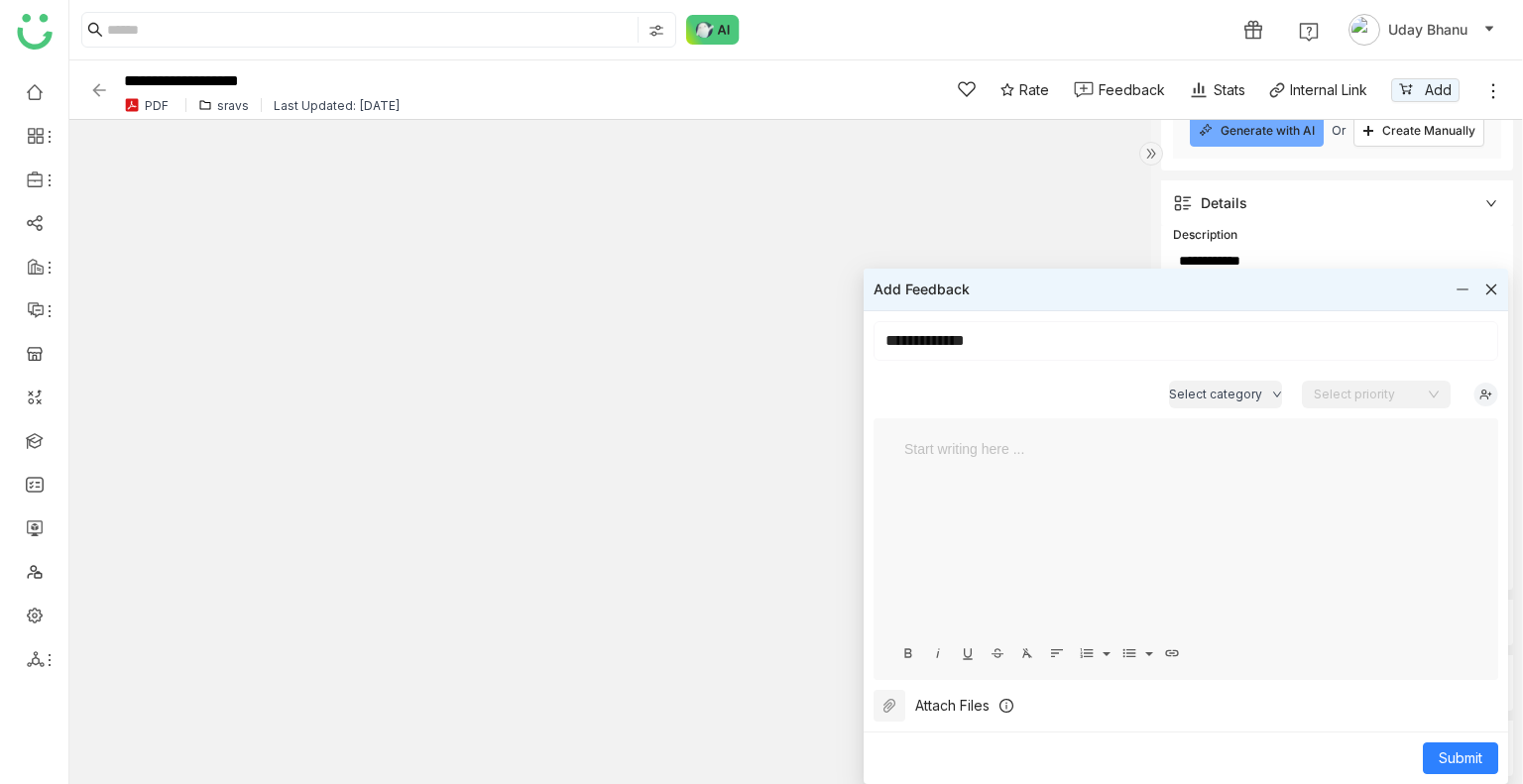 click at bounding box center (1186, 537) 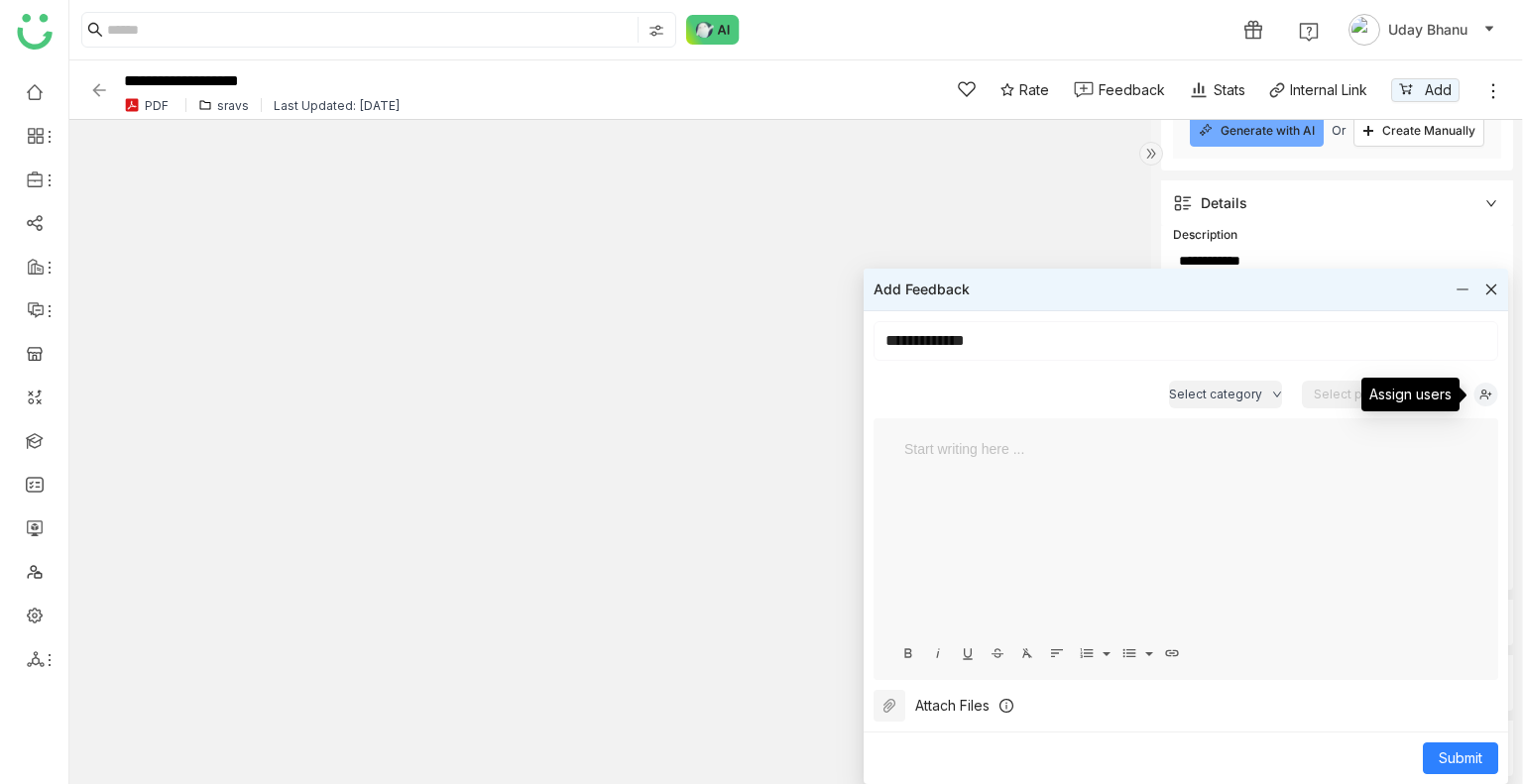 click 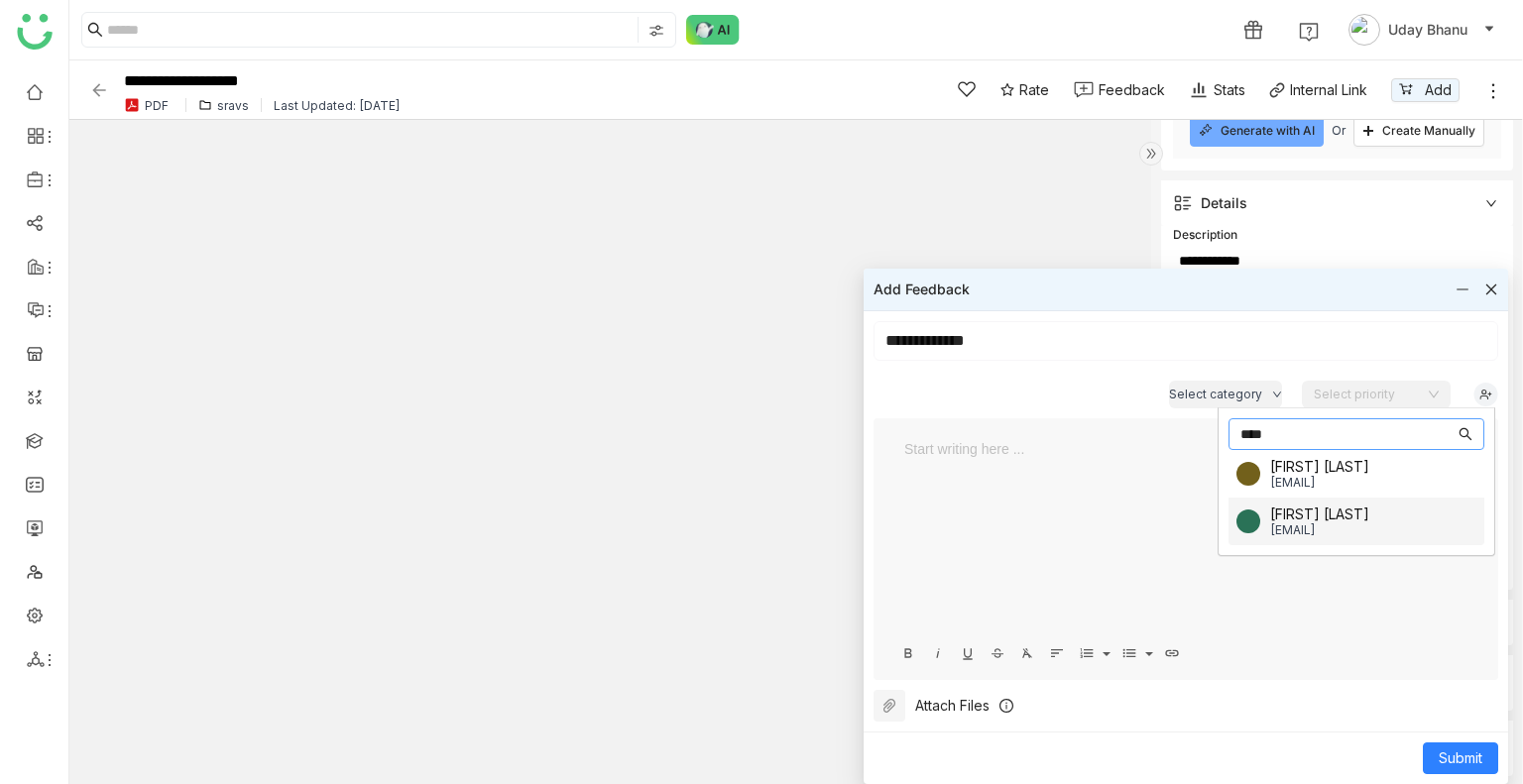 click on "sravsjatoth02@gmail.com" at bounding box center (1320, 529) 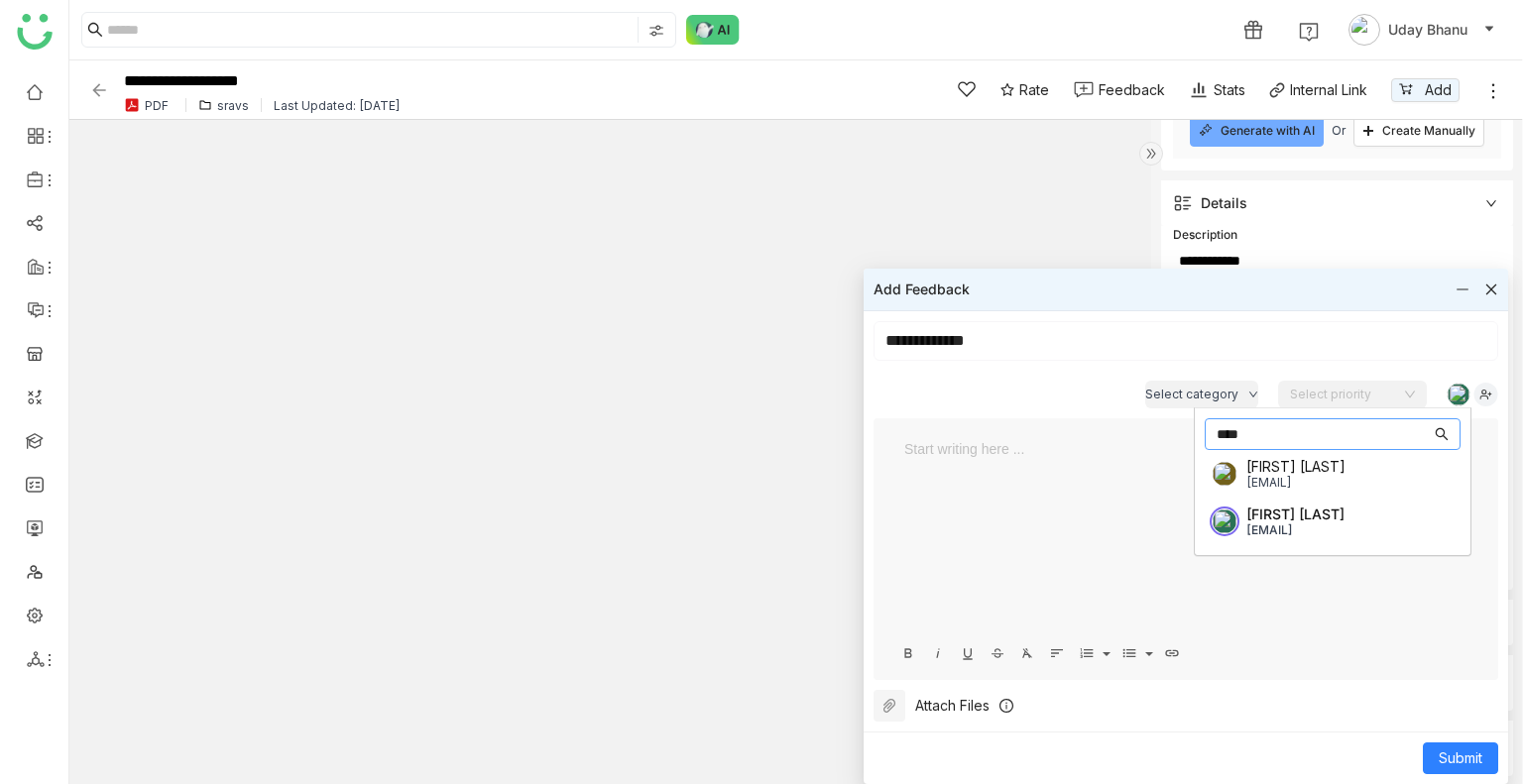 type on "****" 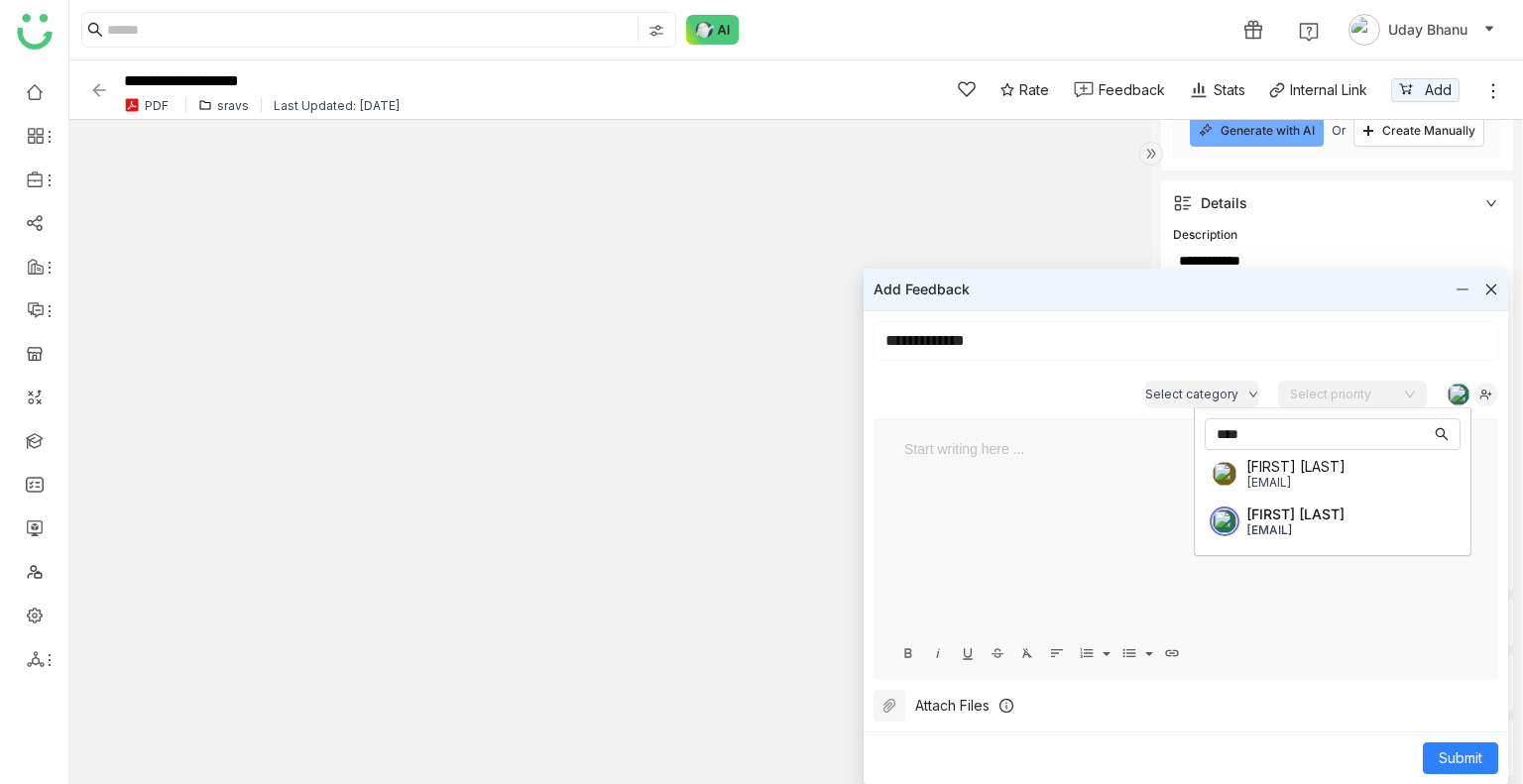 click at bounding box center [1186, 537] 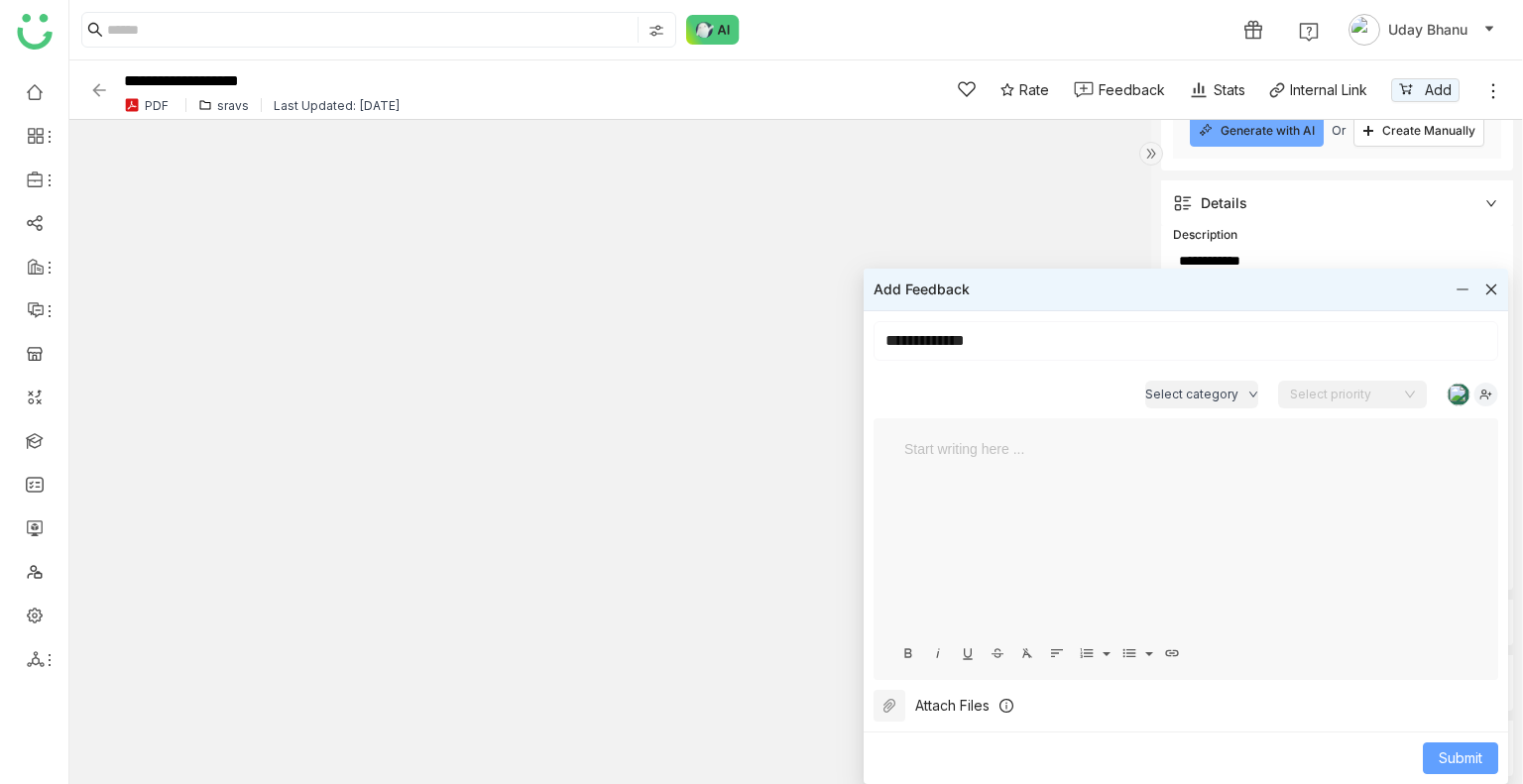 click on "Submit" at bounding box center [1461, 758] 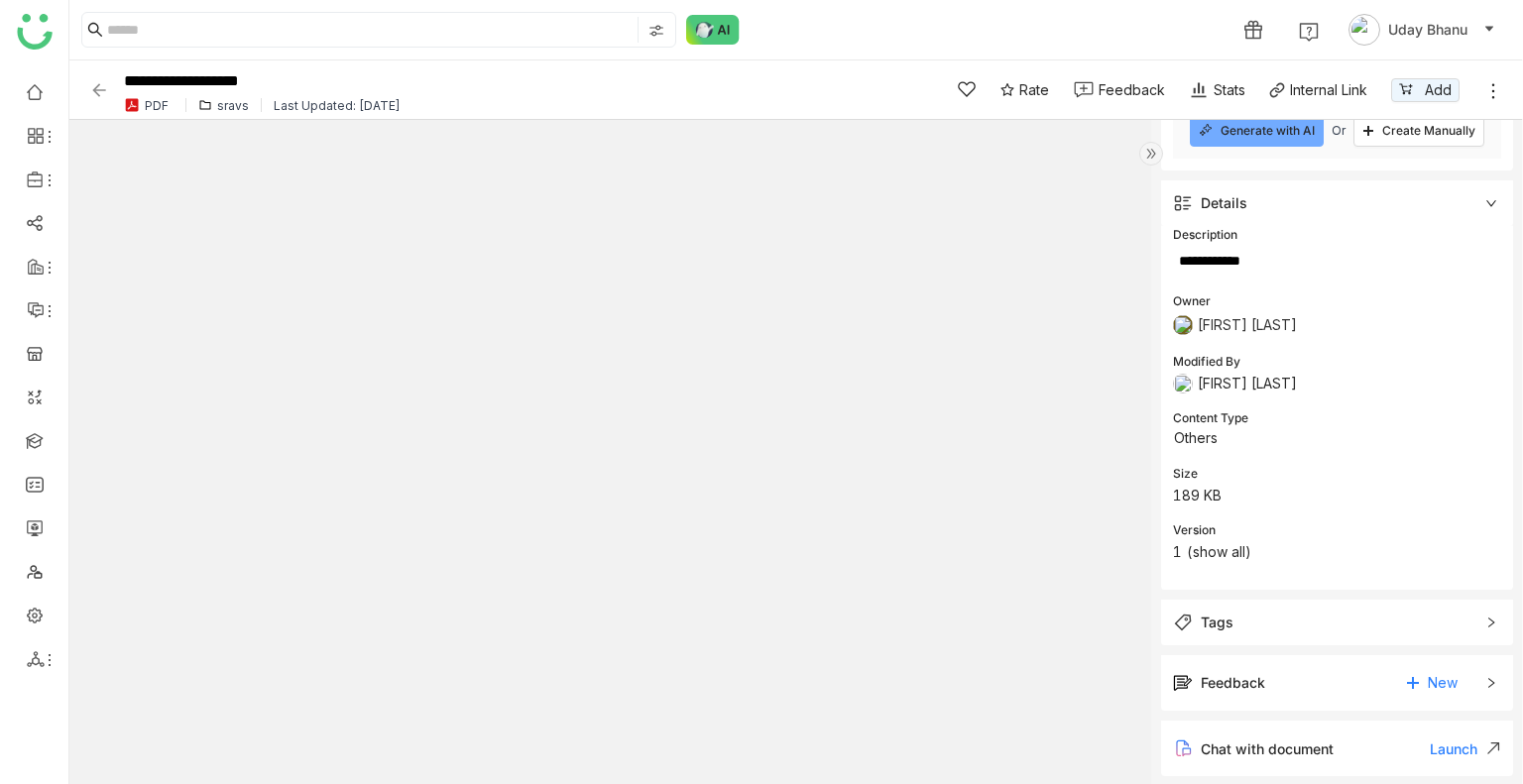 click 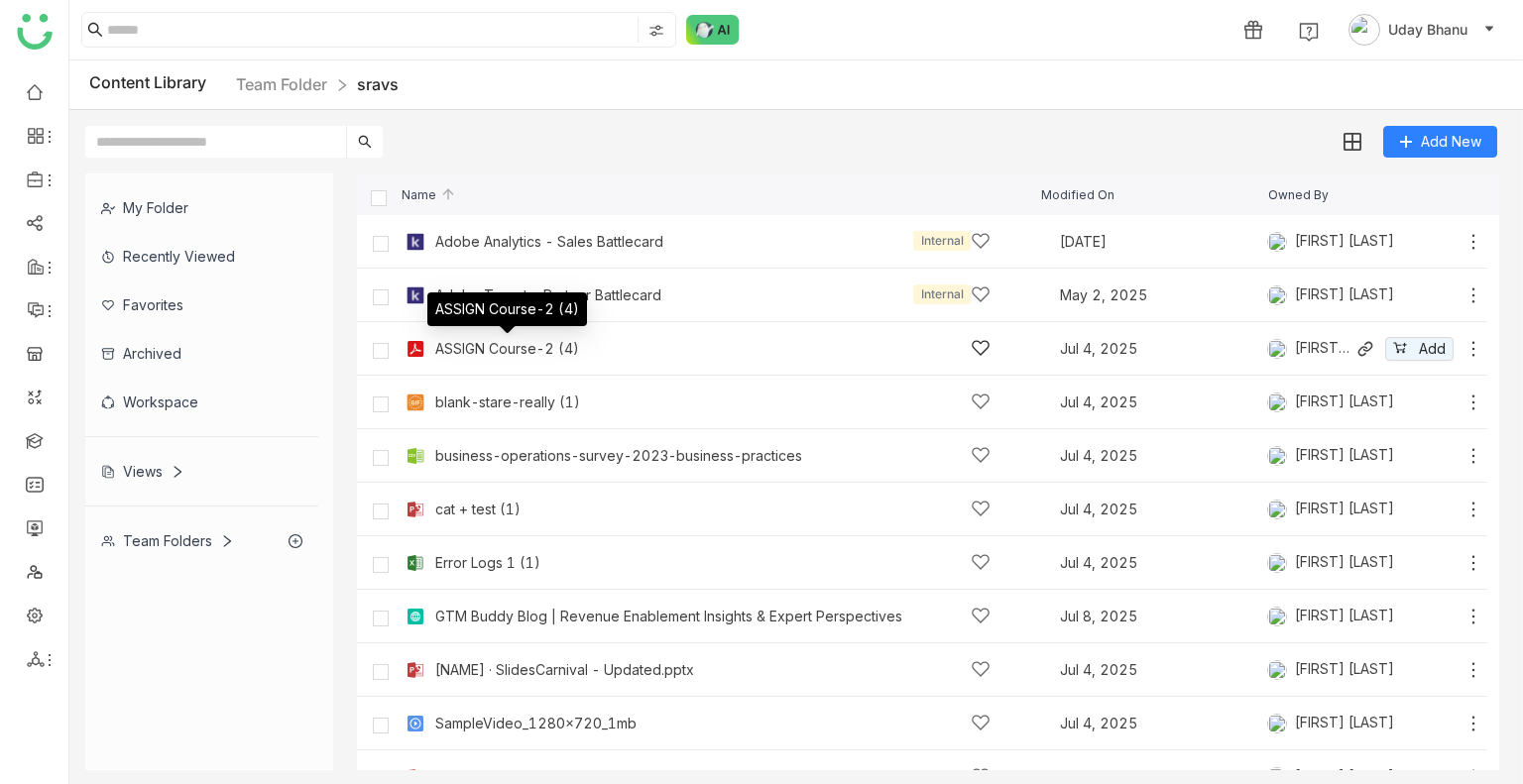click on "ASSIGN Course-2 (4)" 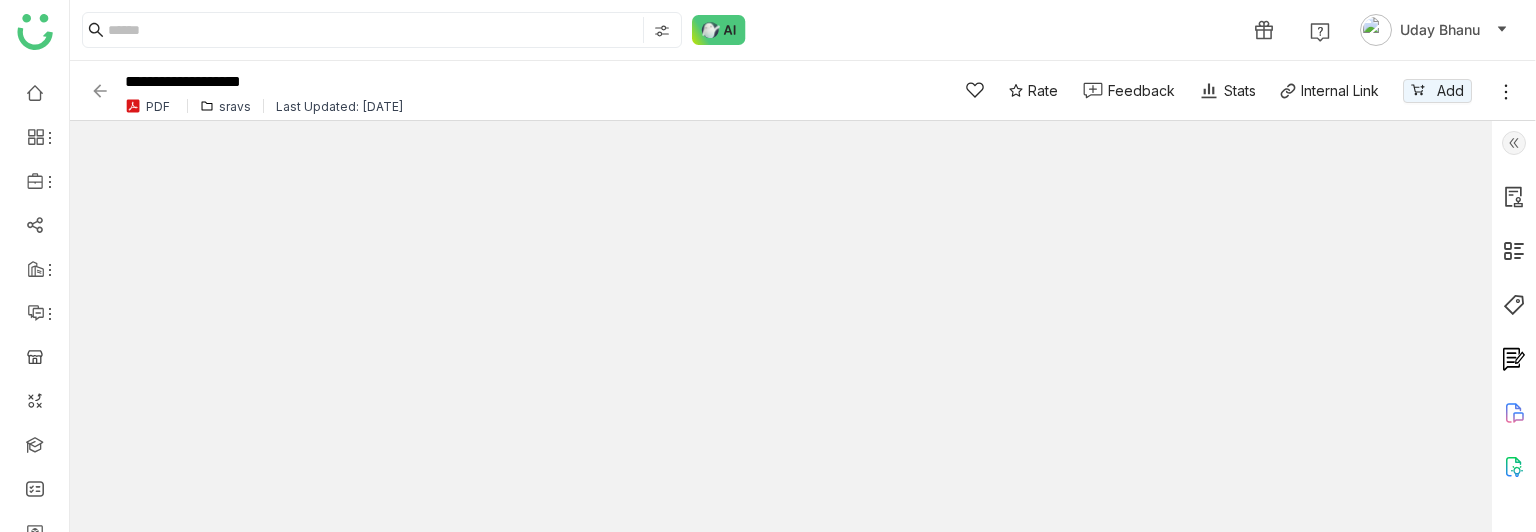 click 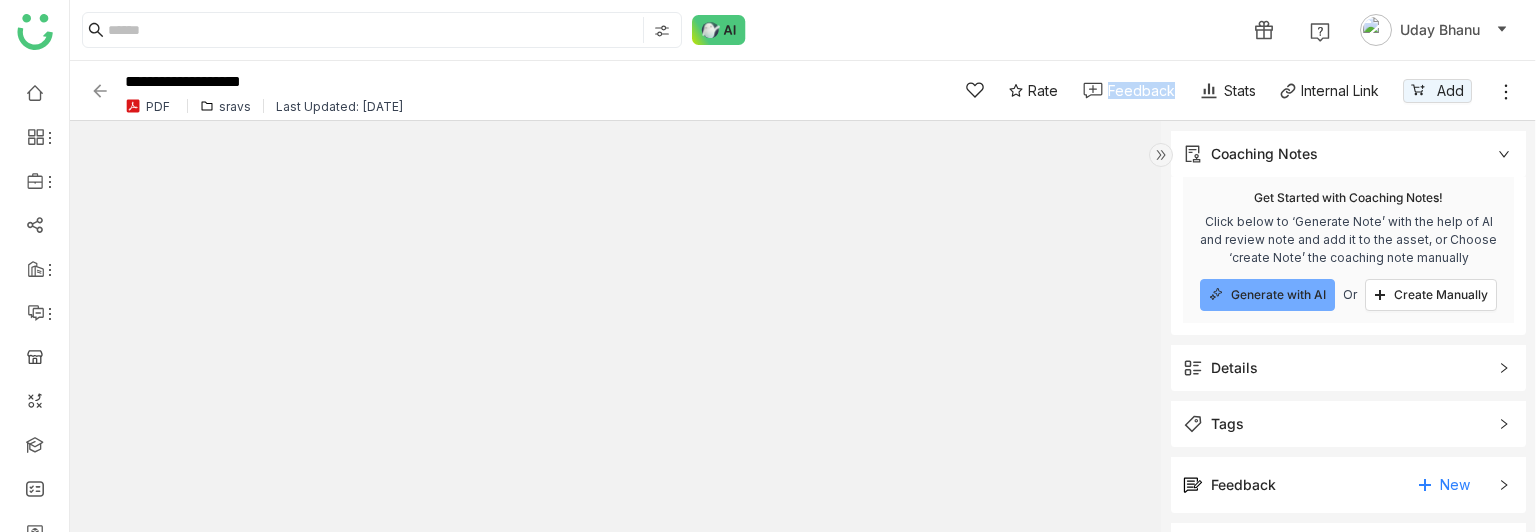 click on "Feedback" 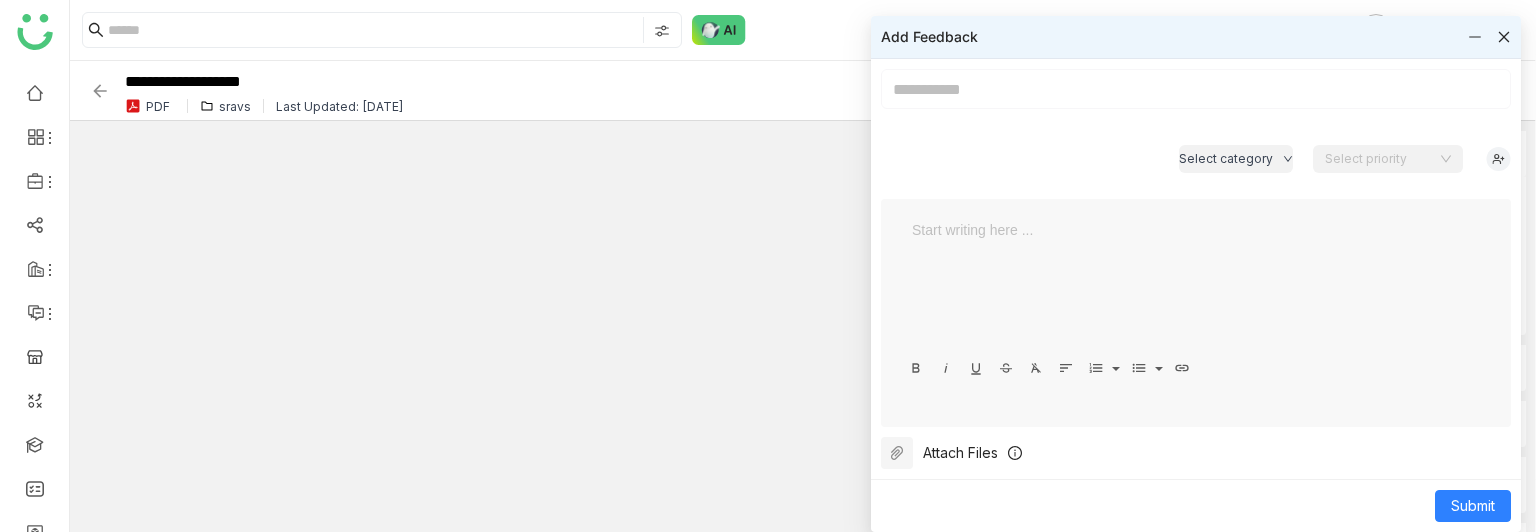 click at bounding box center (1196, 89) 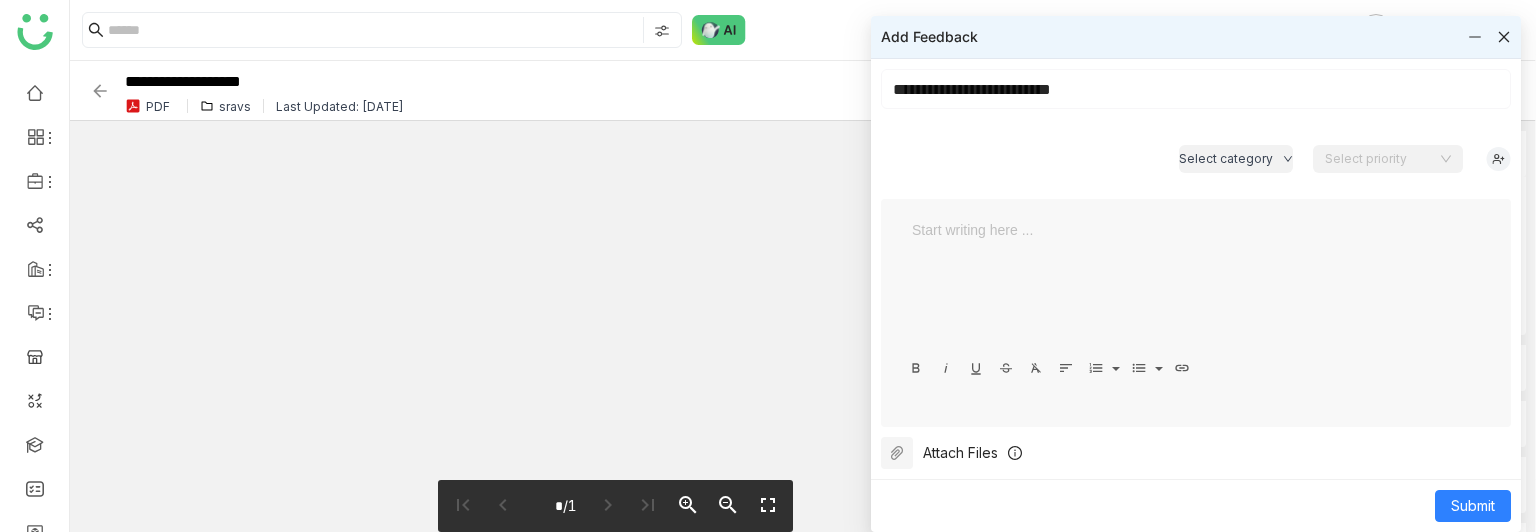 type on "**********" 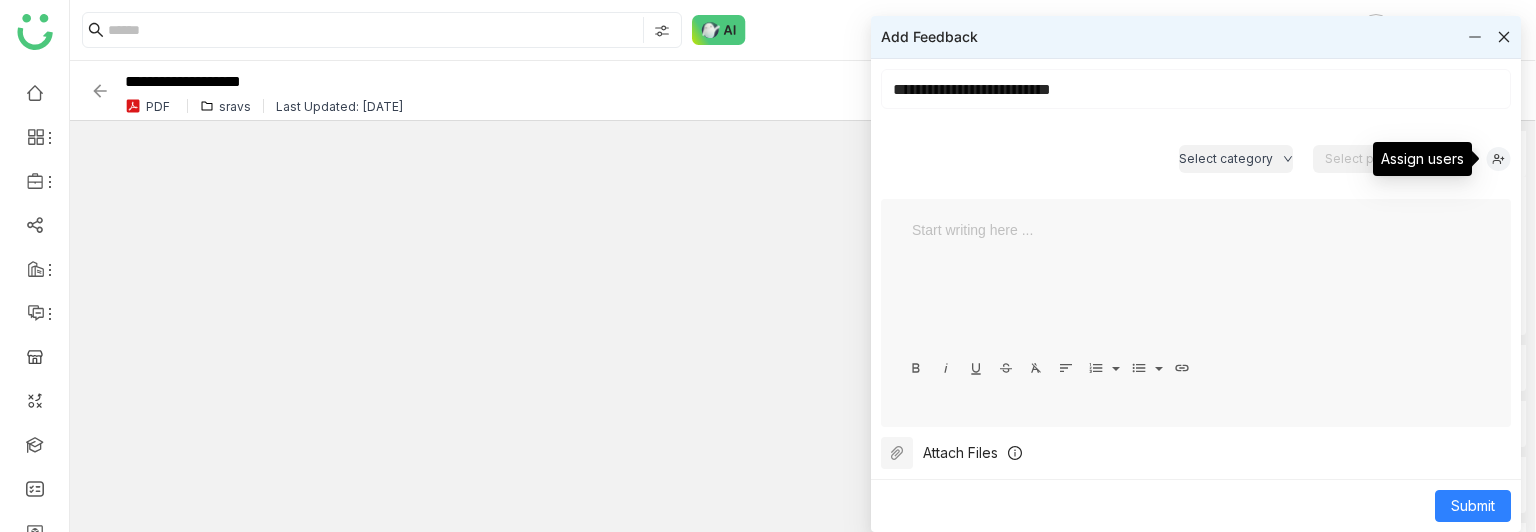 click 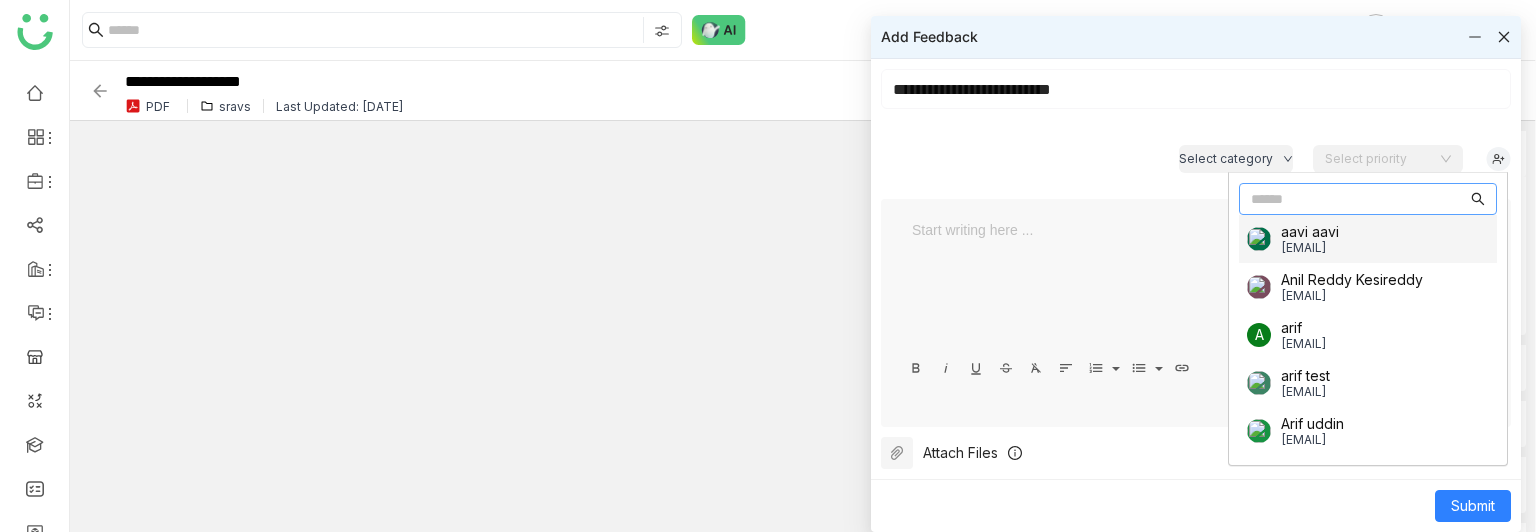 click at bounding box center (1359, 199) 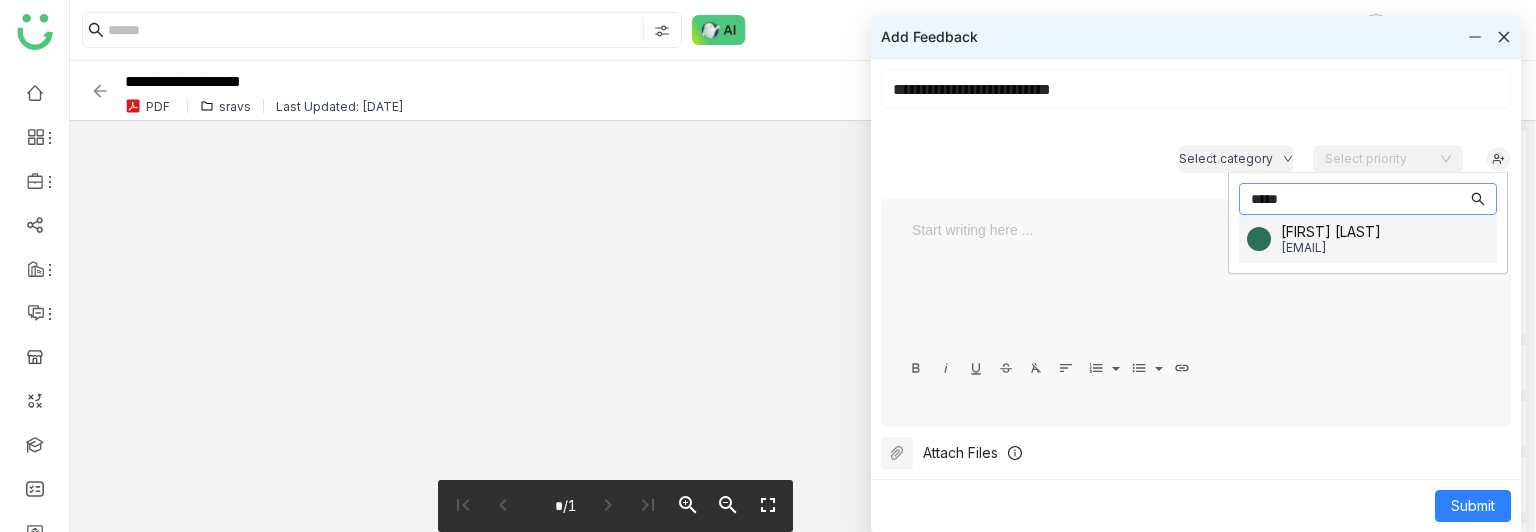 type on "*****" 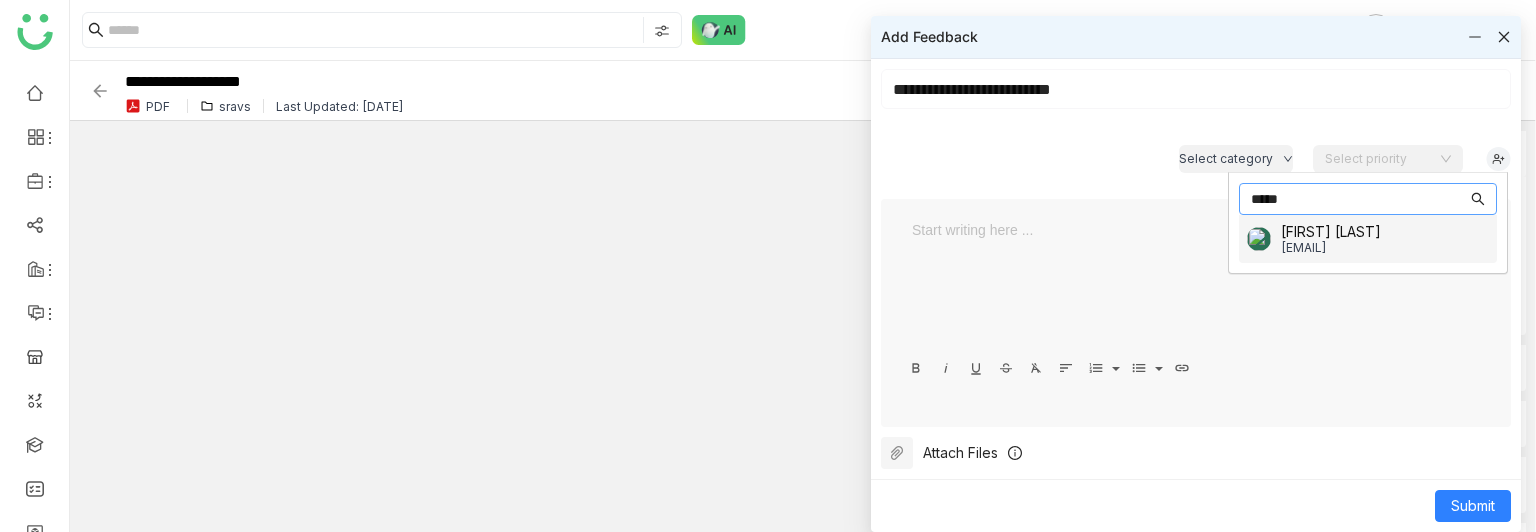 click on "Sravs Jatoth" at bounding box center (1331, 231) 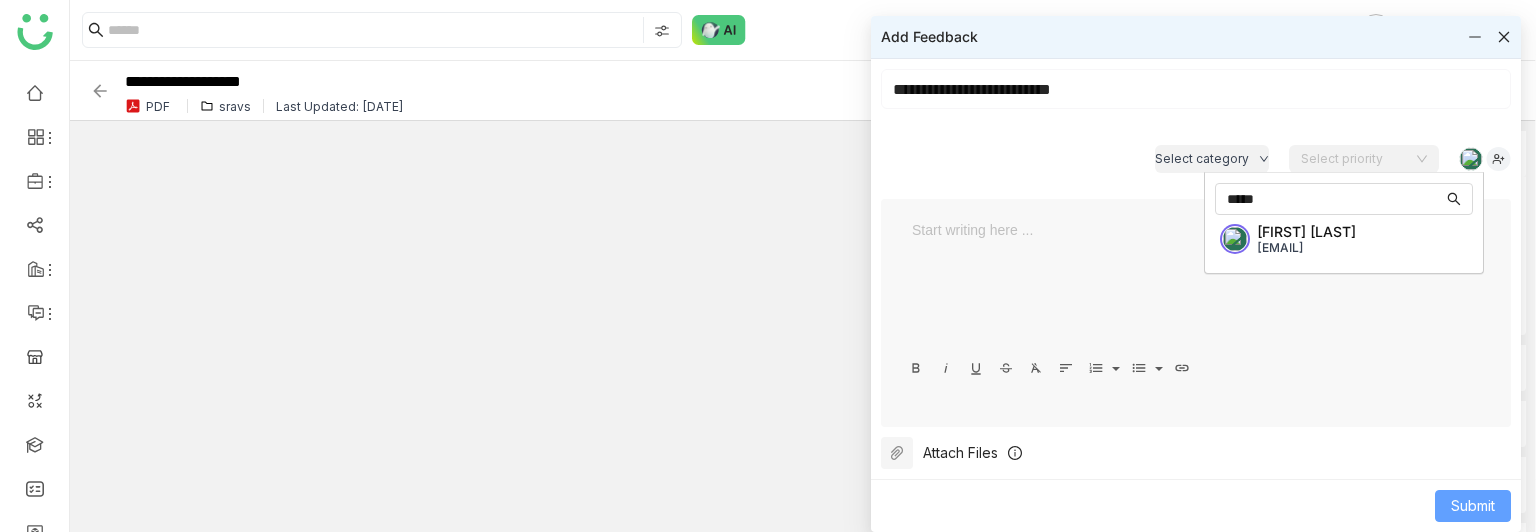 click on "Submit" at bounding box center (1473, 506) 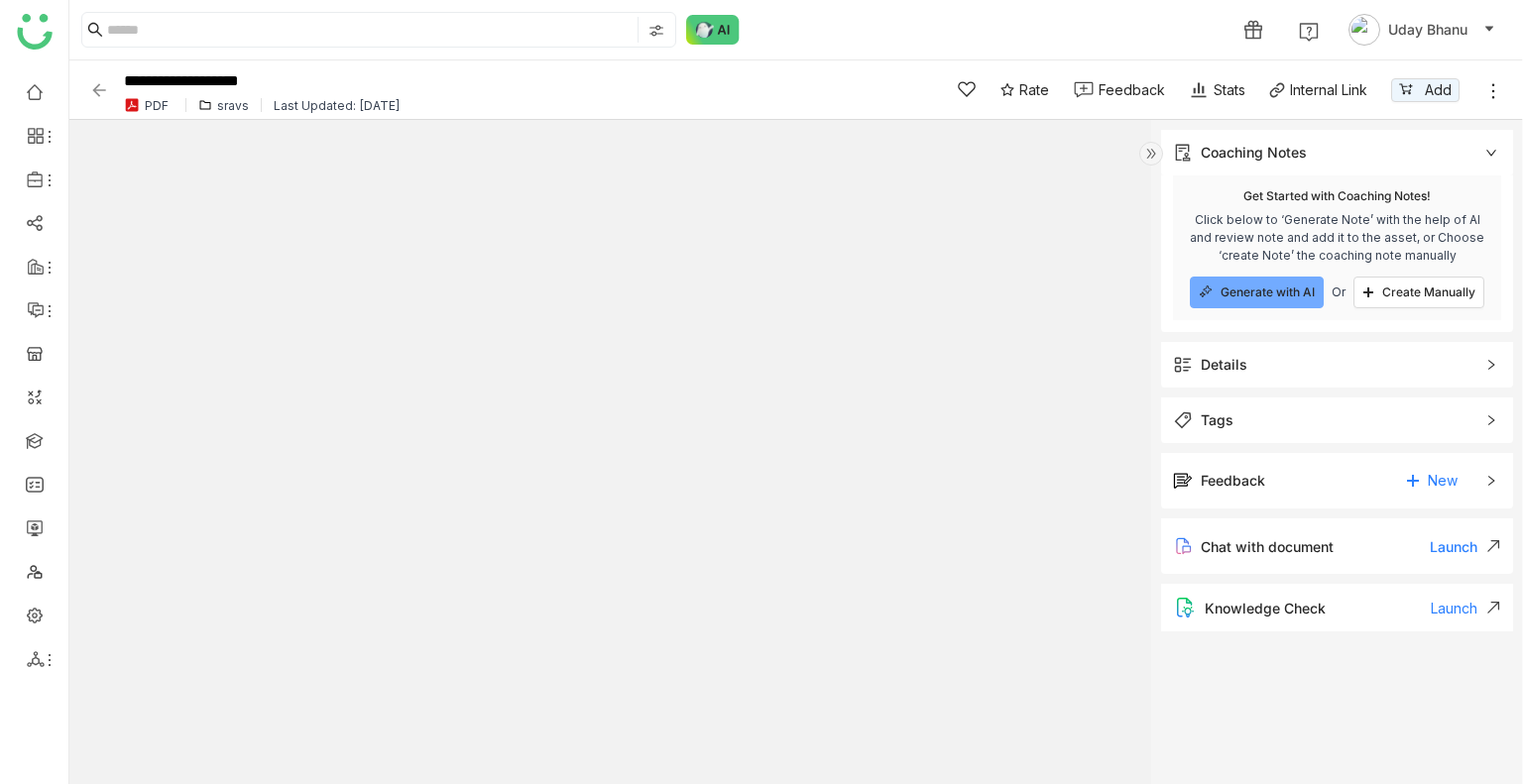 click 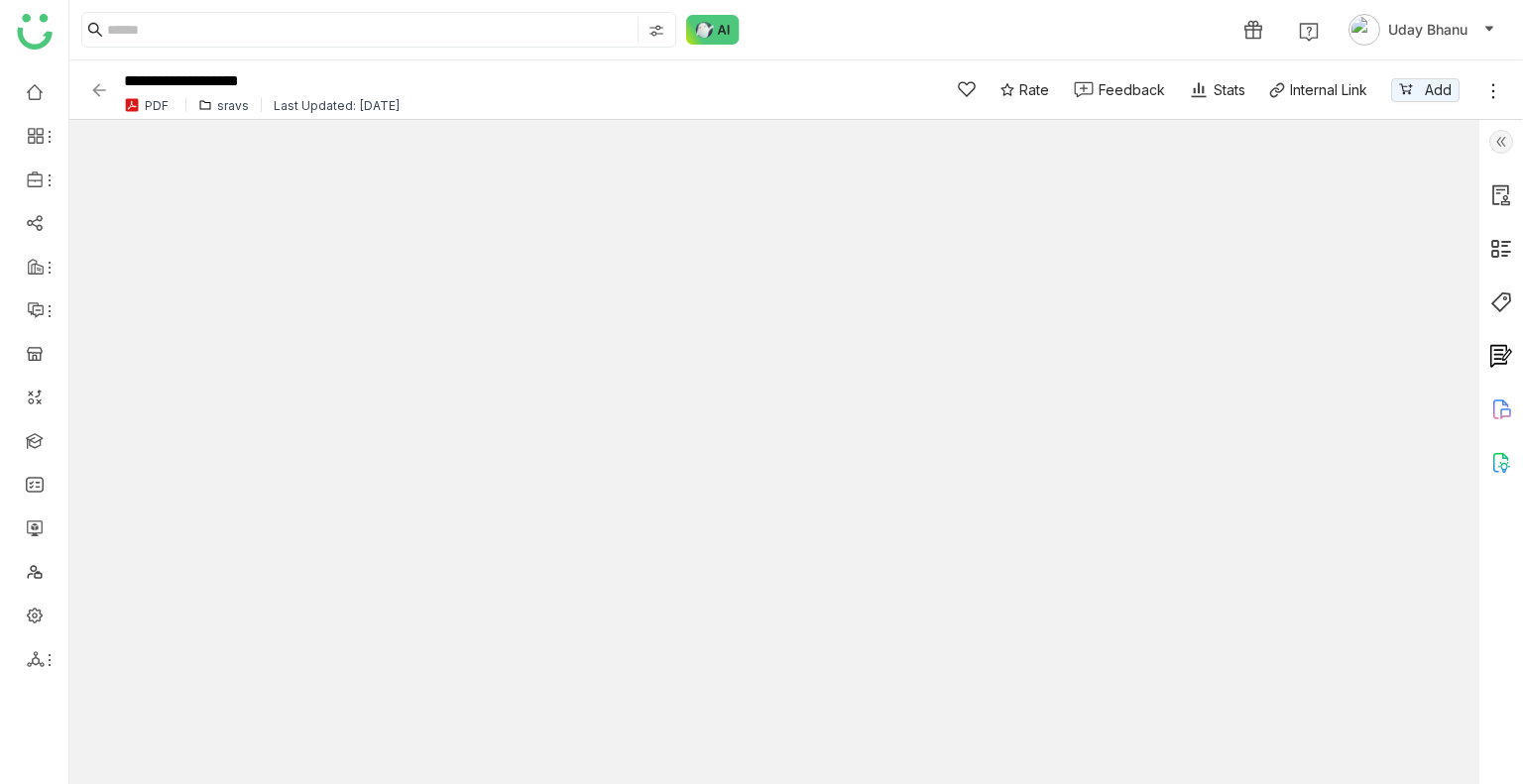 click 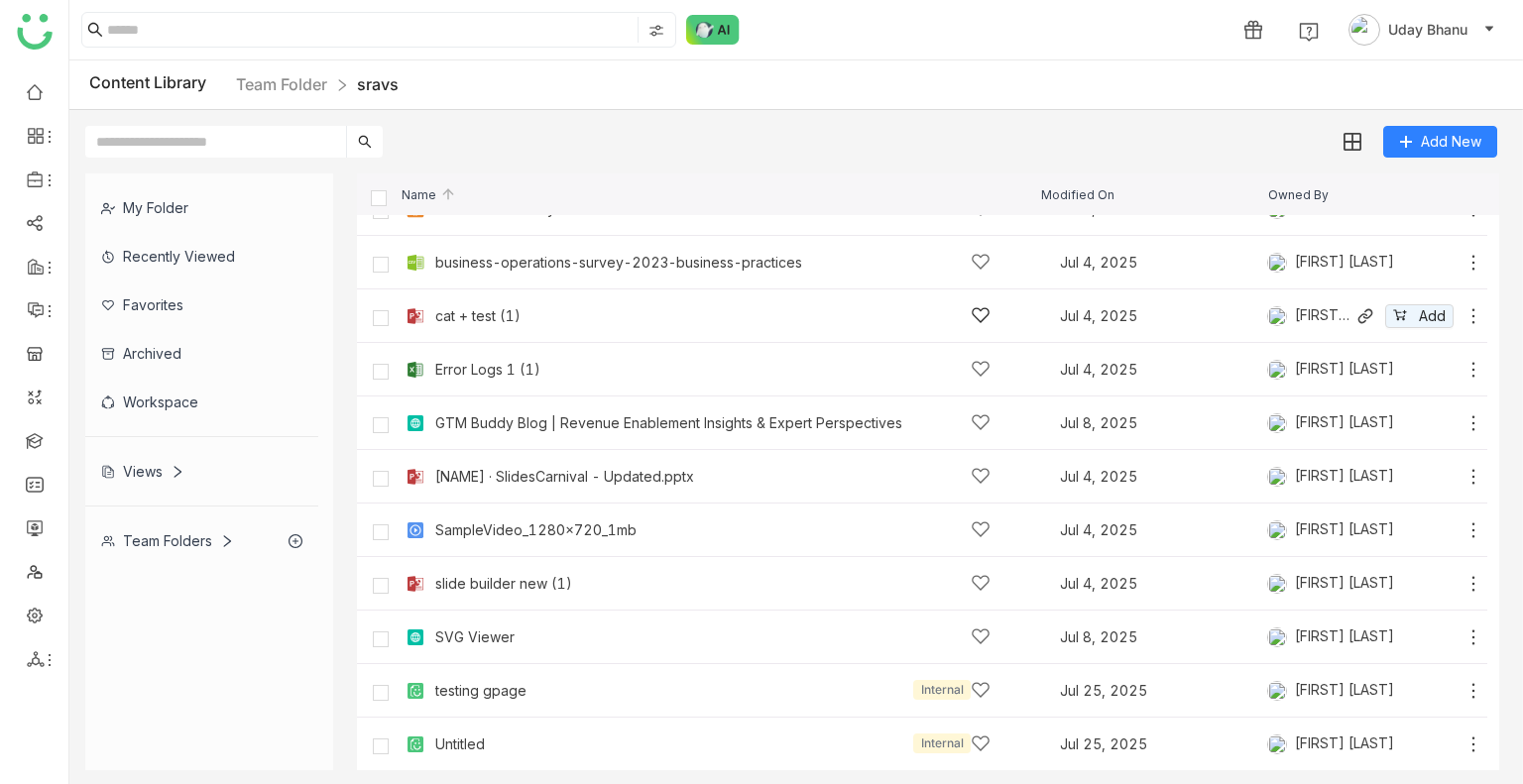 scroll, scrollTop: 0, scrollLeft: 0, axis: both 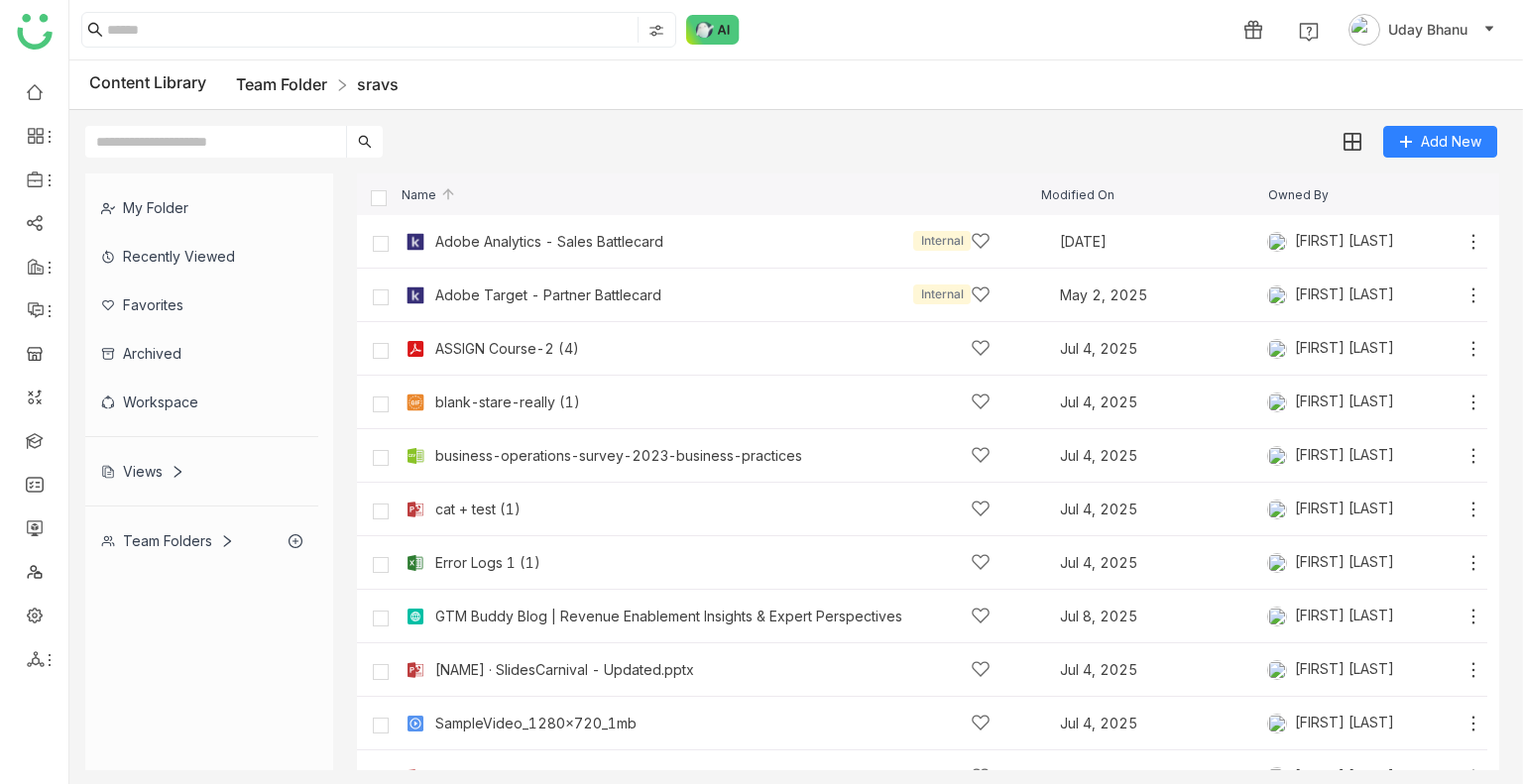 click on "Team Folder" 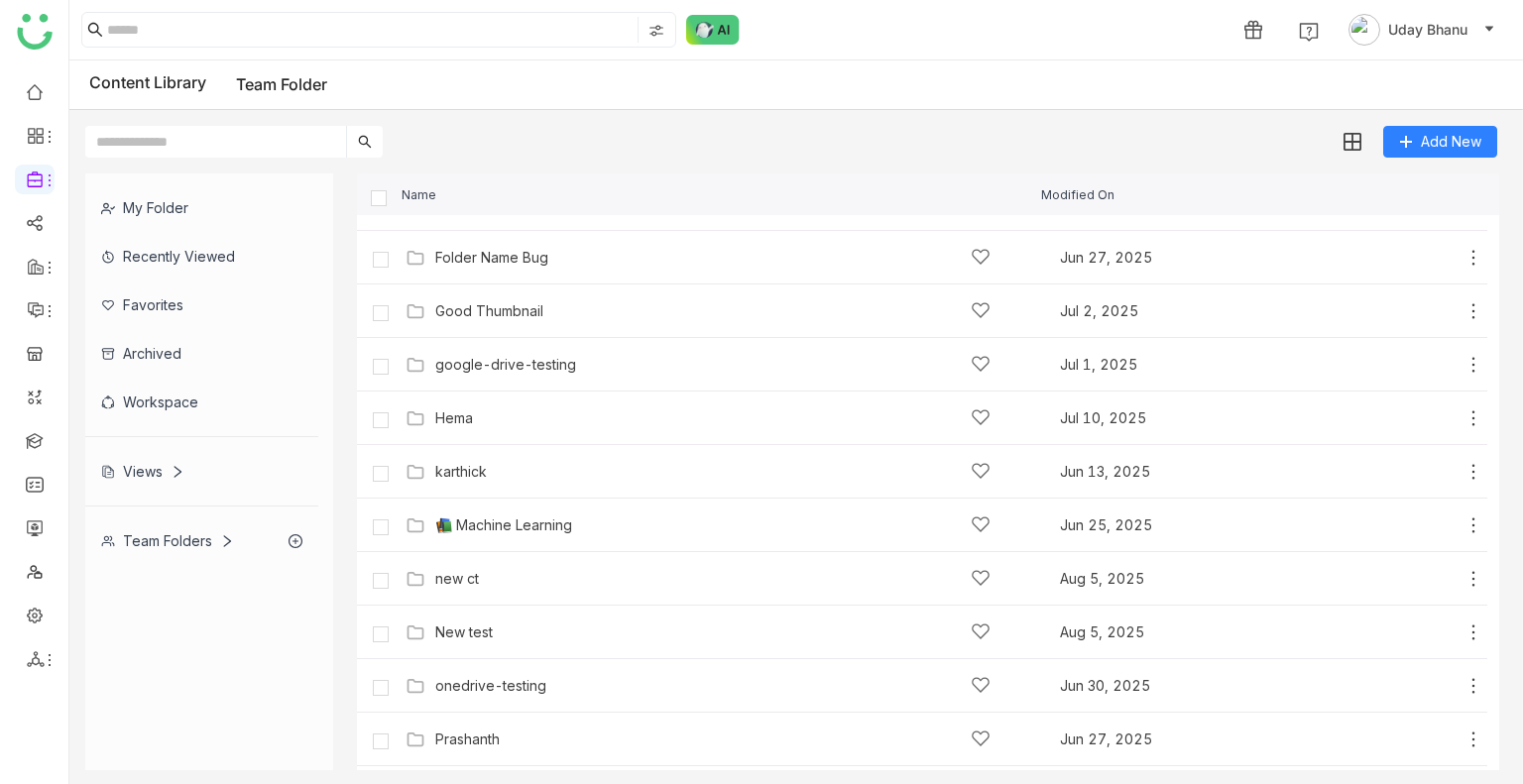 scroll, scrollTop: 889, scrollLeft: 0, axis: vertical 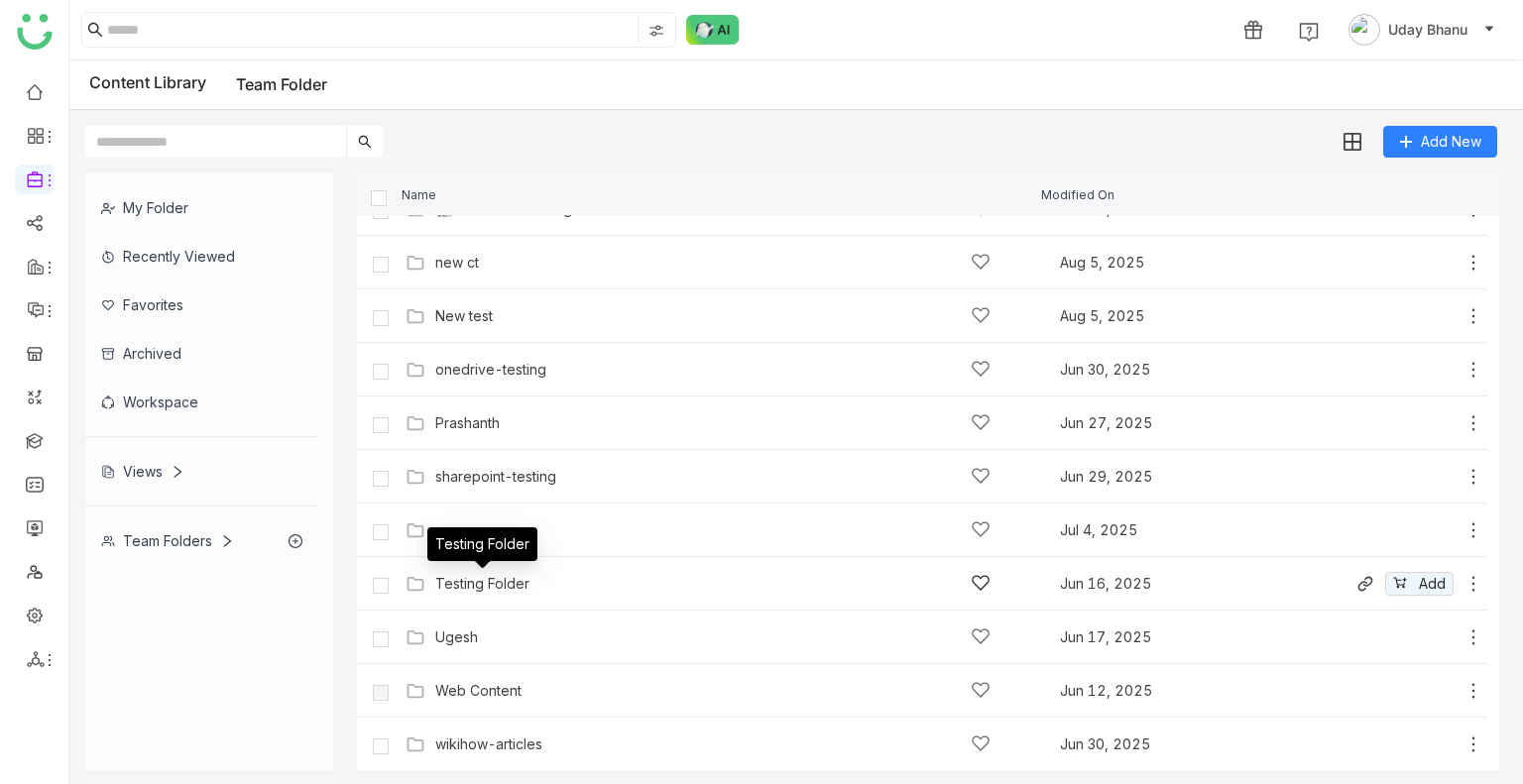click on "Testing Folder" 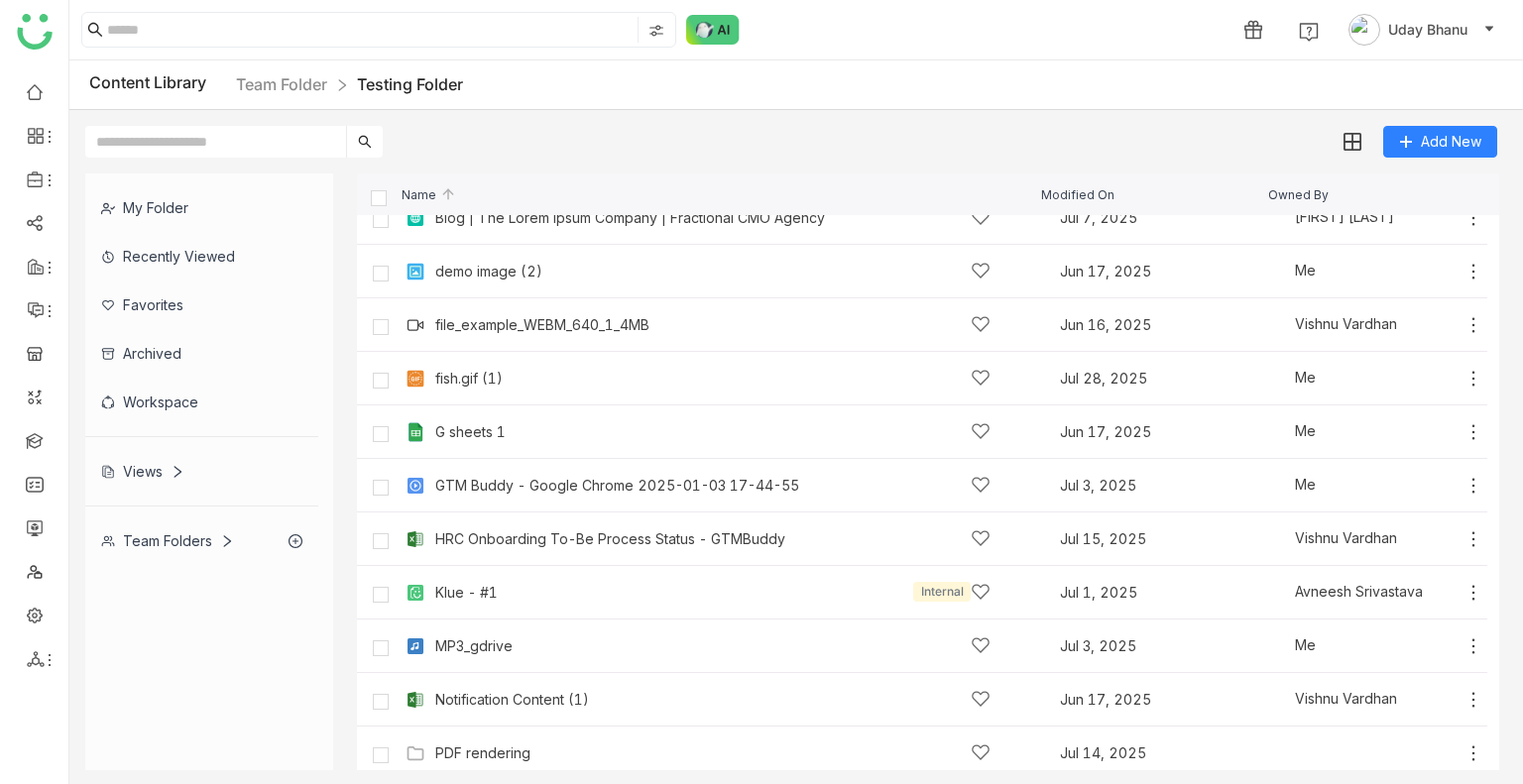 scroll, scrollTop: 0, scrollLeft: 0, axis: both 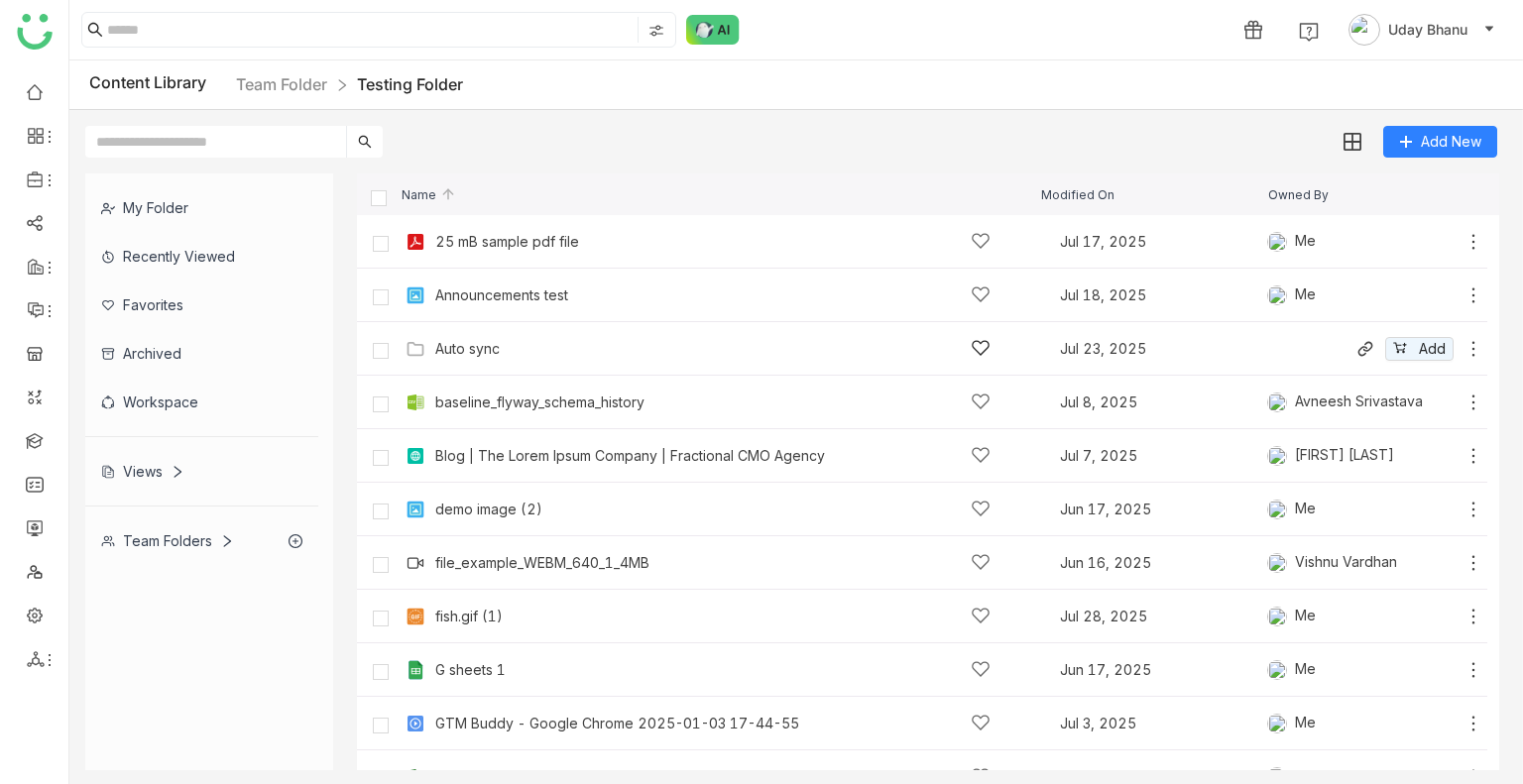 click 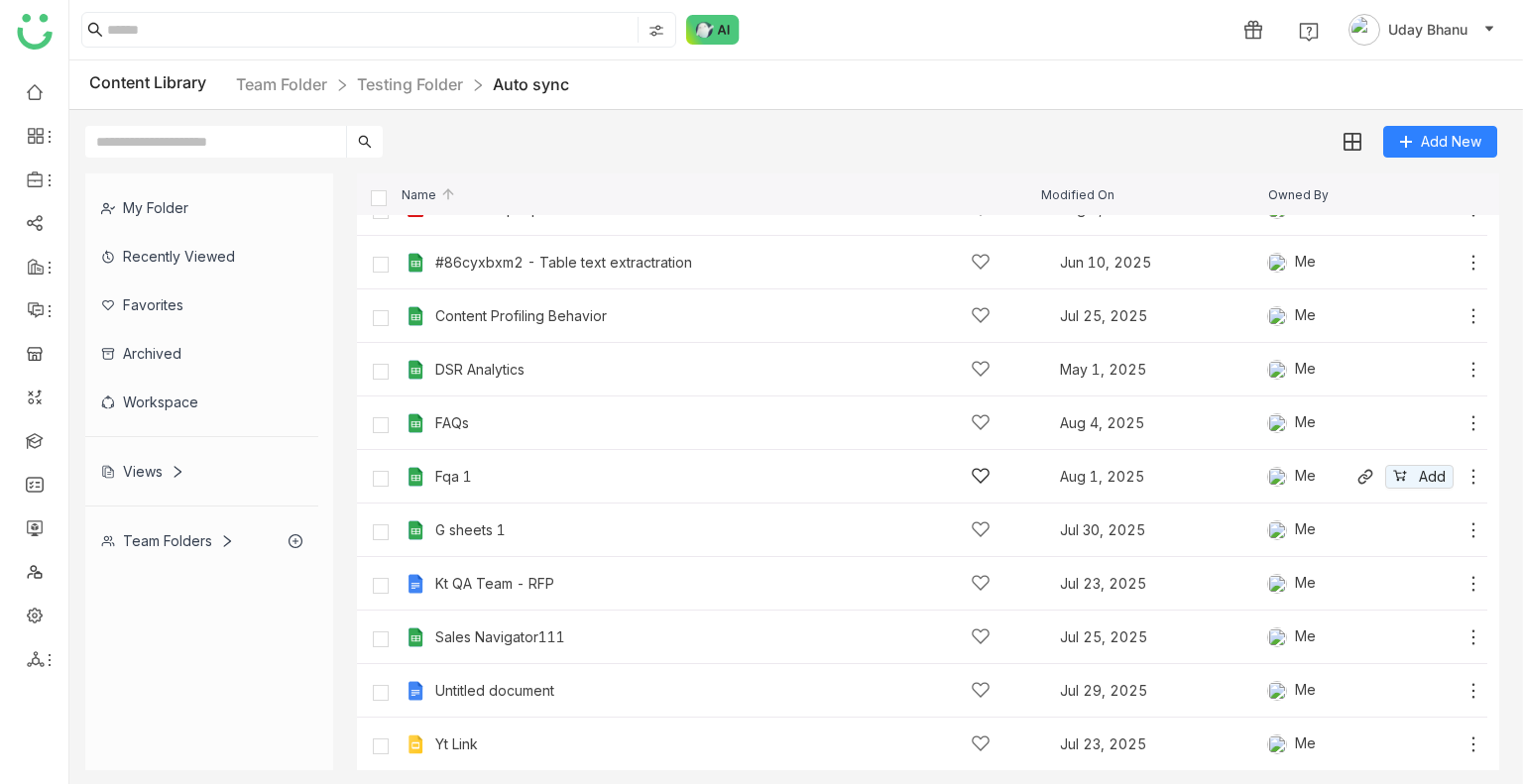 scroll, scrollTop: 0, scrollLeft: 0, axis: both 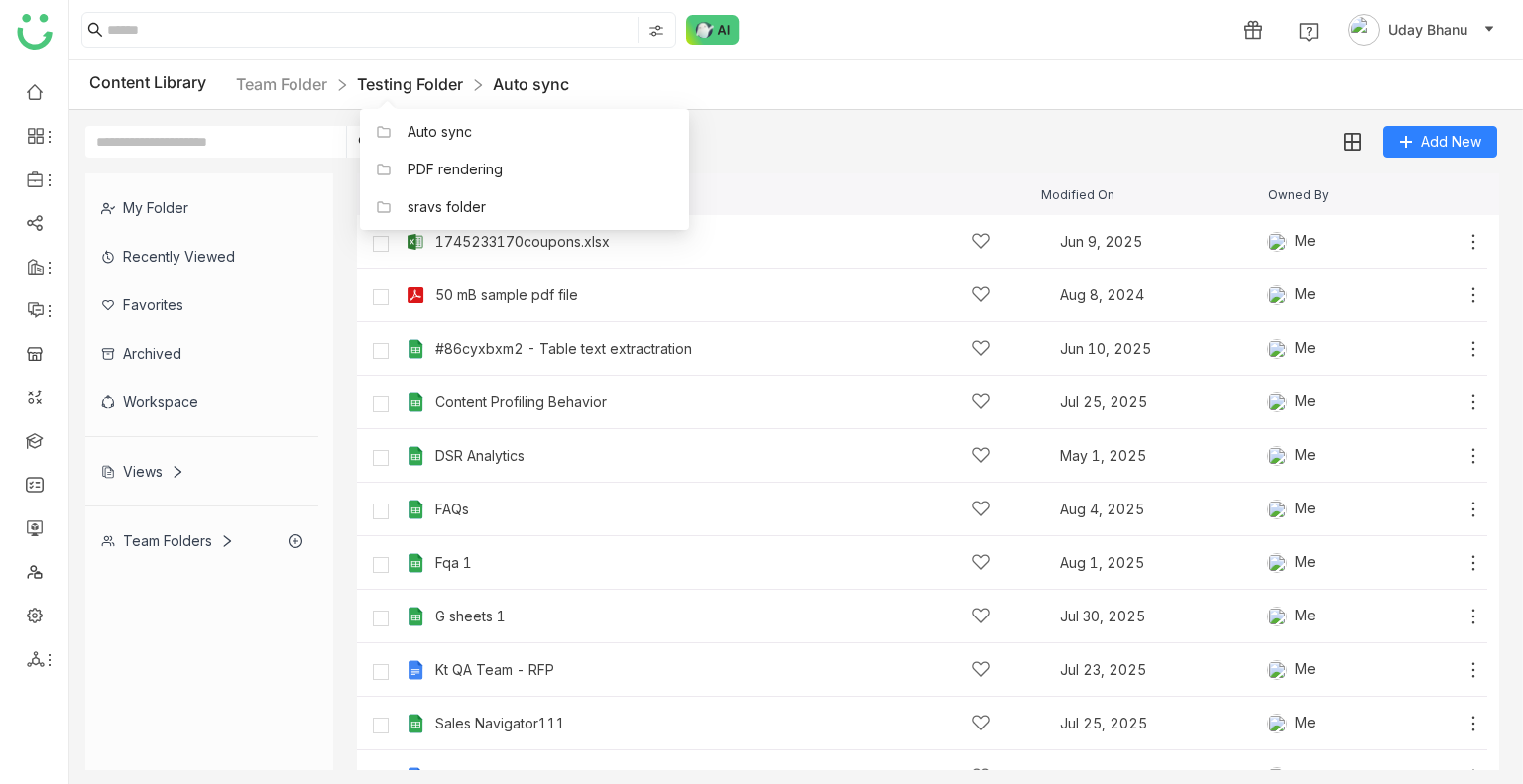 click on "Testing Folder" 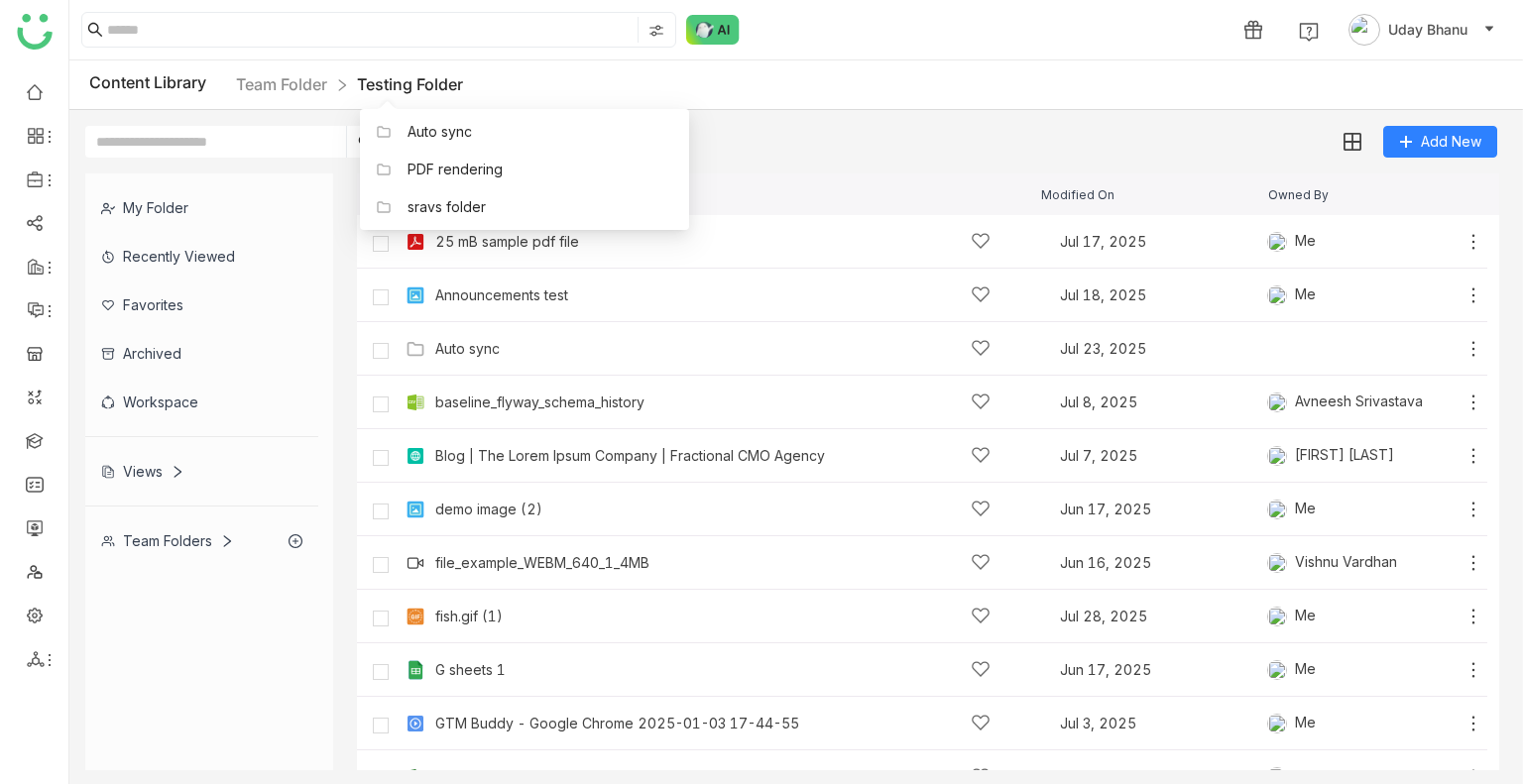 click on "Auto sync PDF rendering sravs folder" at bounding box center (525, 161) 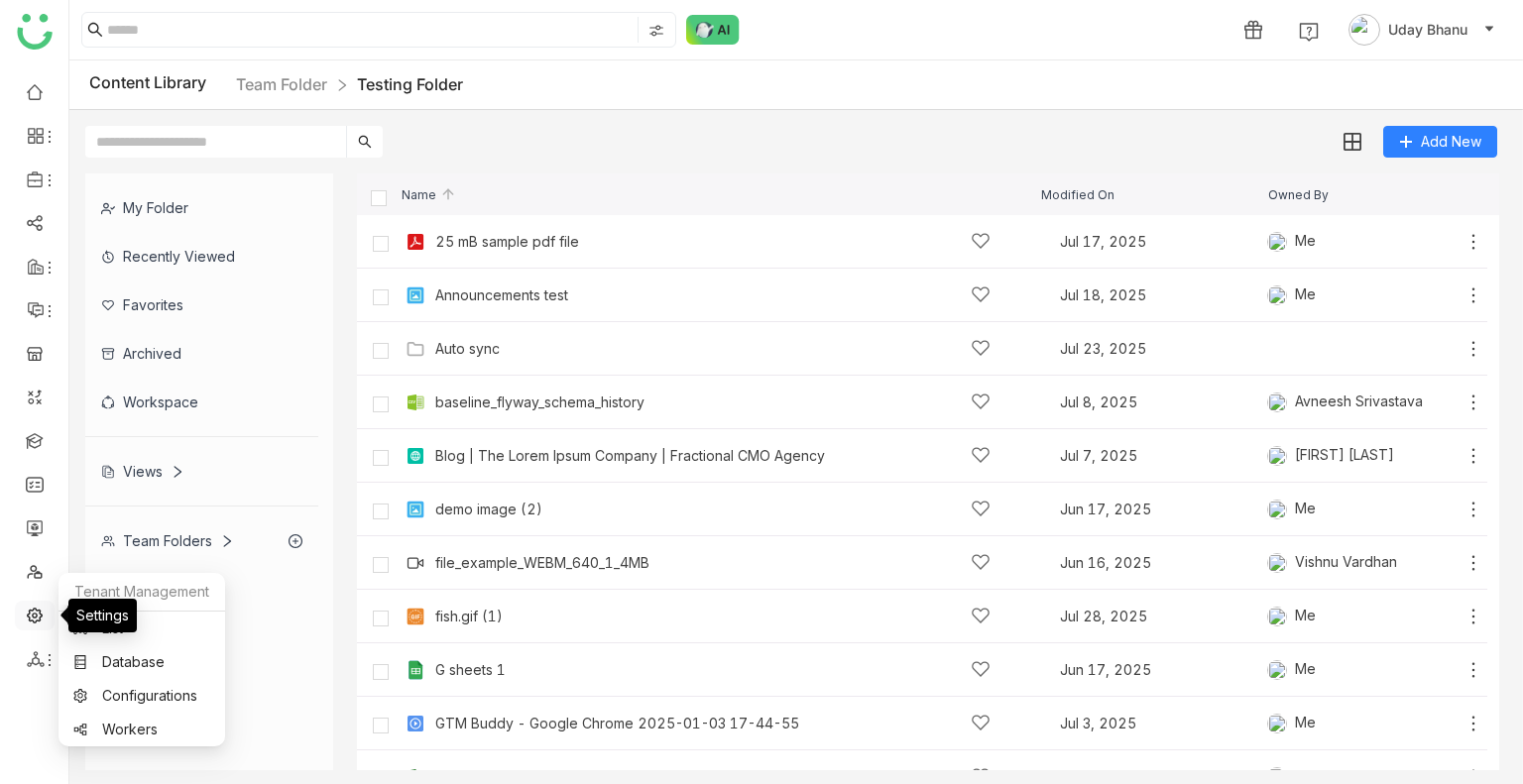 click at bounding box center [35, 614] 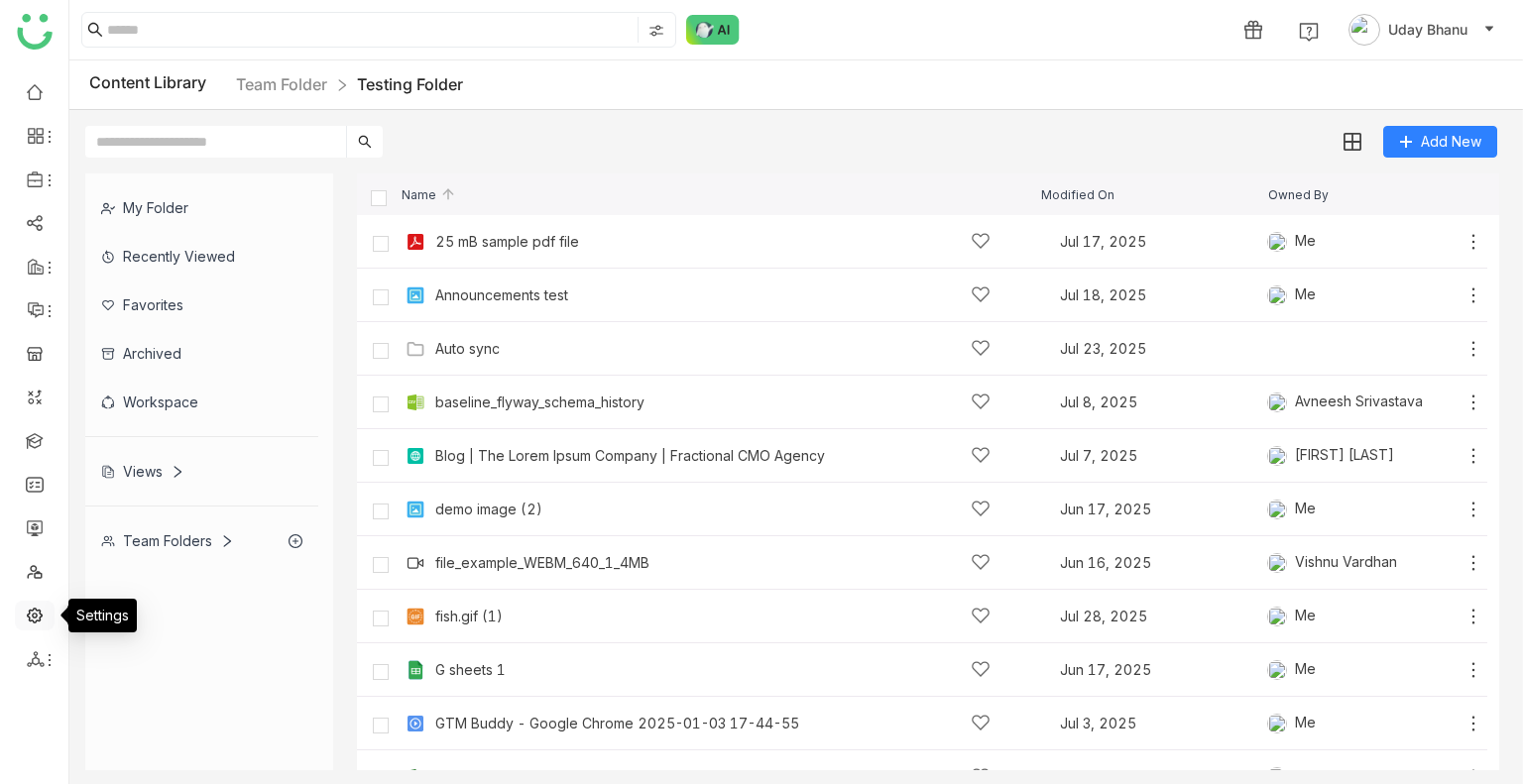 click at bounding box center [35, 614] 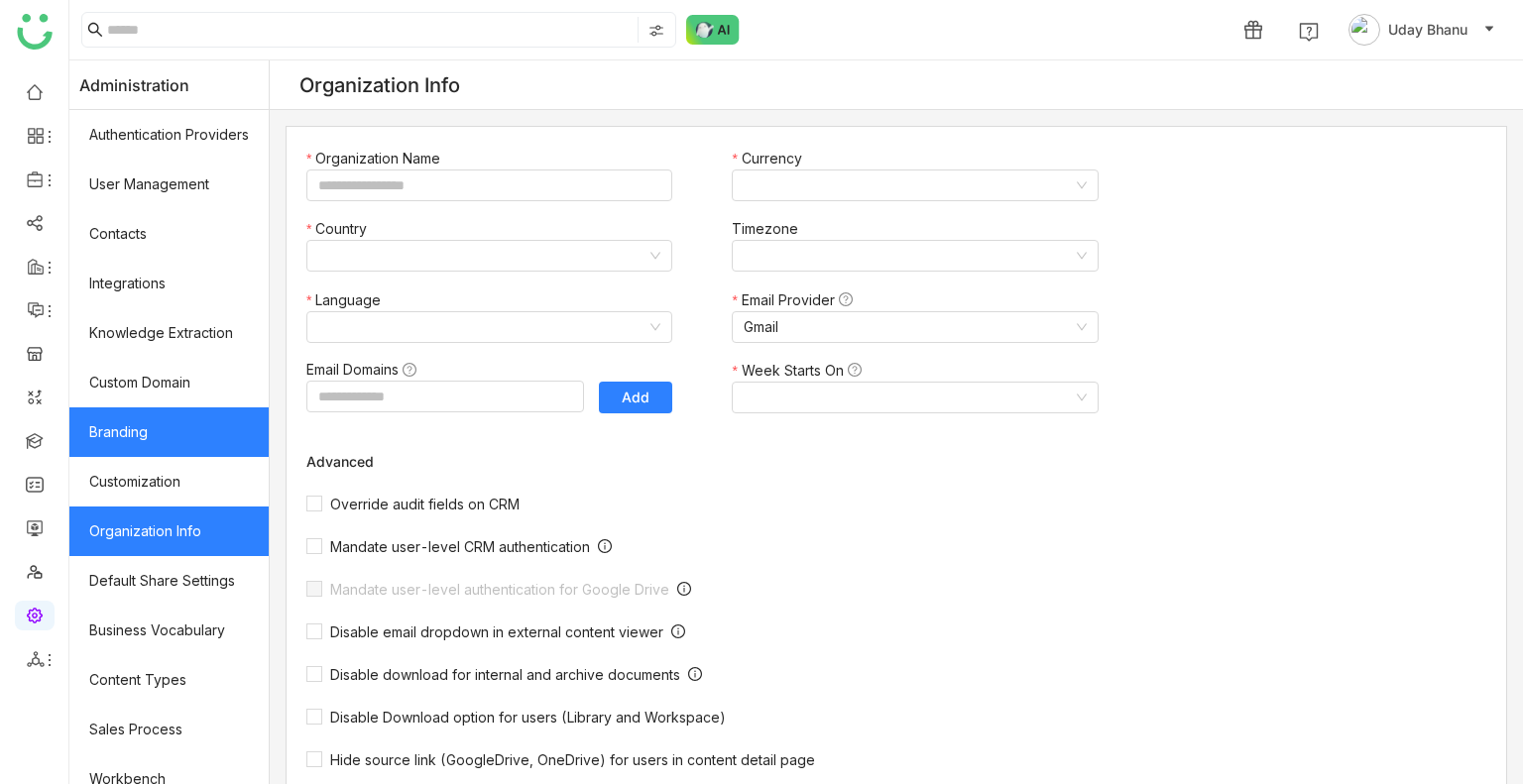type on "*******" 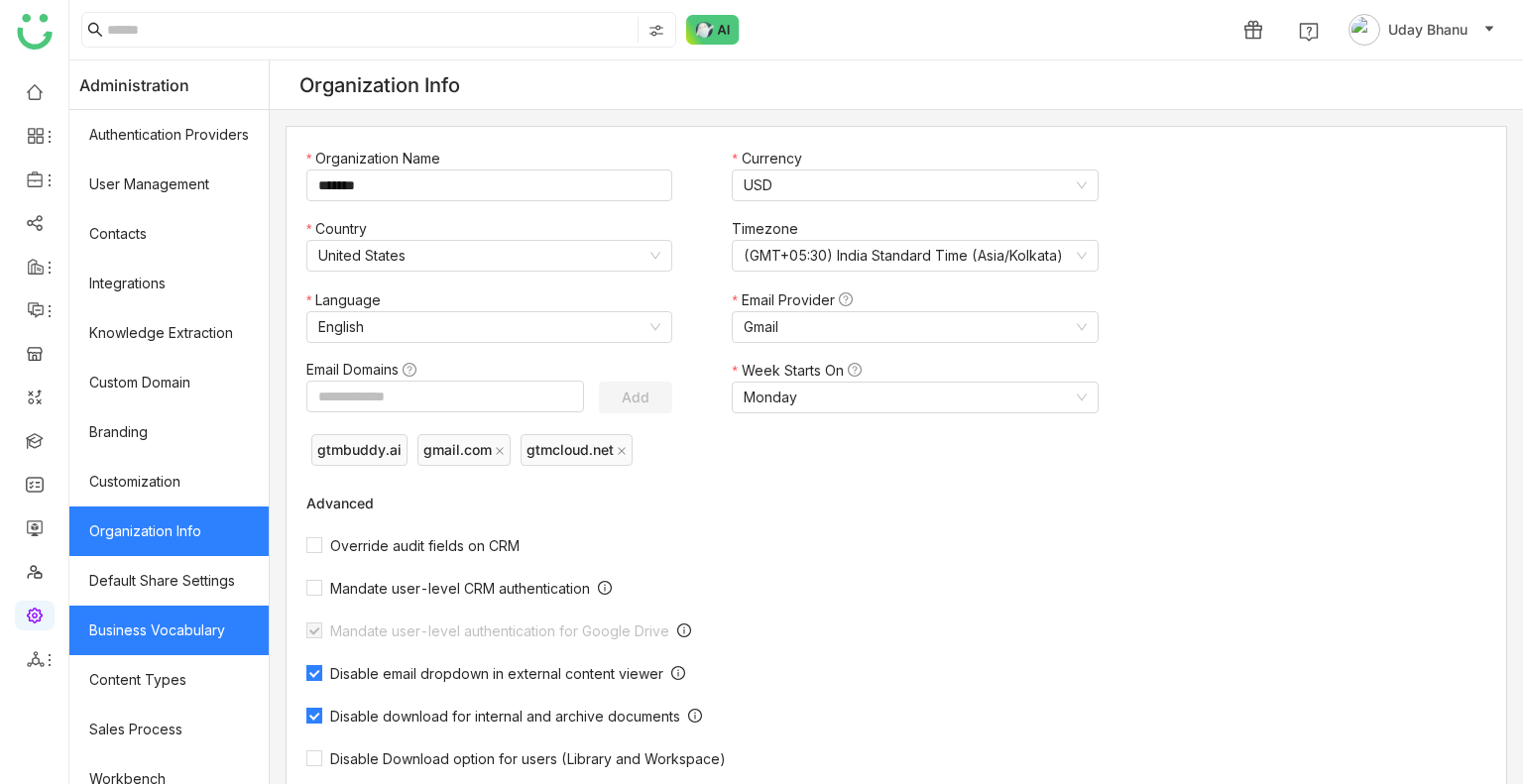 scroll, scrollTop: 267, scrollLeft: 0, axis: vertical 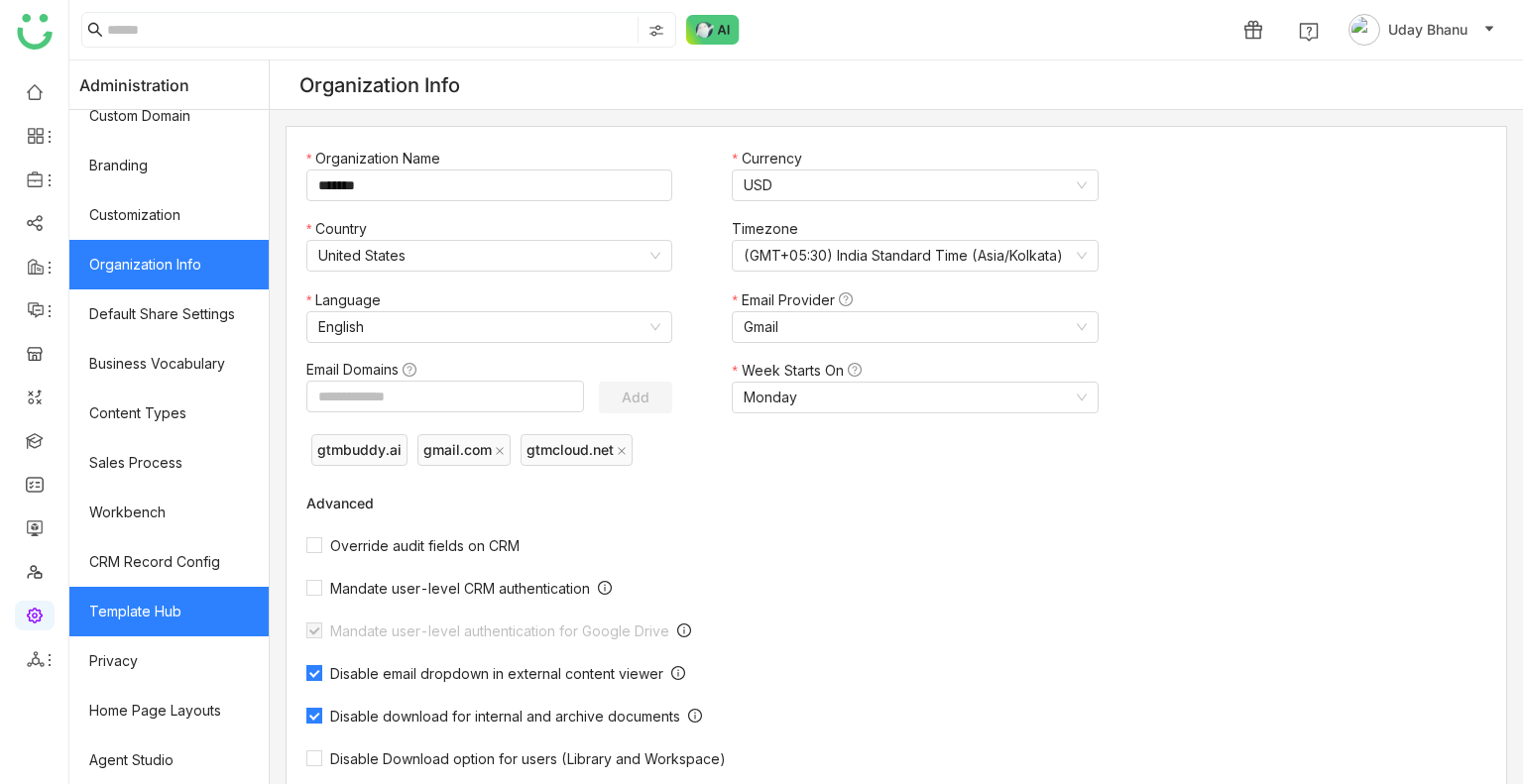 click on "Template Hub" 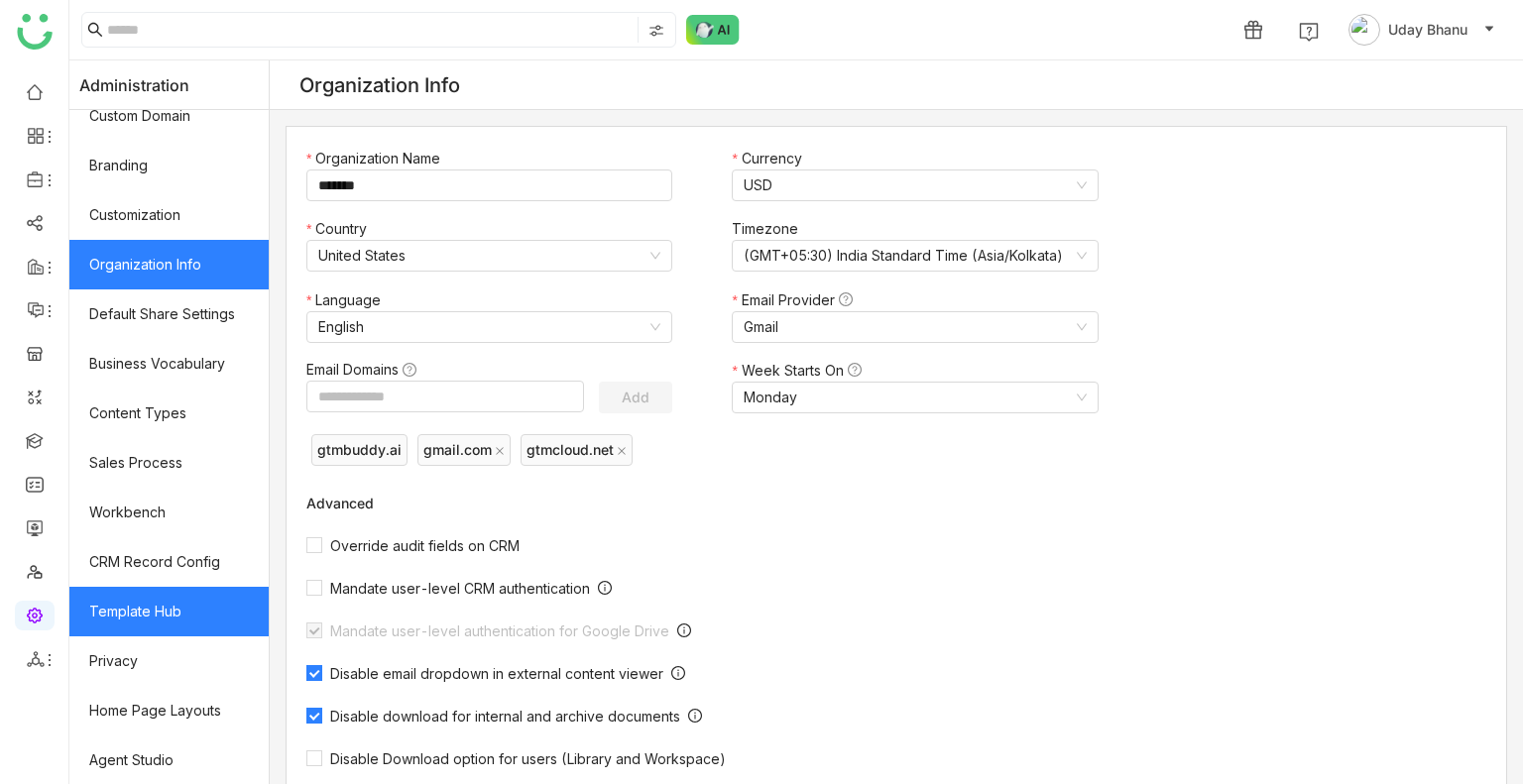 click on "Template Hub" 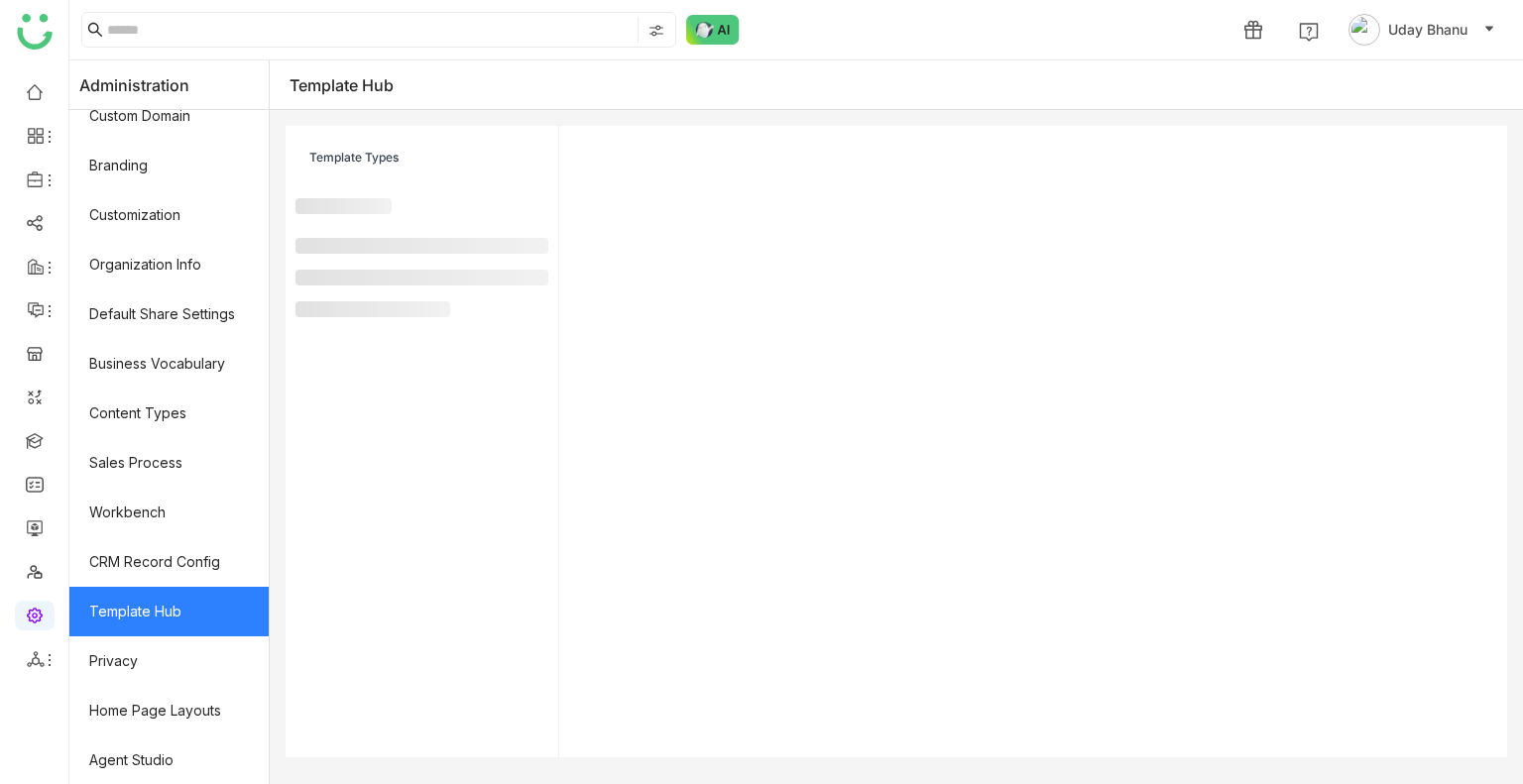 click on "Template Hub" 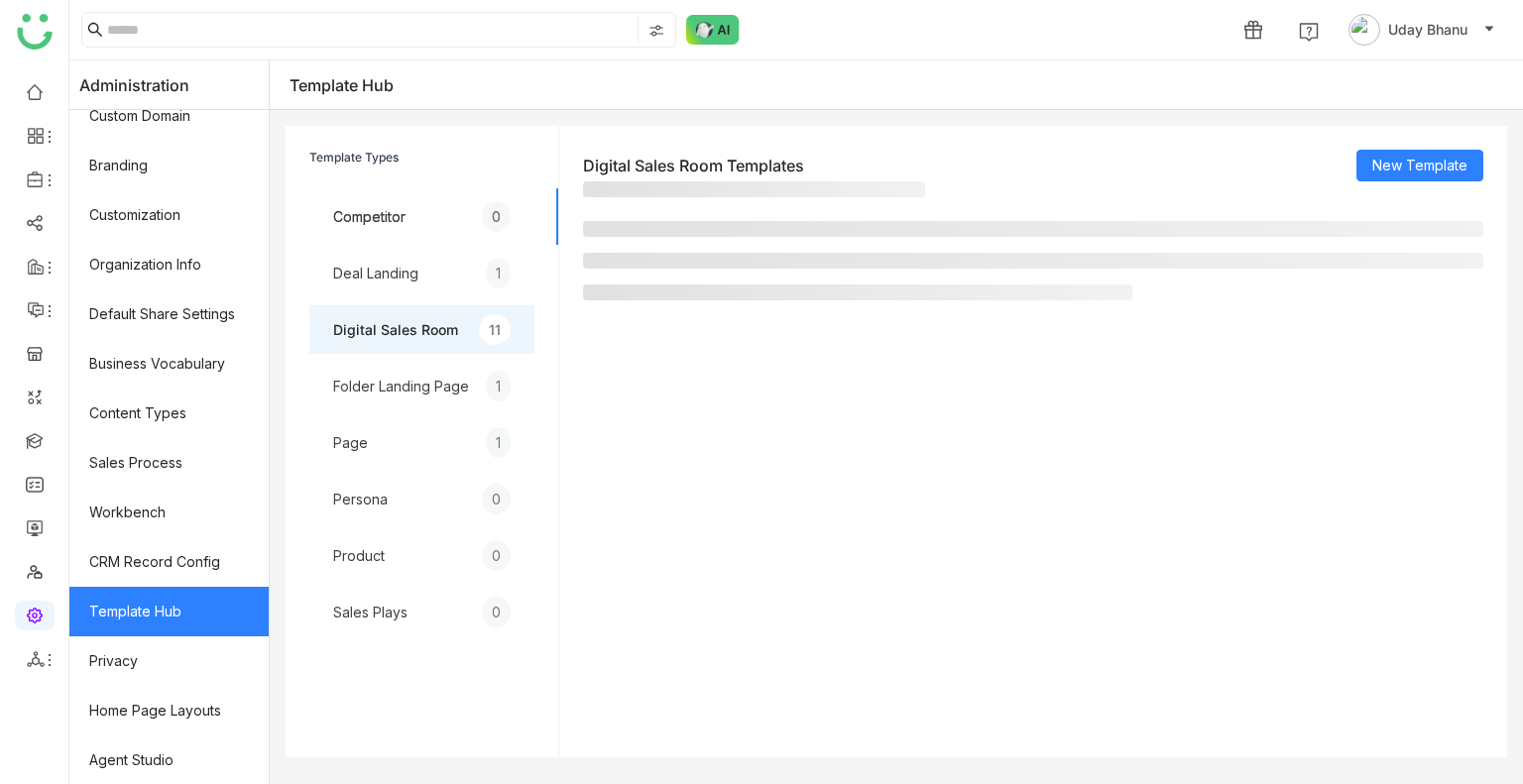 click on "Template Hub" 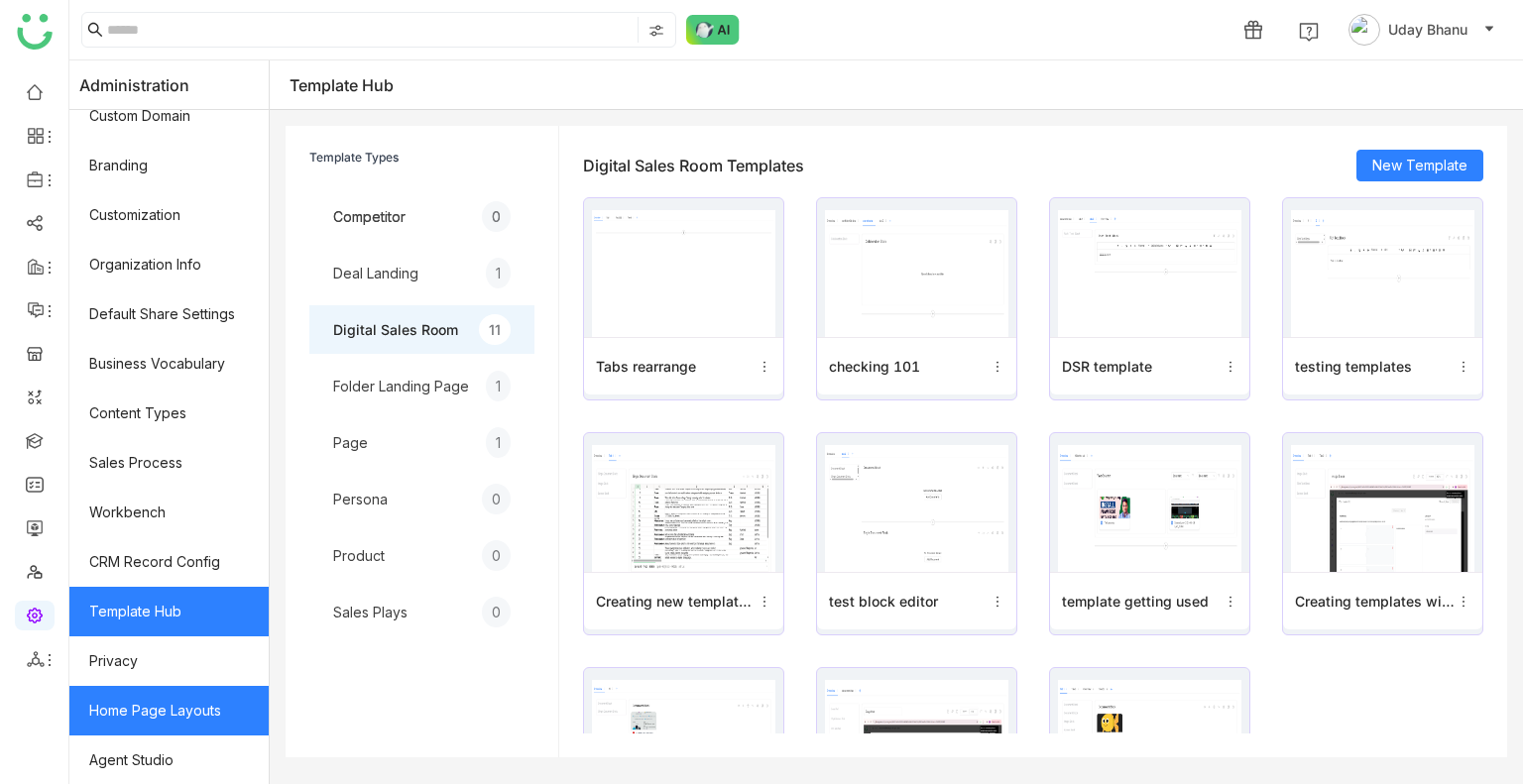 click on "Home Page Layouts" 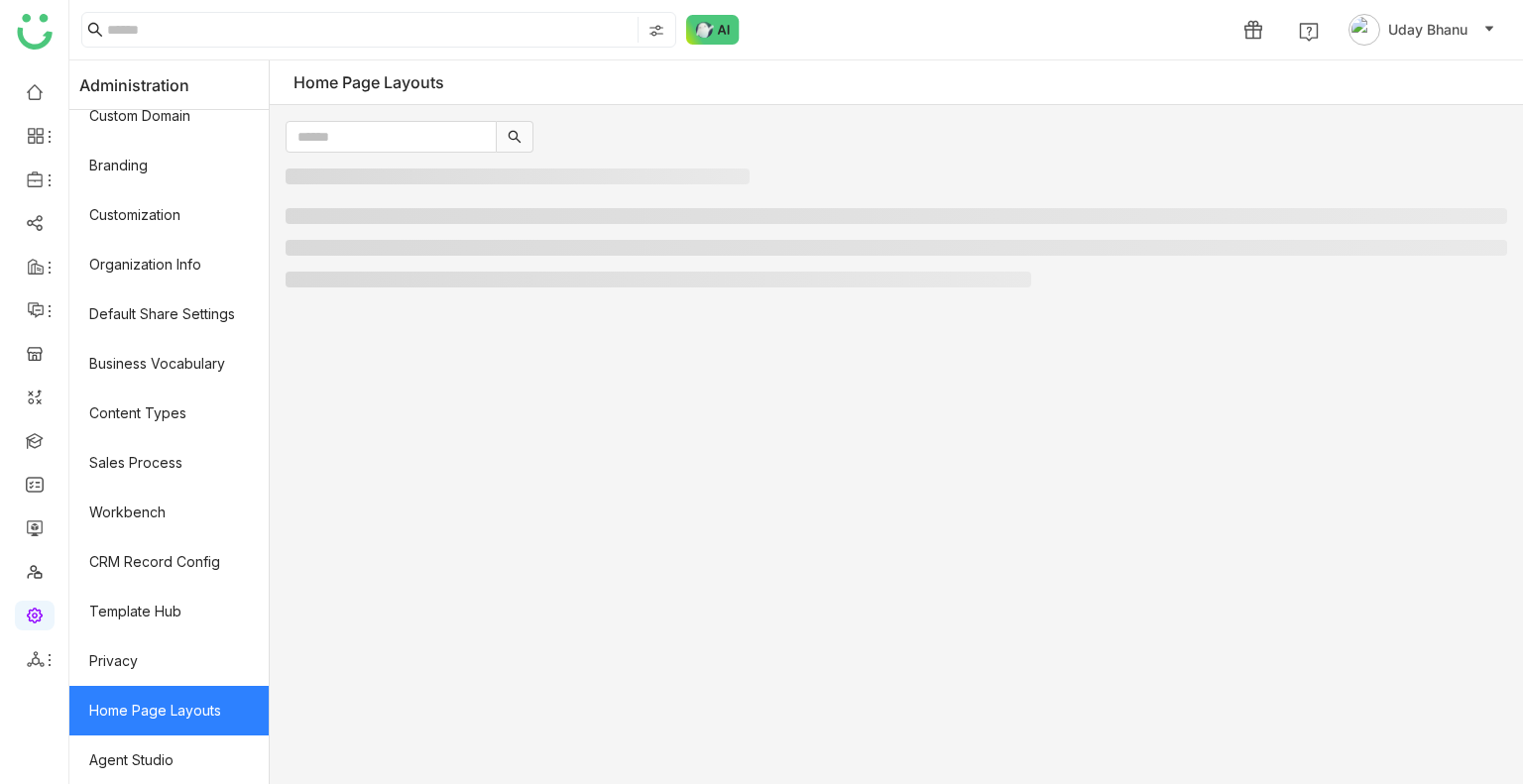 click on "Home Page Layouts" 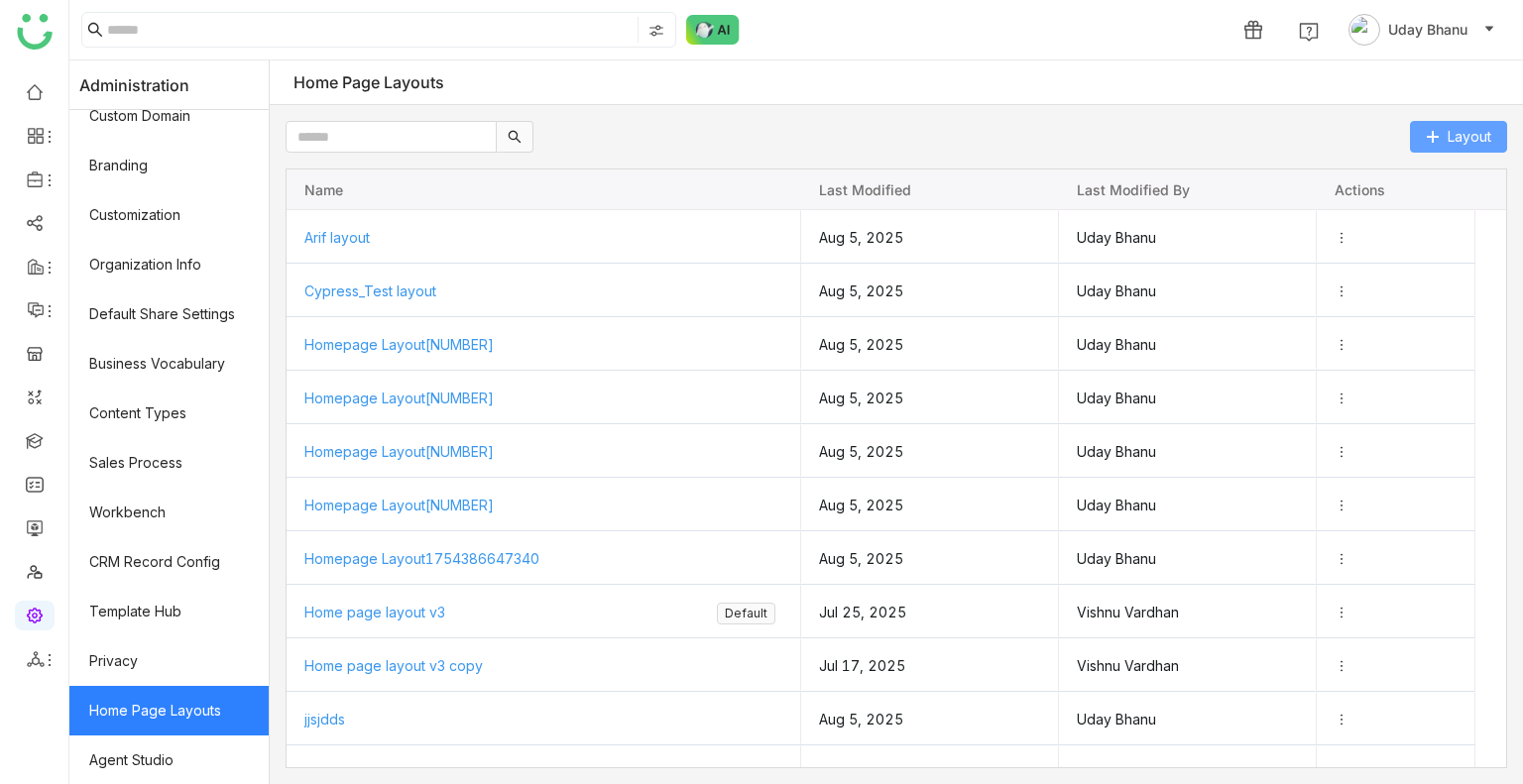 click on "Layout" 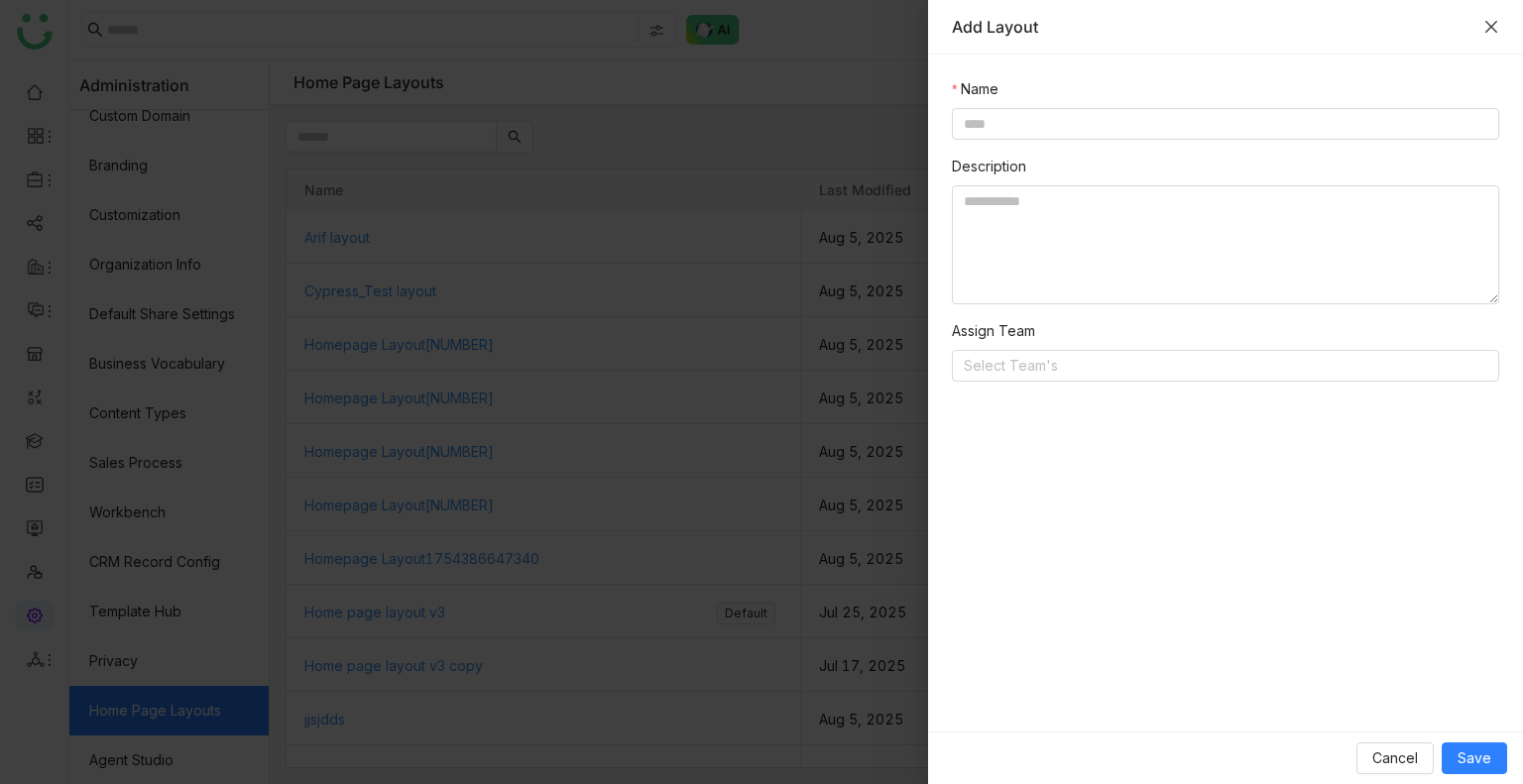 type 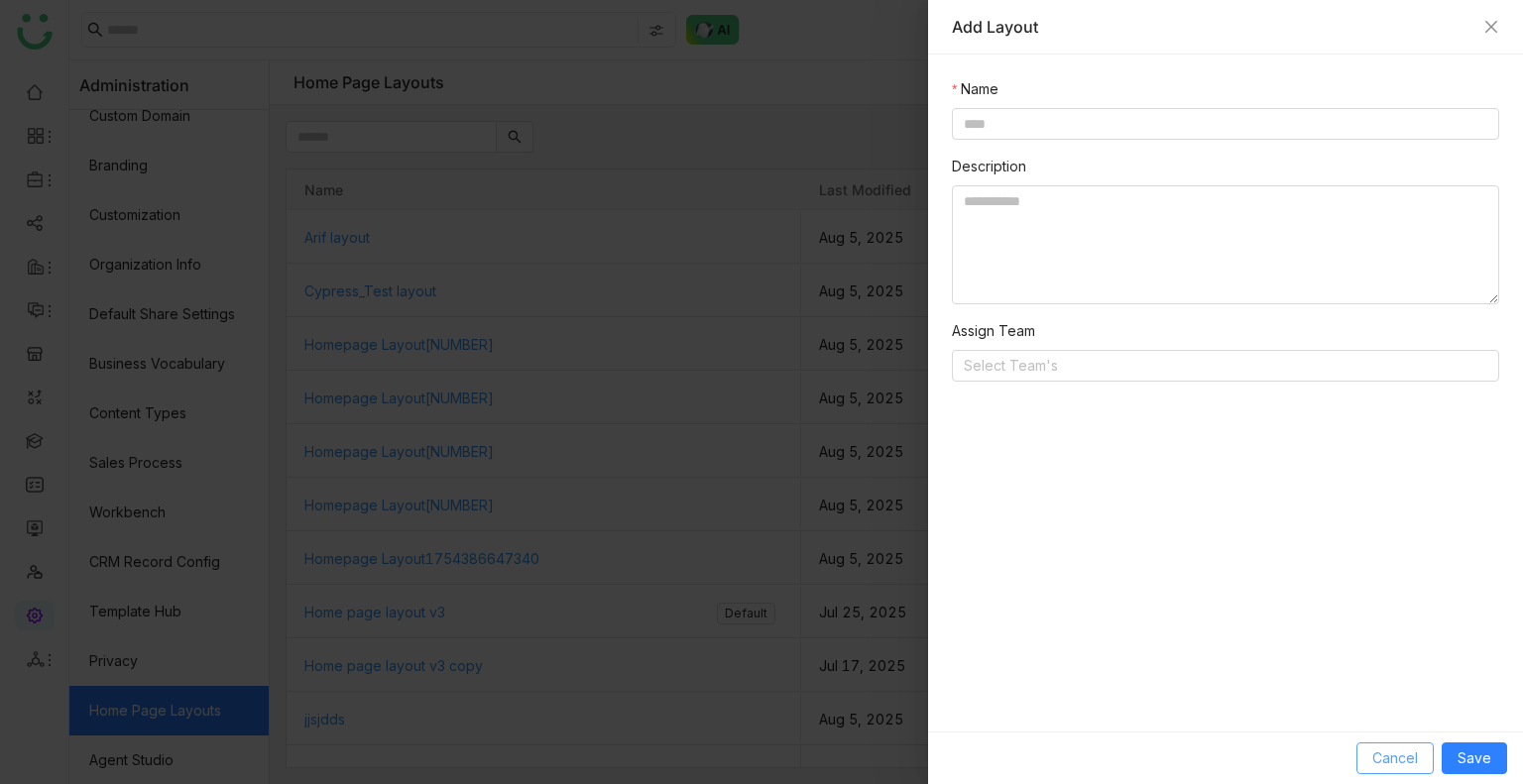 click on "Cancel" at bounding box center [1395, 758] 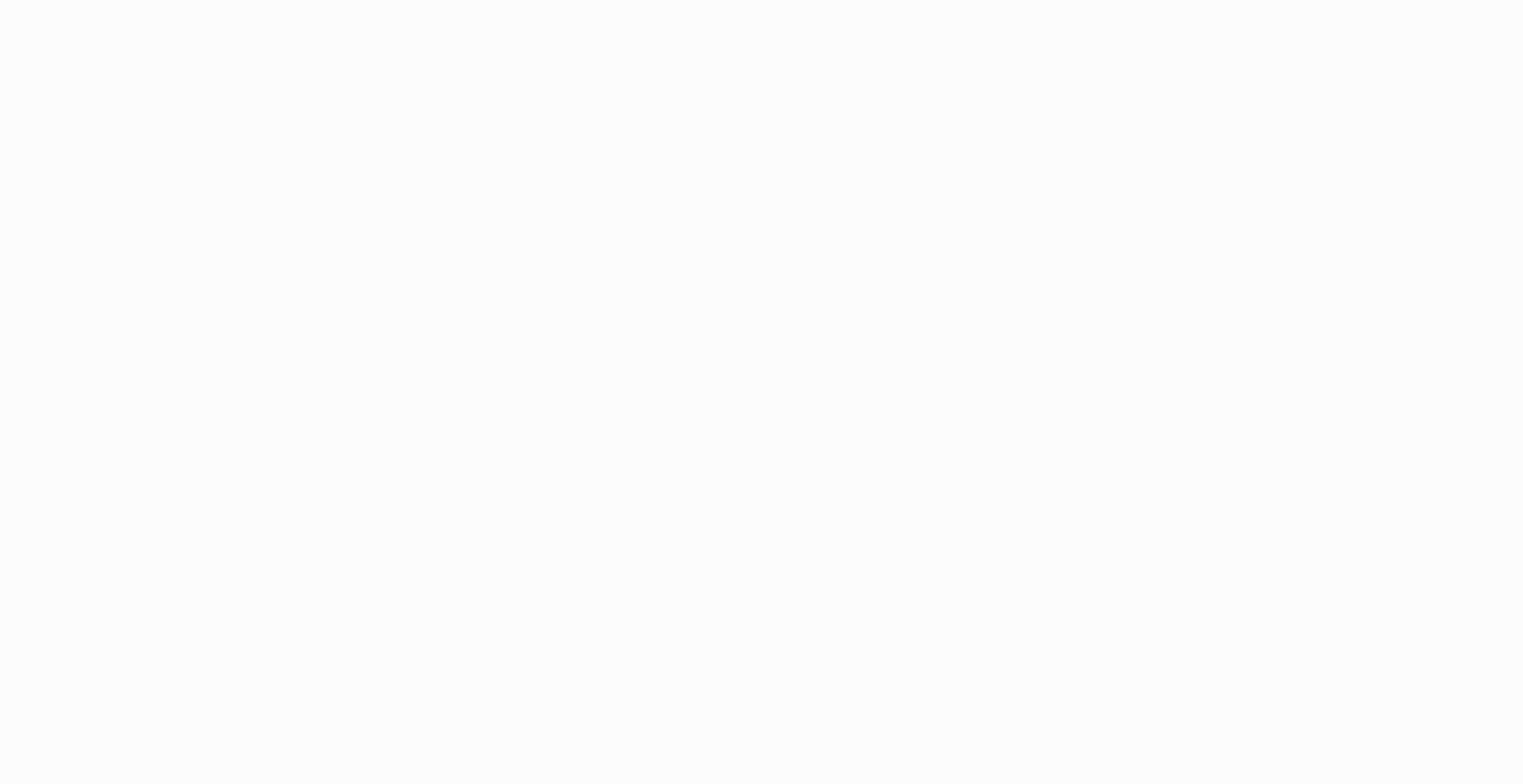 scroll, scrollTop: 0, scrollLeft: 0, axis: both 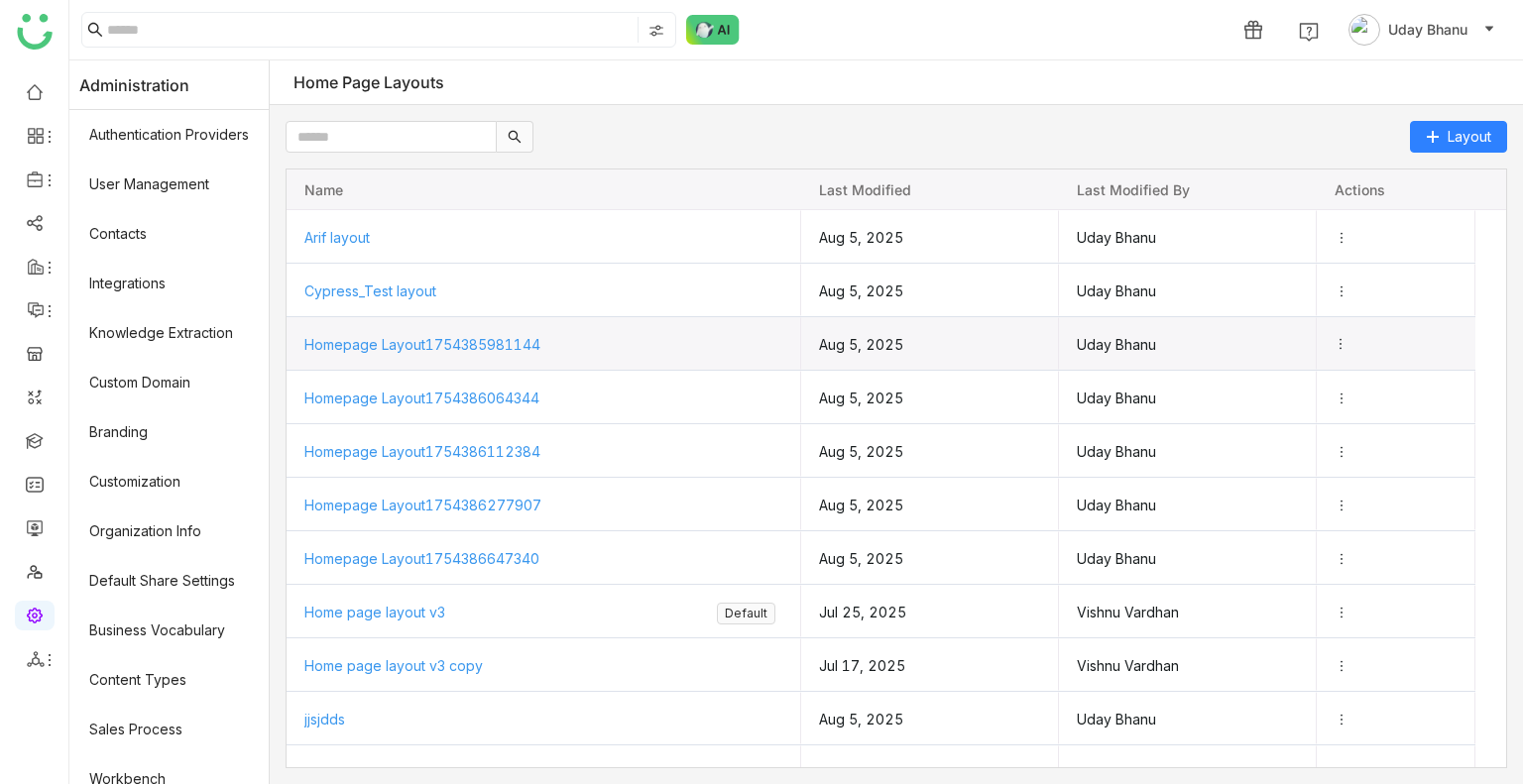click 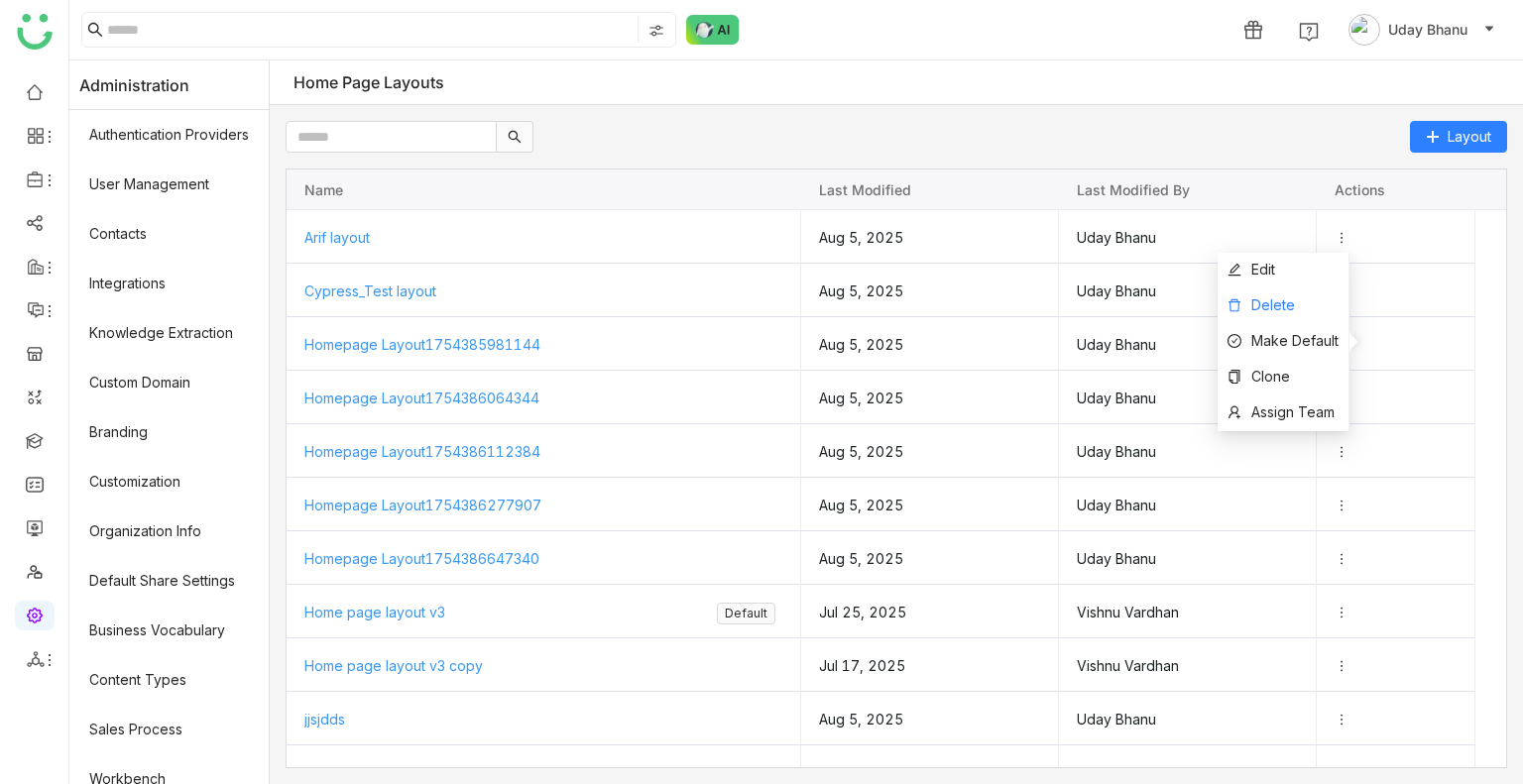 click on "Delete" at bounding box center (1273, 304) 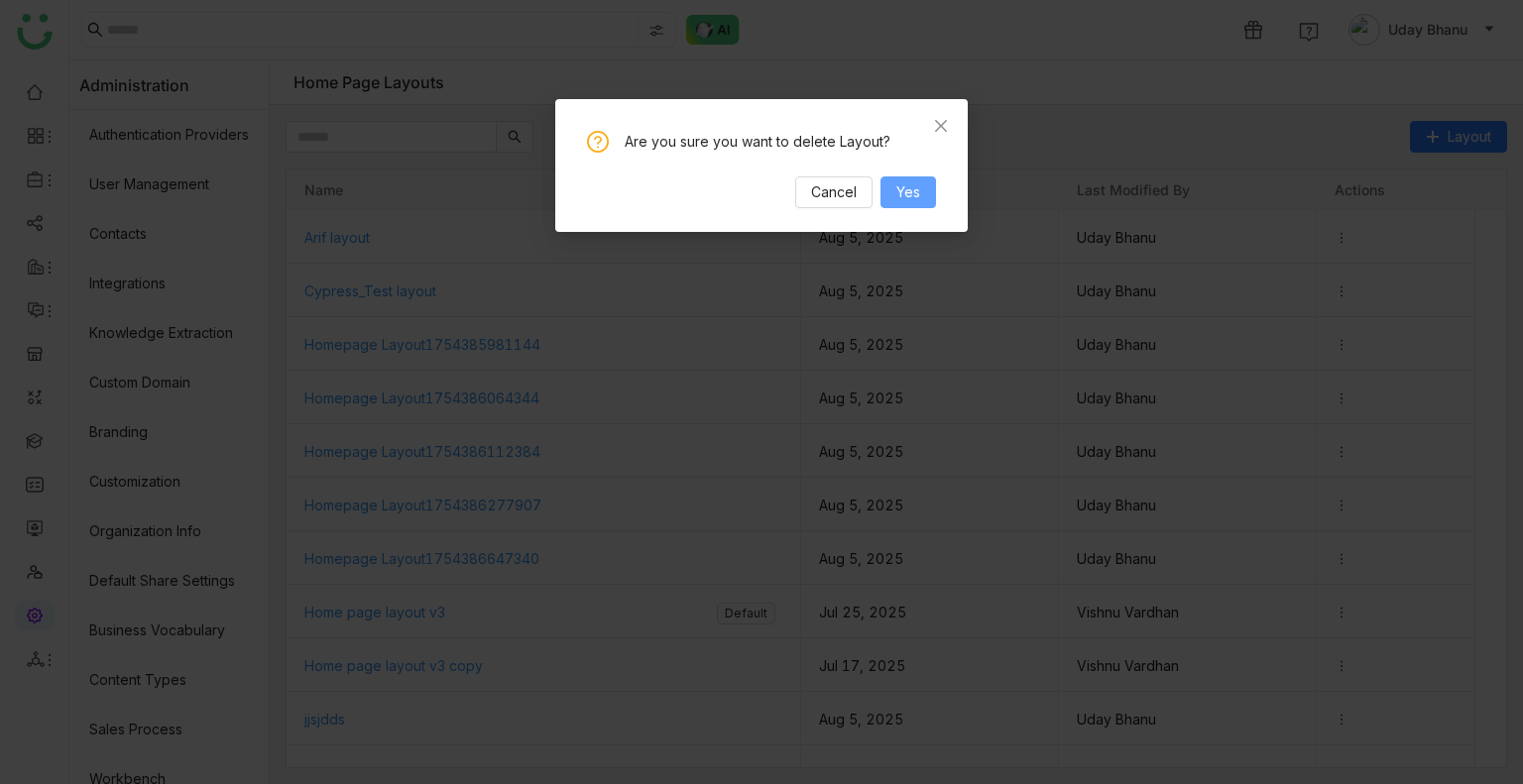 click on "Yes" at bounding box center [908, 192] 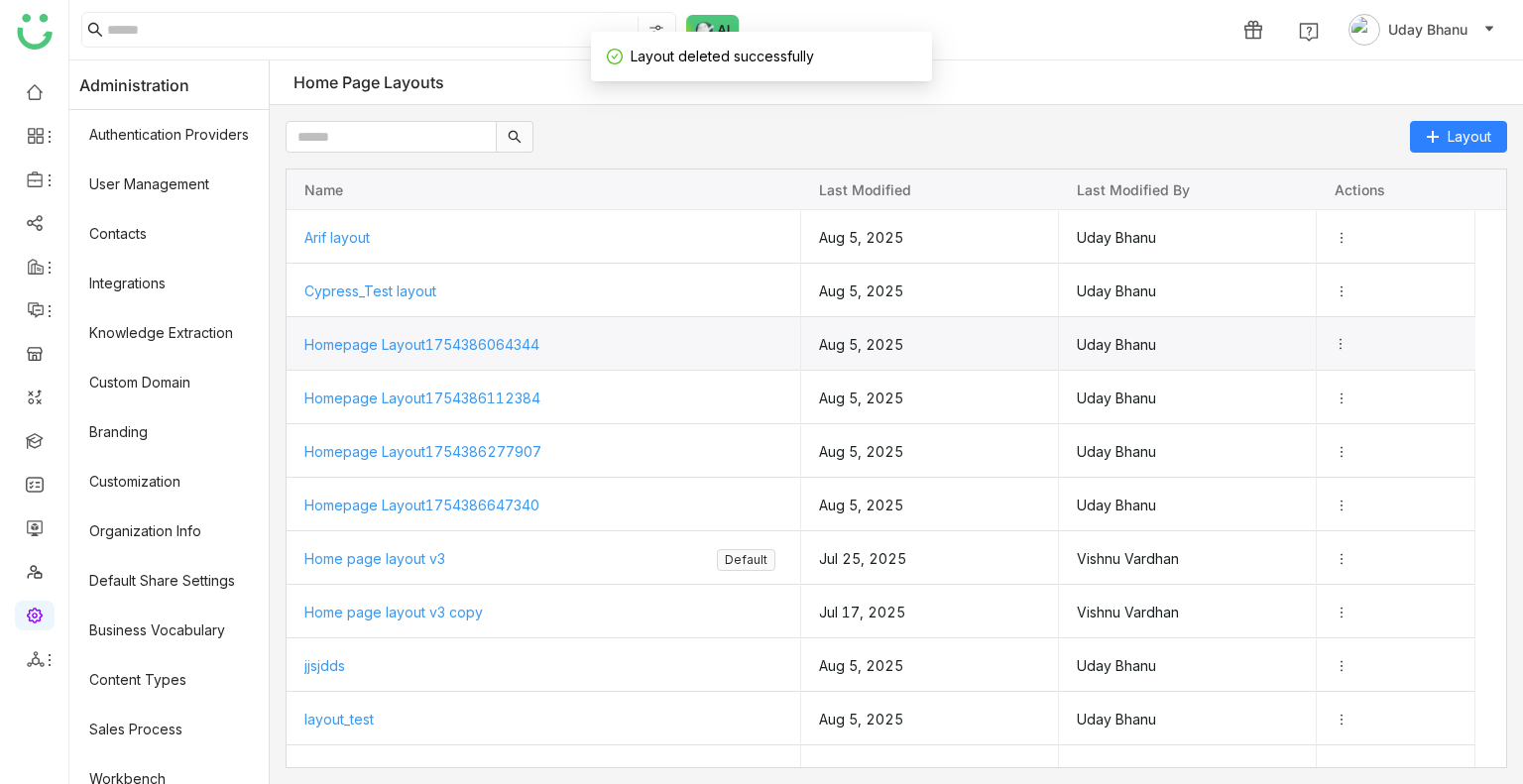 click 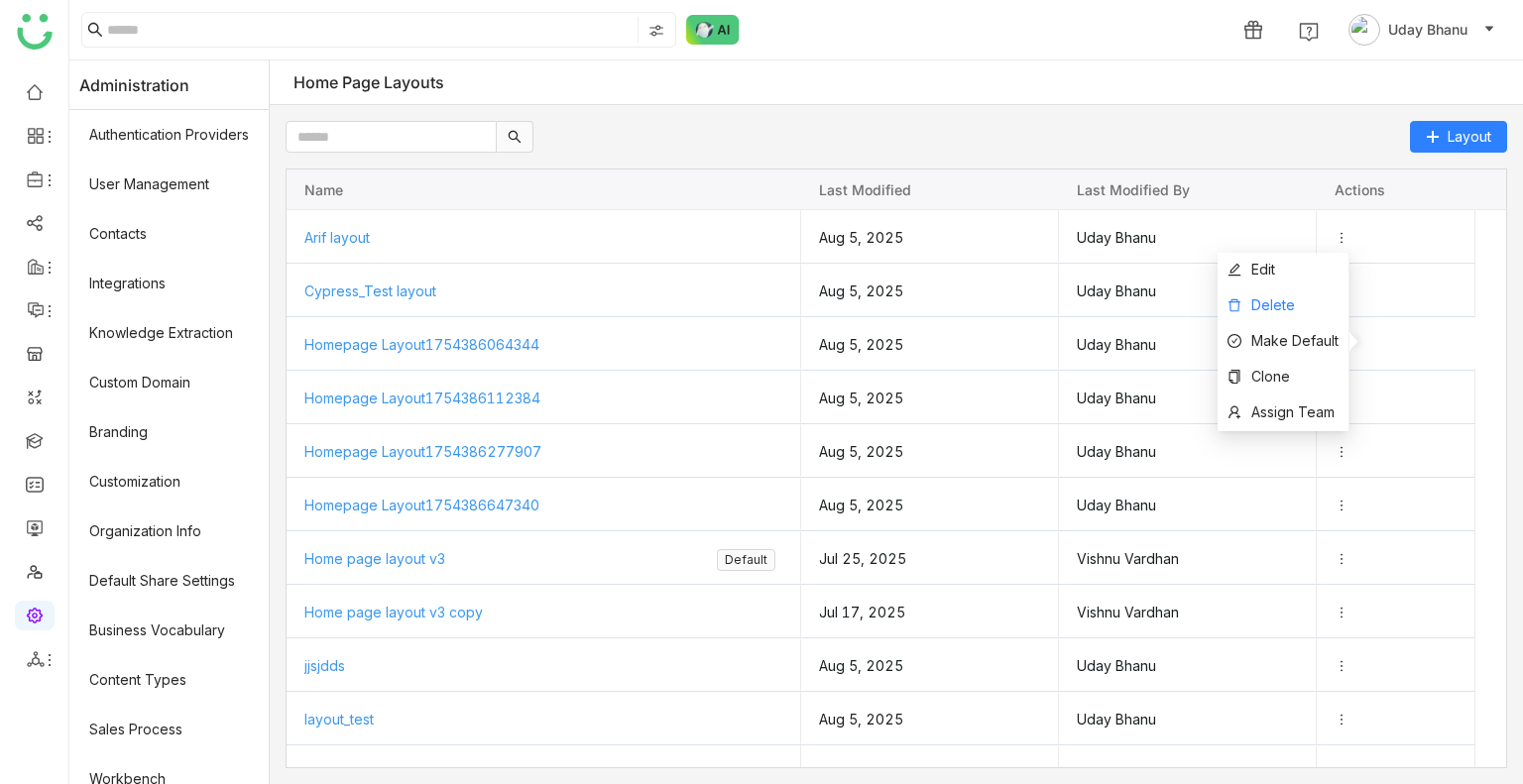 click on "Delete" at bounding box center [1273, 304] 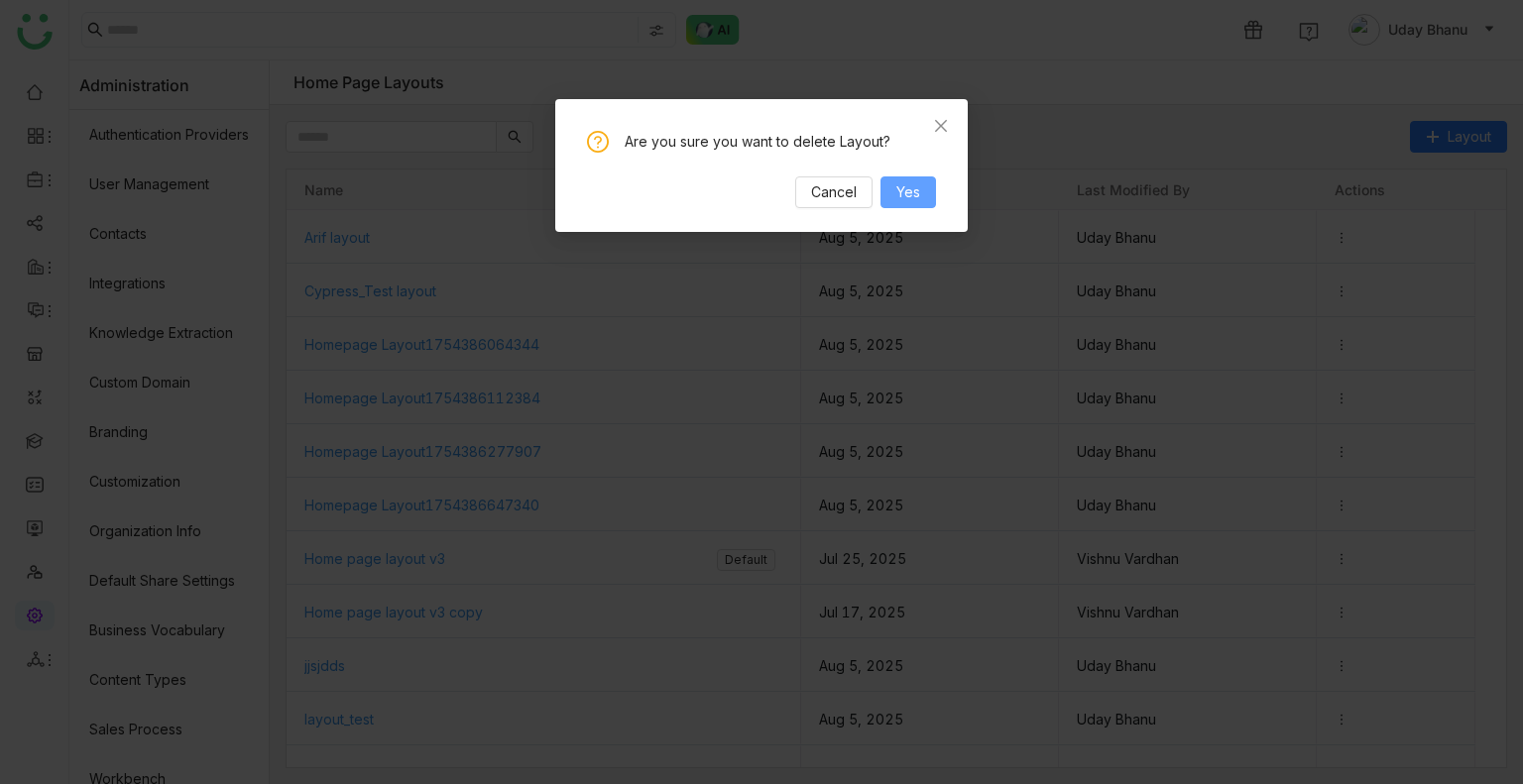 click on "Yes" at bounding box center (908, 192) 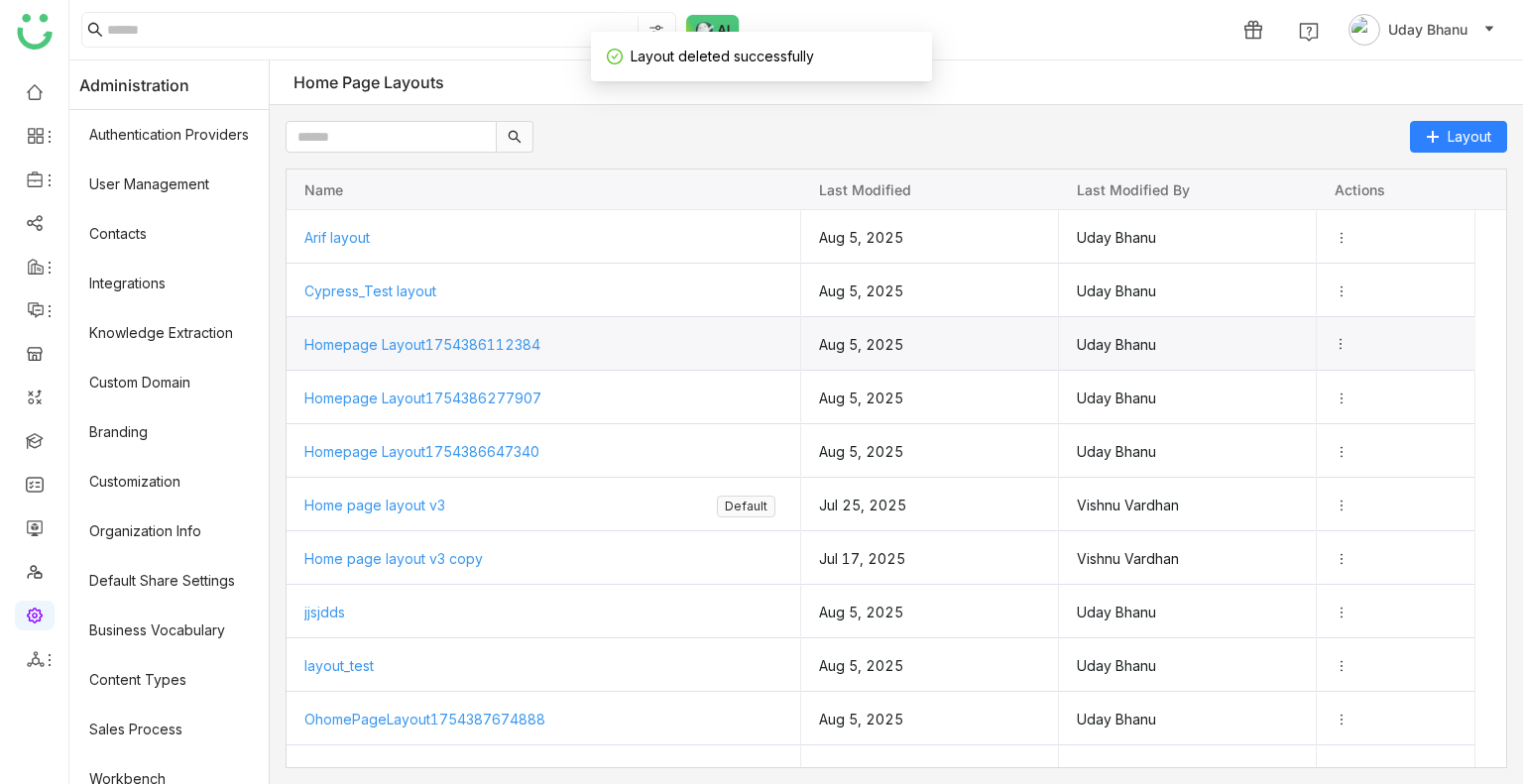 click 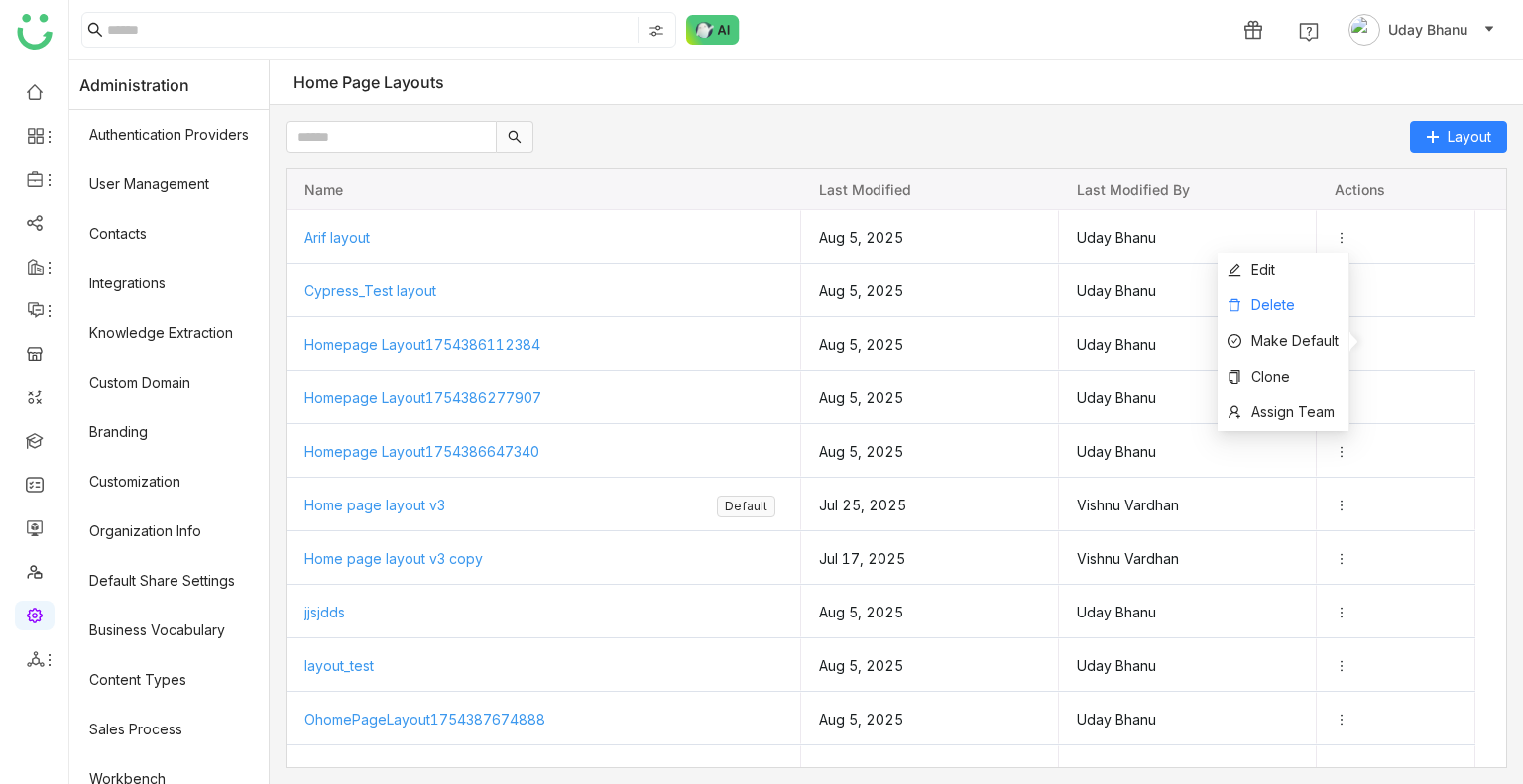click on "Delete" at bounding box center [1283, 306] 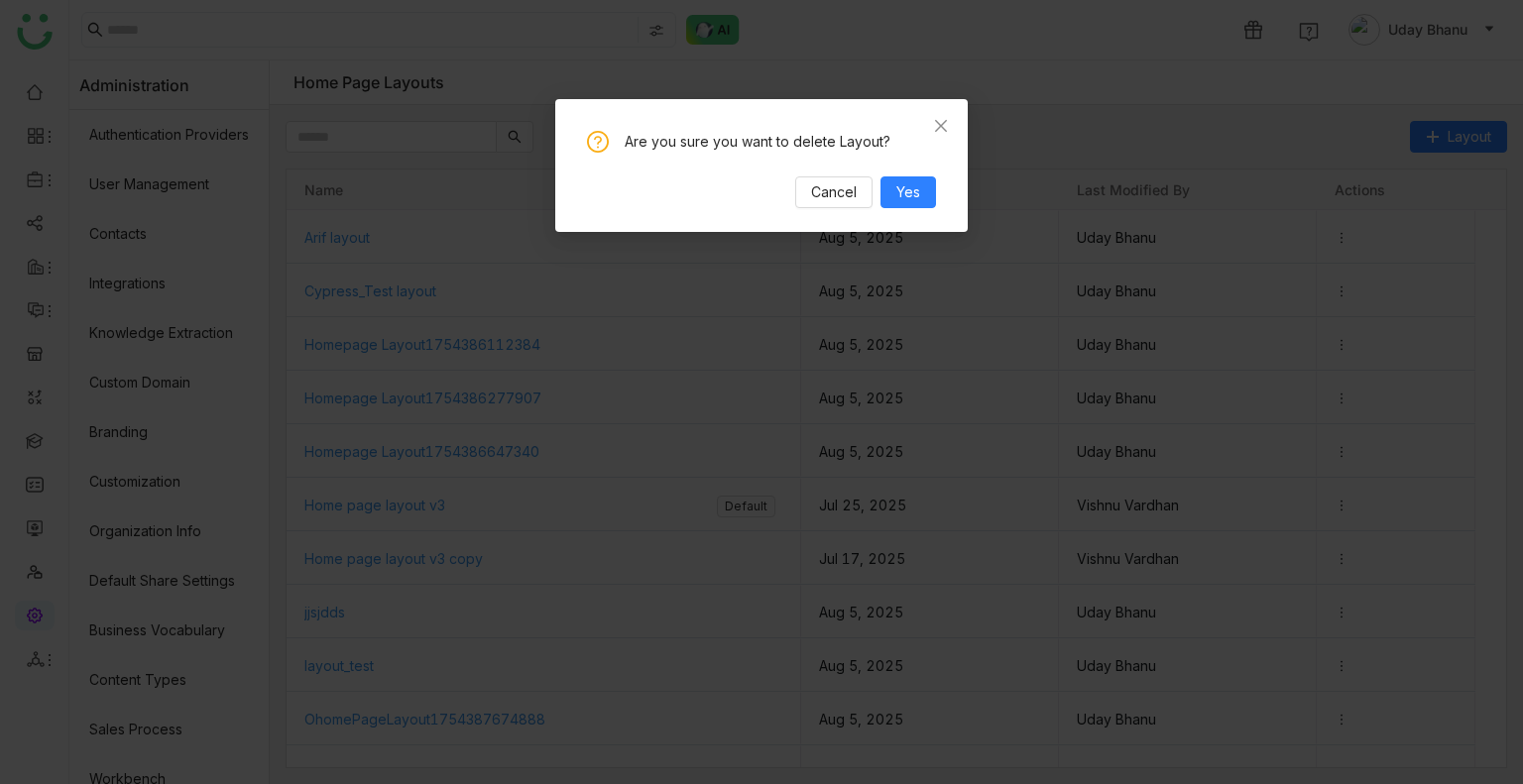 click on "Are you sure you want to delete Layout?  Cancel   Yes" at bounding box center (762, 166) 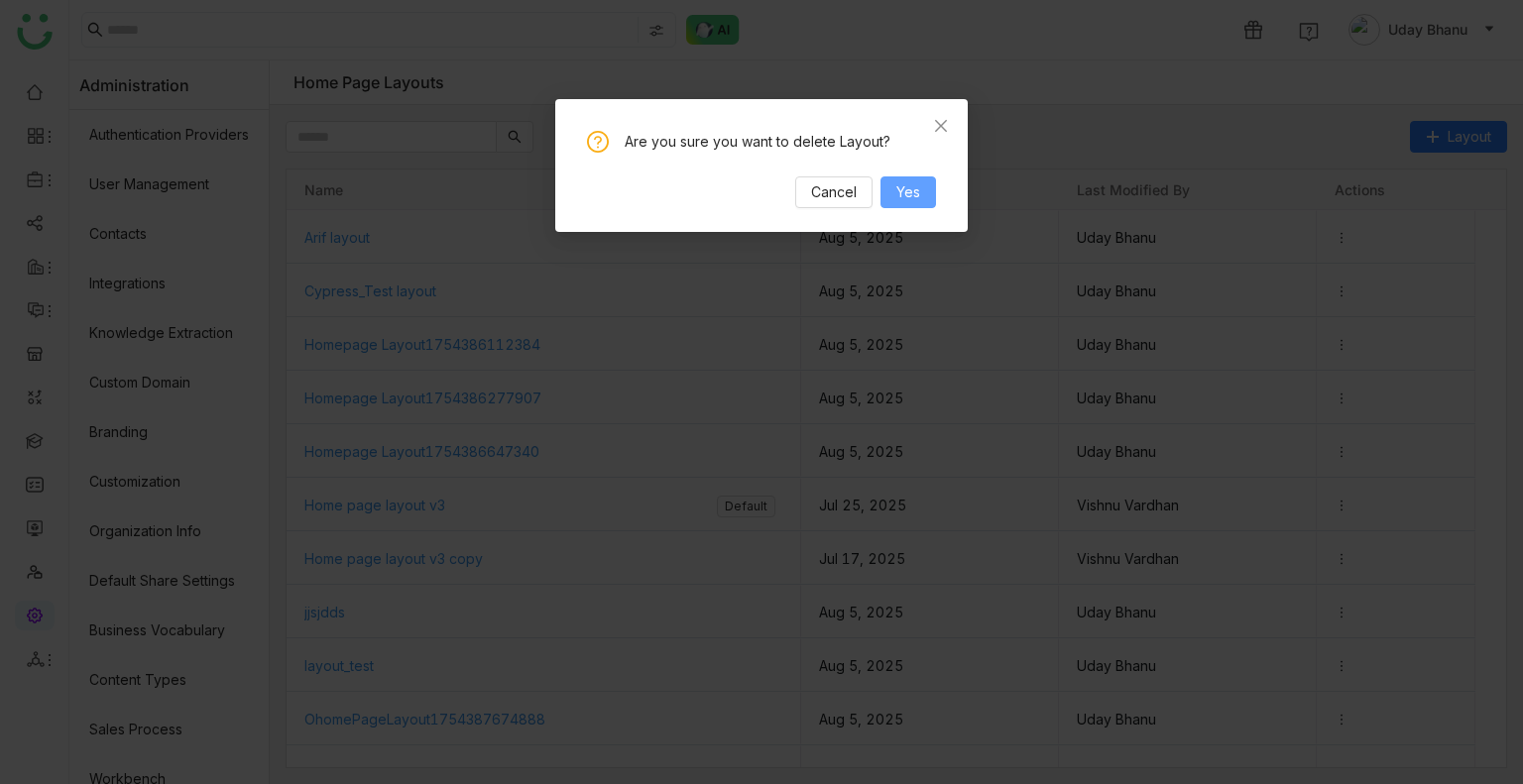 click on "Yes" at bounding box center [908, 192] 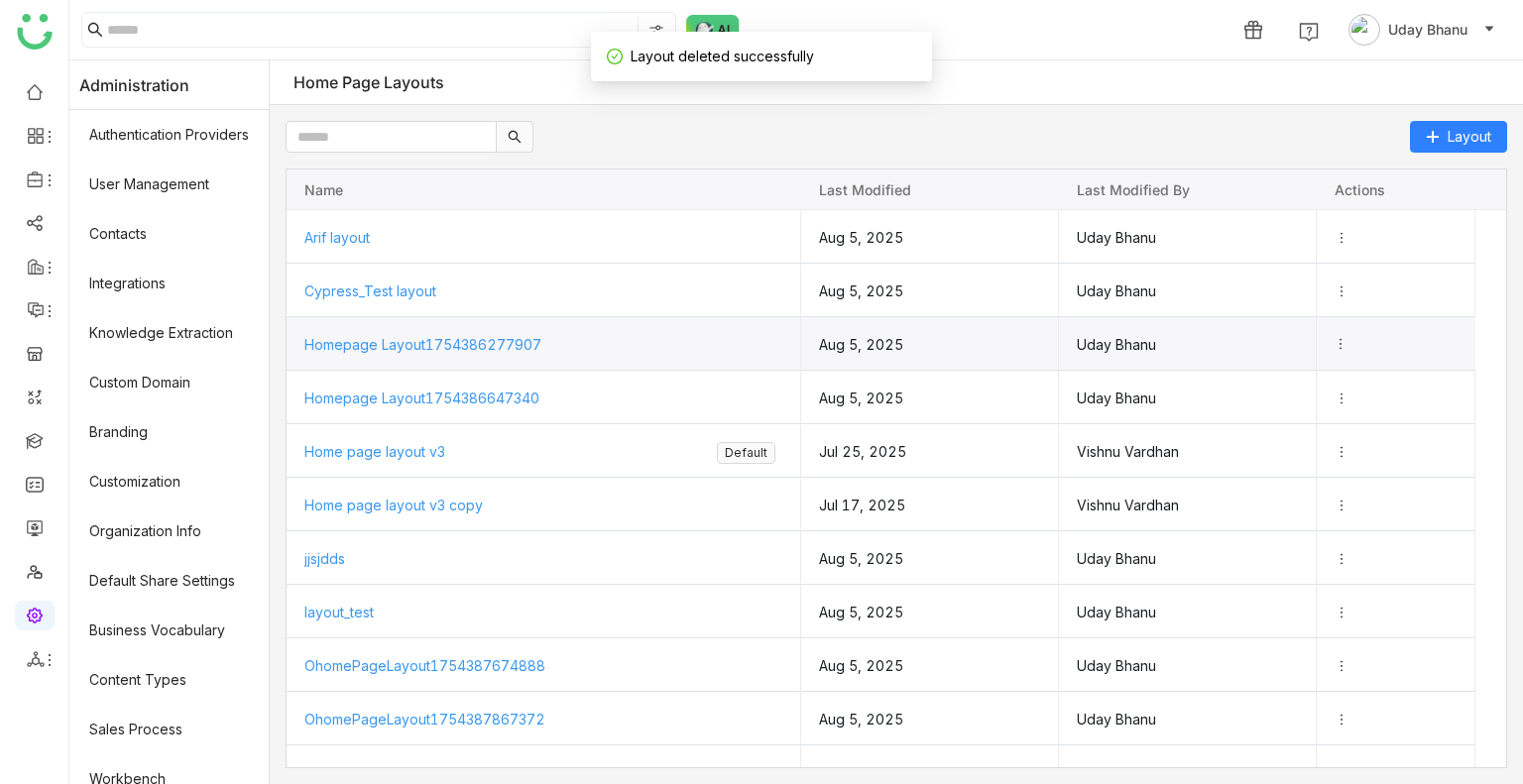 click 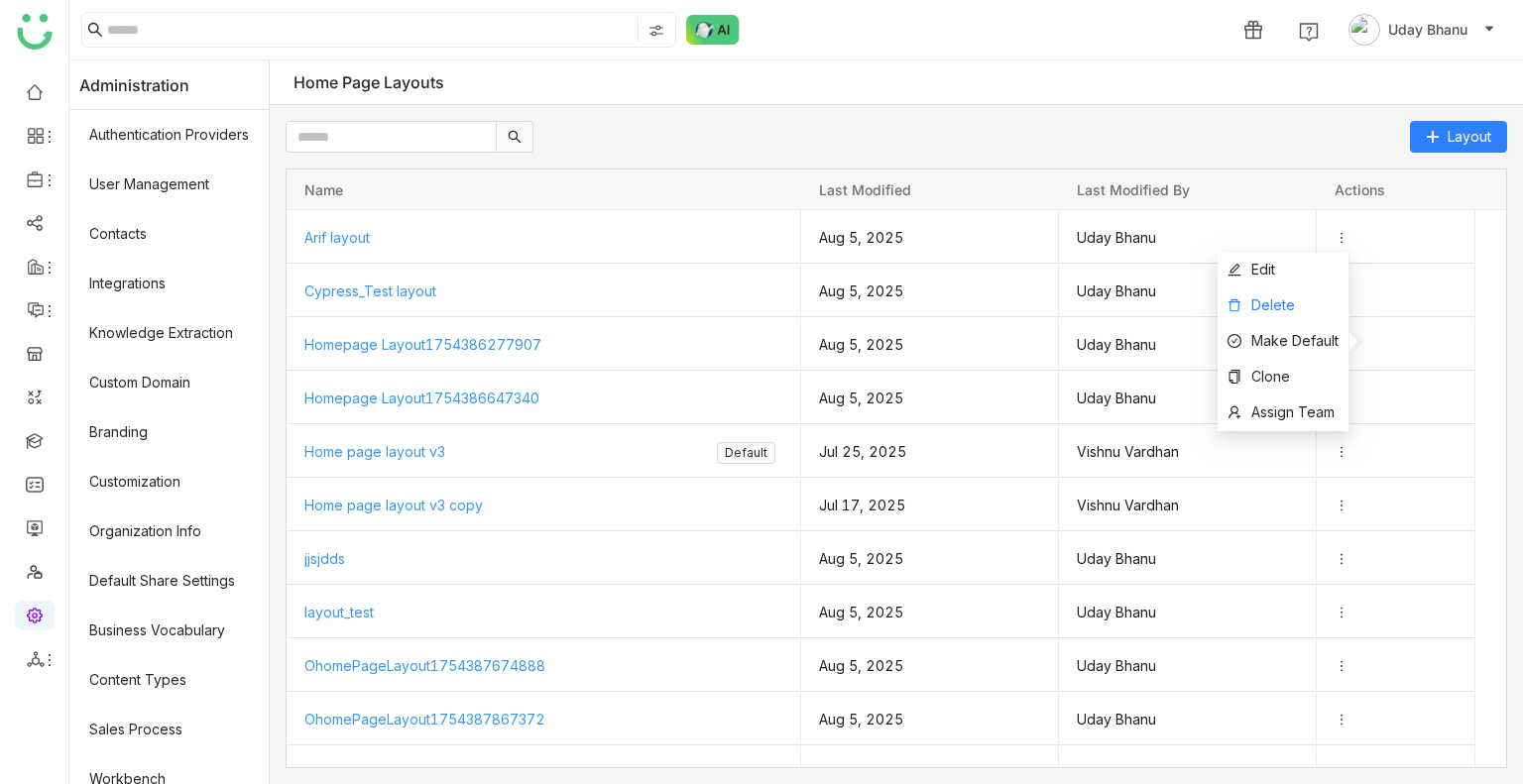 click on "Delete" at bounding box center (1283, 306) 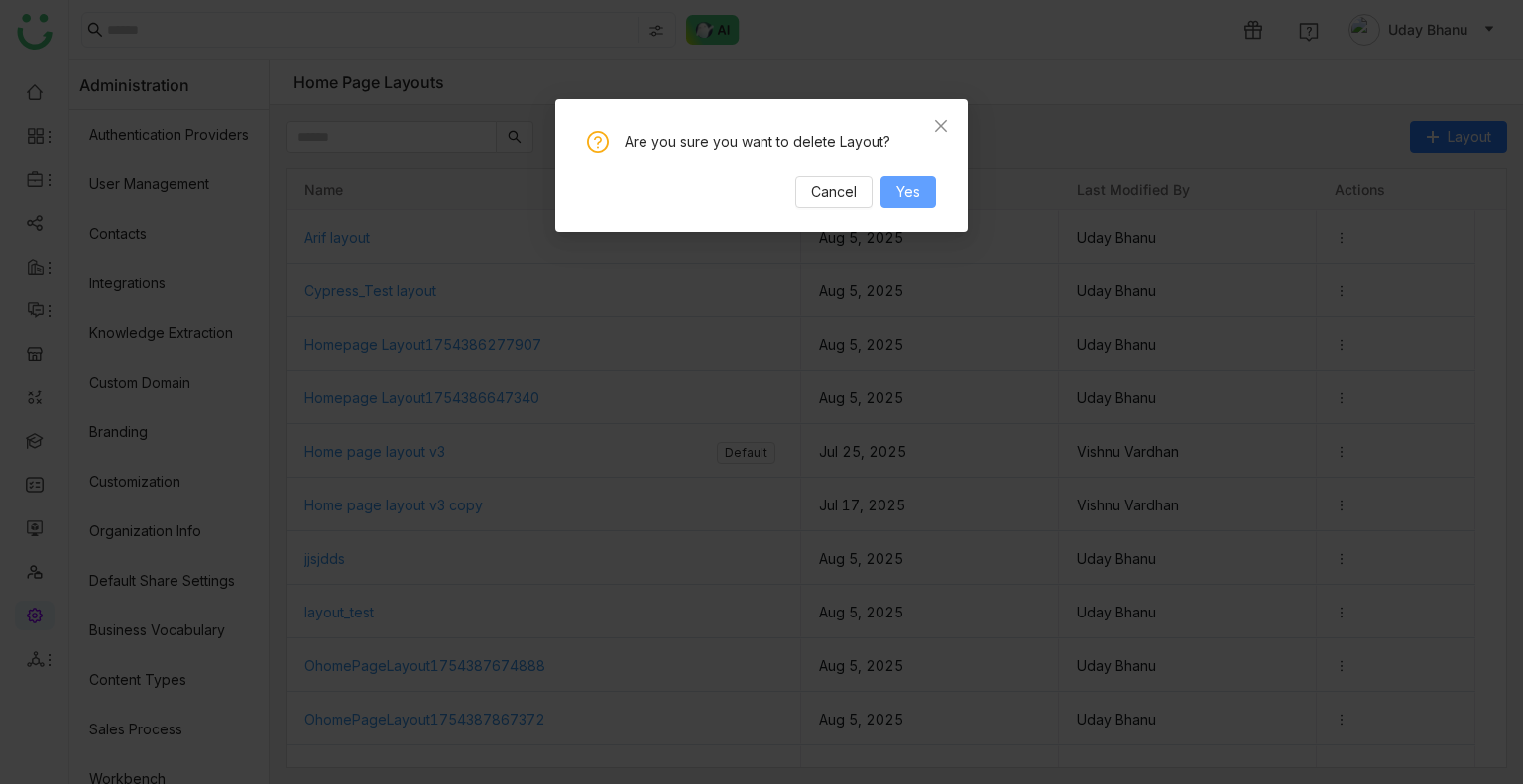 click on "Yes" at bounding box center [908, 192] 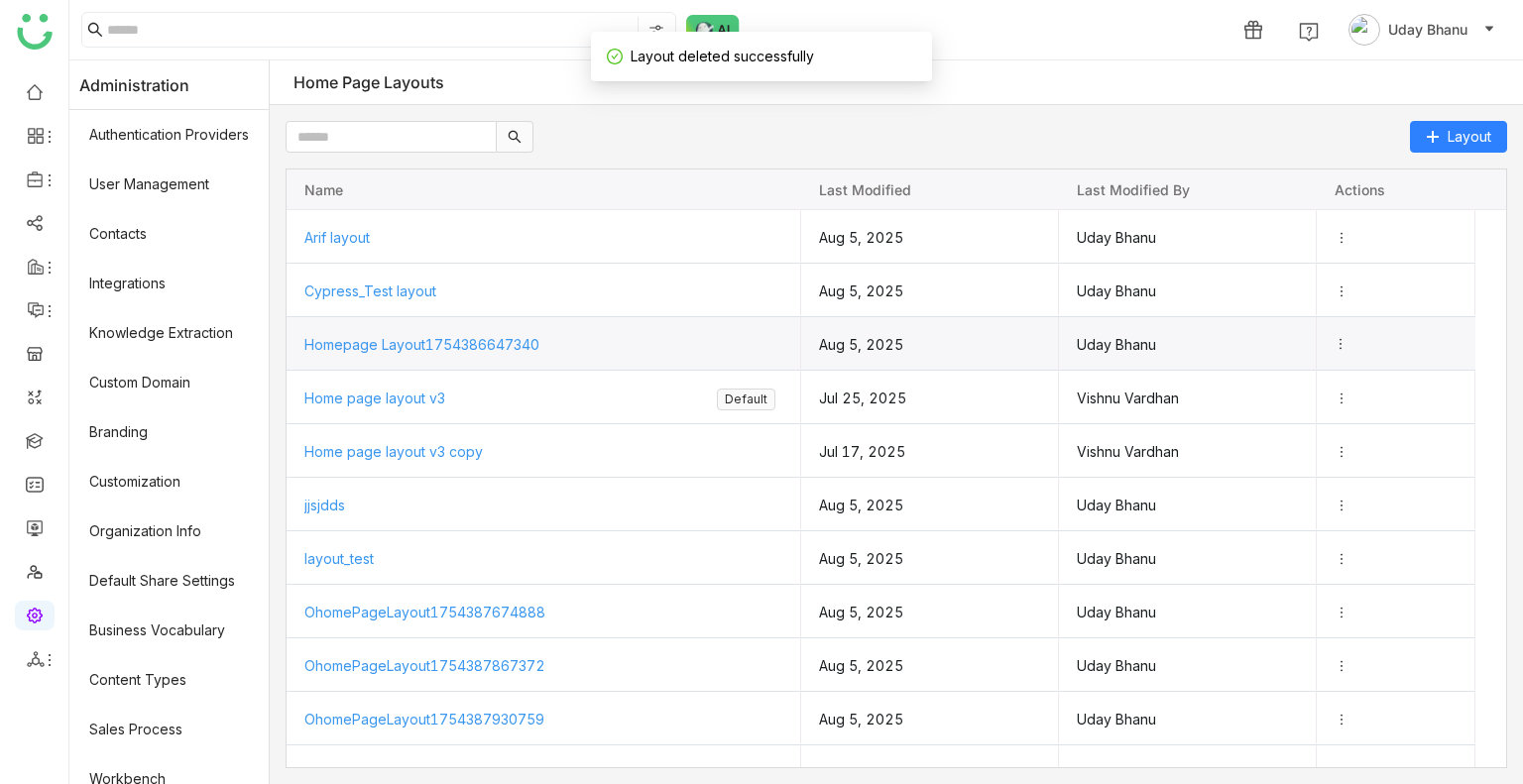 click 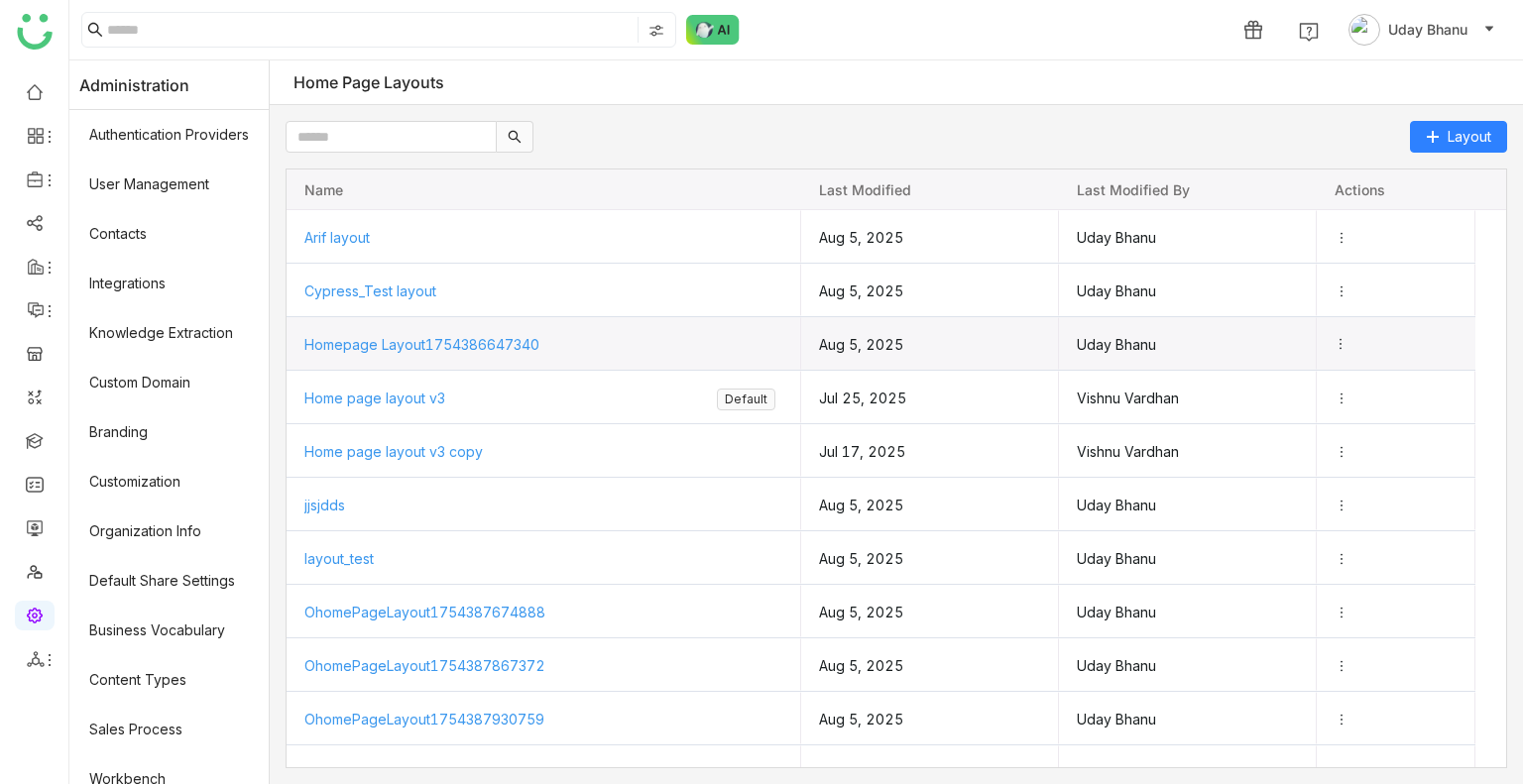 click 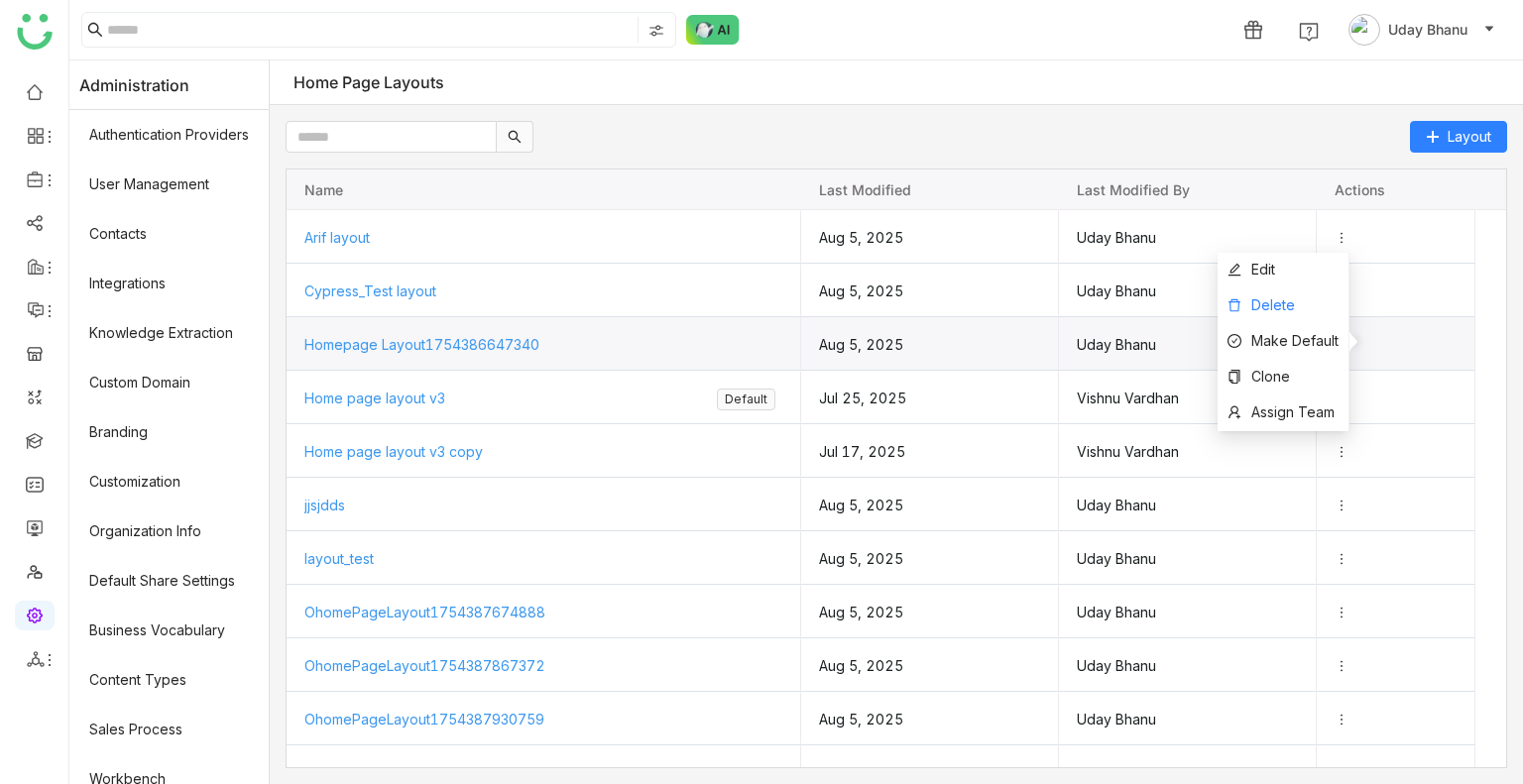 click on "Delete" at bounding box center [1273, 304] 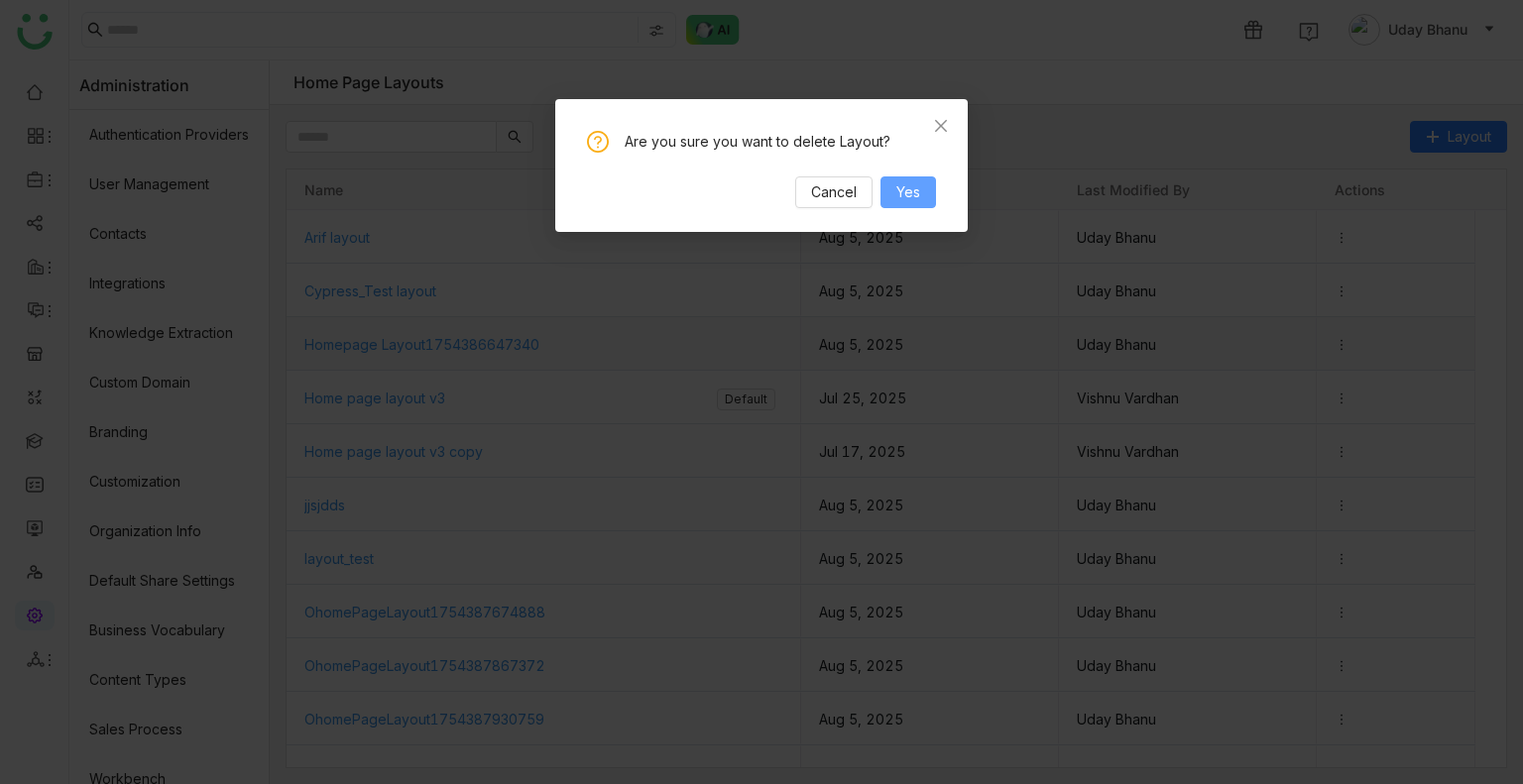 click on "Yes" at bounding box center [908, 192] 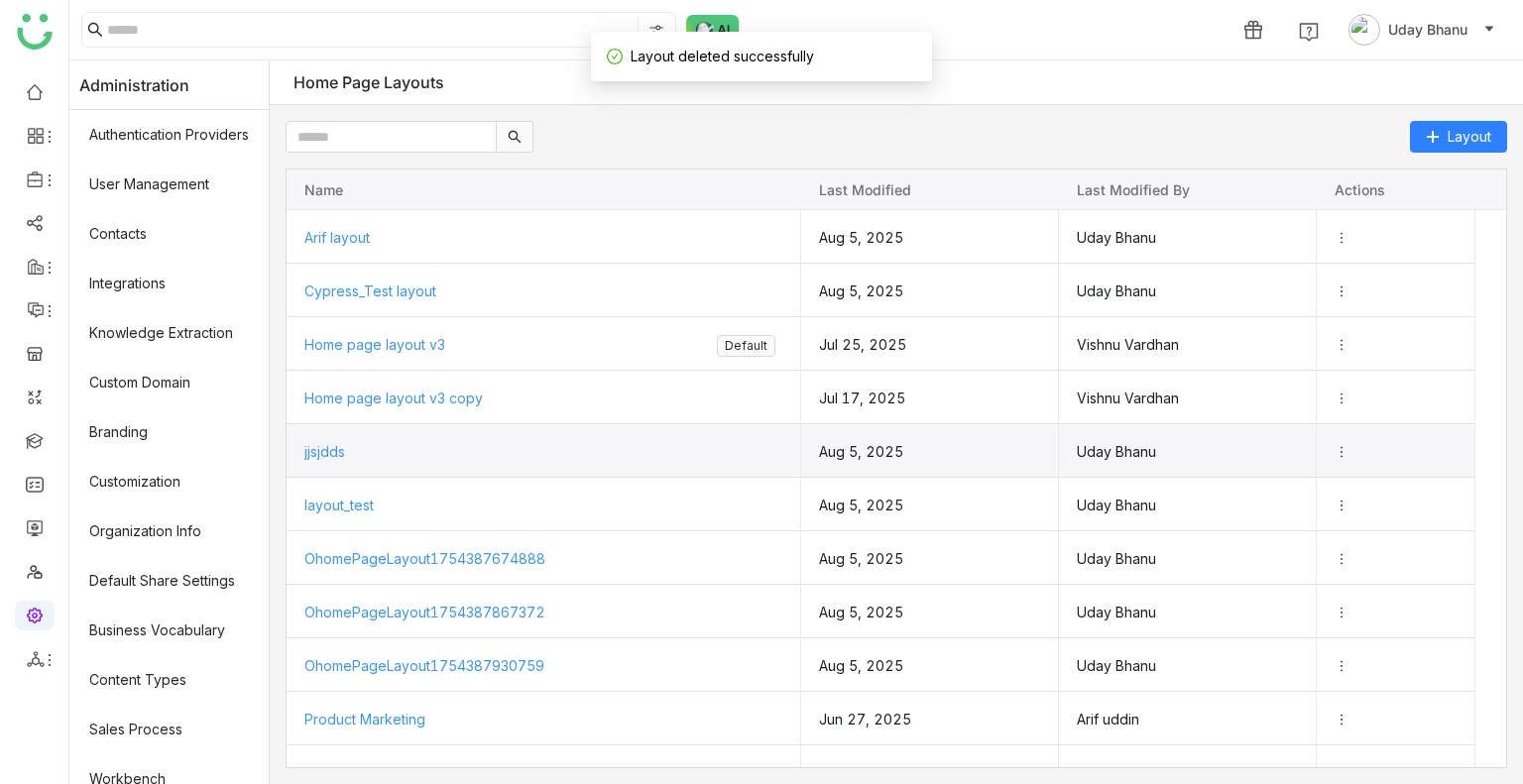 scroll, scrollTop: 147, scrollLeft: 0, axis: vertical 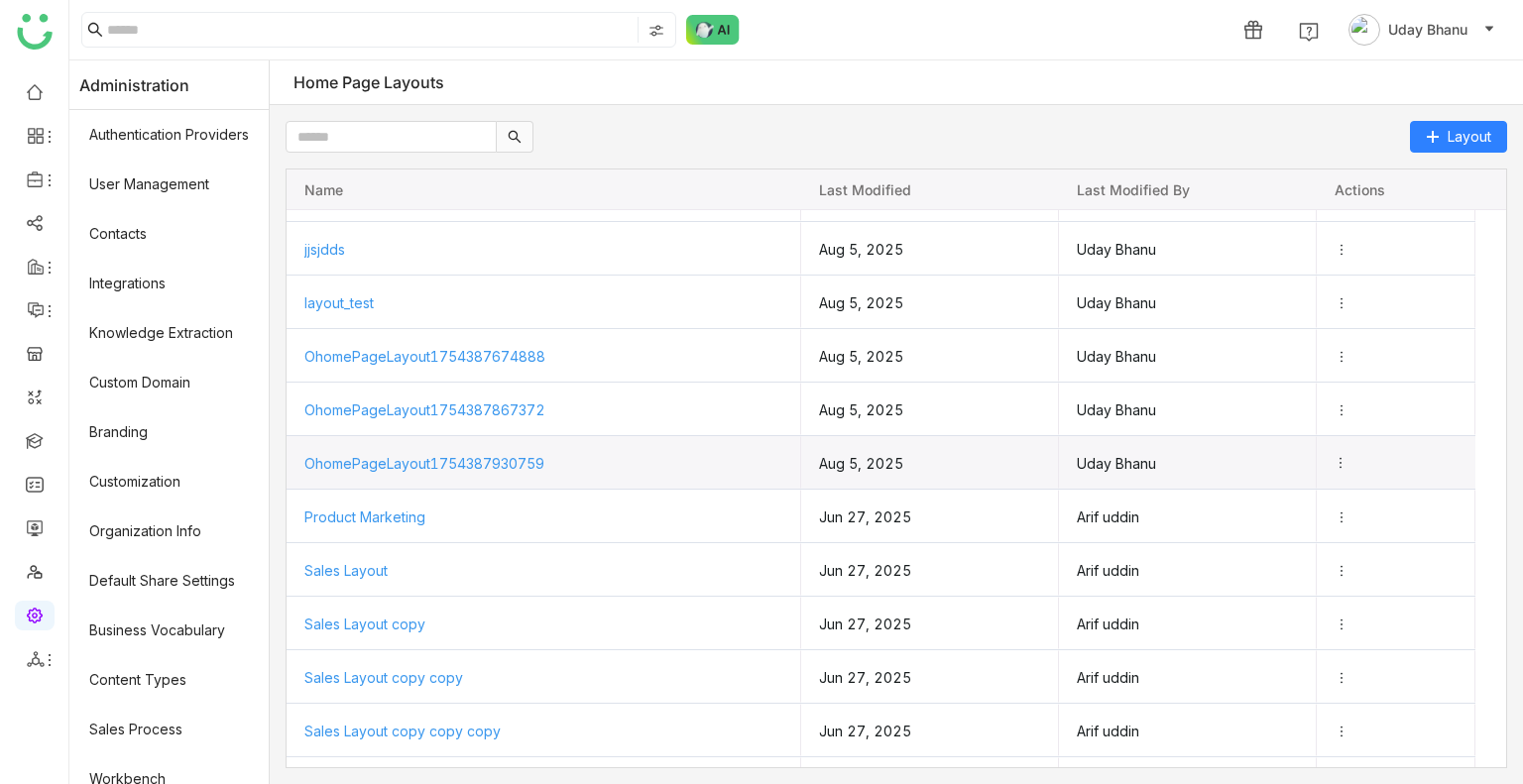 click 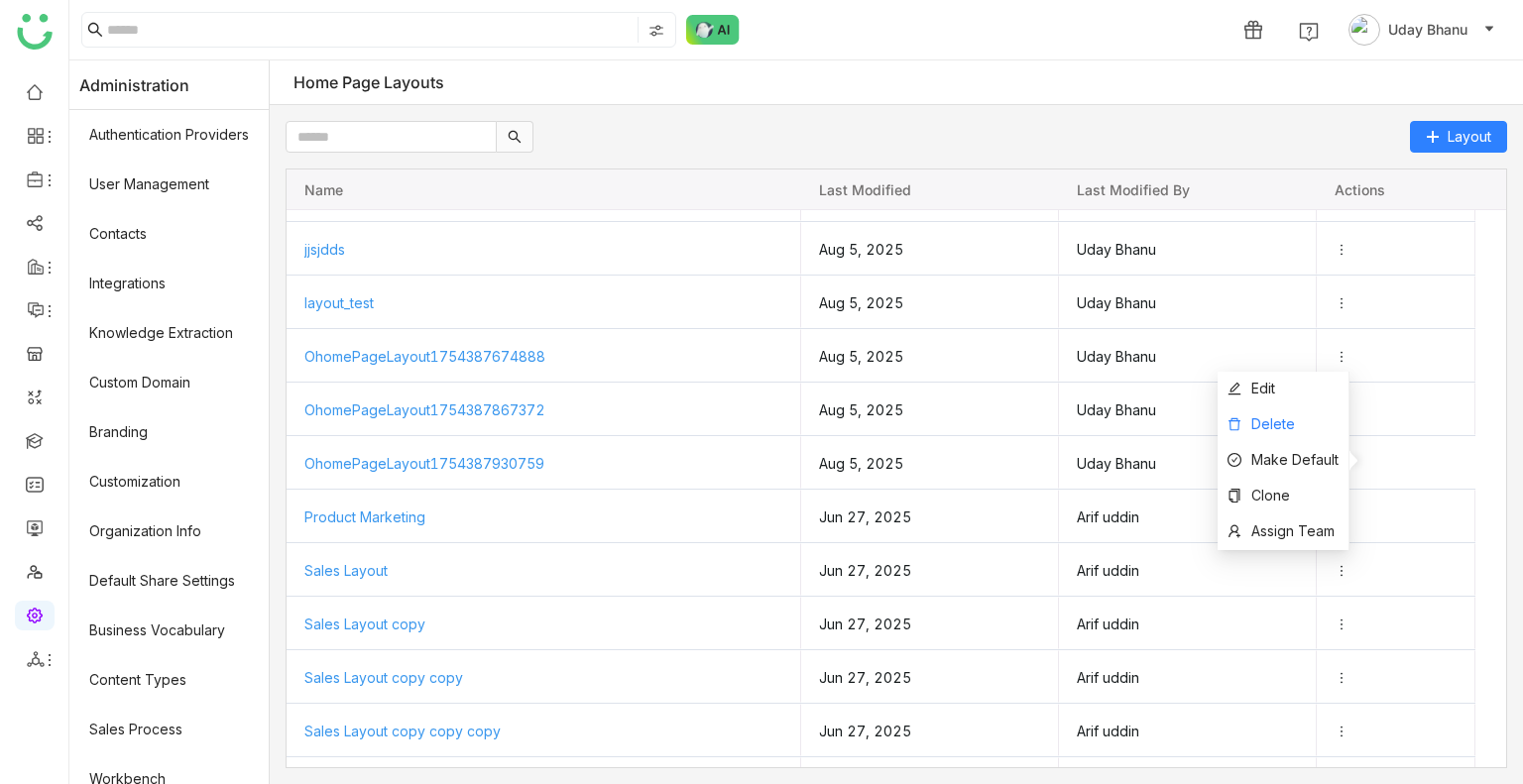 click on "Delete" at bounding box center [1273, 423] 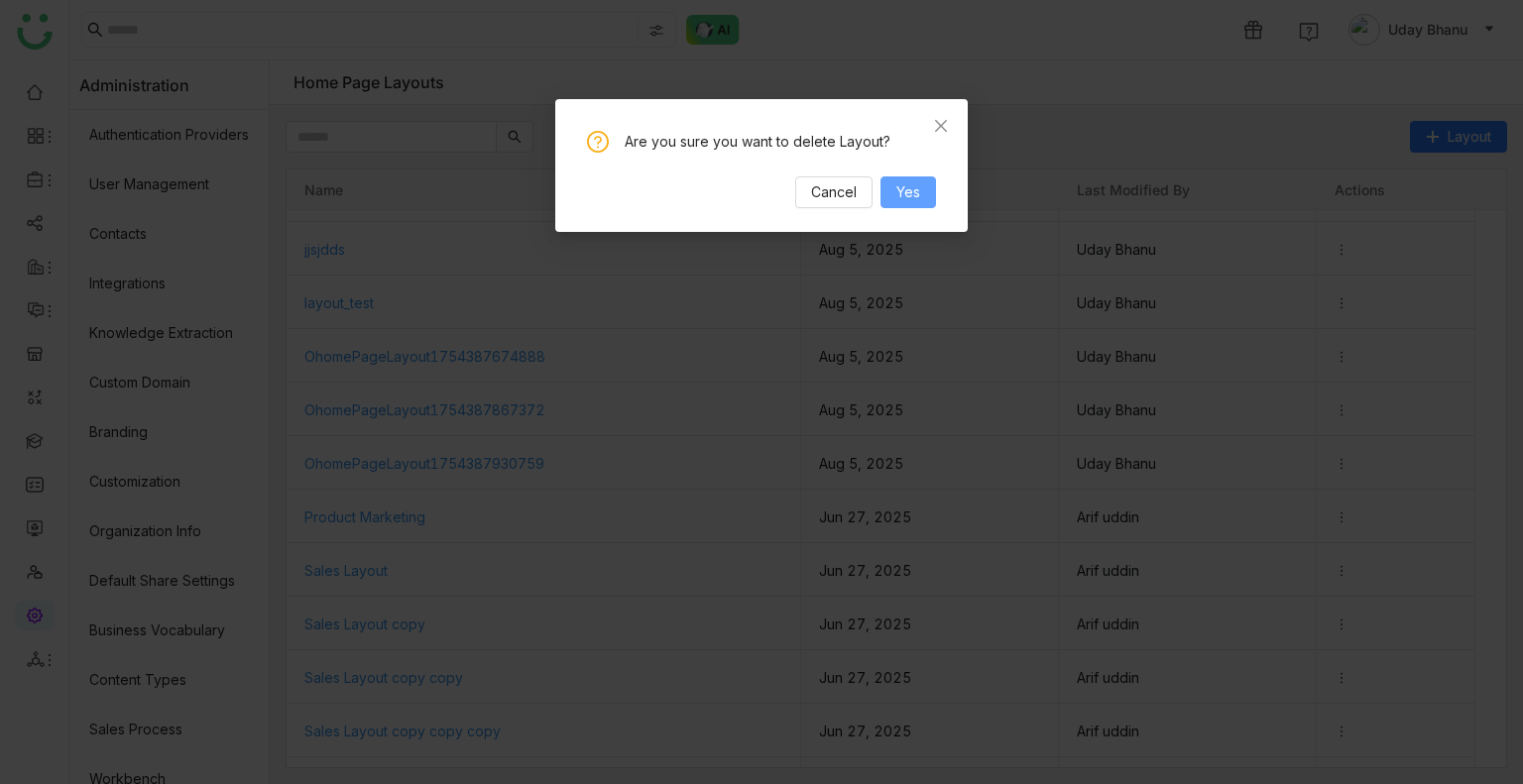 click on "Yes" at bounding box center (908, 192) 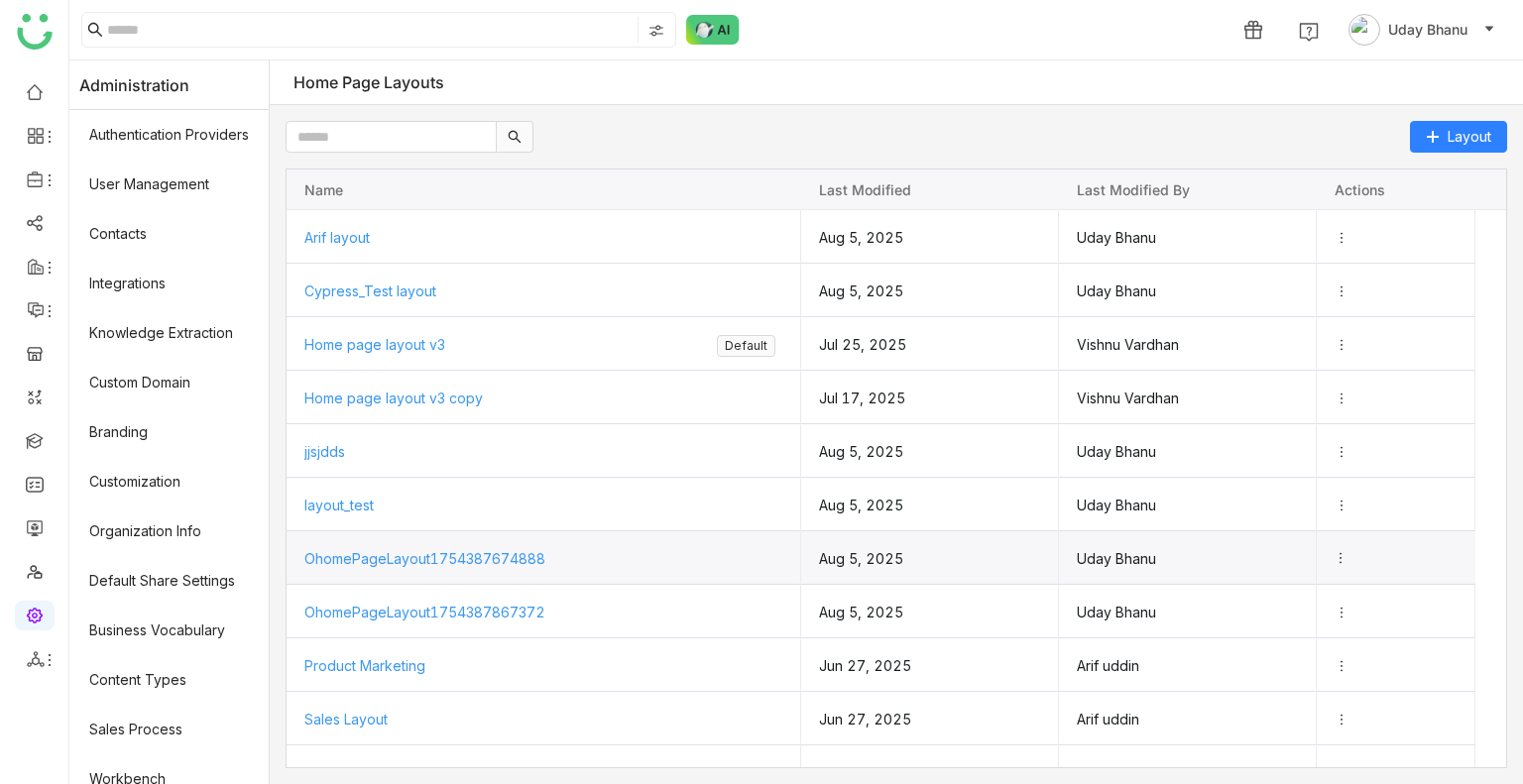 click 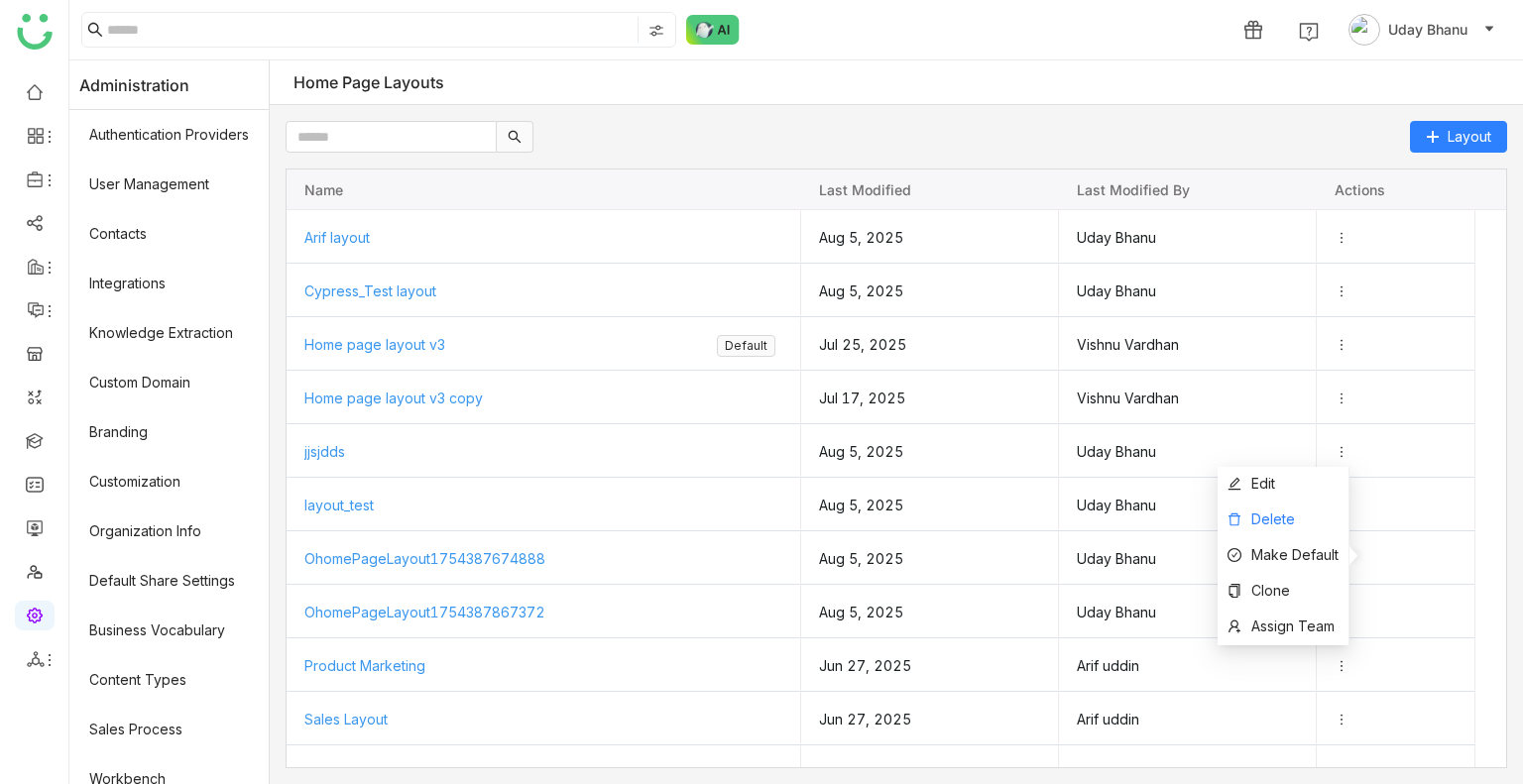 click on "Delete" at bounding box center [1283, 520] 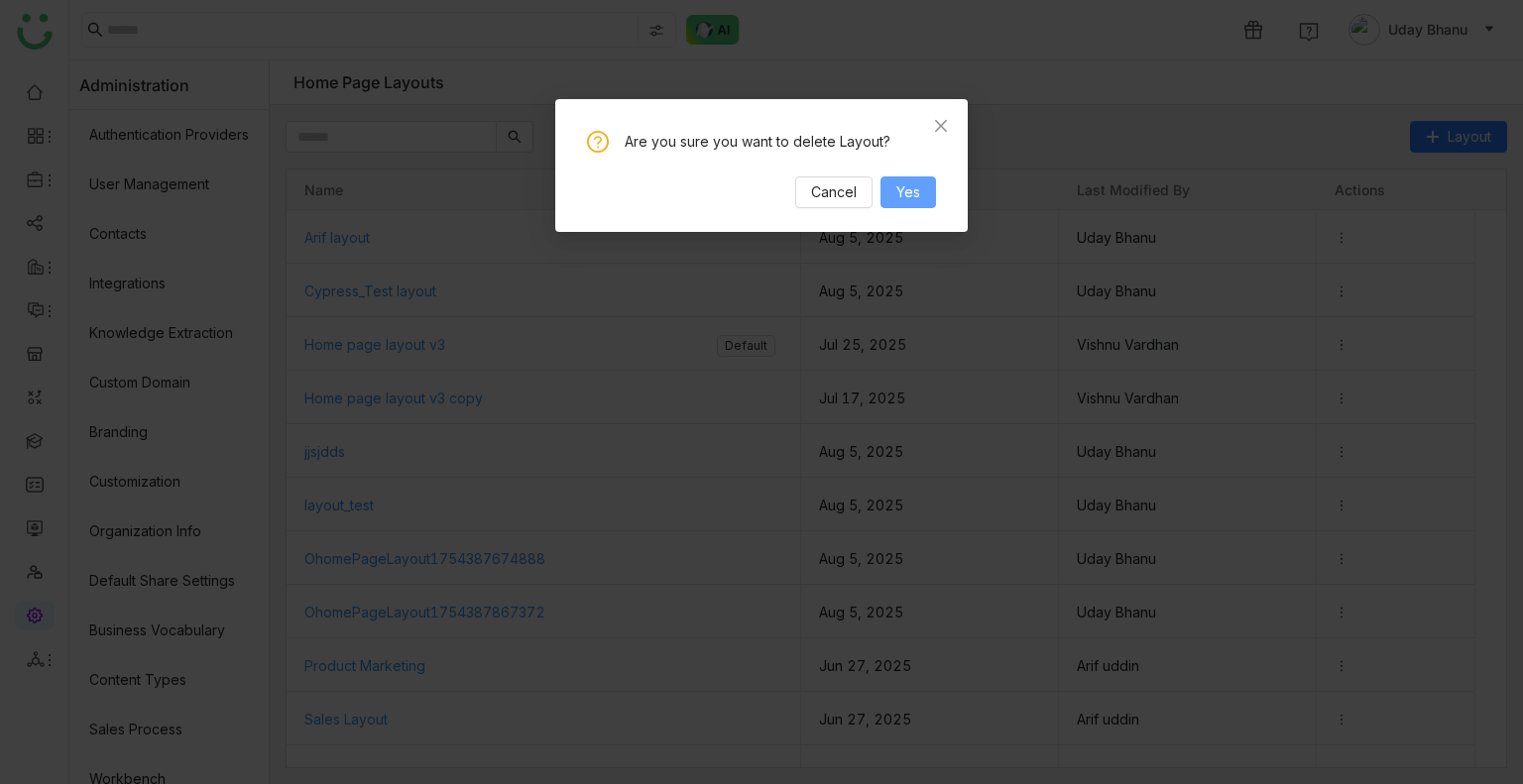 click on "Yes" at bounding box center [908, 192] 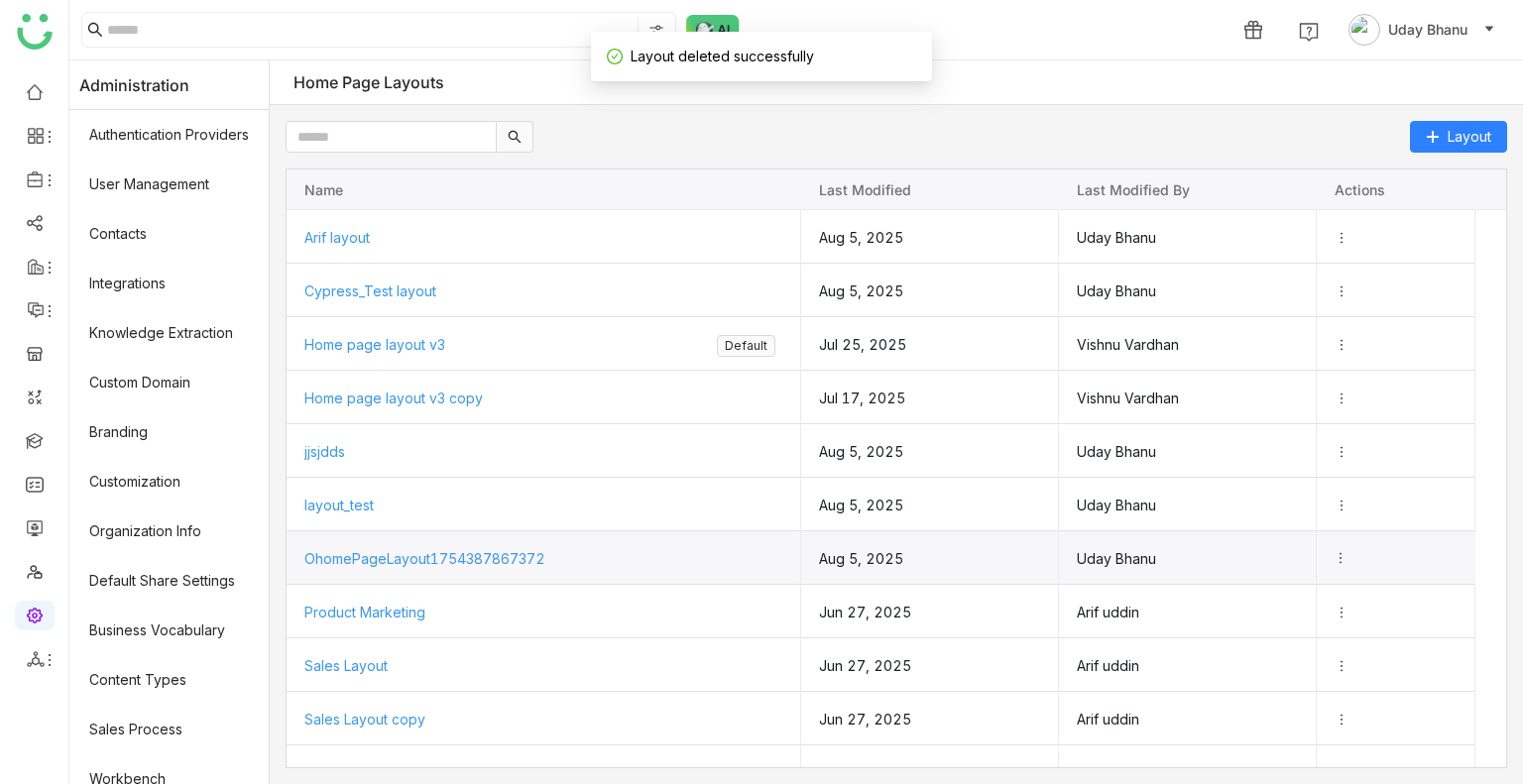 click 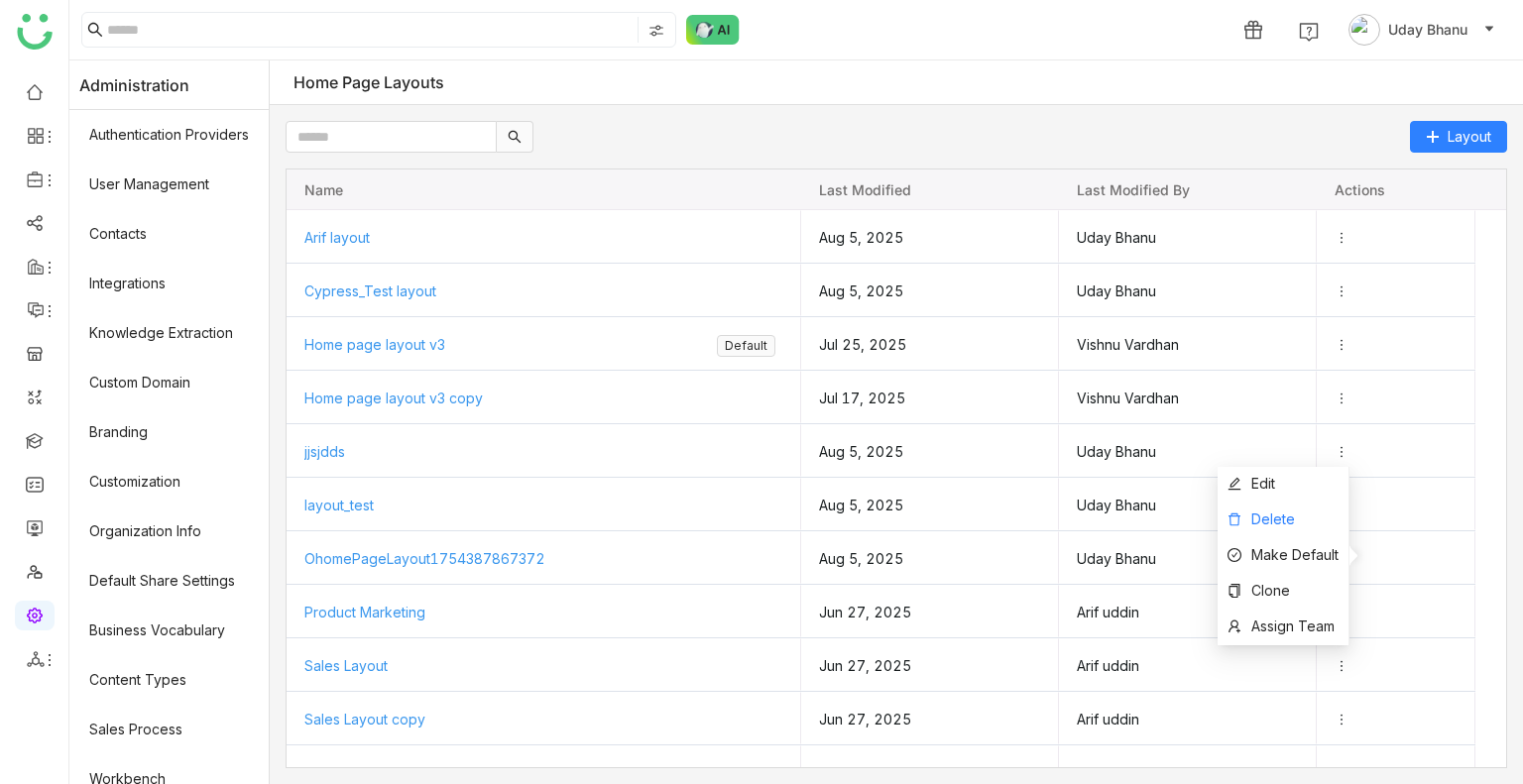 click on "Delete" at bounding box center [1273, 518] 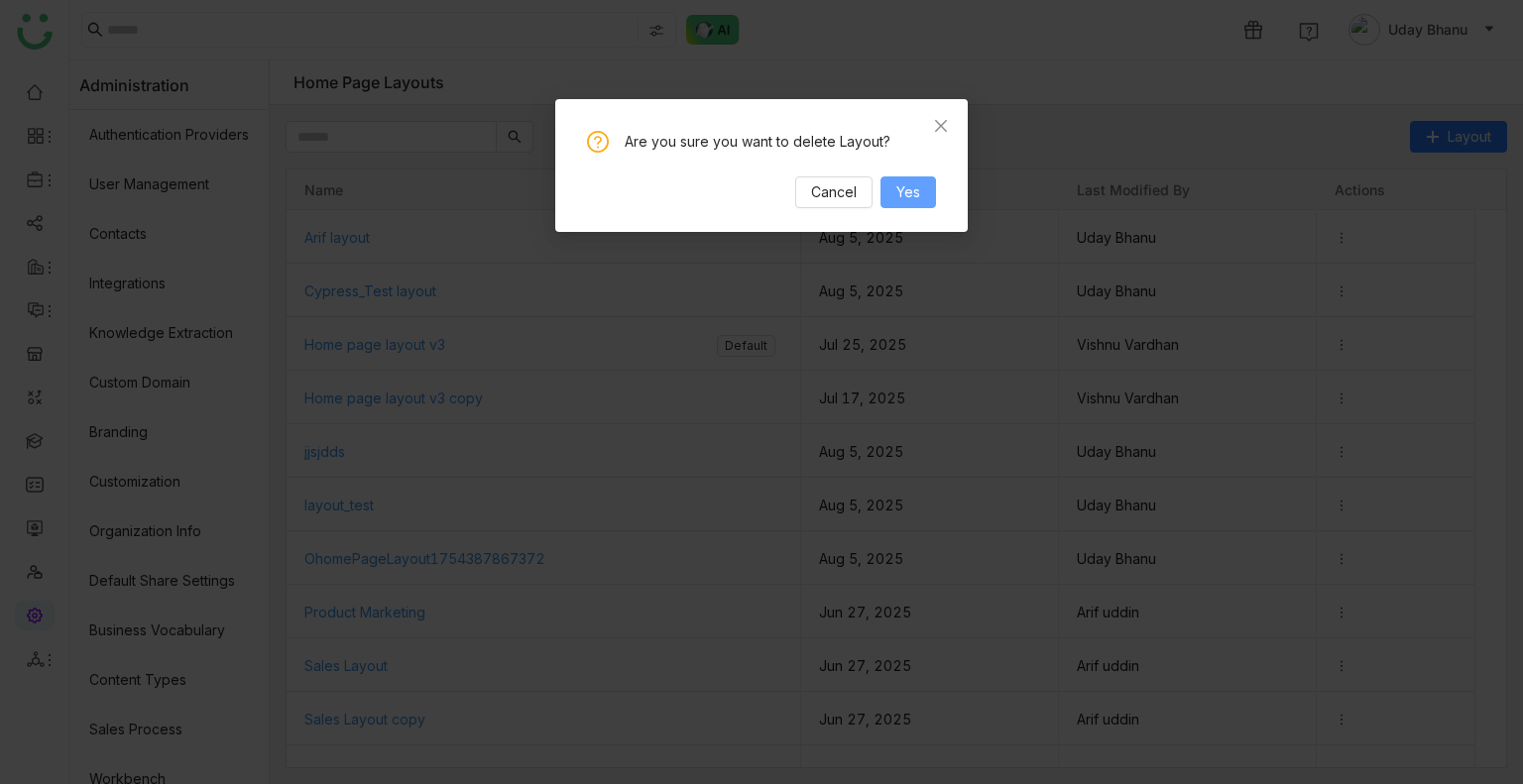 click on "Yes" at bounding box center (908, 192) 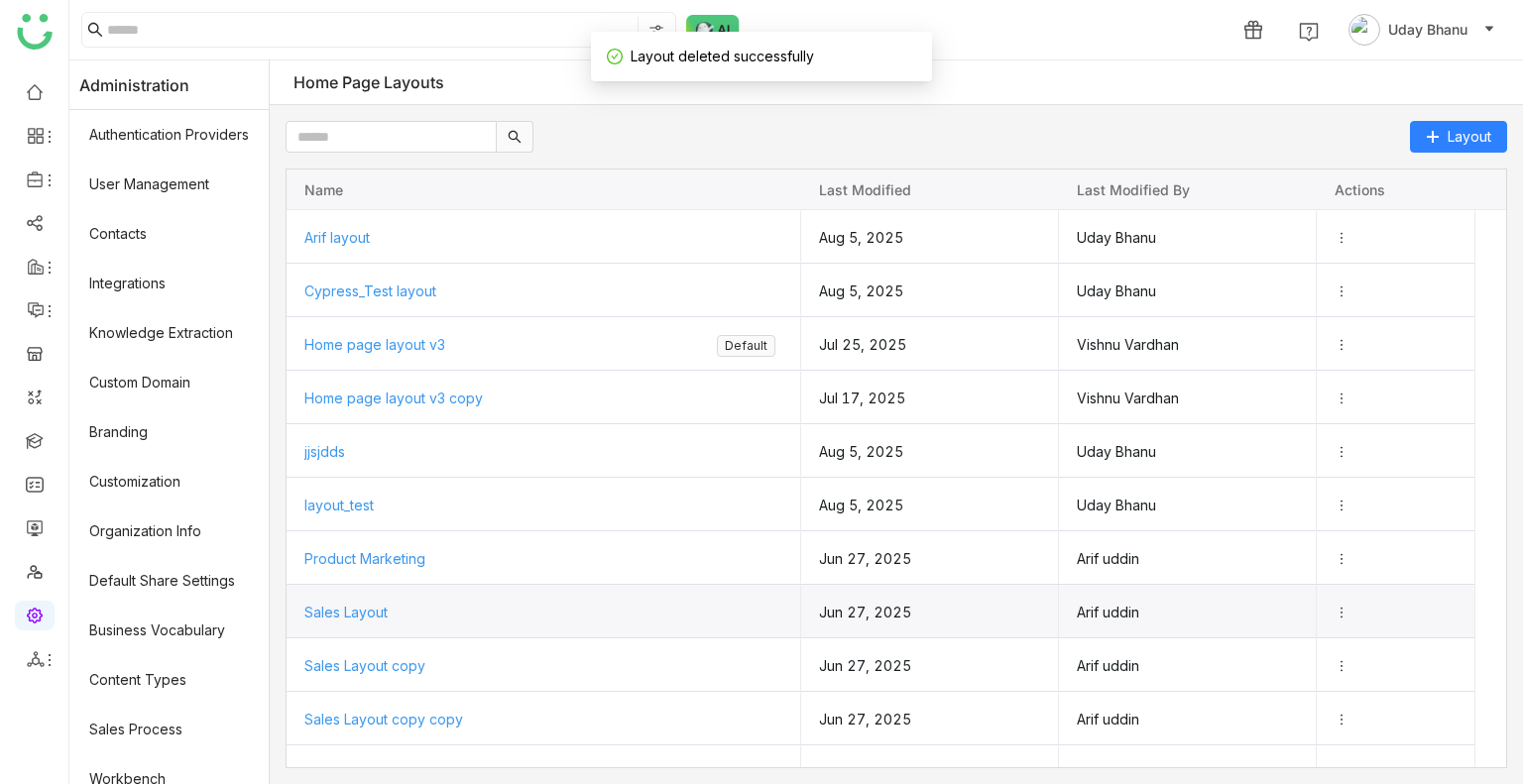 scroll, scrollTop: 137, scrollLeft: 0, axis: vertical 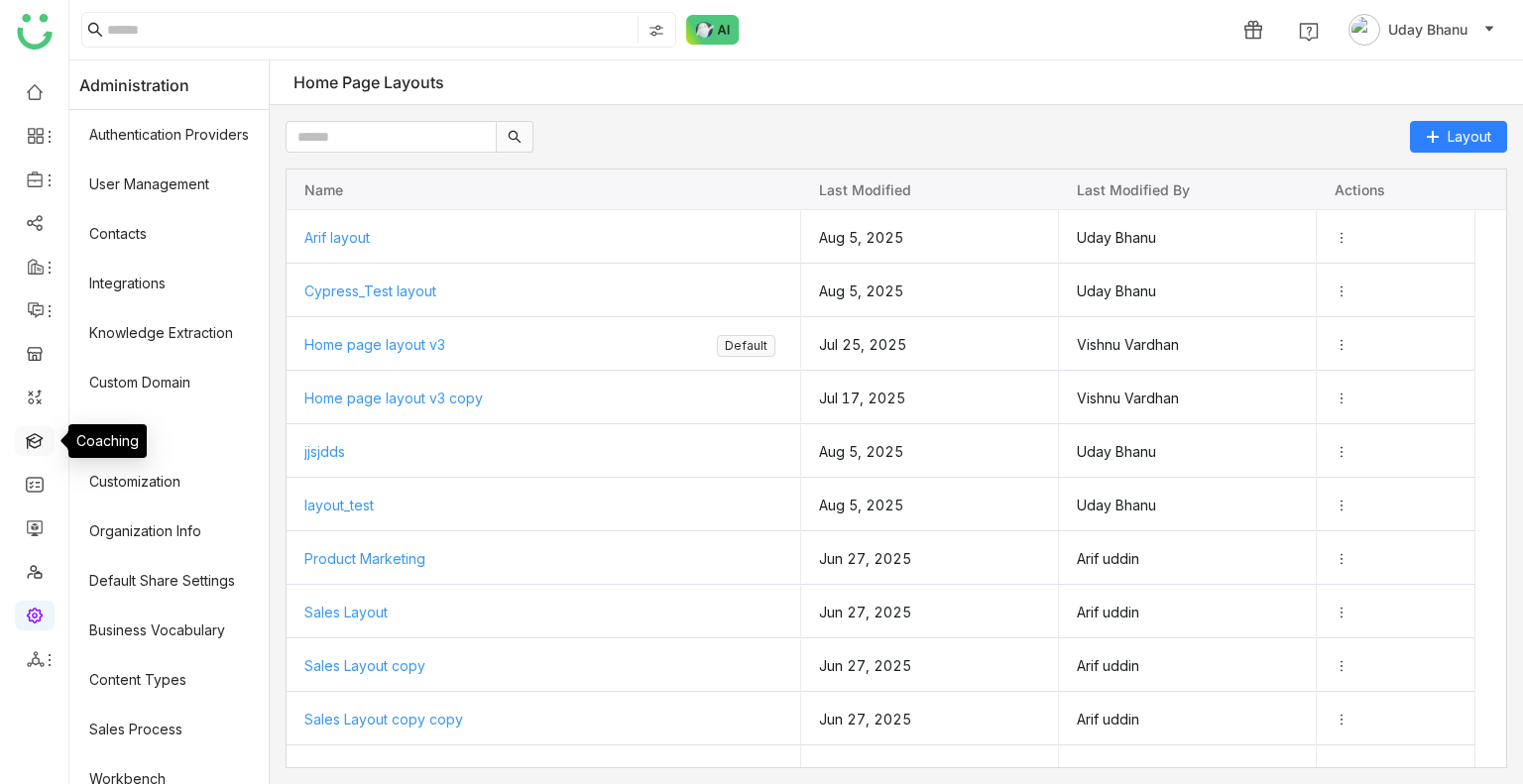 click at bounding box center [35, 439] 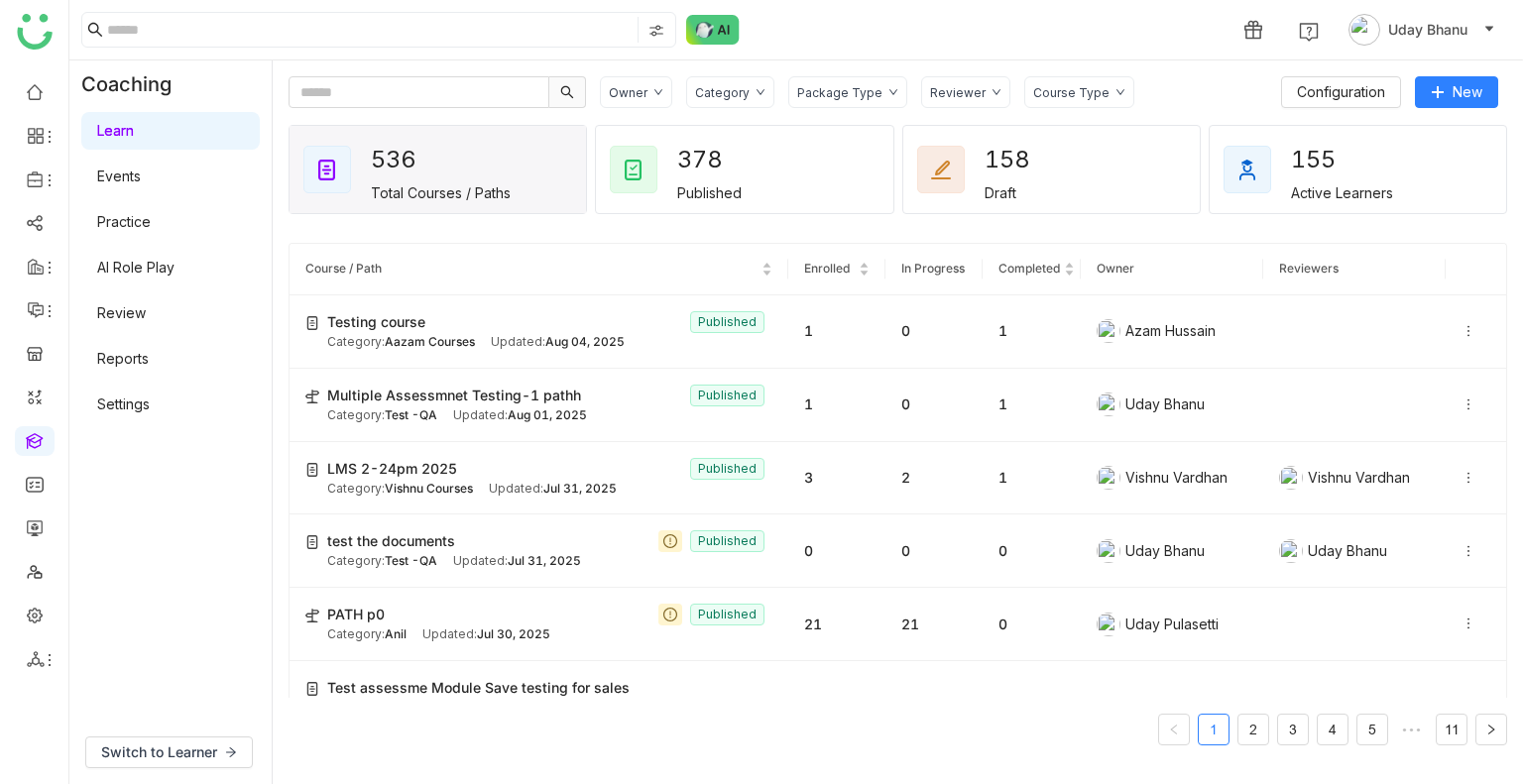 drag, startPoint x: 29, startPoint y: 453, endPoint x: 202, endPoint y: 574, distance: 211.11608 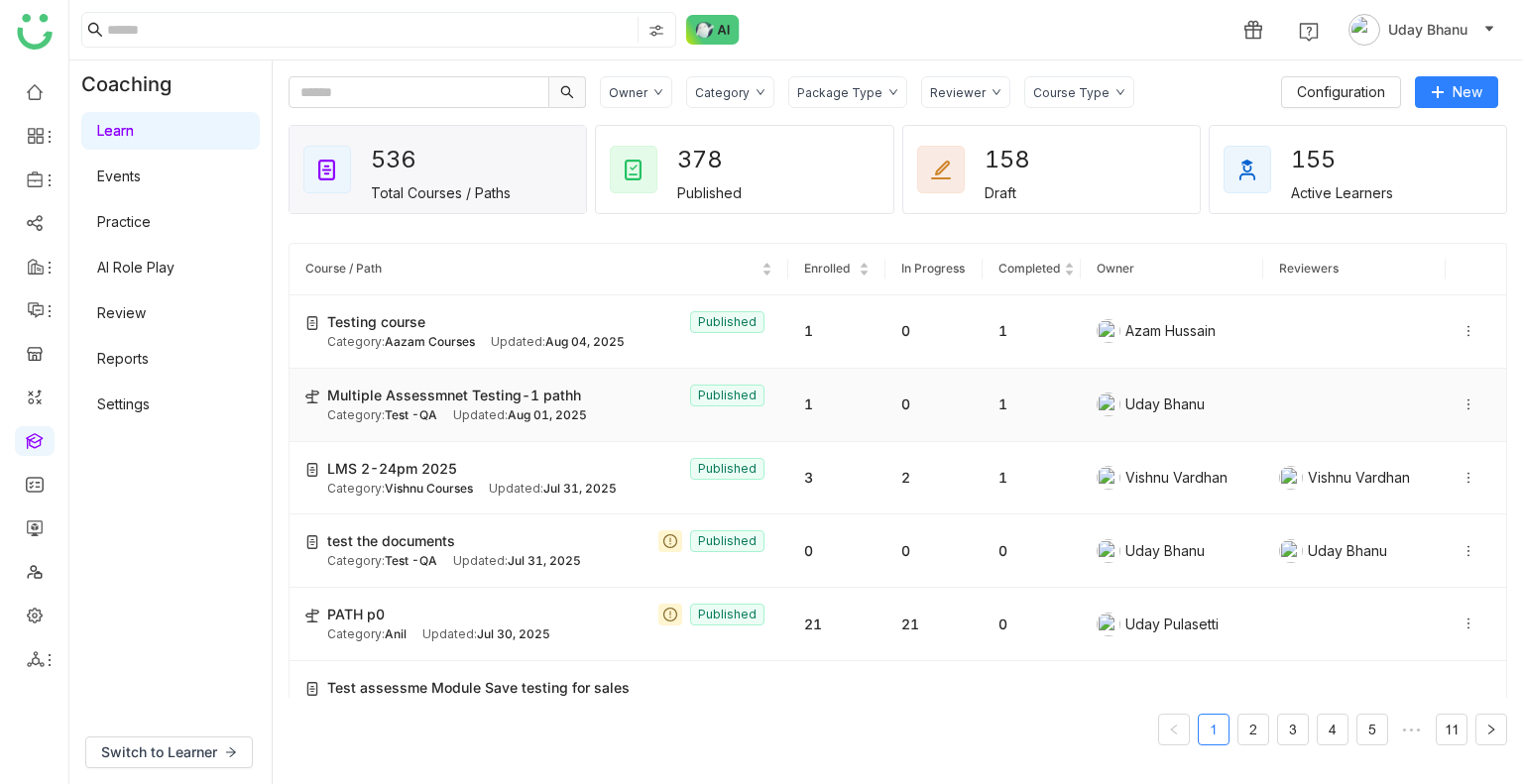 click on "Multiple Assessmnet Testing-1 pathh  Published Category:  Test -QA Updated:   [DATE]" 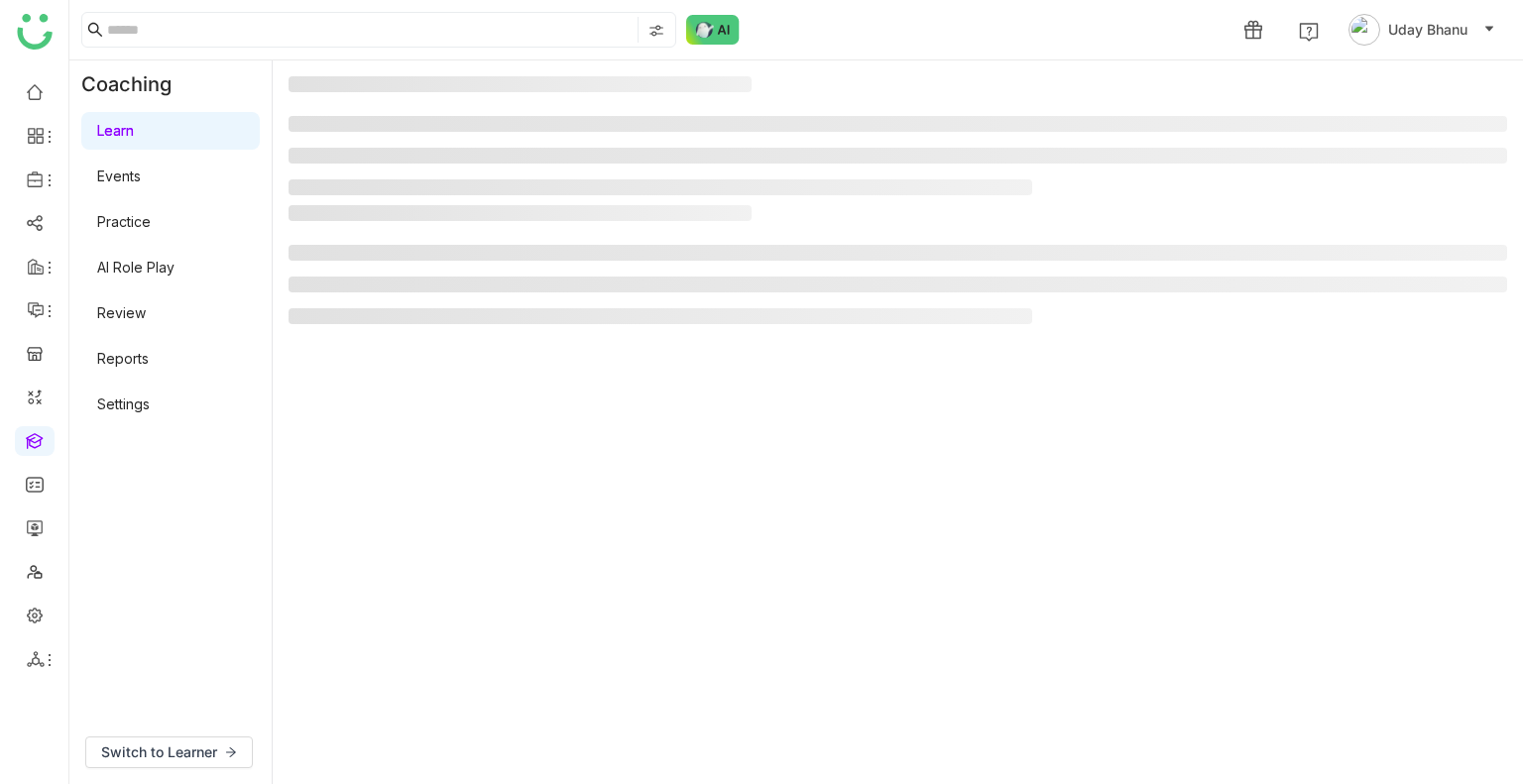 click 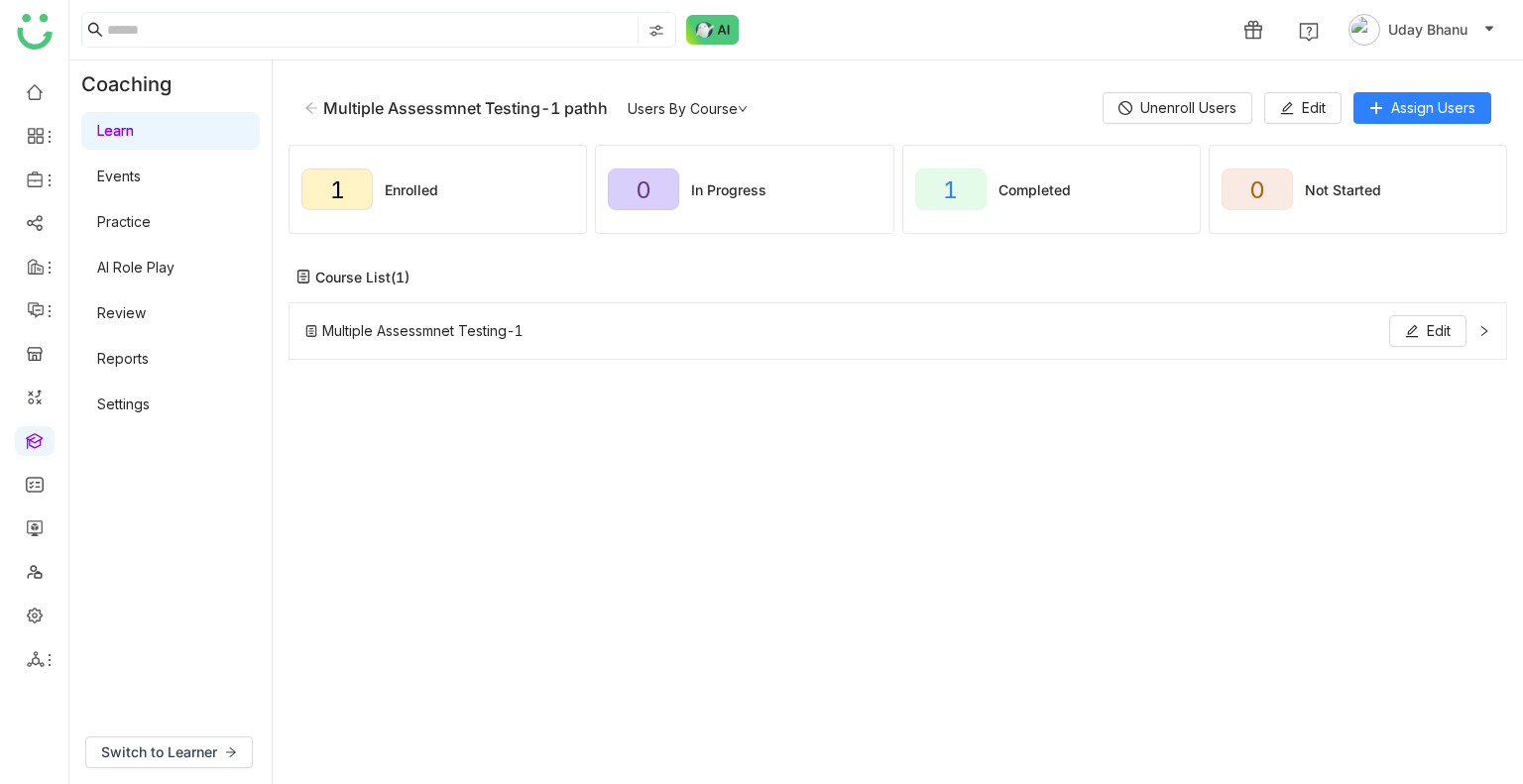 click 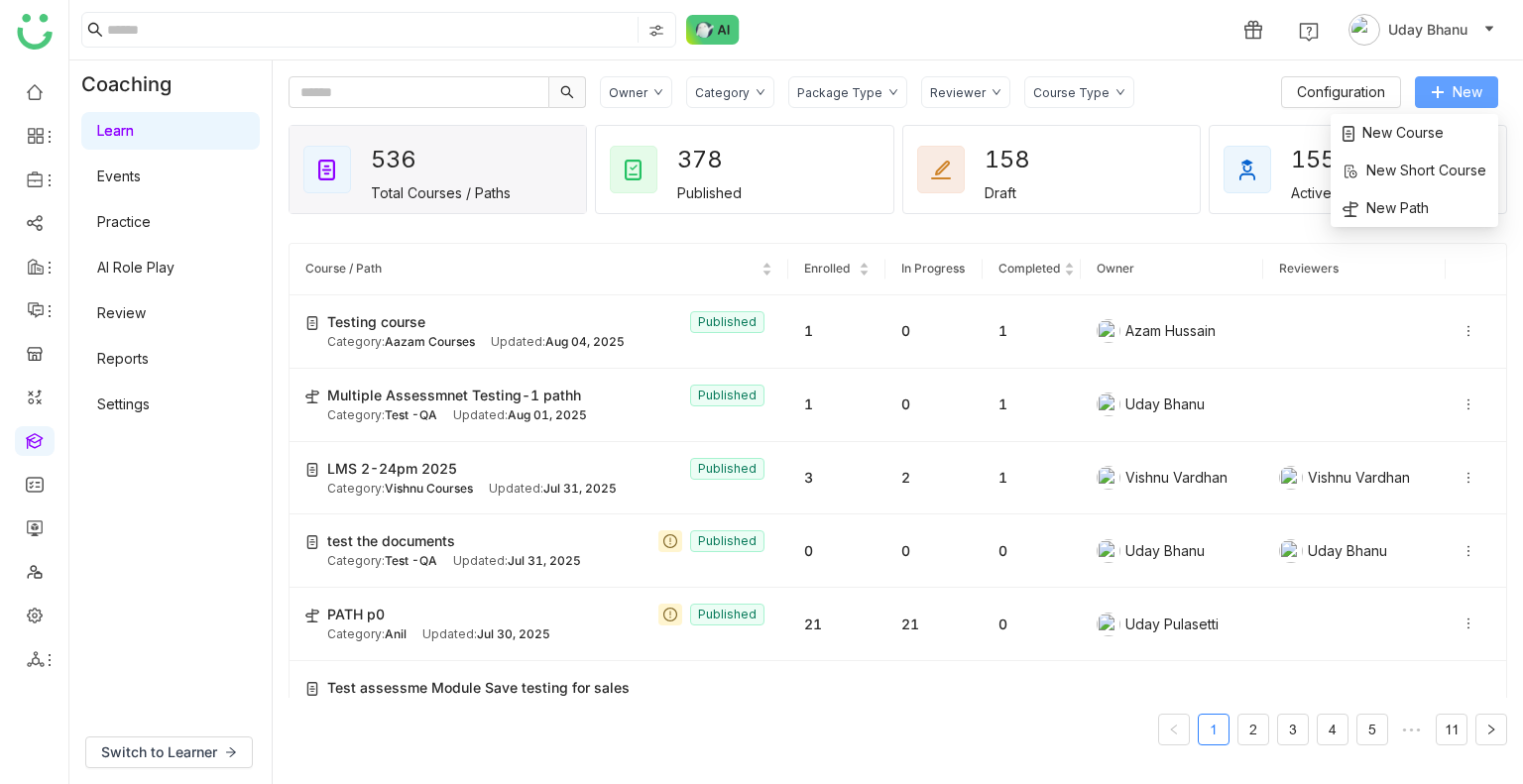 click on "New" 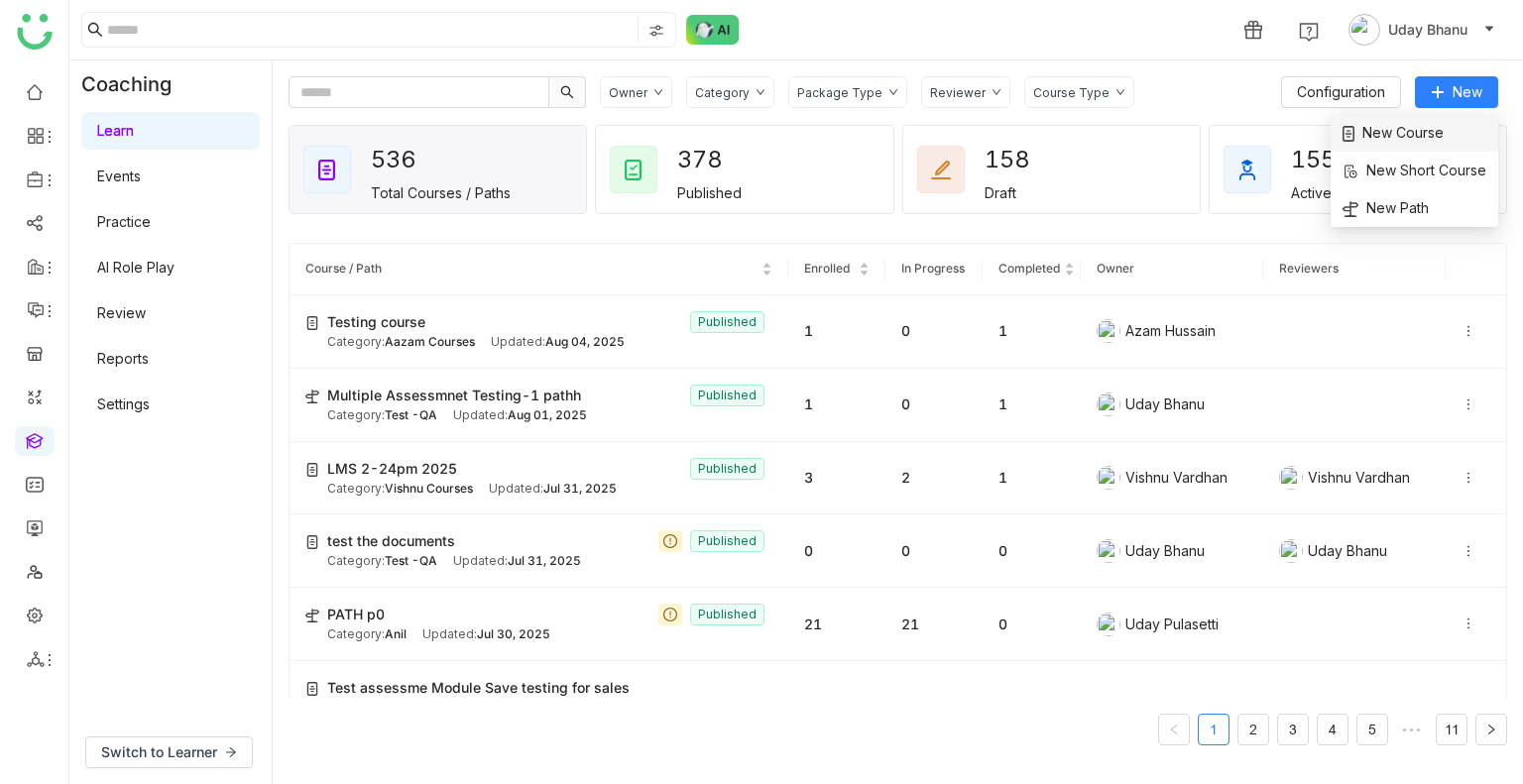click at bounding box center [1348, 134] 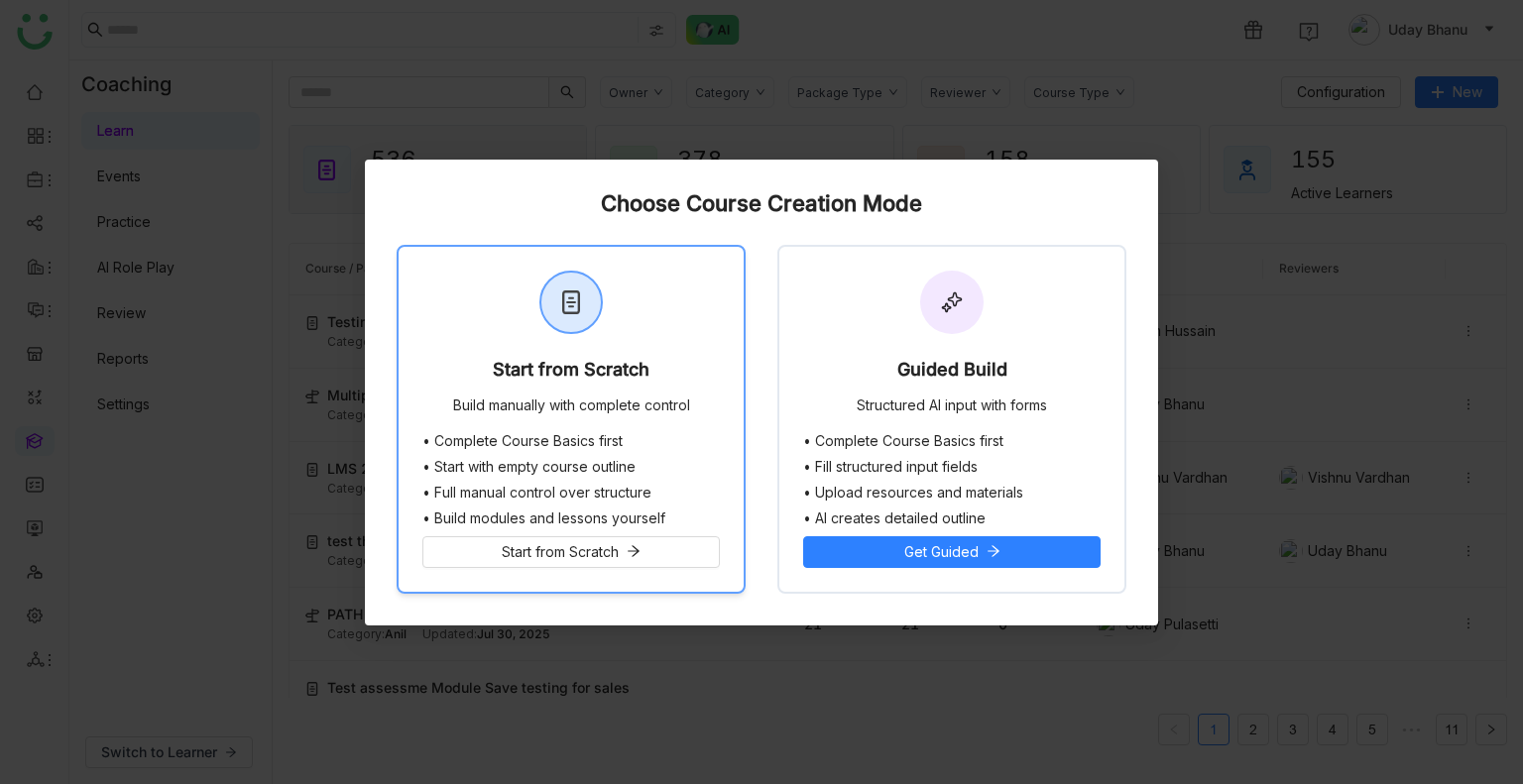 click on "Build manually with complete control" at bounding box center (571, 407) 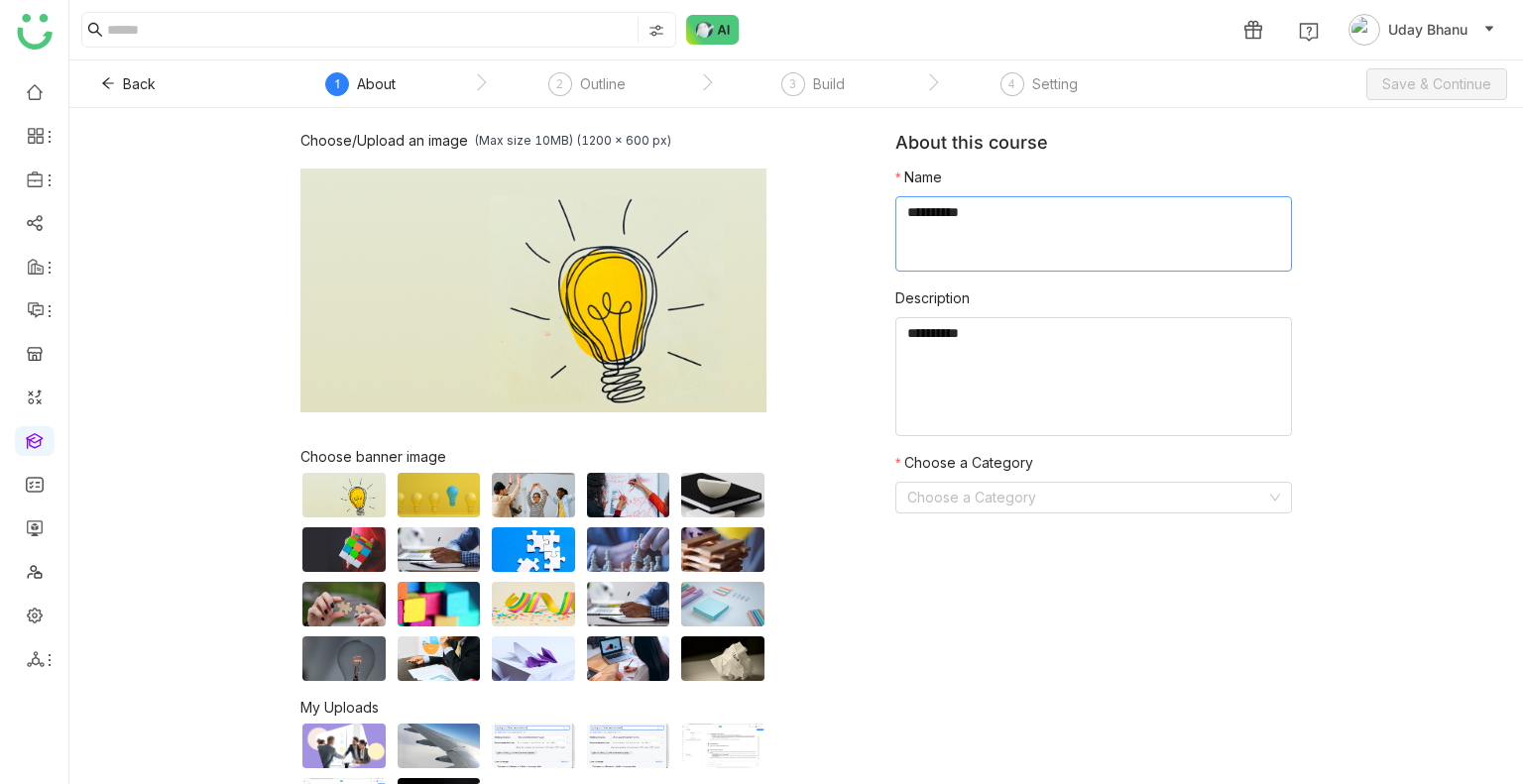click 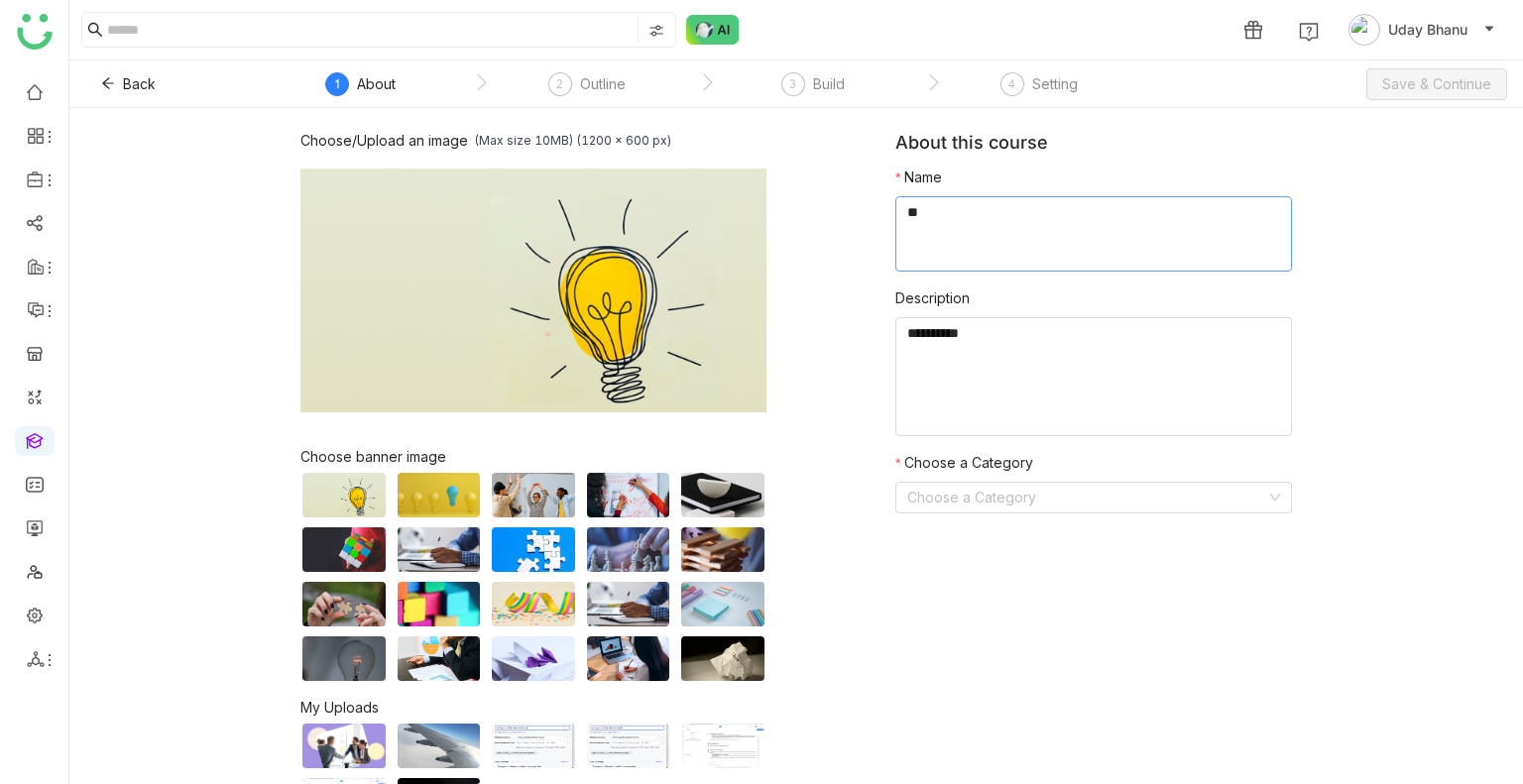 type on "*" 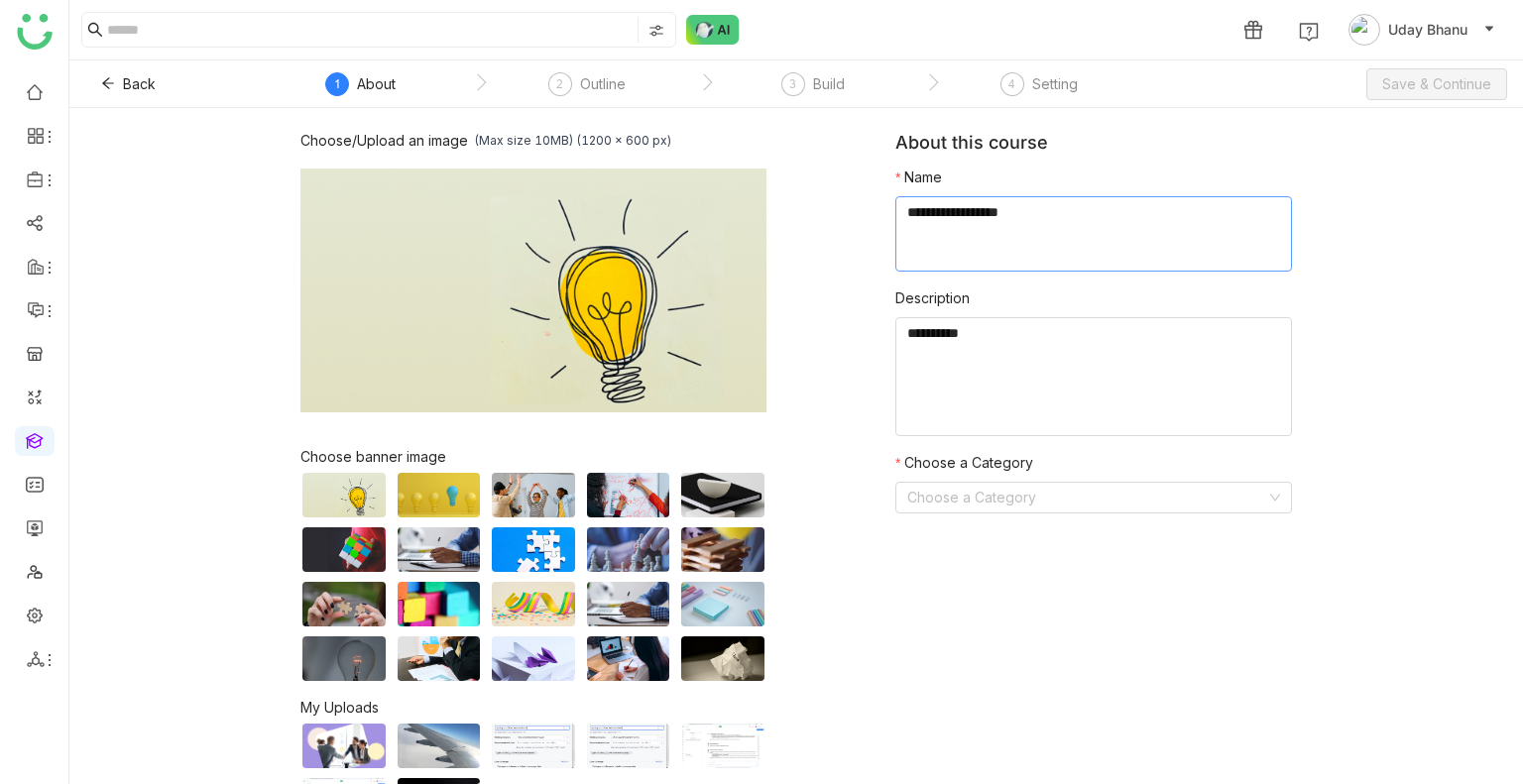 type on "**********" 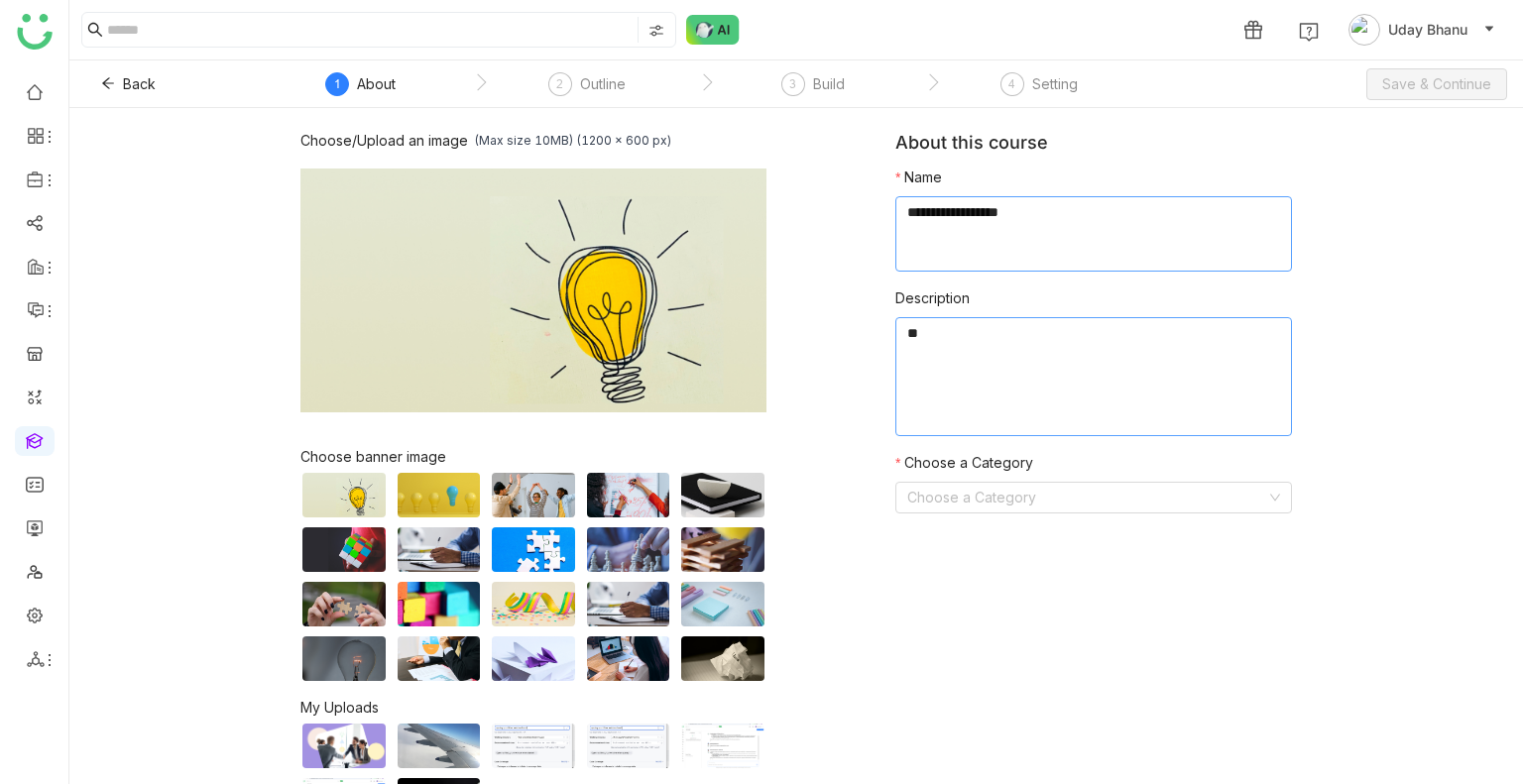 type on "*" 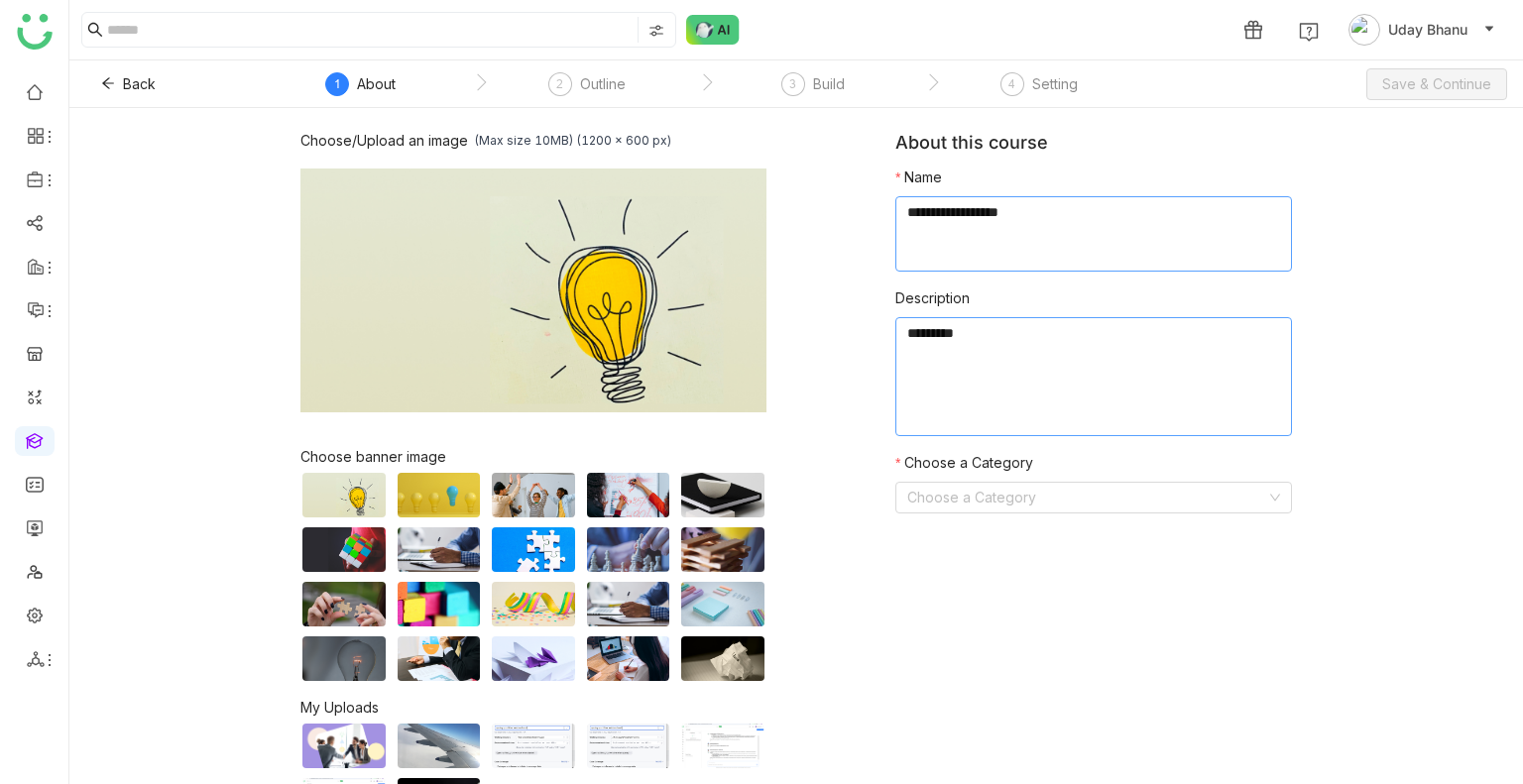type on "*********" 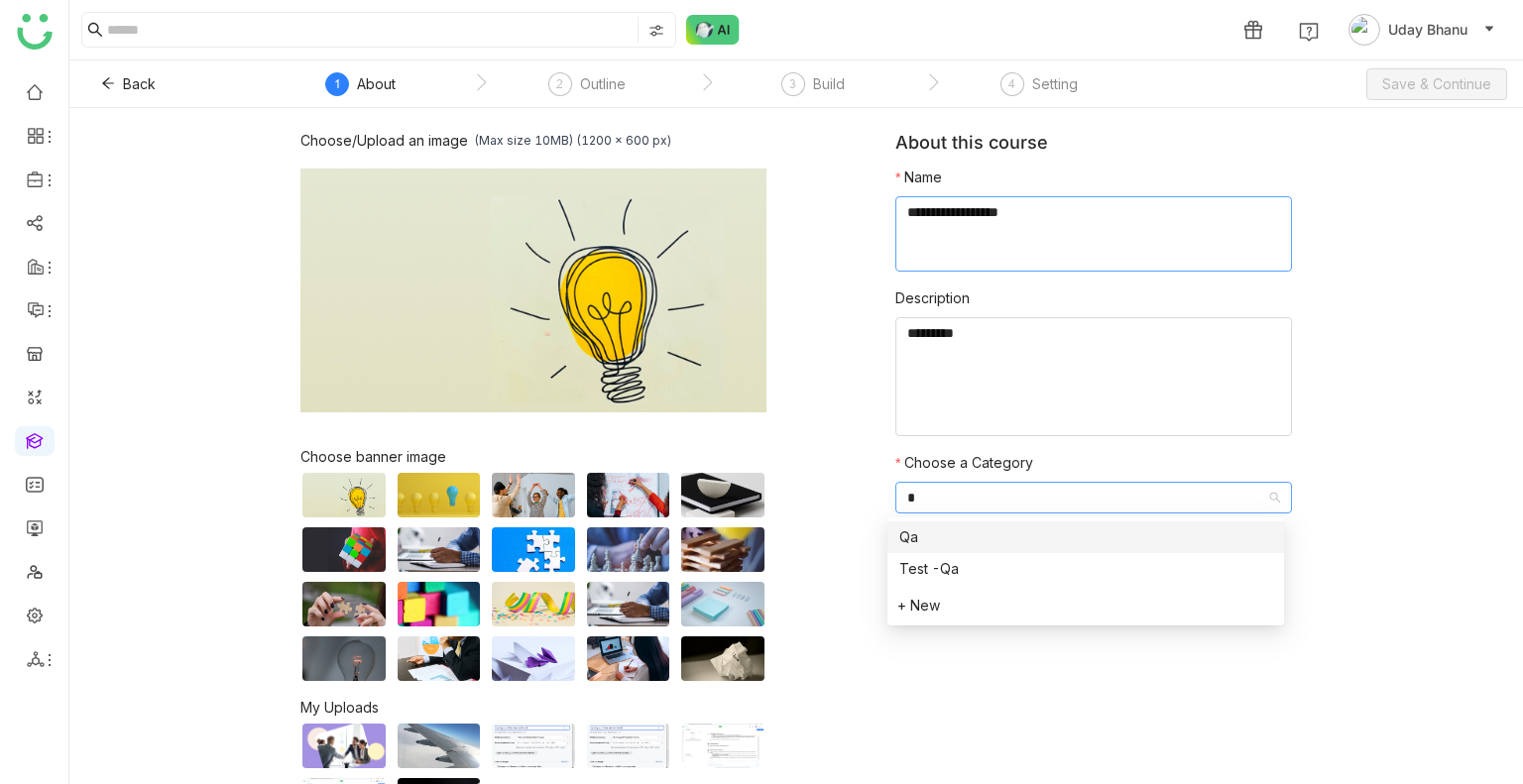 type on "**" 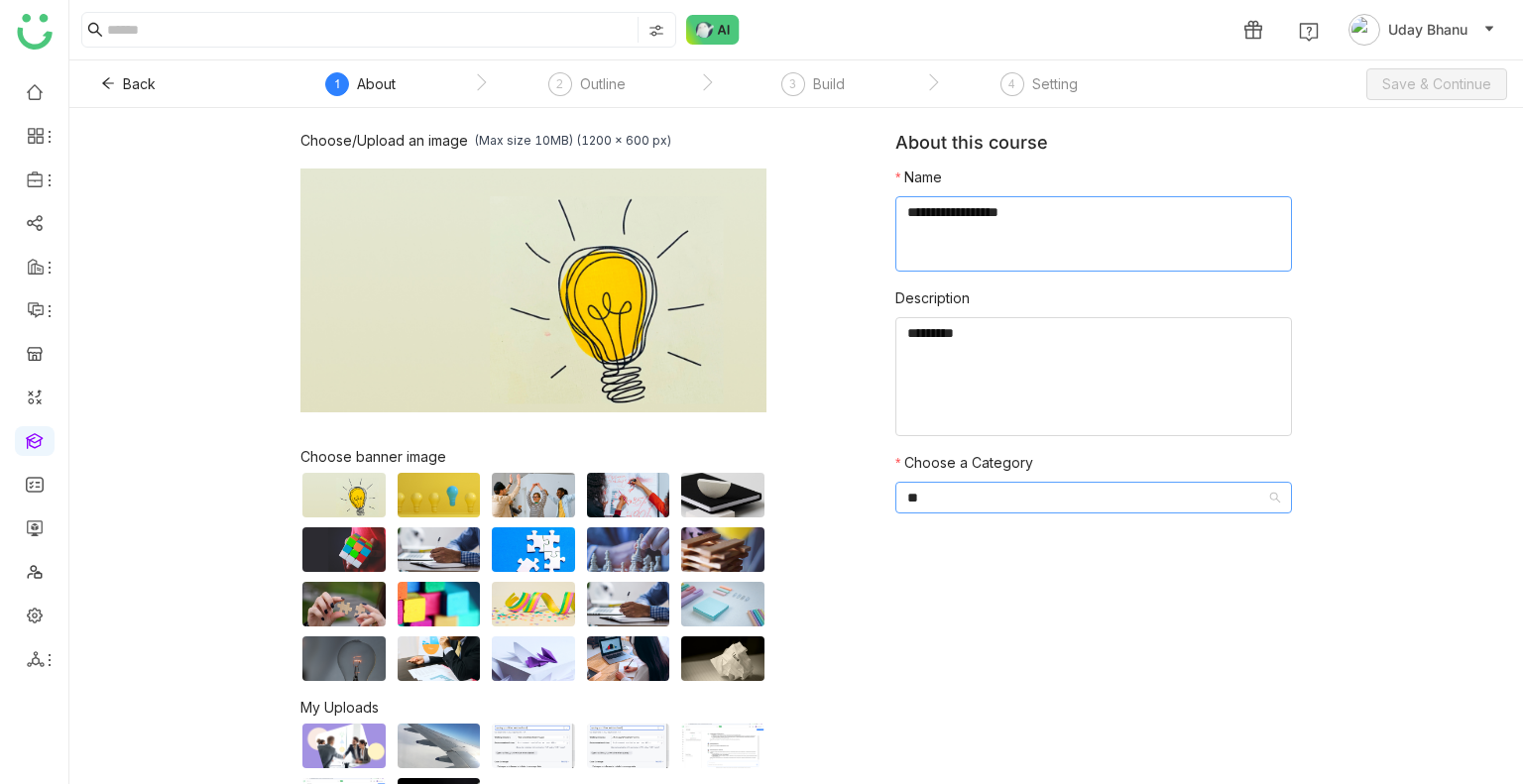 type 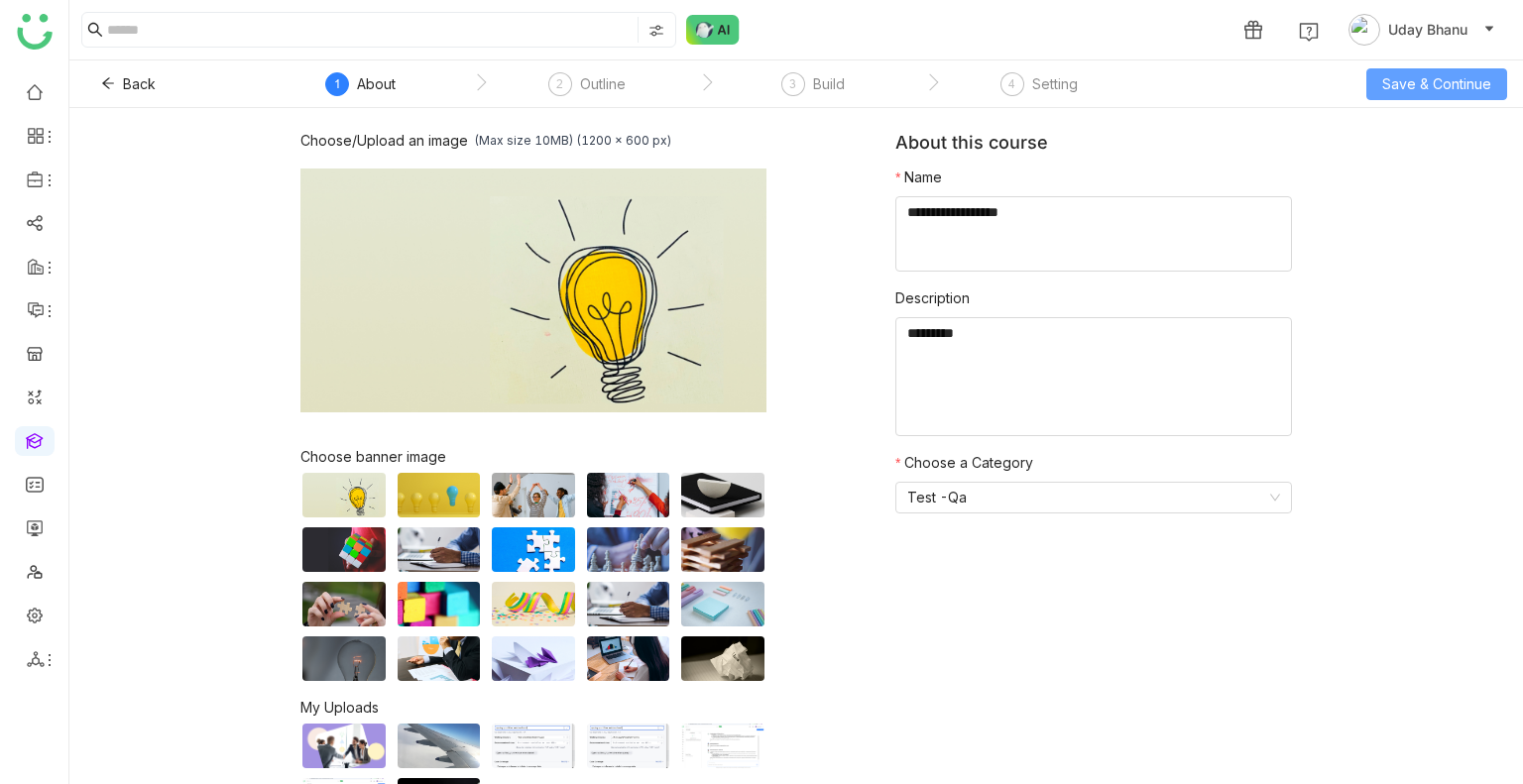 click on "Save & Continue" at bounding box center (1437, 84) 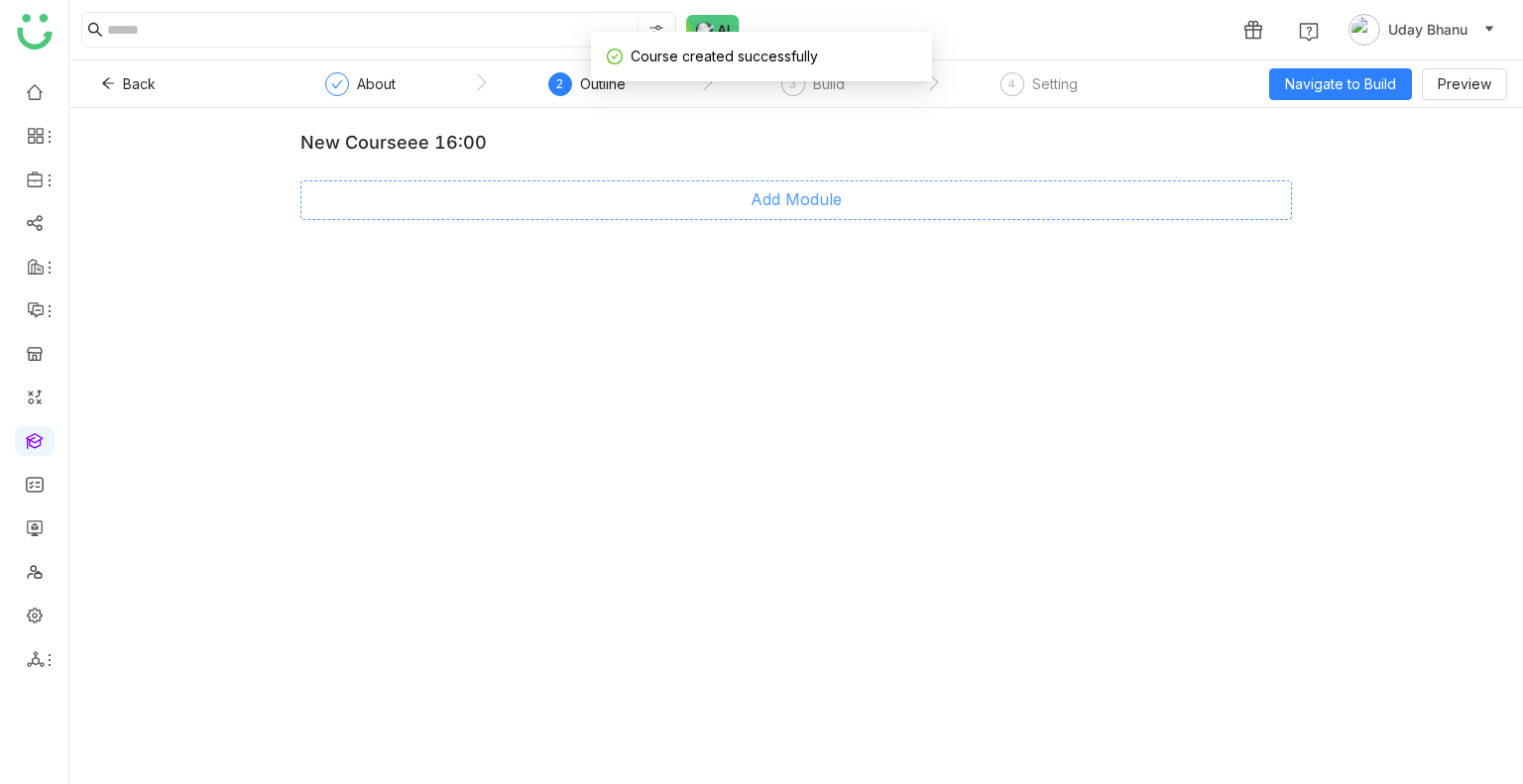 click on "Add Module" 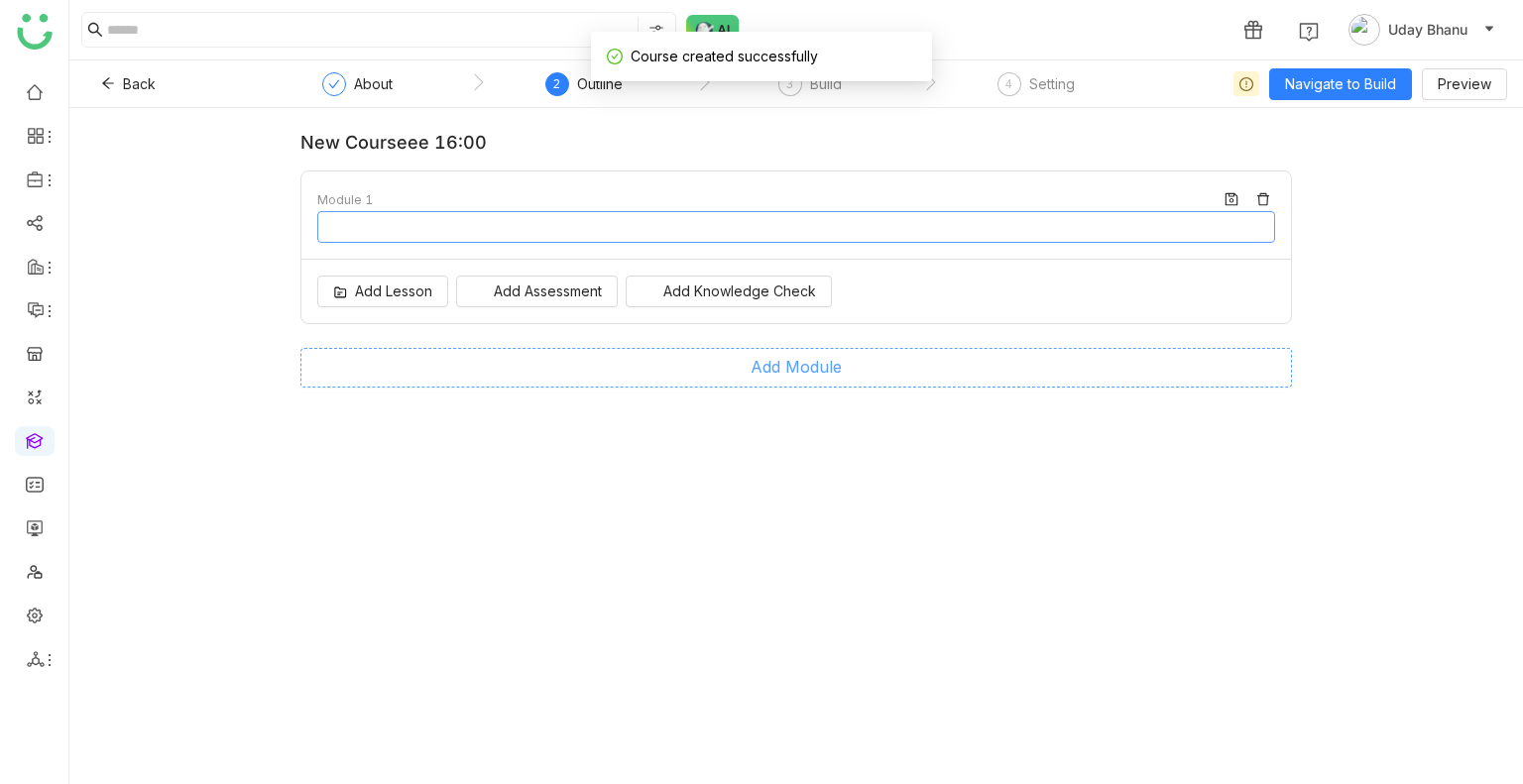 type on "********" 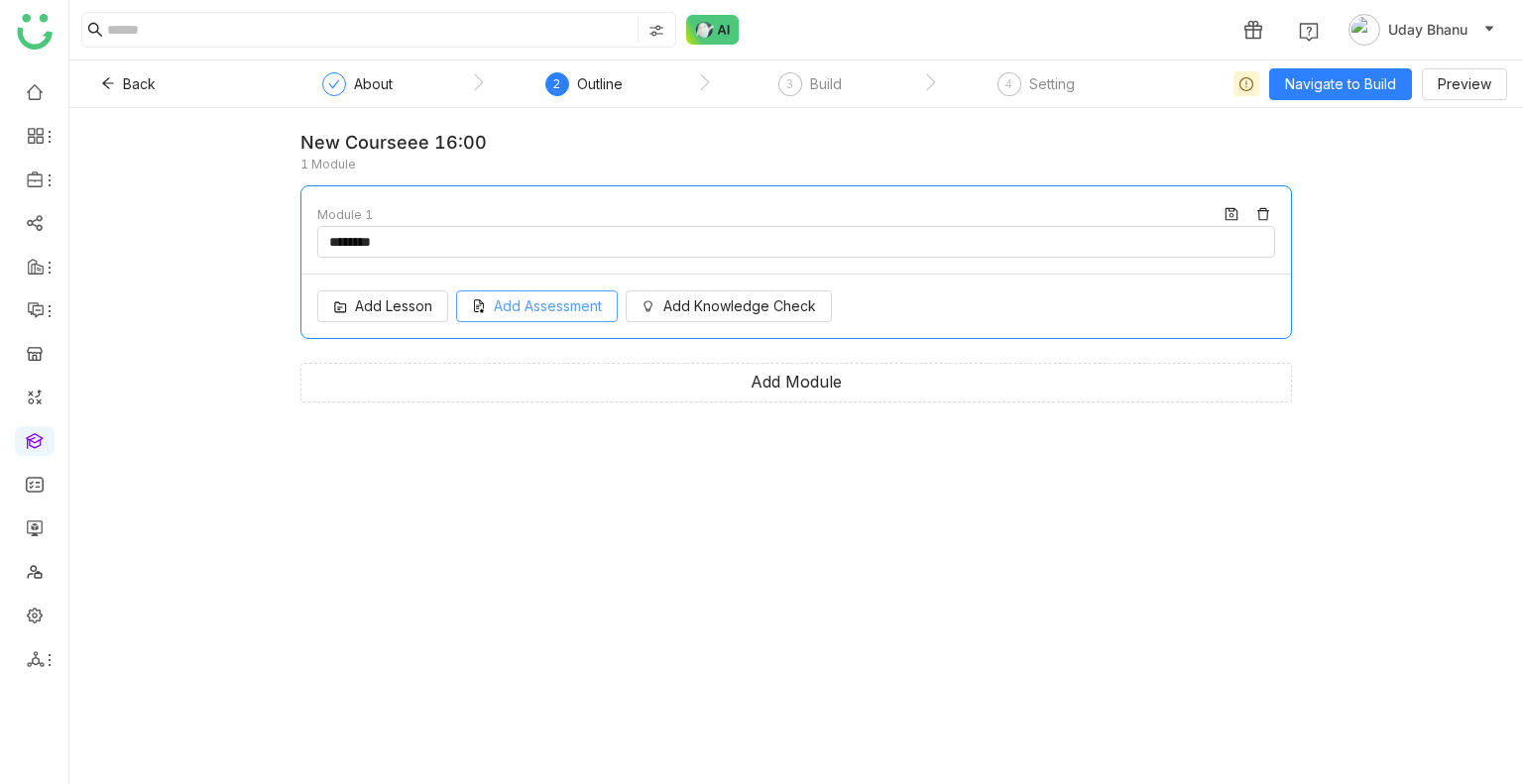 click 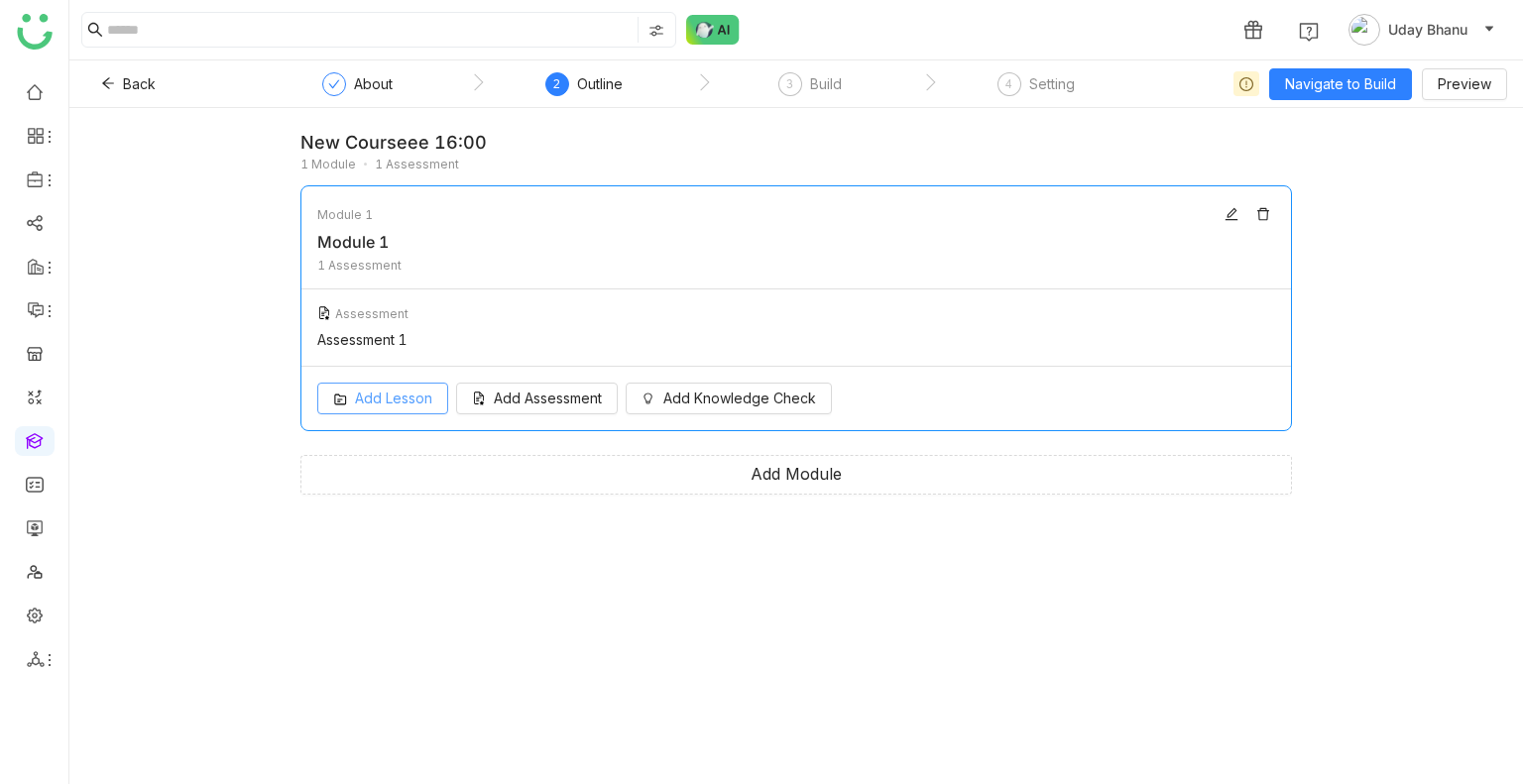 click on "Add Lesson
Add Assessment
Add Knowledge Check" 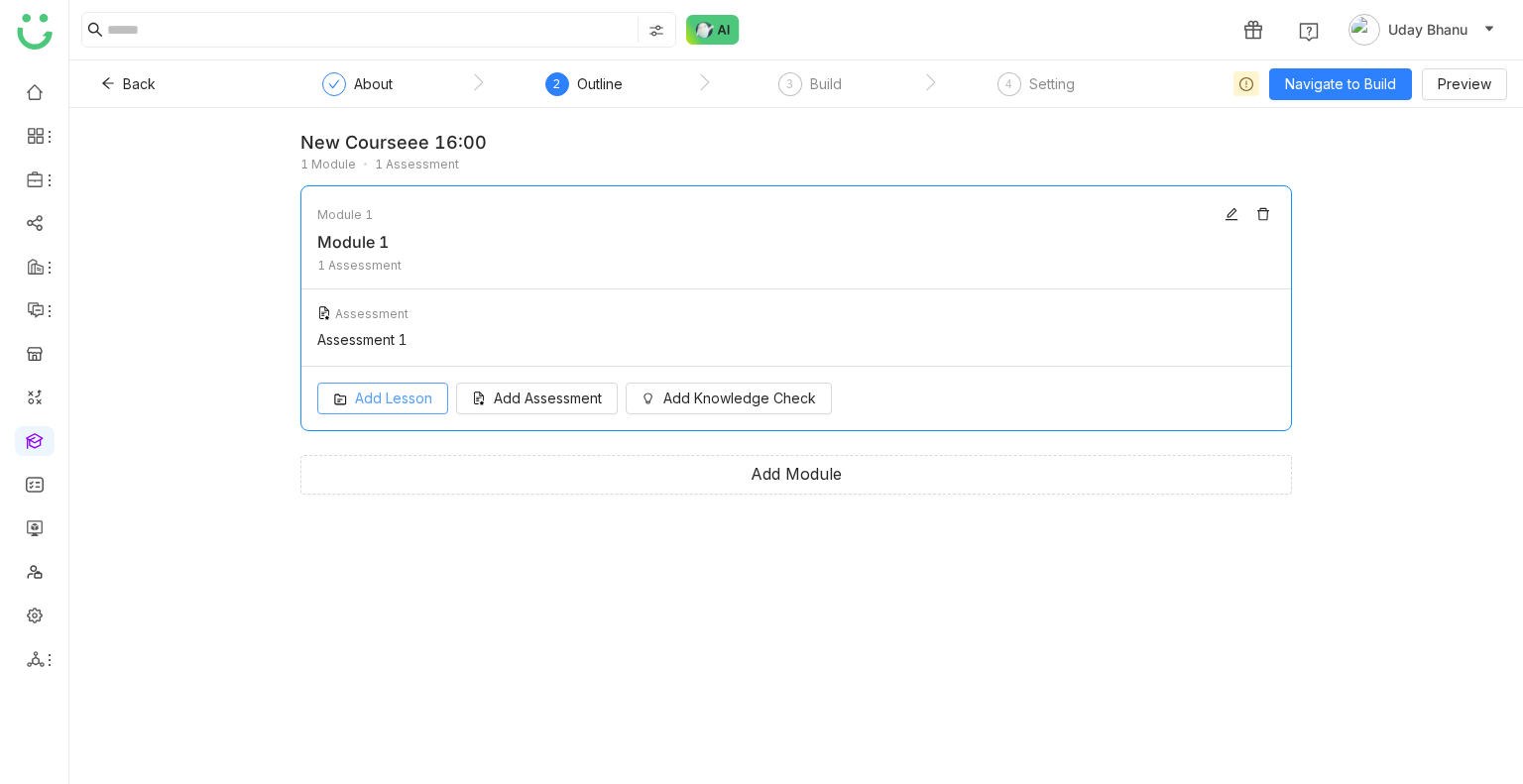 click on "Add Lesson" 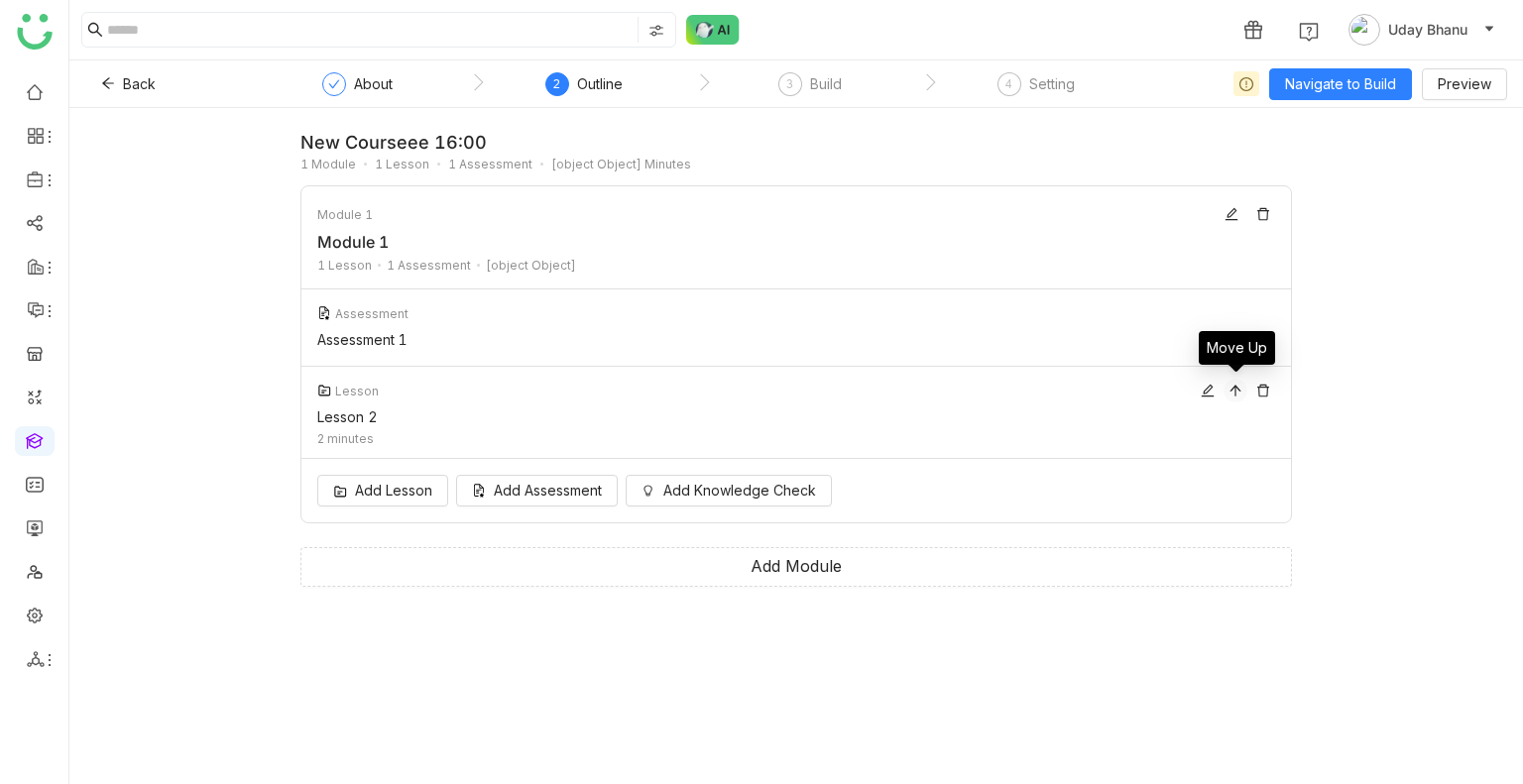 click 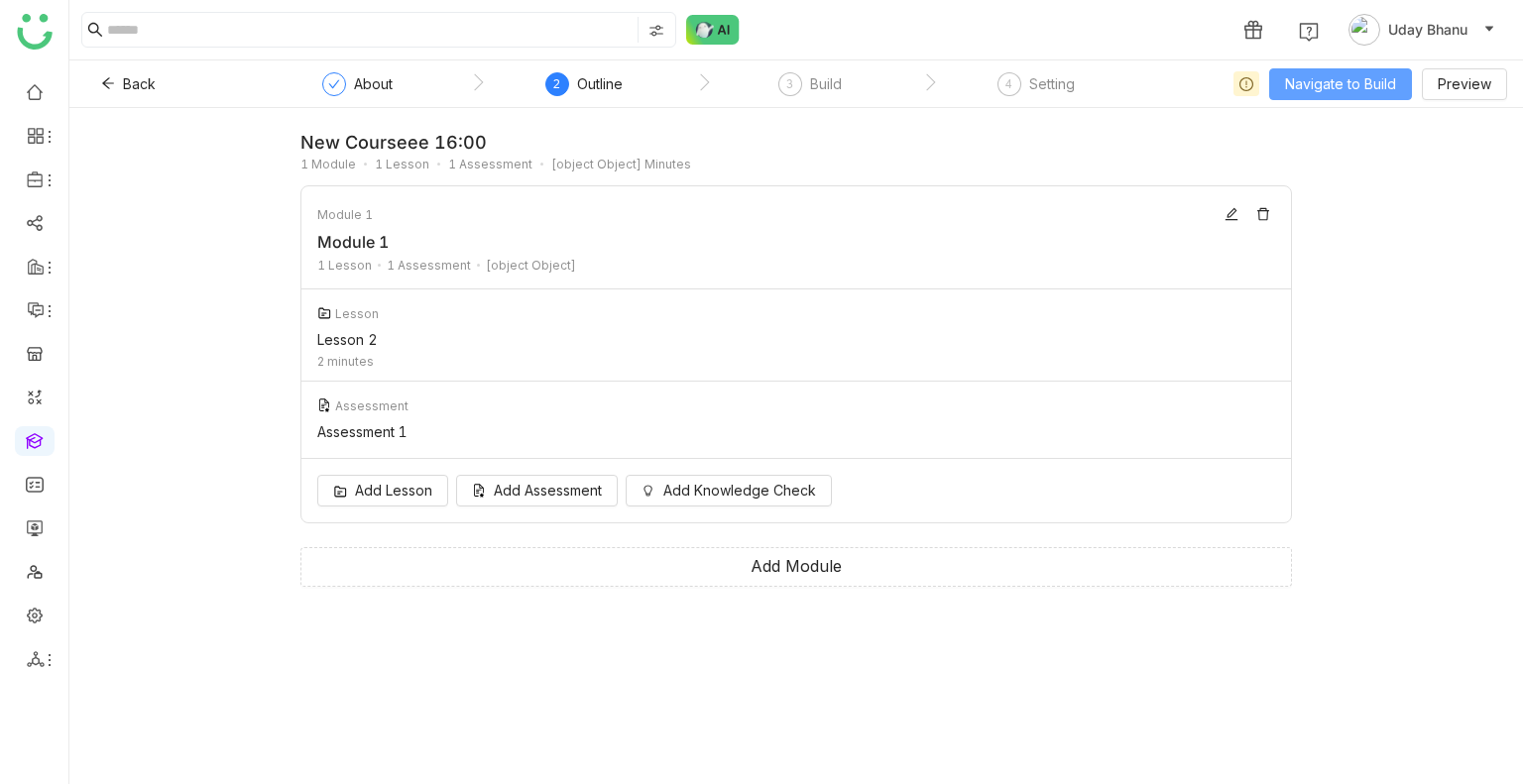 click on "Navigate to Build" at bounding box center [1341, 84] 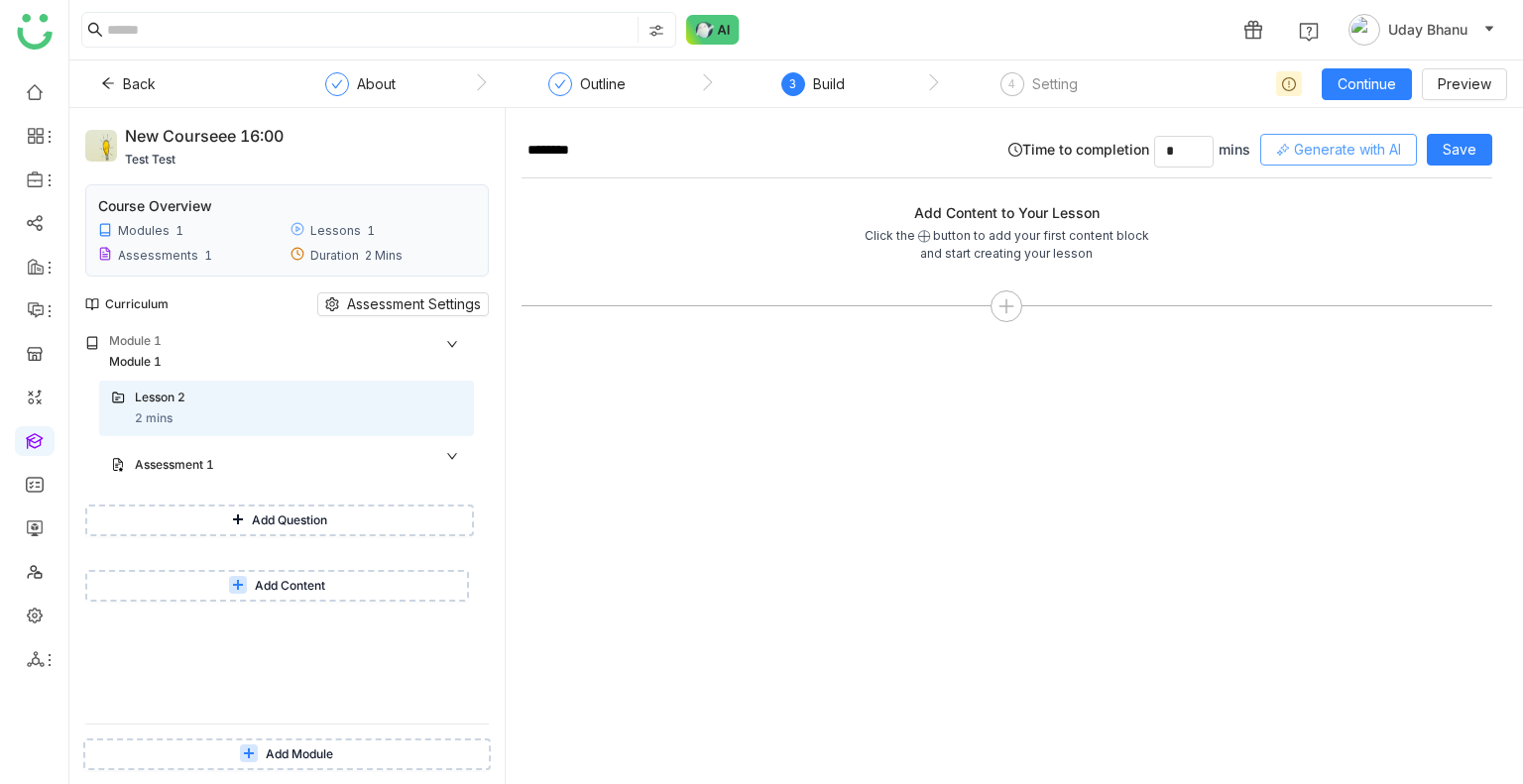 click on "Generate with AI" 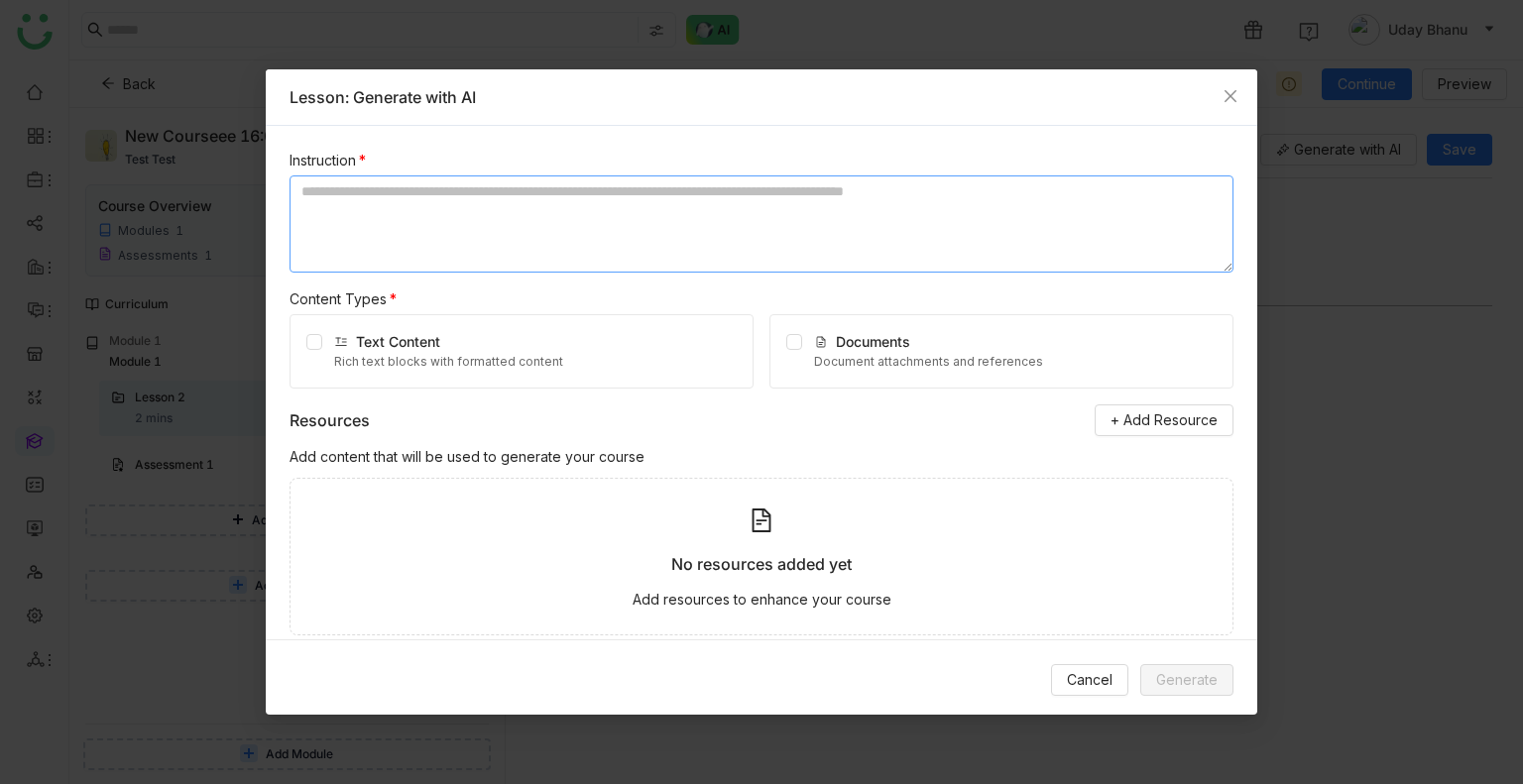 click at bounding box center (762, 224) 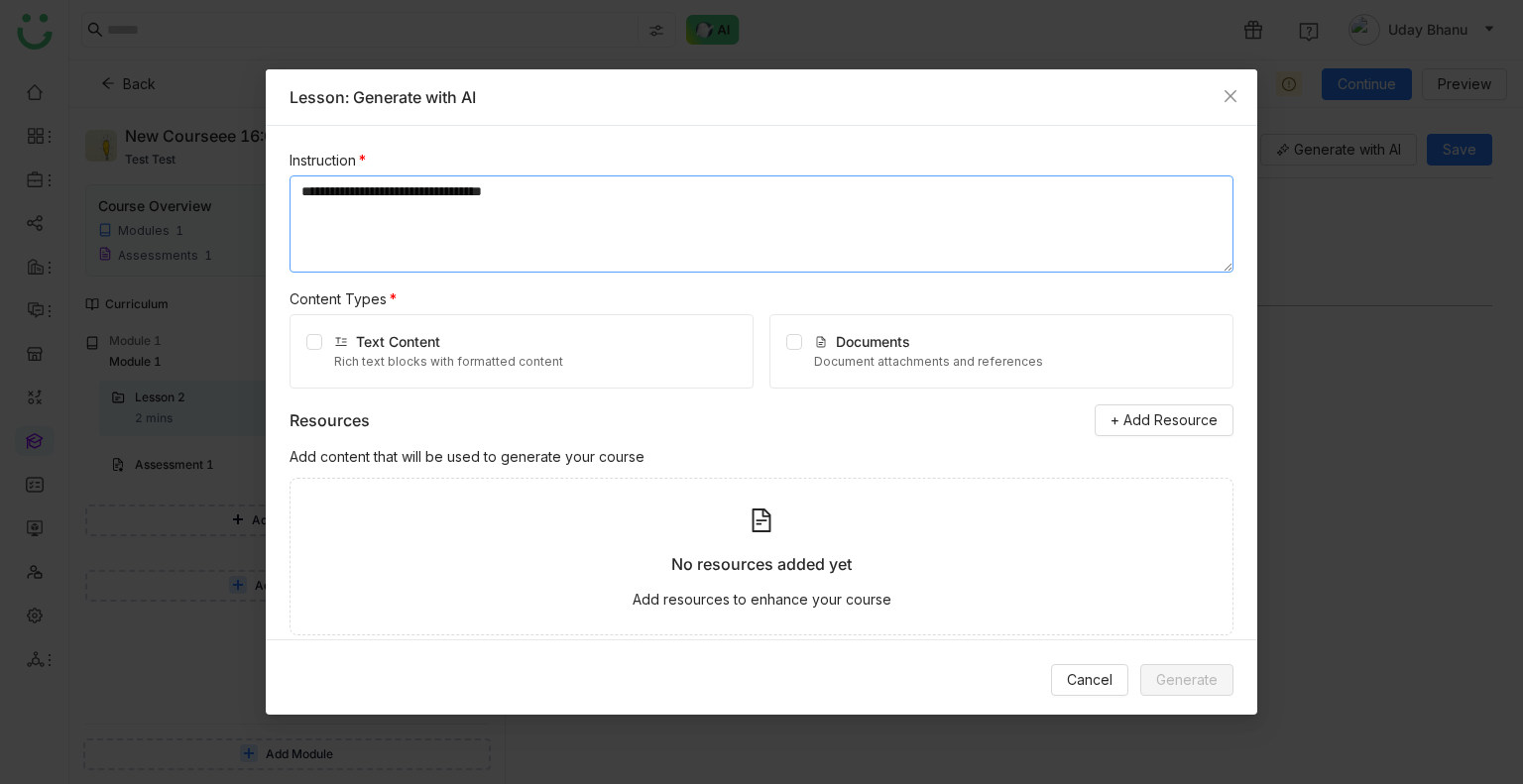 type on "**********" 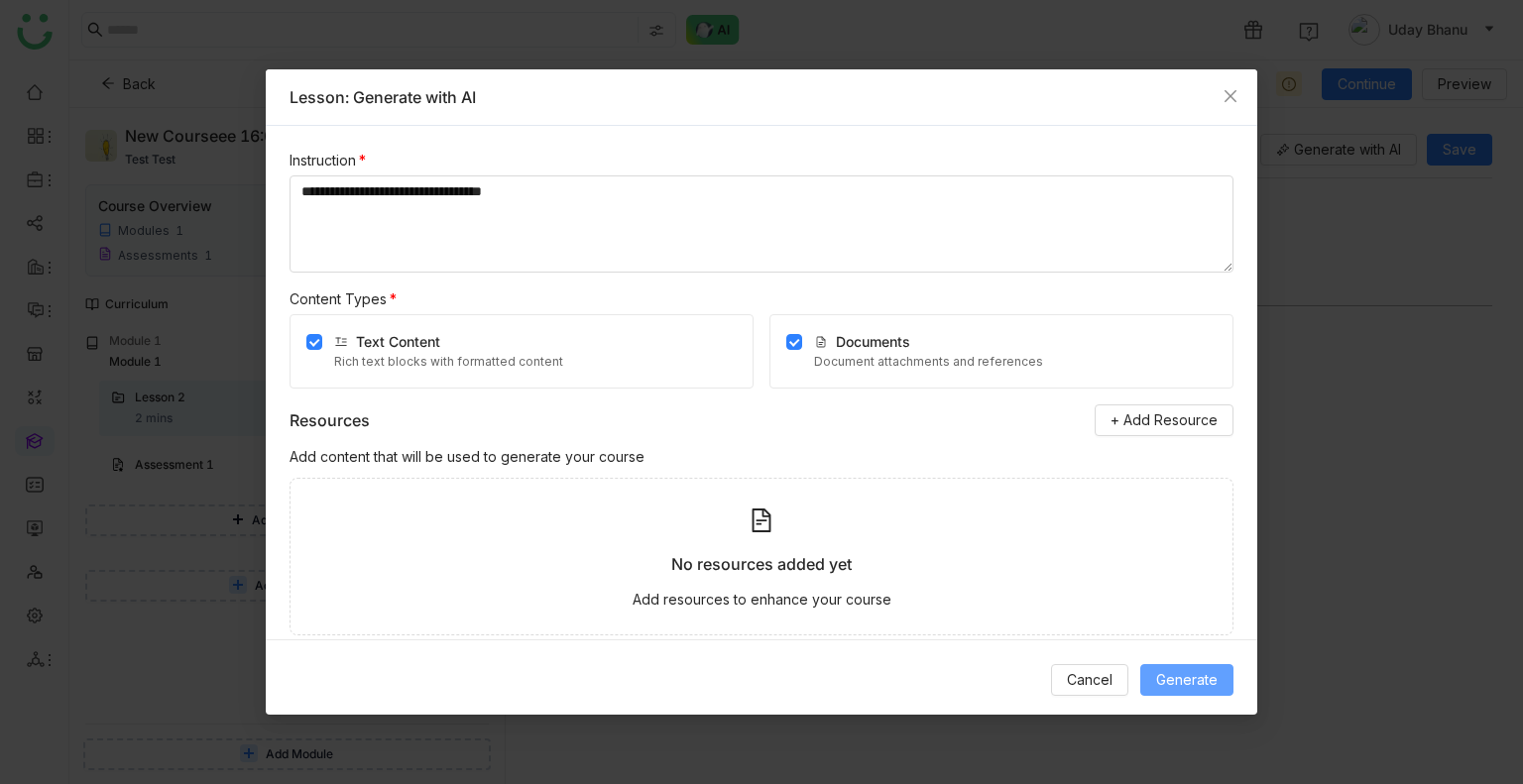 click on "Generate" at bounding box center (1187, 680) 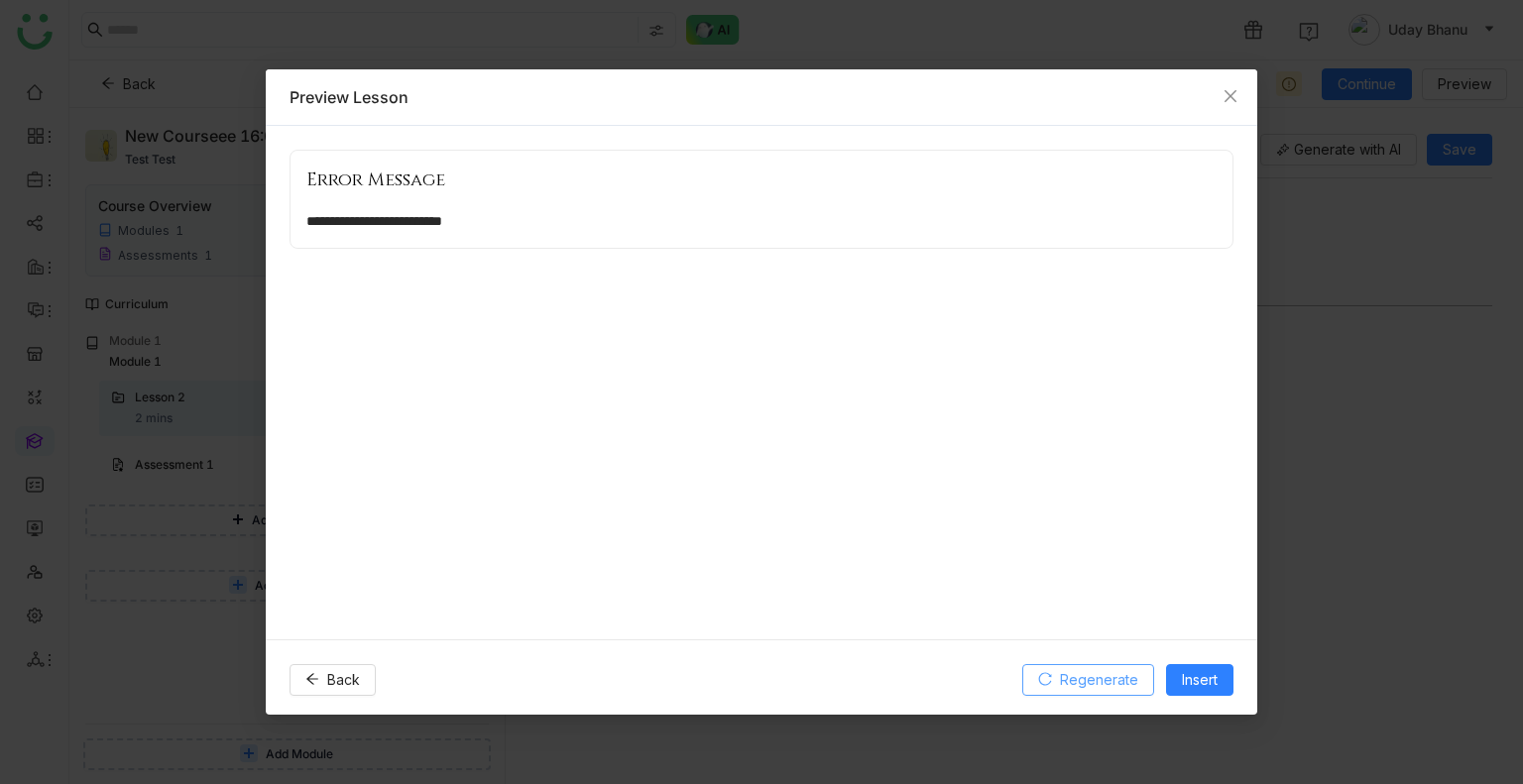click on "Regenerate" at bounding box center (1099, 680) 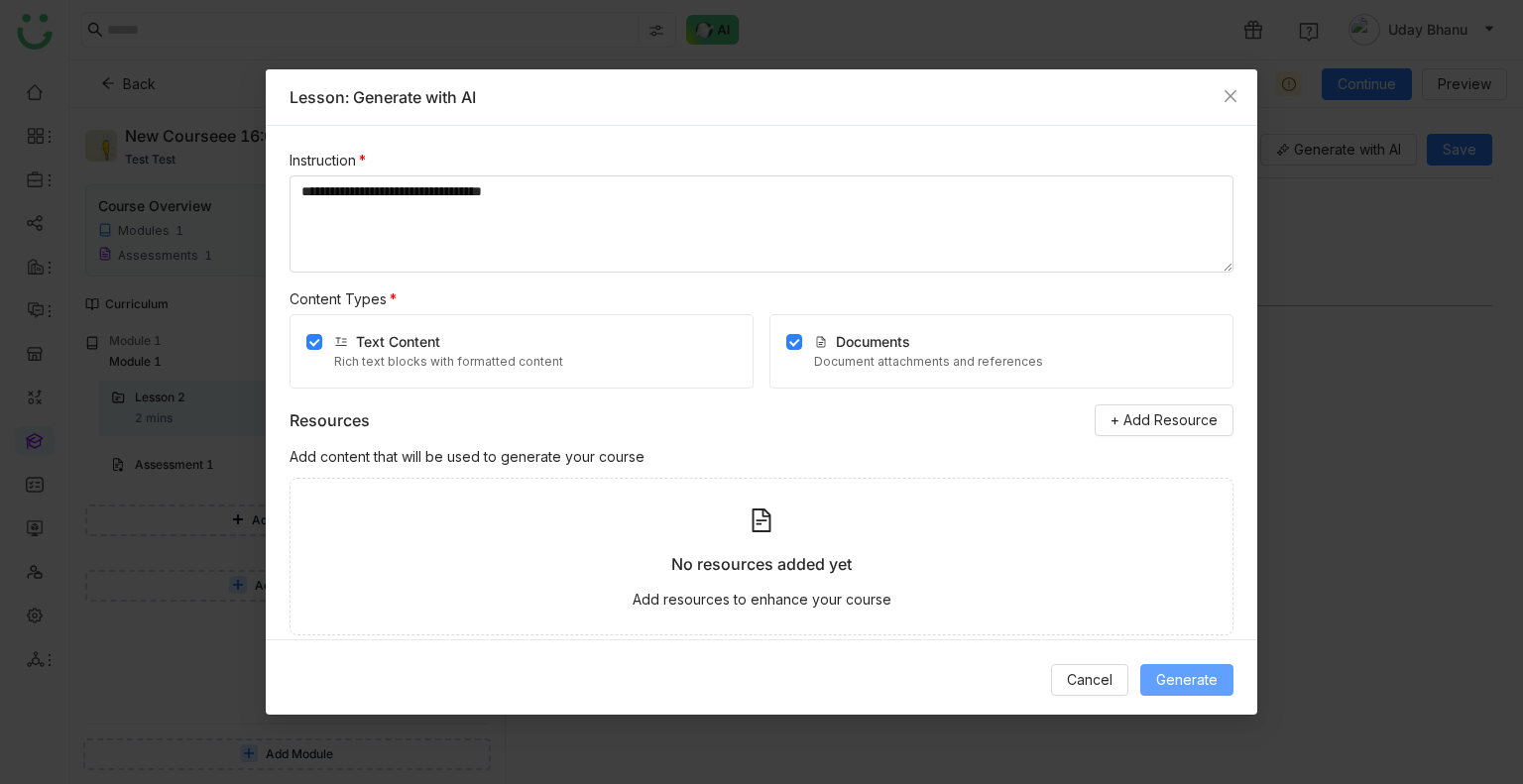 click on "Generate" at bounding box center (1187, 680) 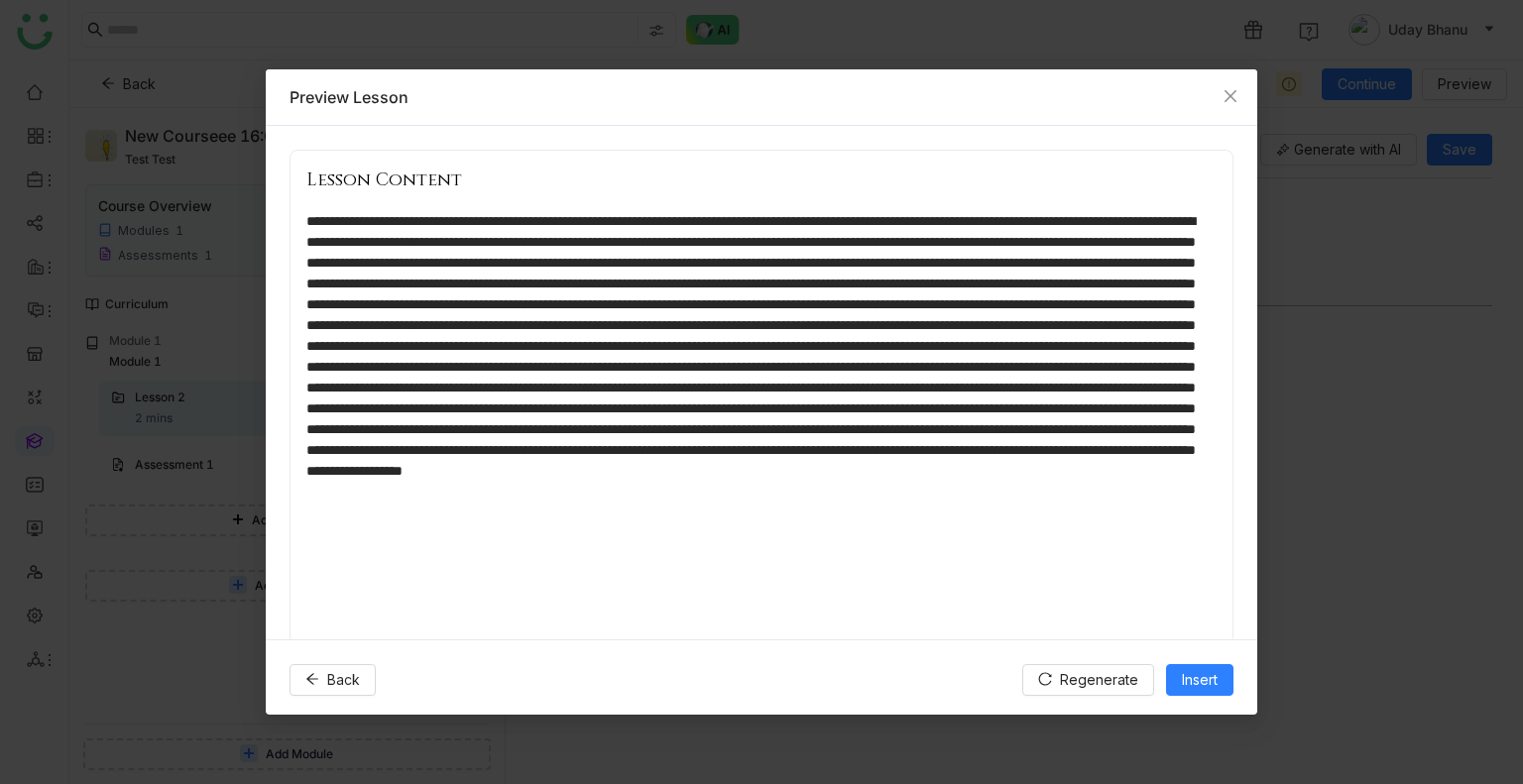 scroll, scrollTop: 28, scrollLeft: 0, axis: vertical 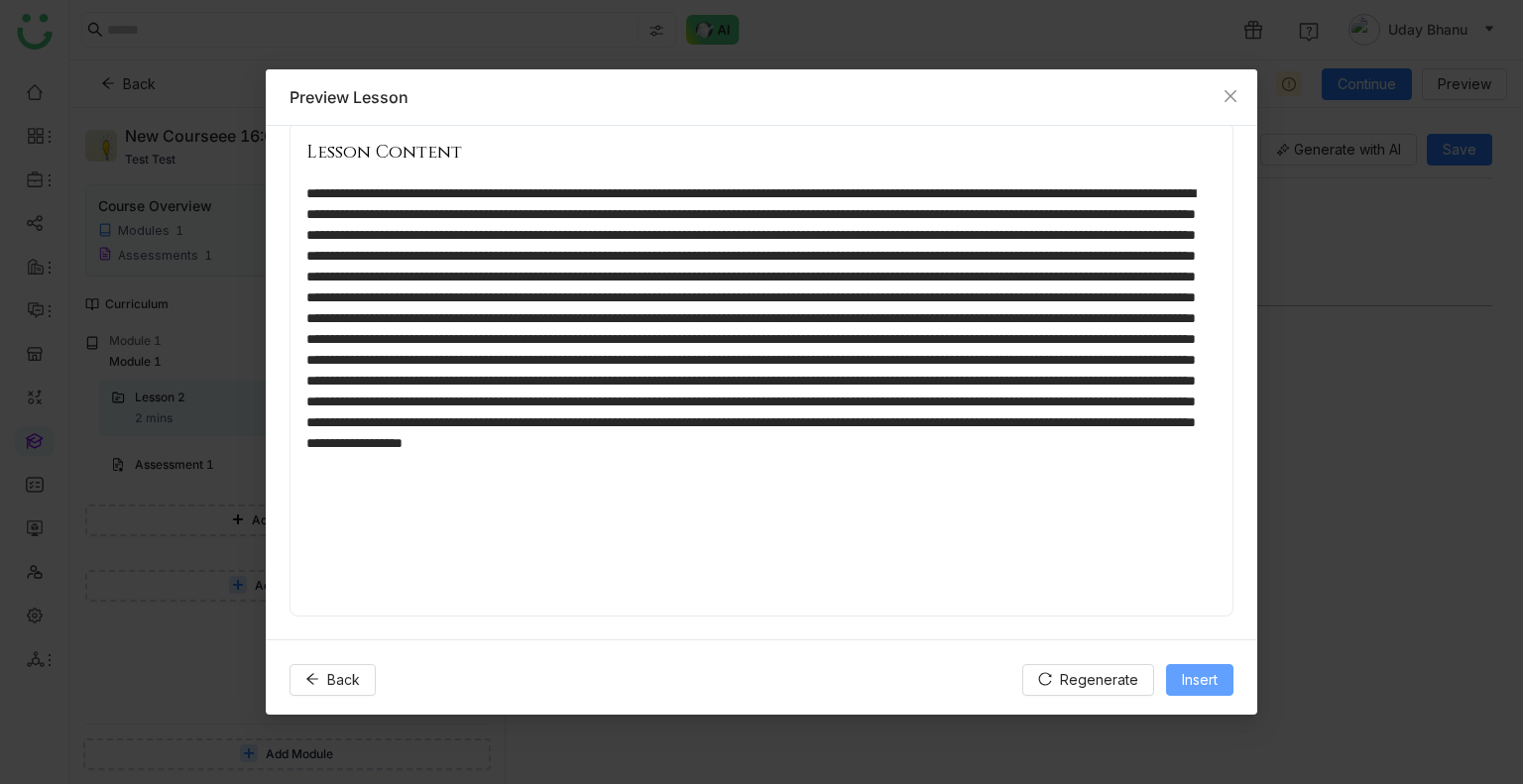 click on "Insert" at bounding box center [1200, 680] 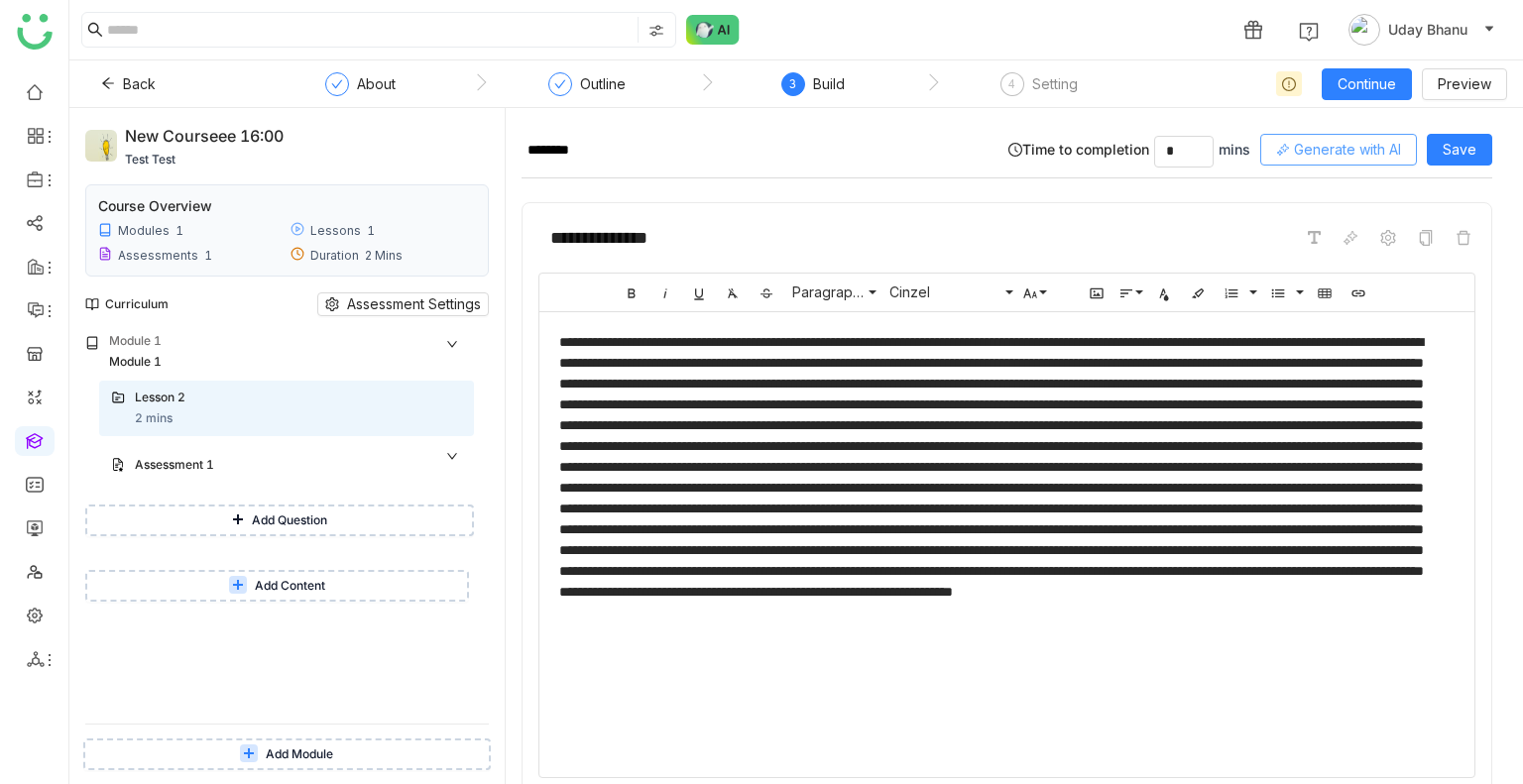 click on "Generate with AI" 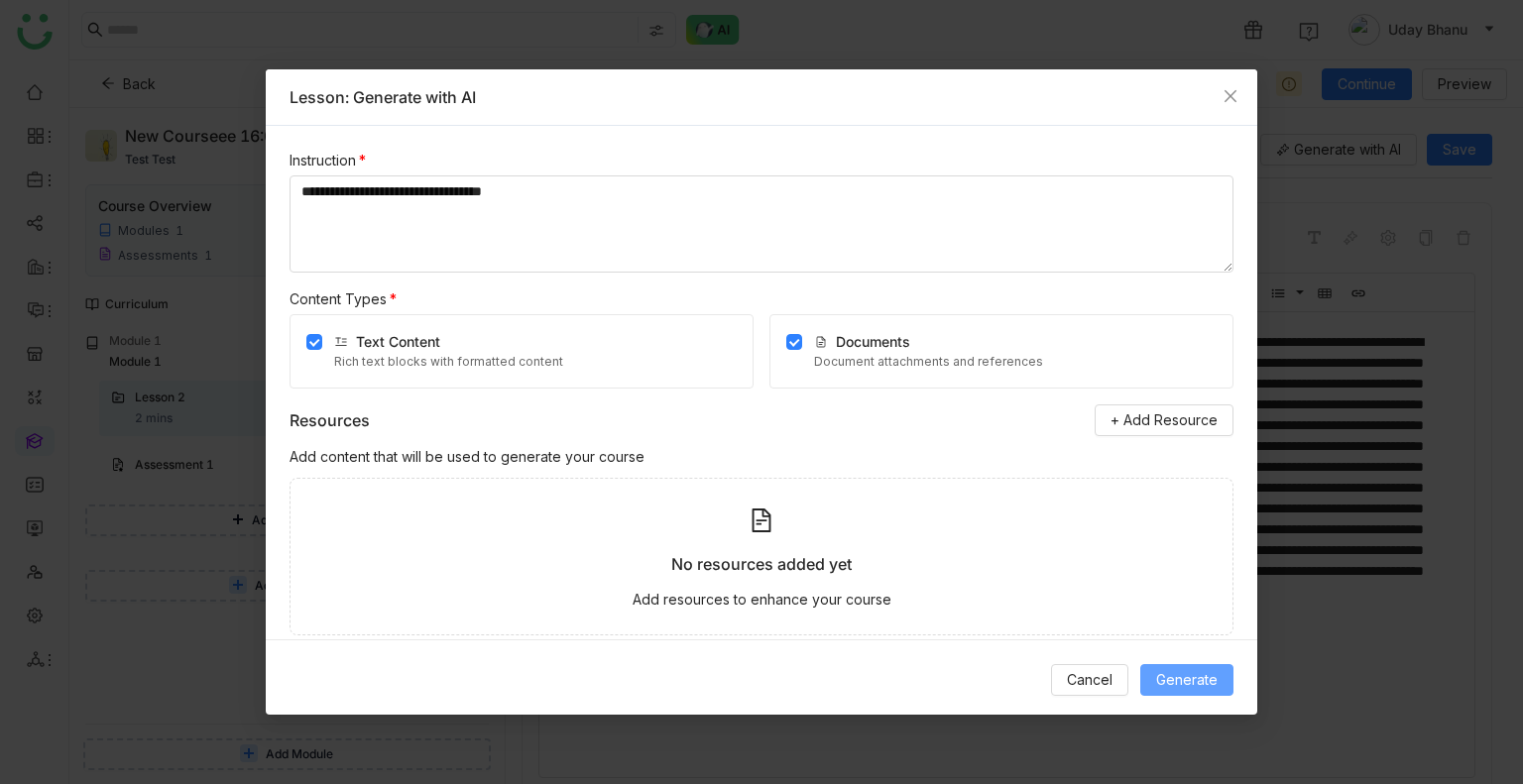 click on "Generate" at bounding box center [1187, 680] 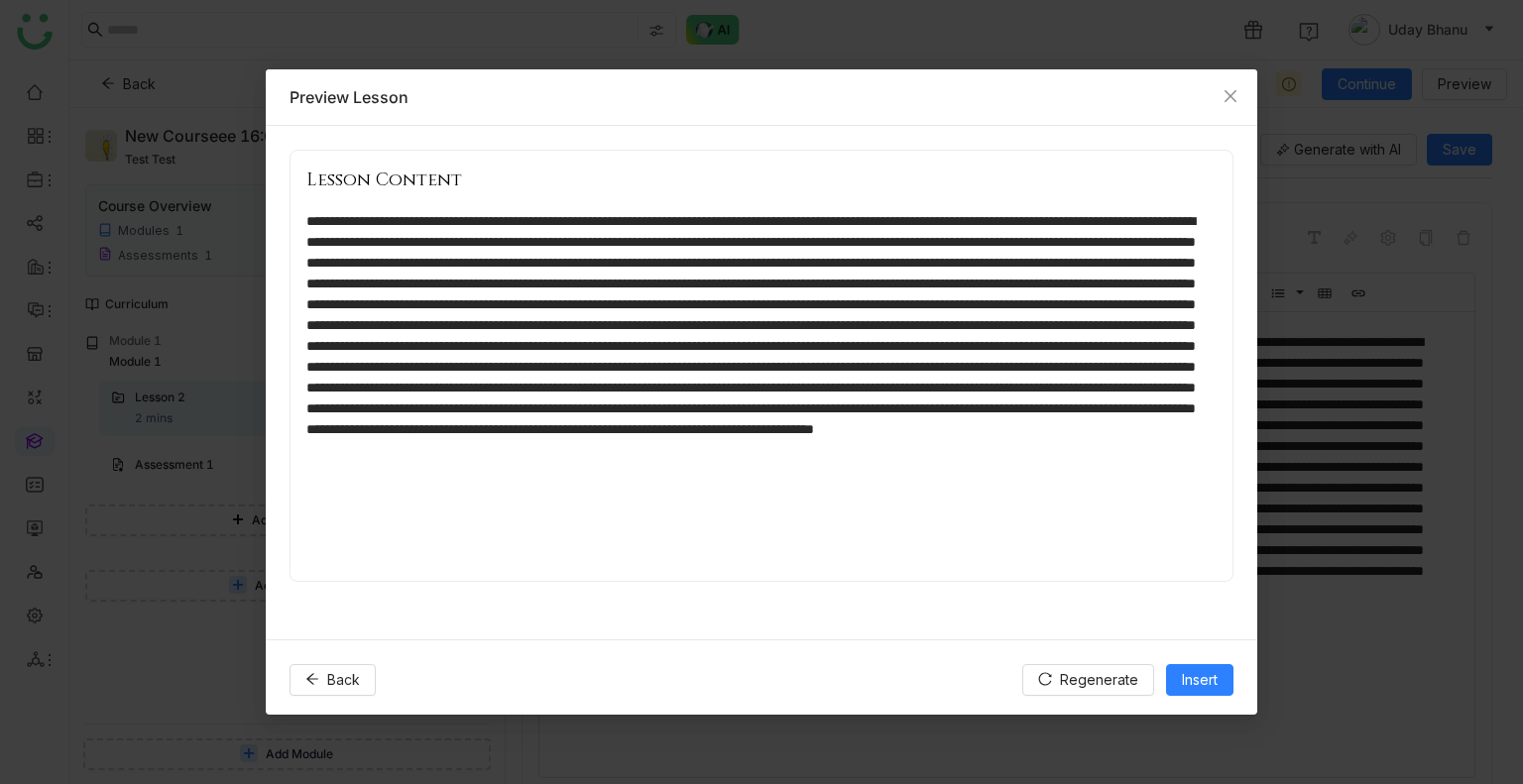 click on "Back   Regenerate  Insert" at bounding box center [762, 679] 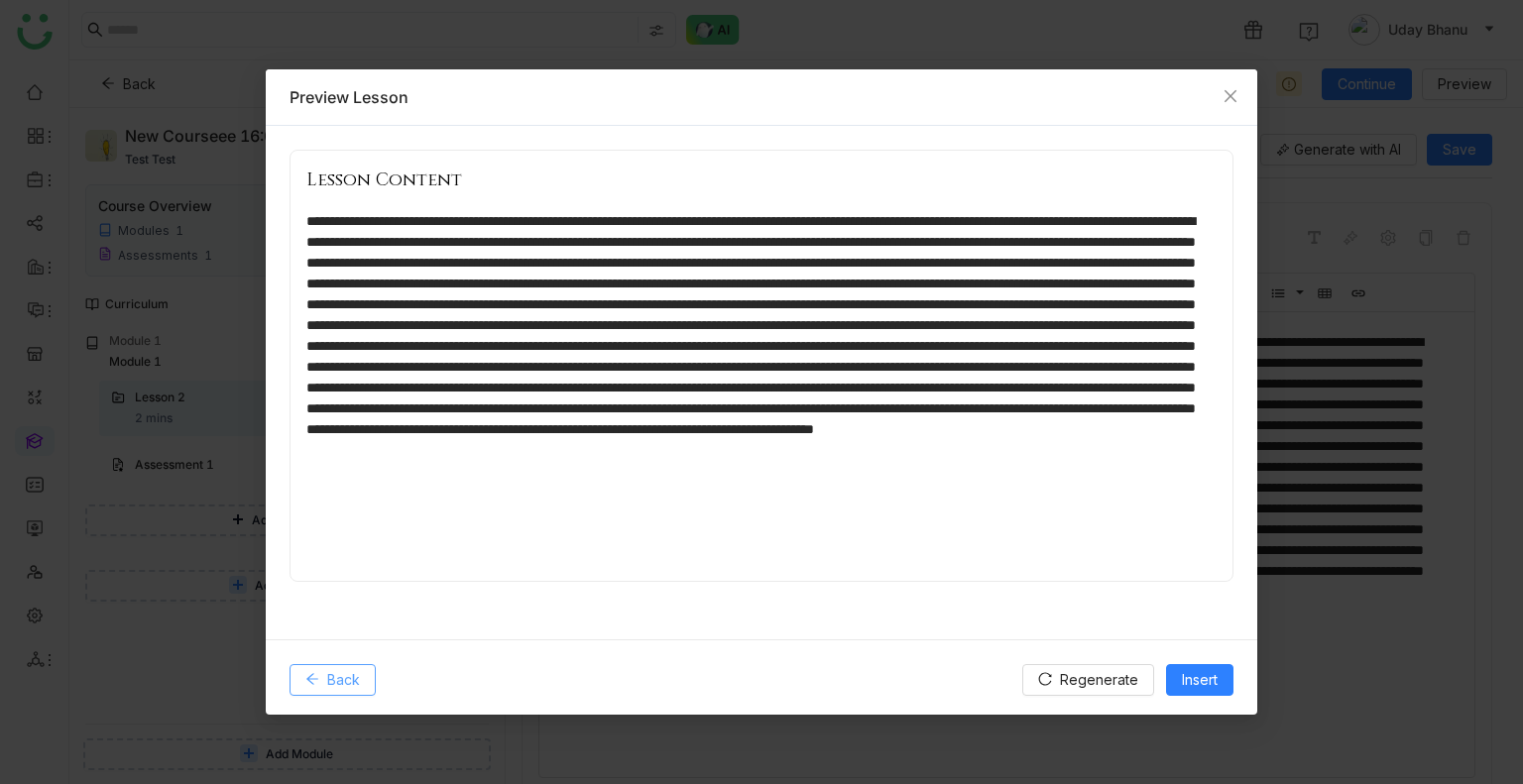 click on "Back" at bounding box center (343, 680) 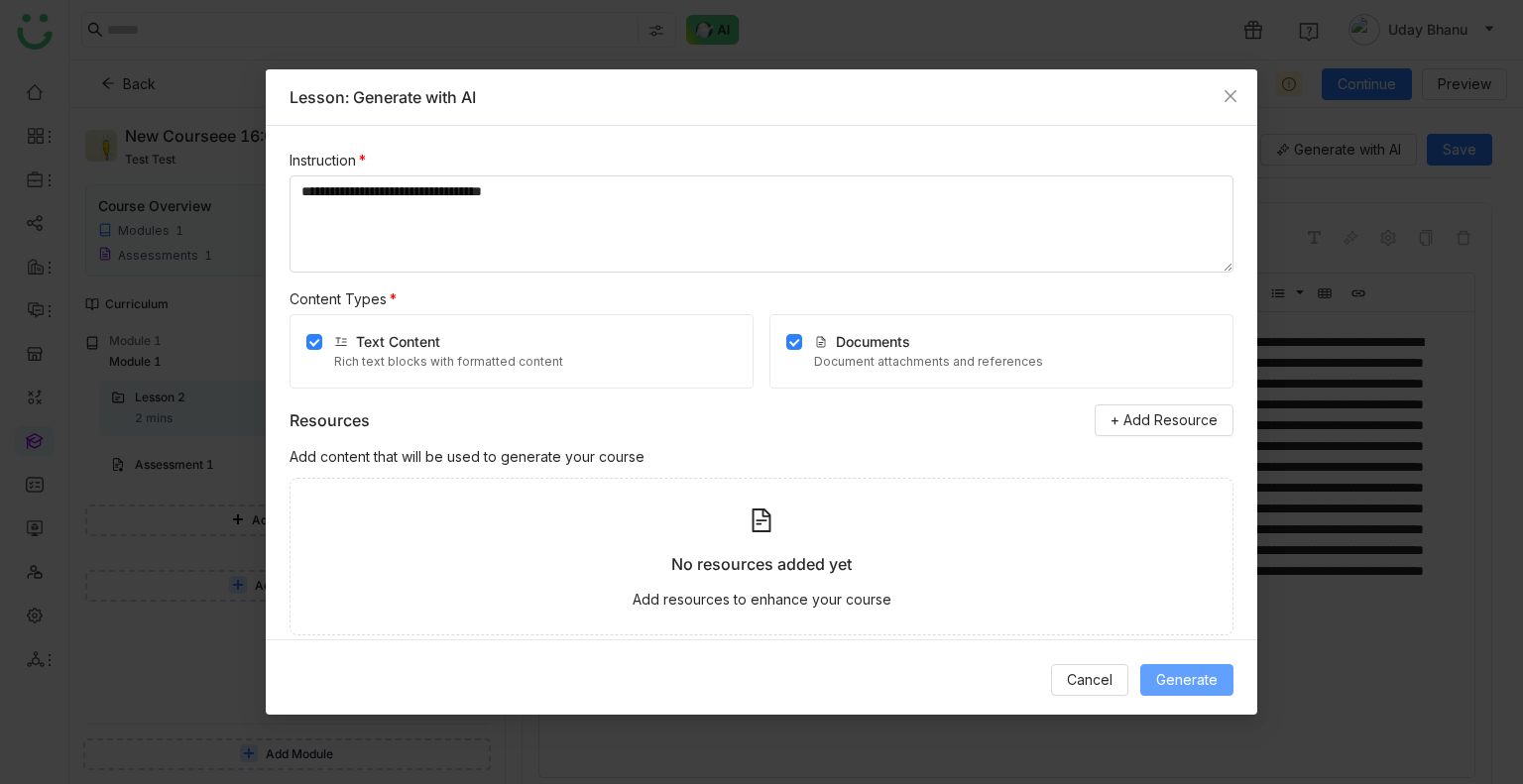 click on "Generate" at bounding box center [1187, 680] 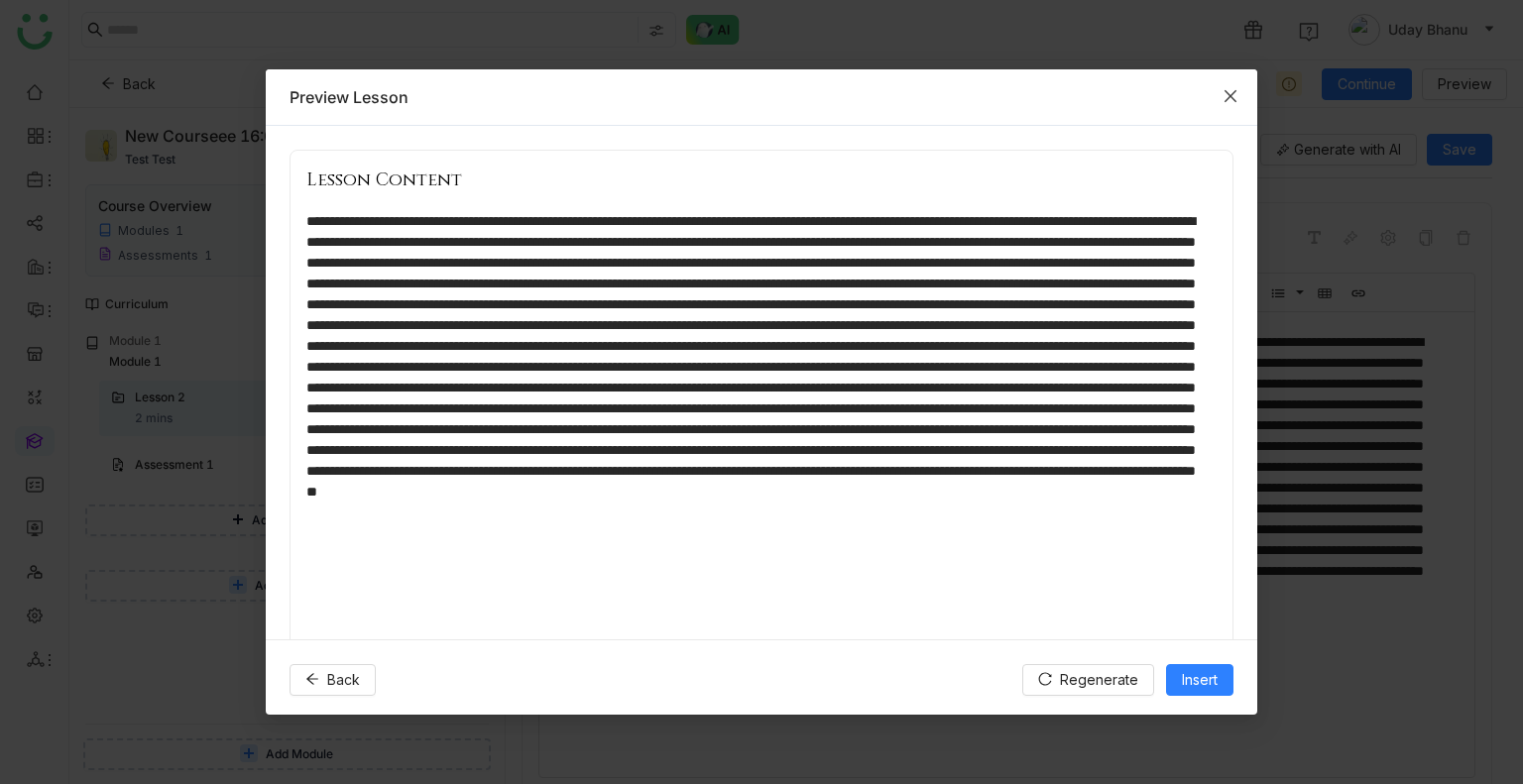 click 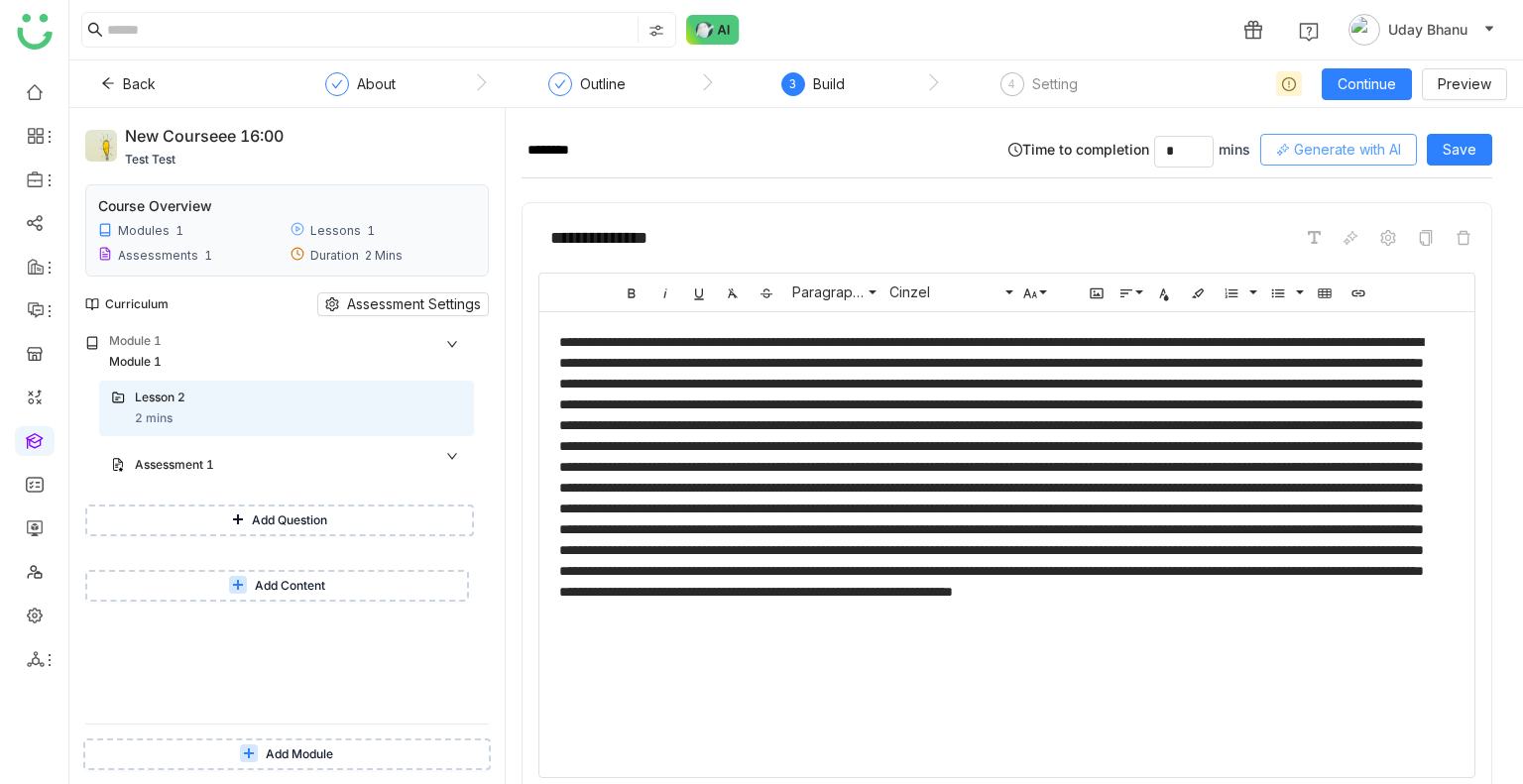 click on "Generate with AI" 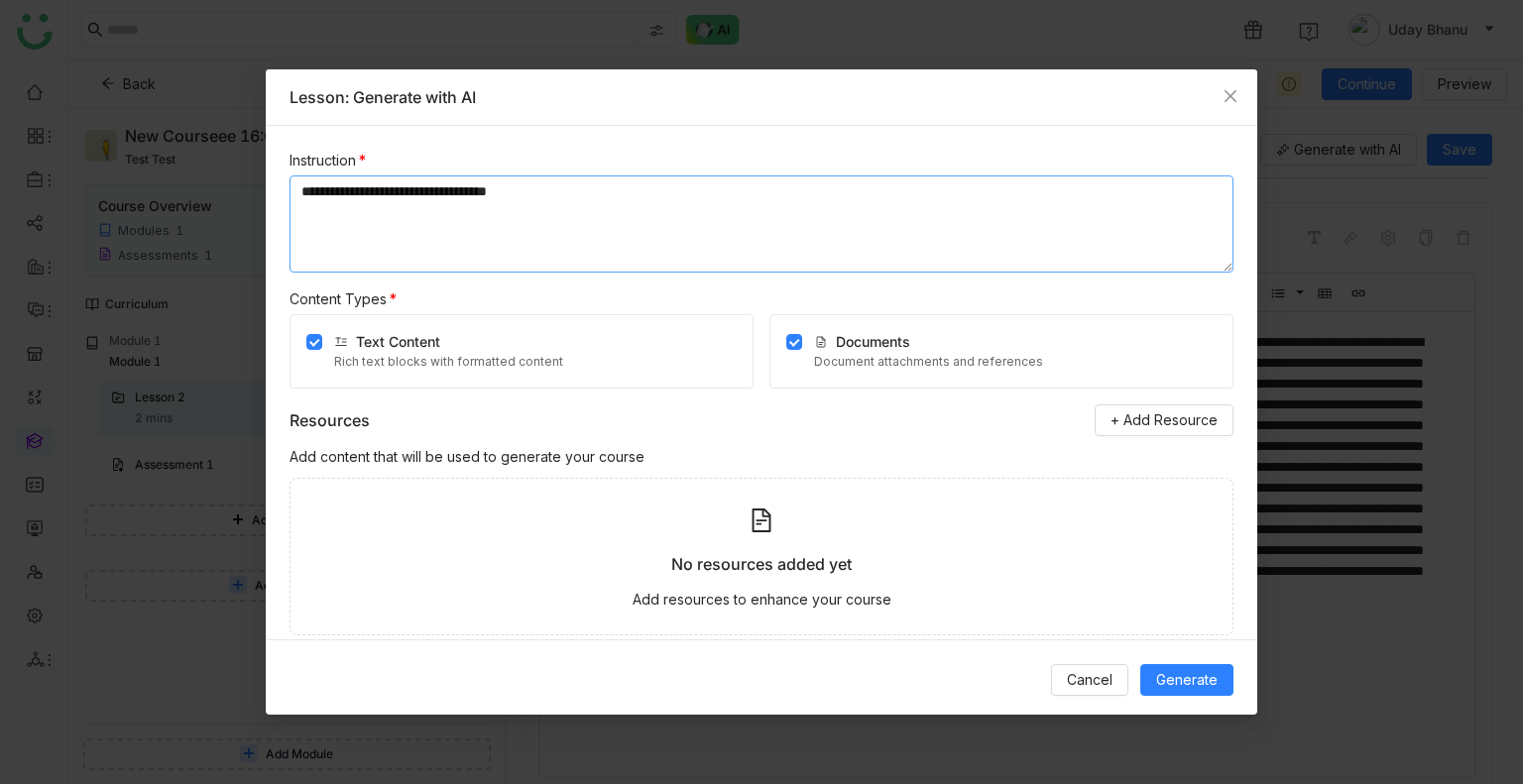 click on "**********" at bounding box center (762, 224) 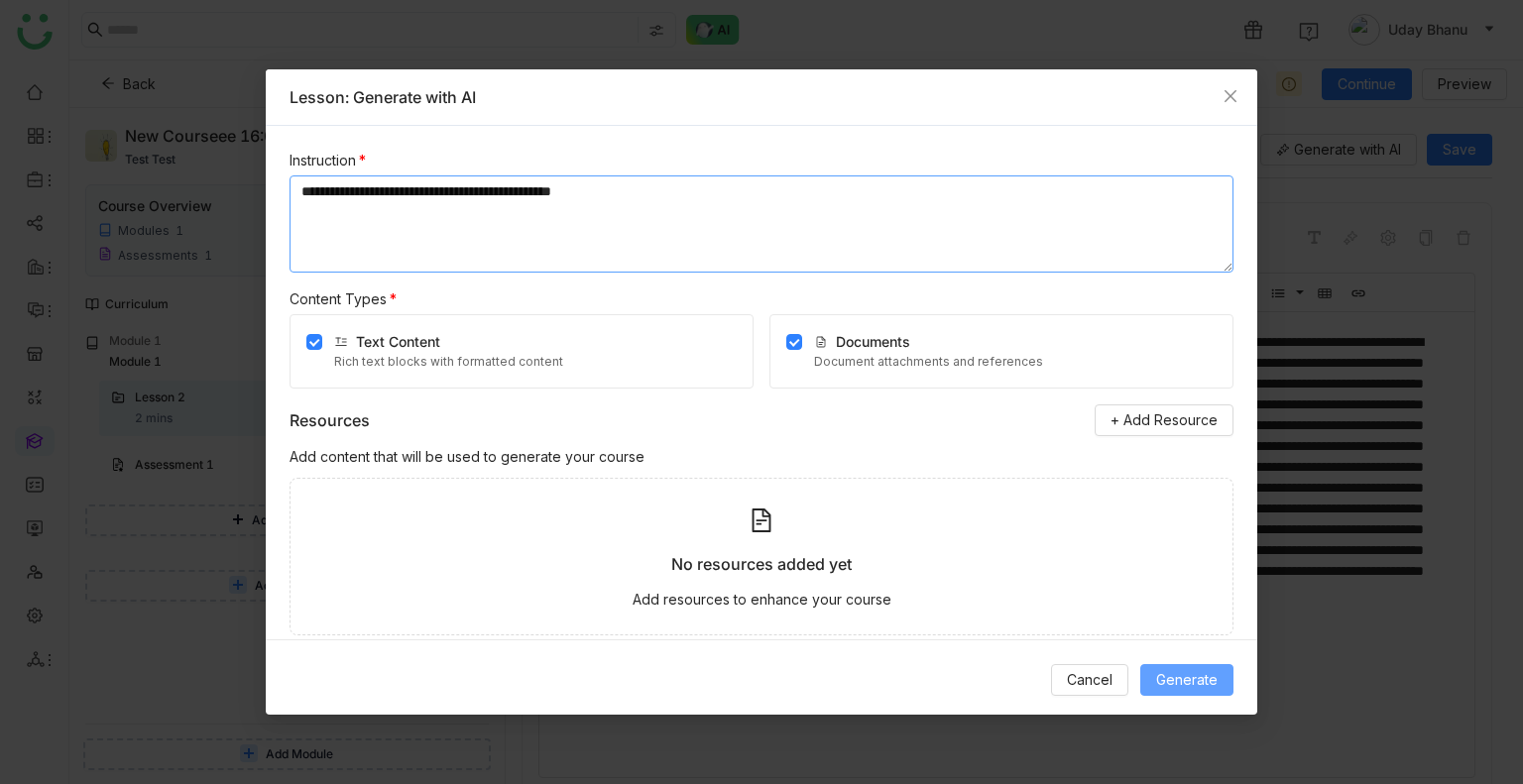 type on "**********" 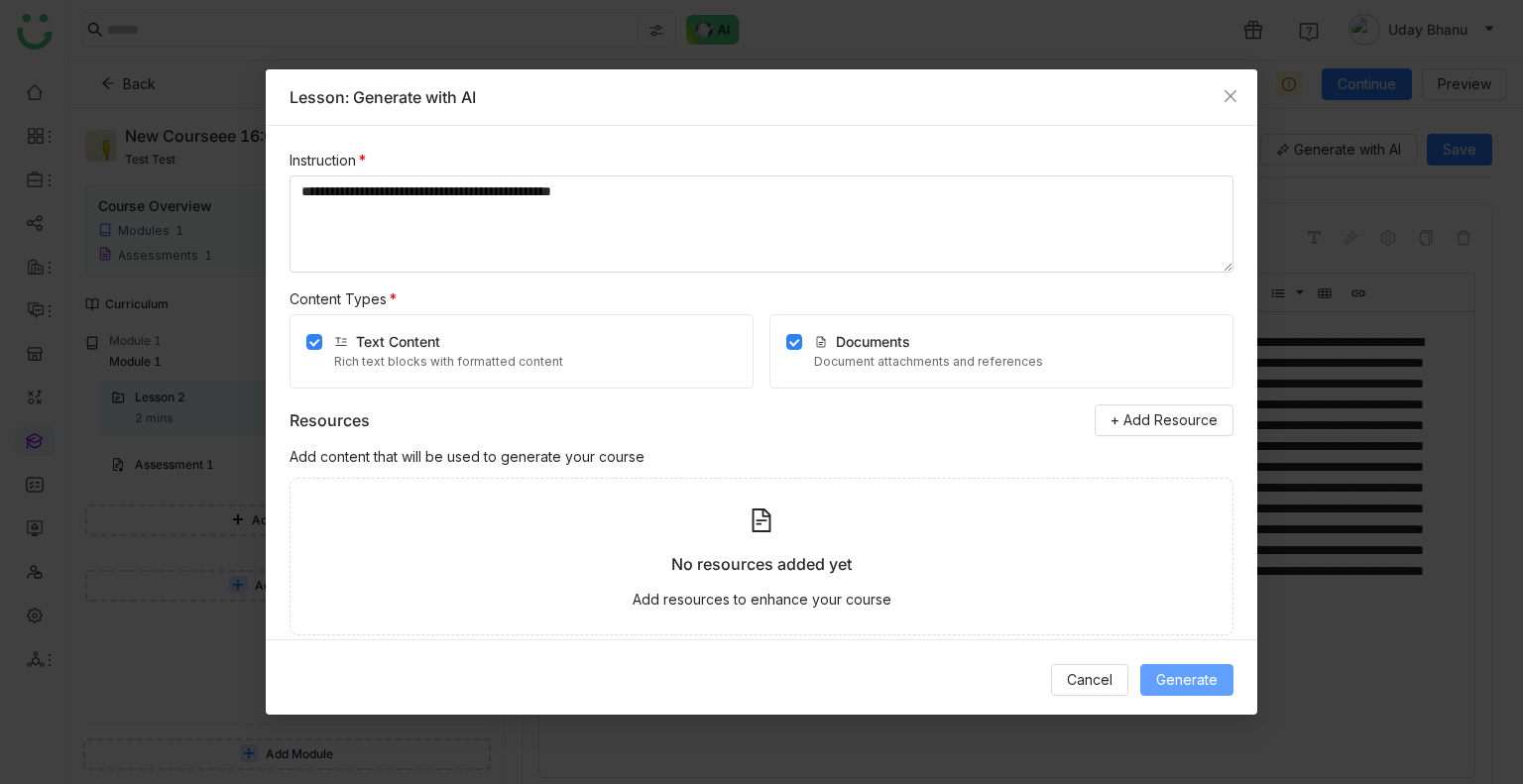 click on "Generate" at bounding box center [1187, 680] 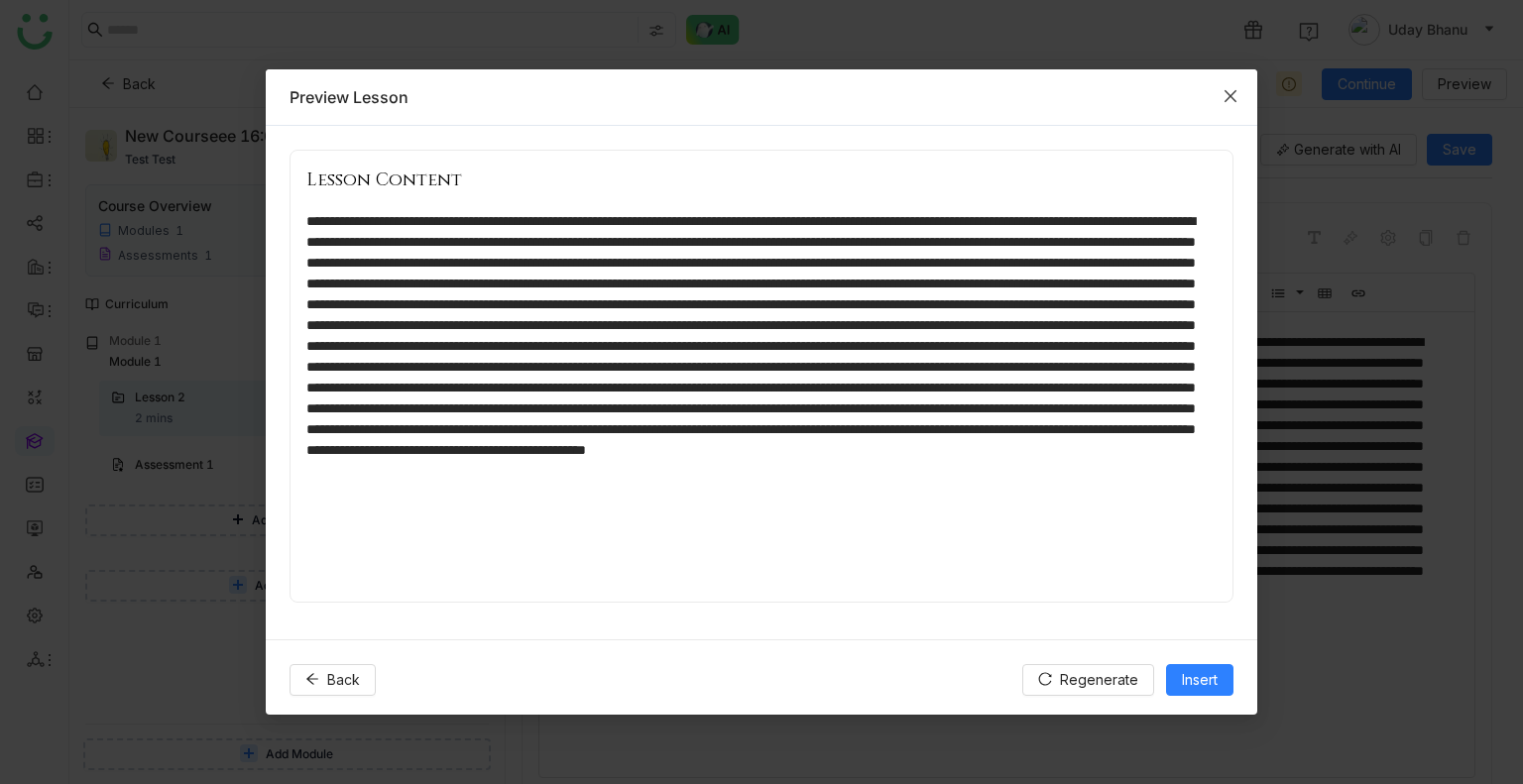 click 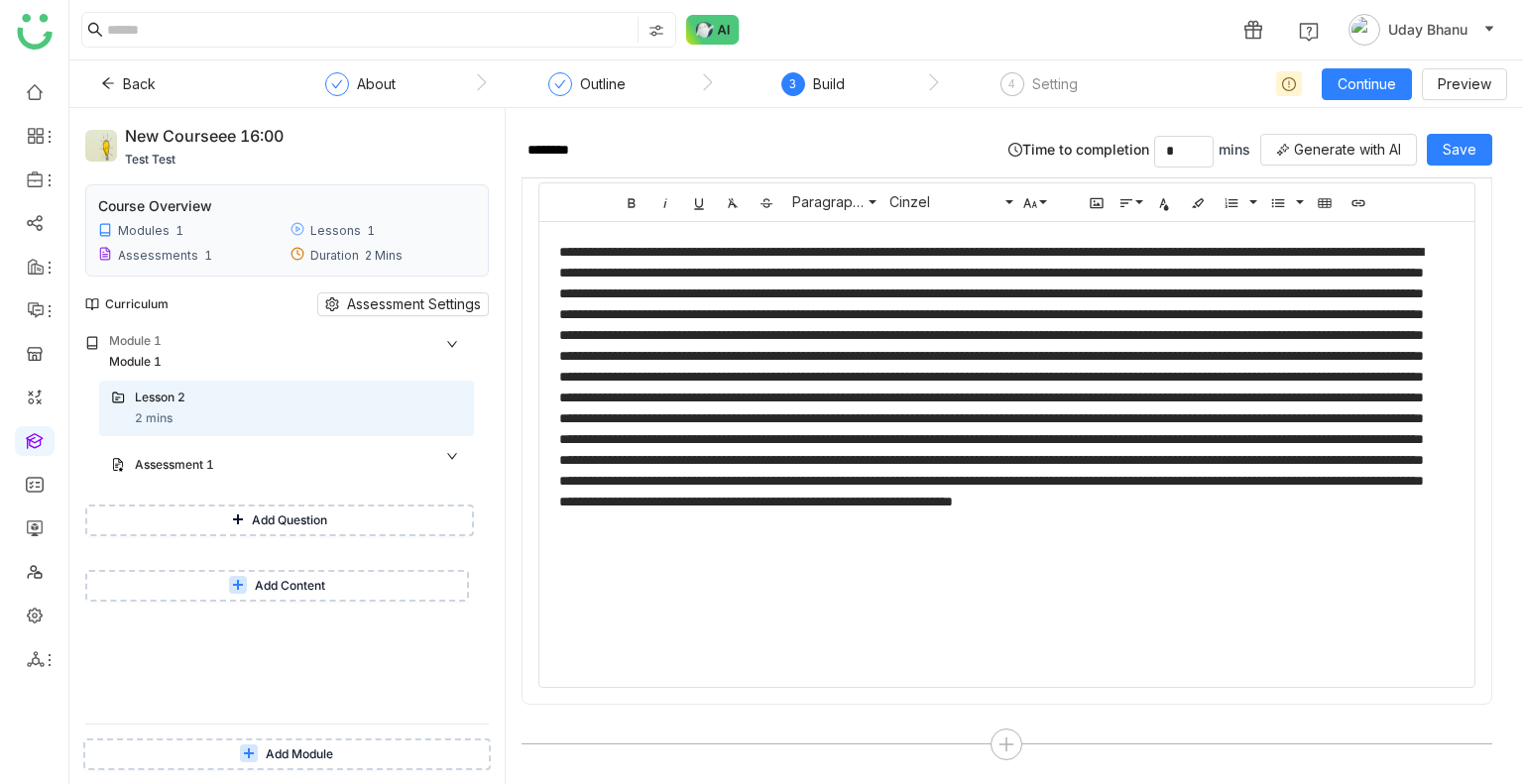 scroll, scrollTop: 0, scrollLeft: 0, axis: both 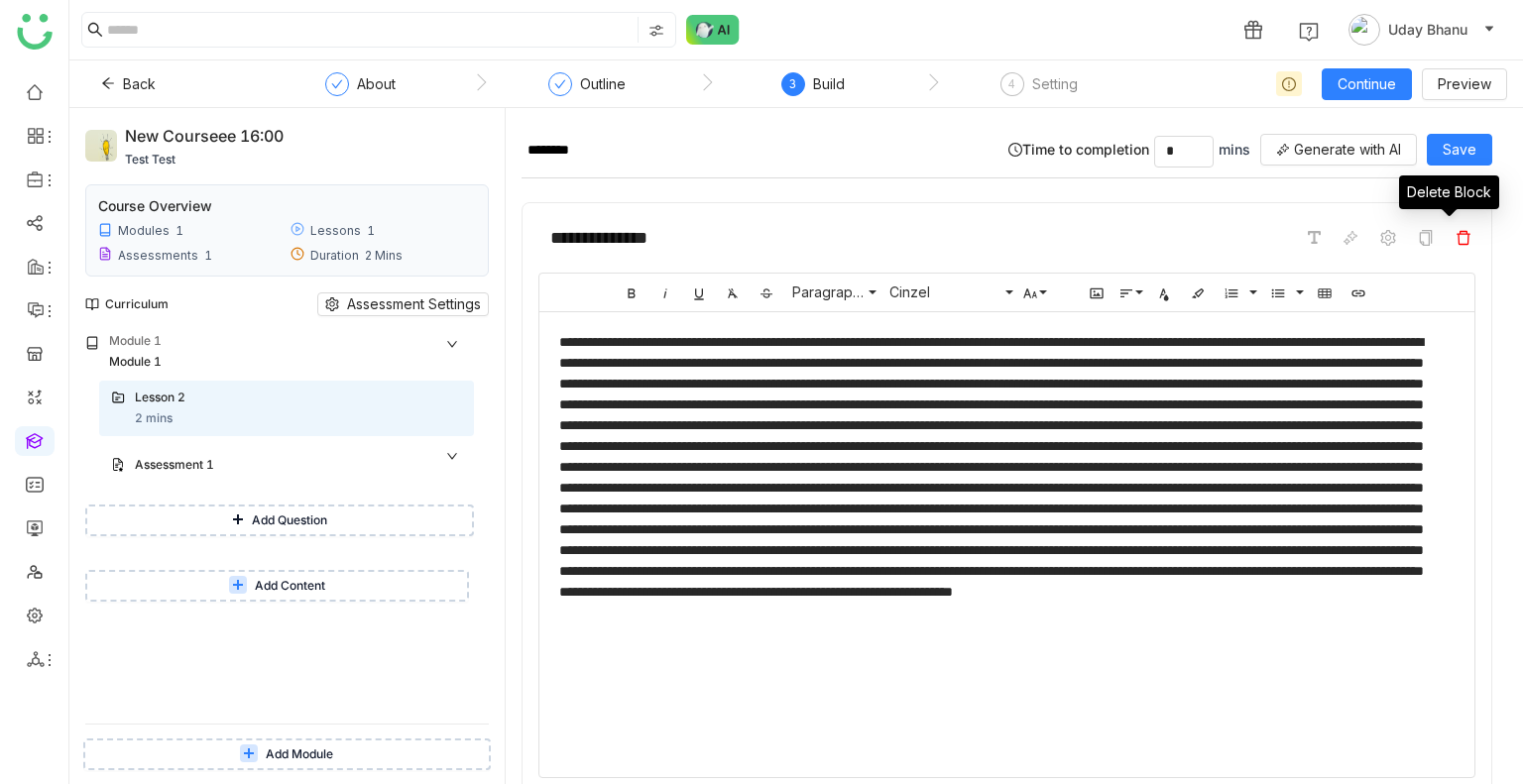 click 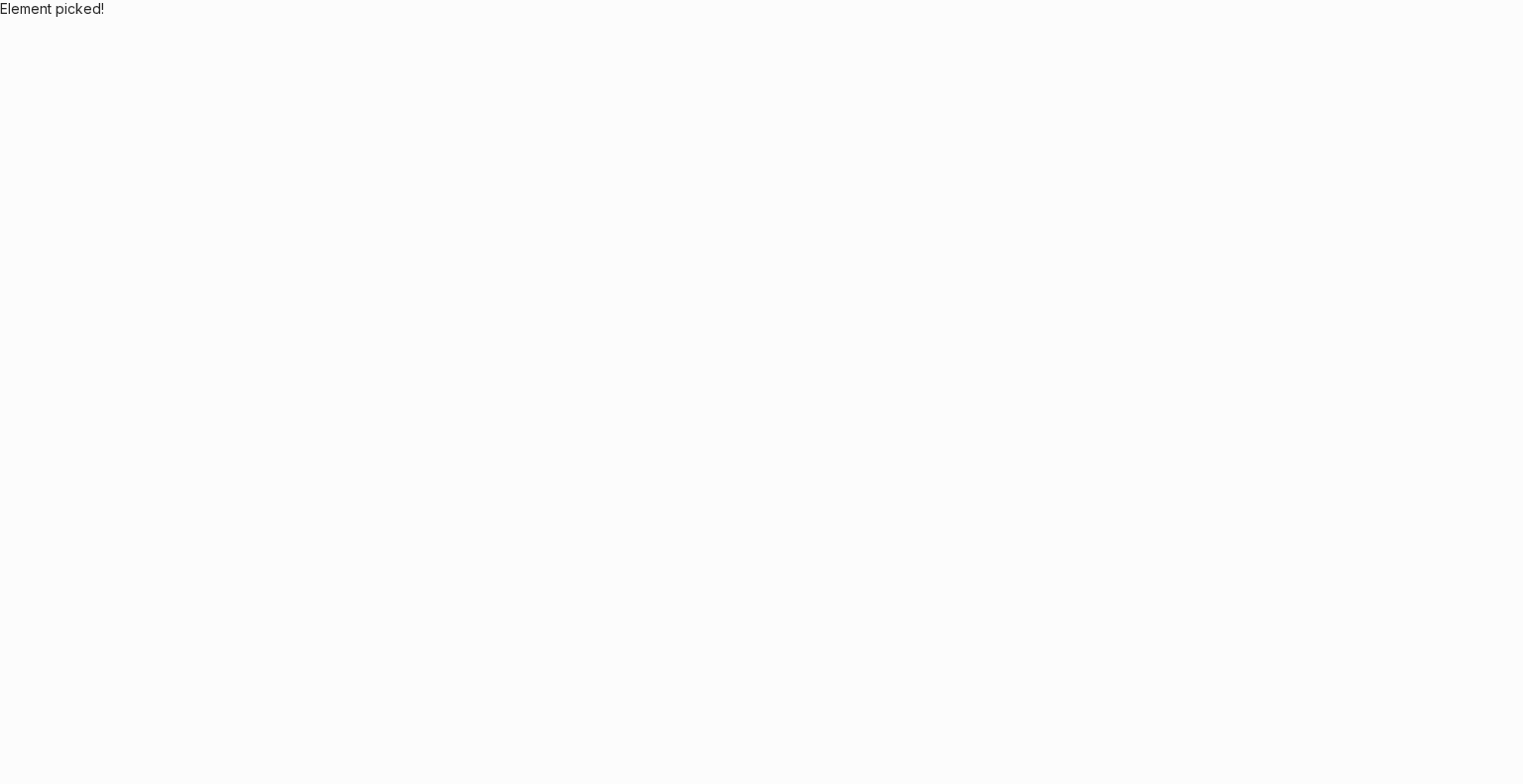 scroll, scrollTop: 0, scrollLeft: 0, axis: both 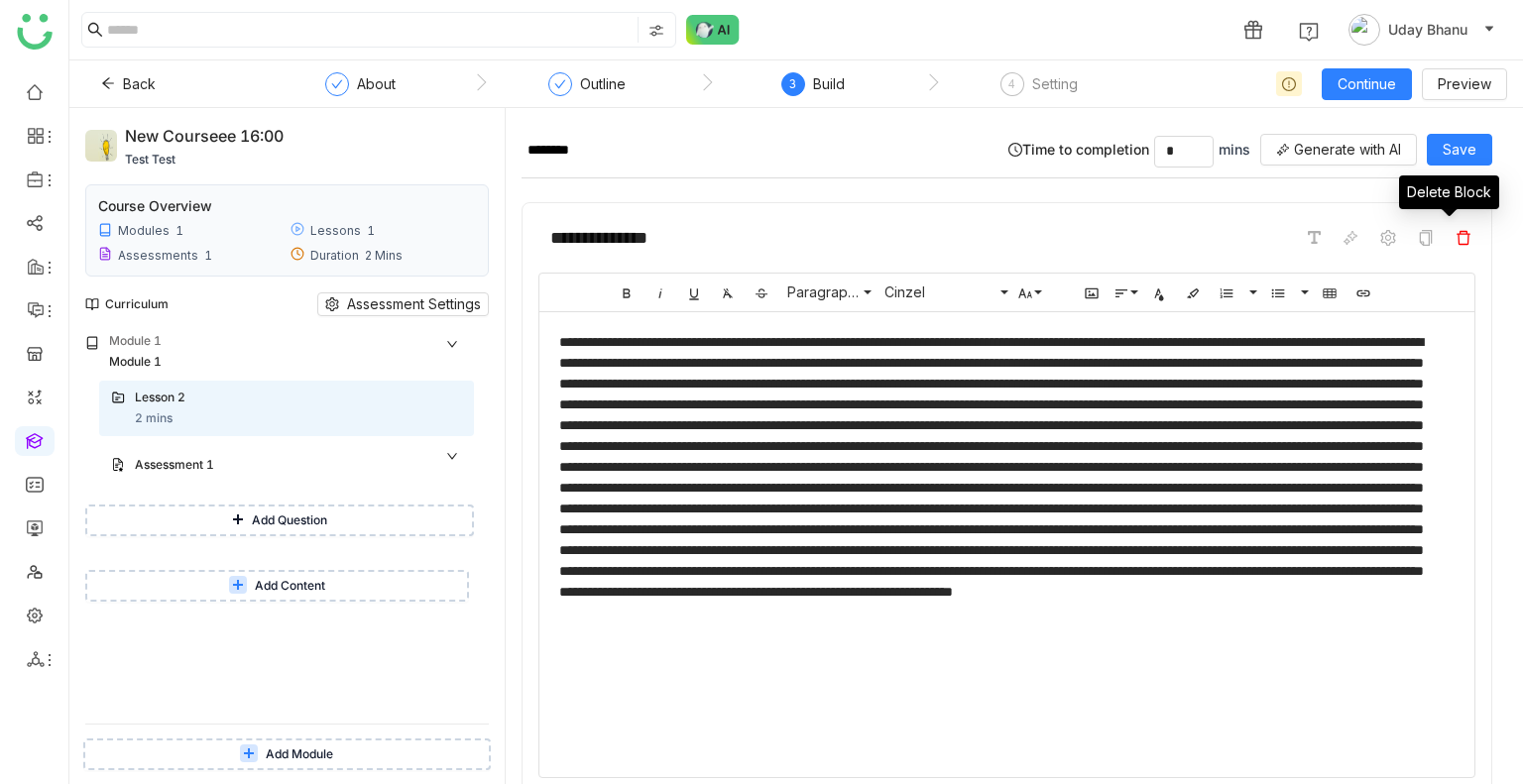 click 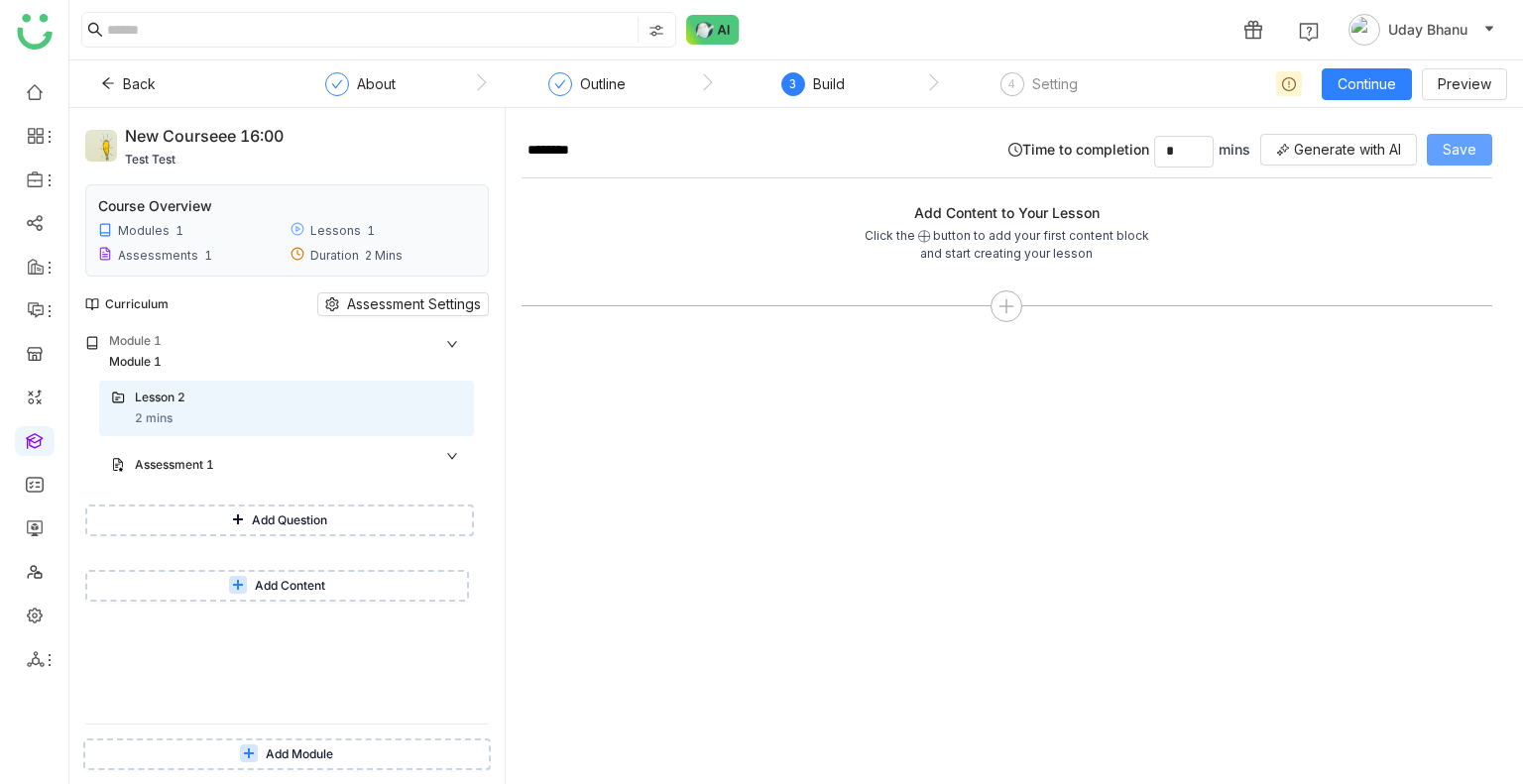 click on "Save" 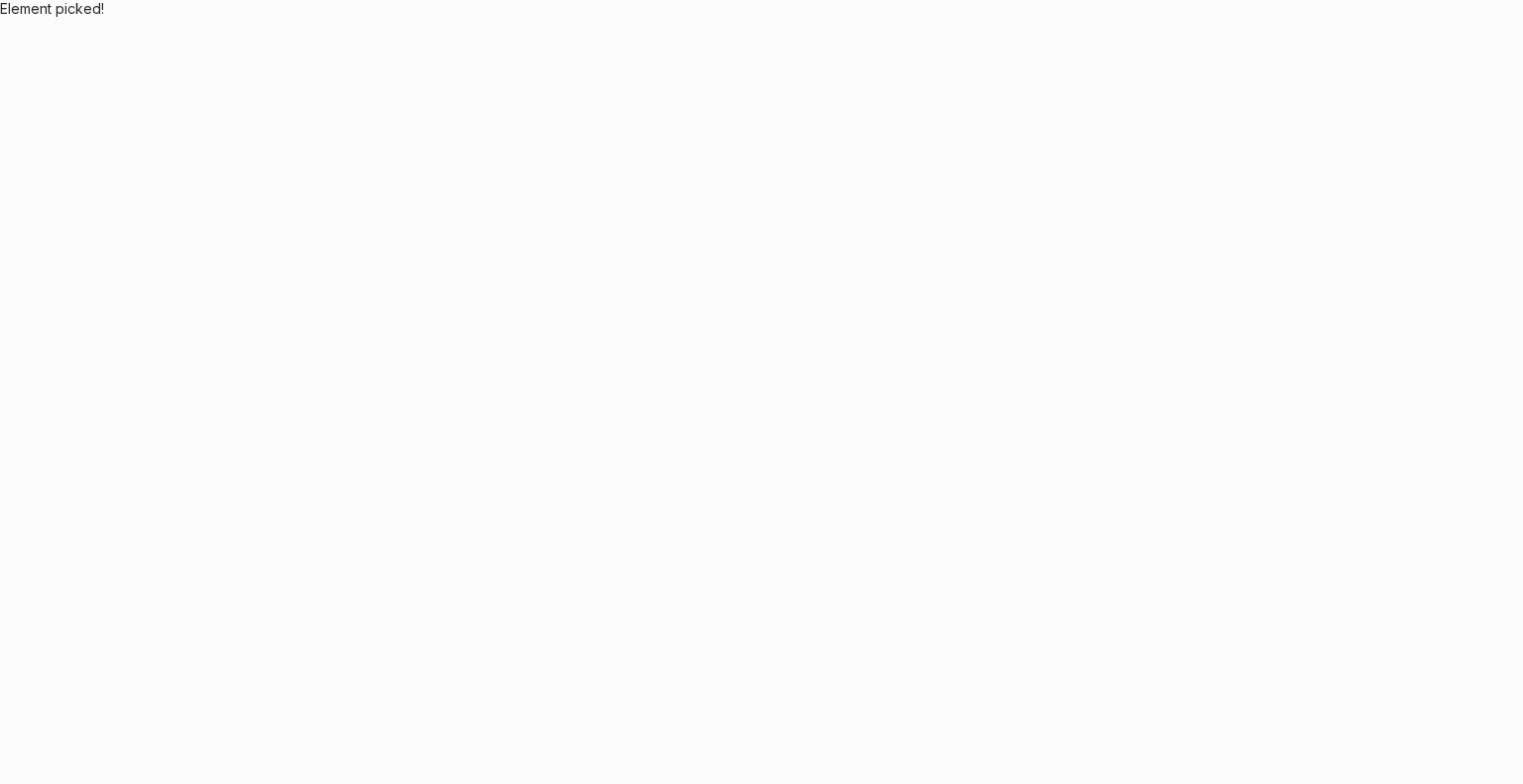scroll, scrollTop: 0, scrollLeft: 0, axis: both 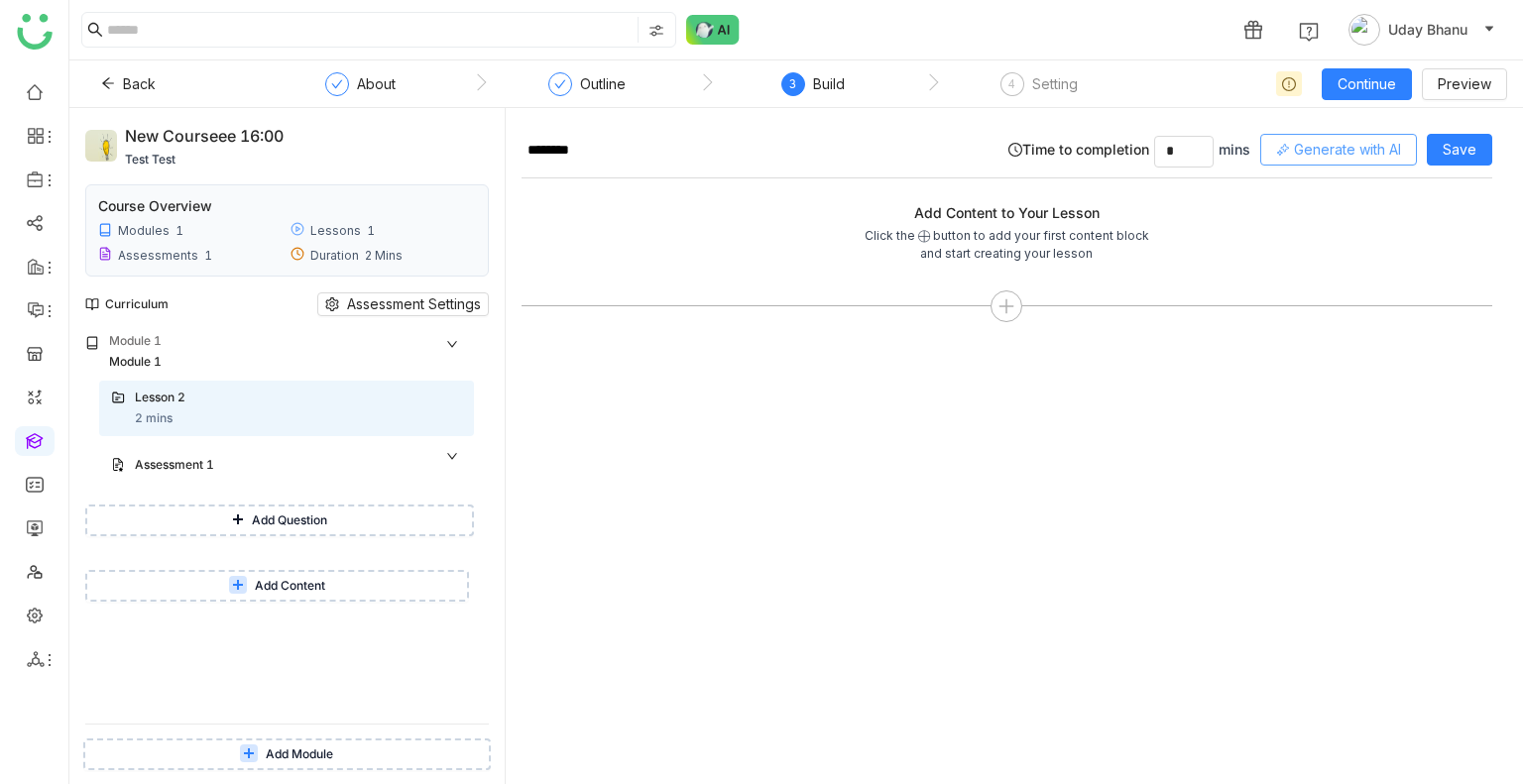 click on "Generate with AI" 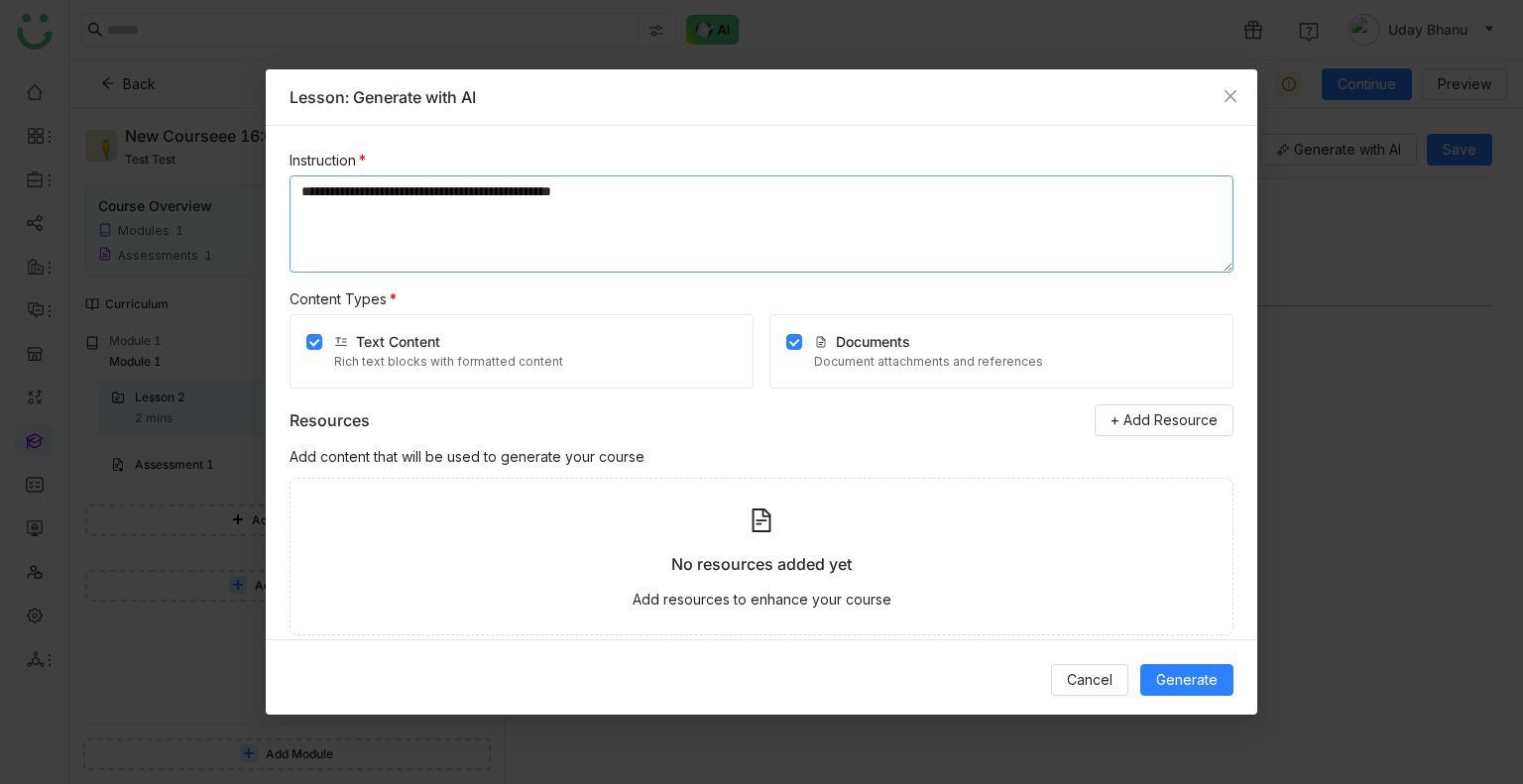 click on "**********" at bounding box center (762, 224) 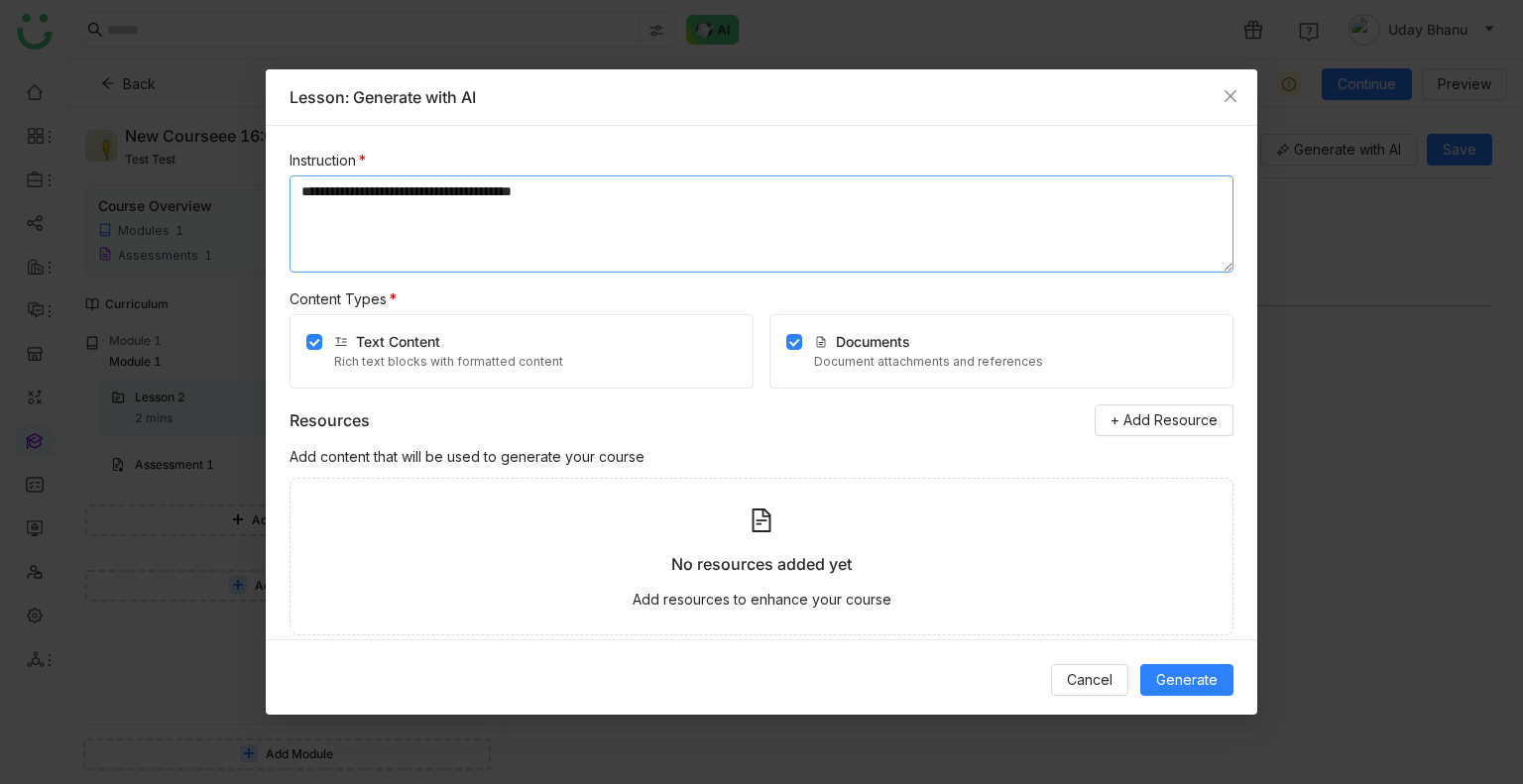 type on "**********" 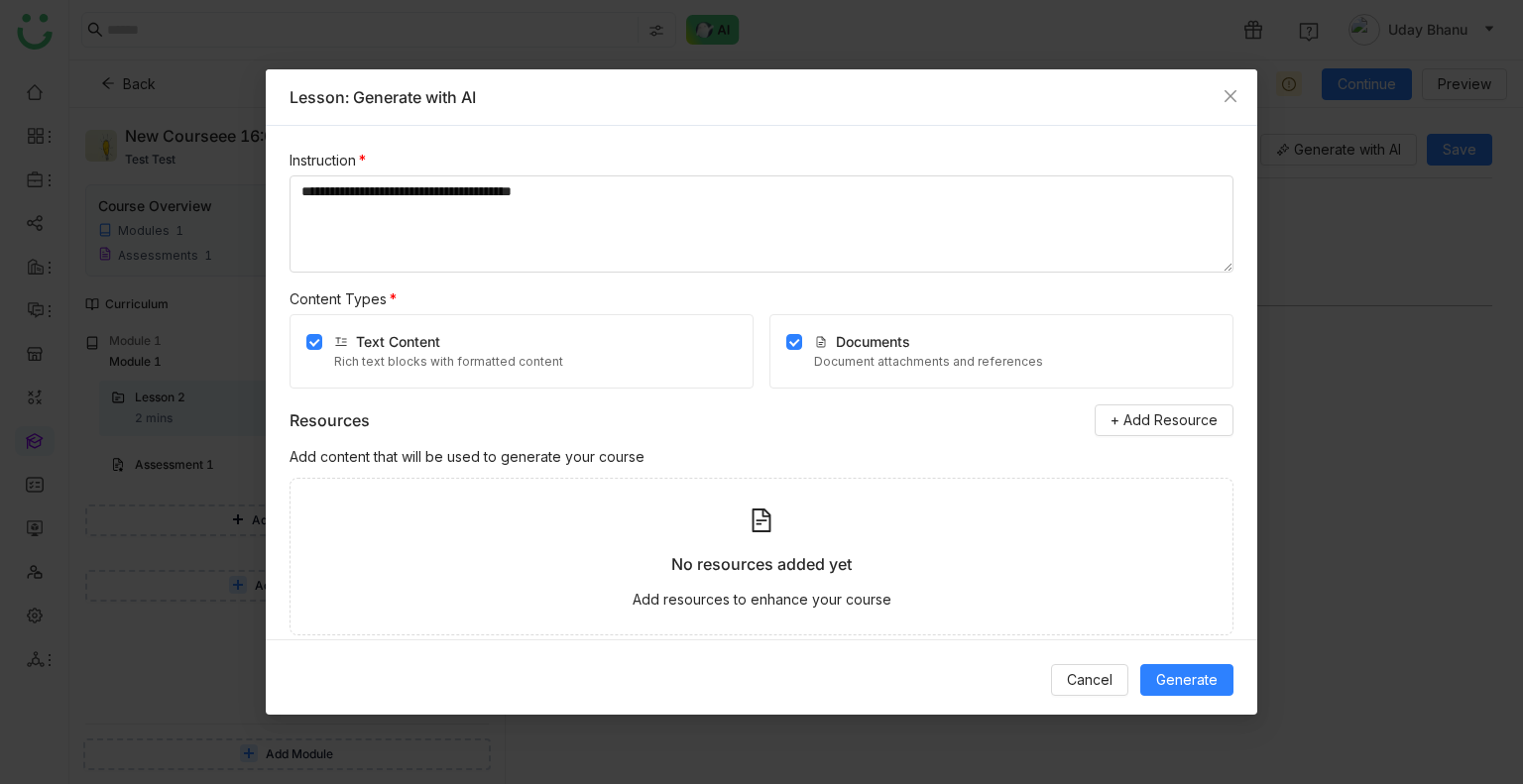 click on "Cancel Generate" at bounding box center (762, 679) 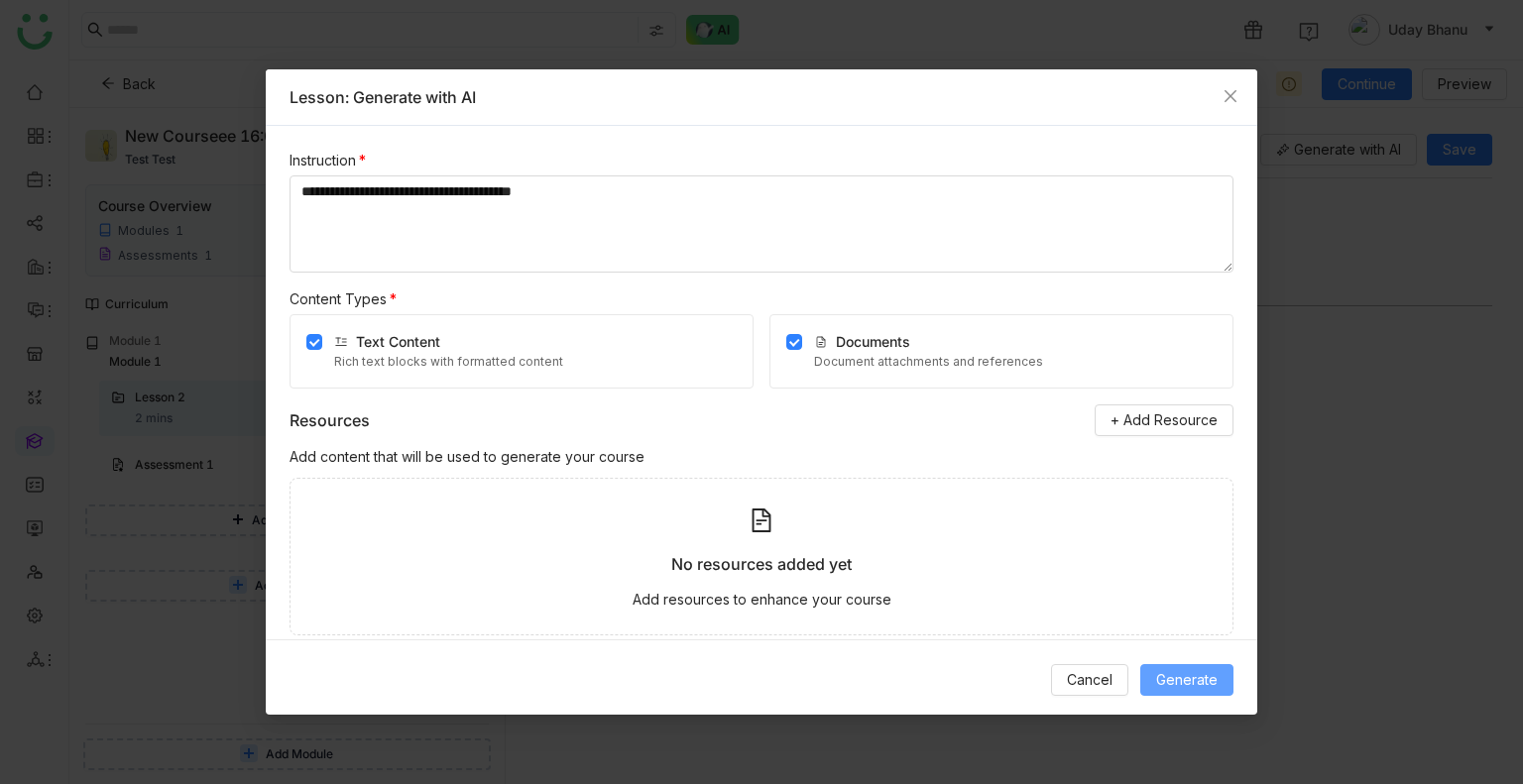click on "Generate" at bounding box center (1187, 680) 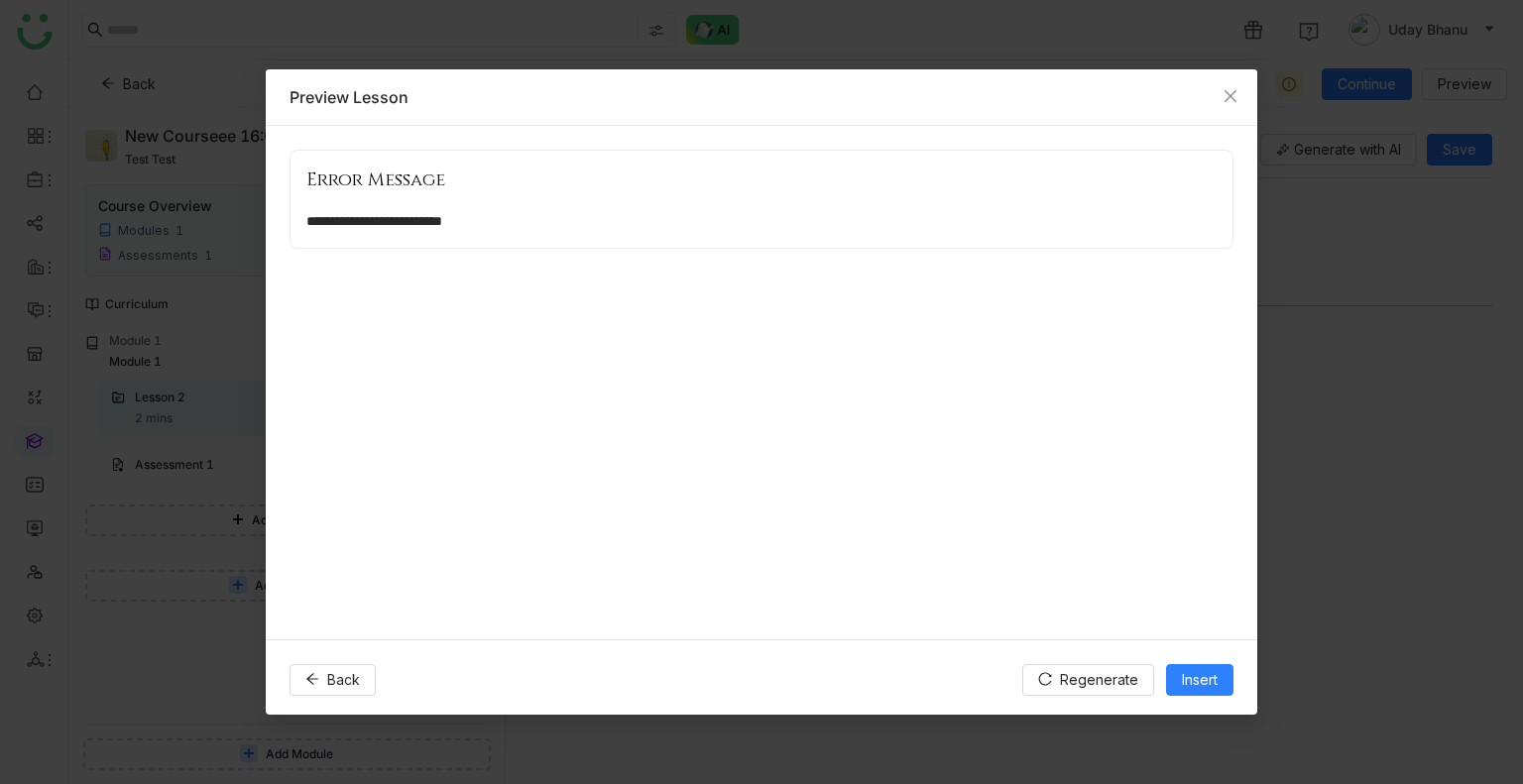 click on "**********" at bounding box center (762, 382) 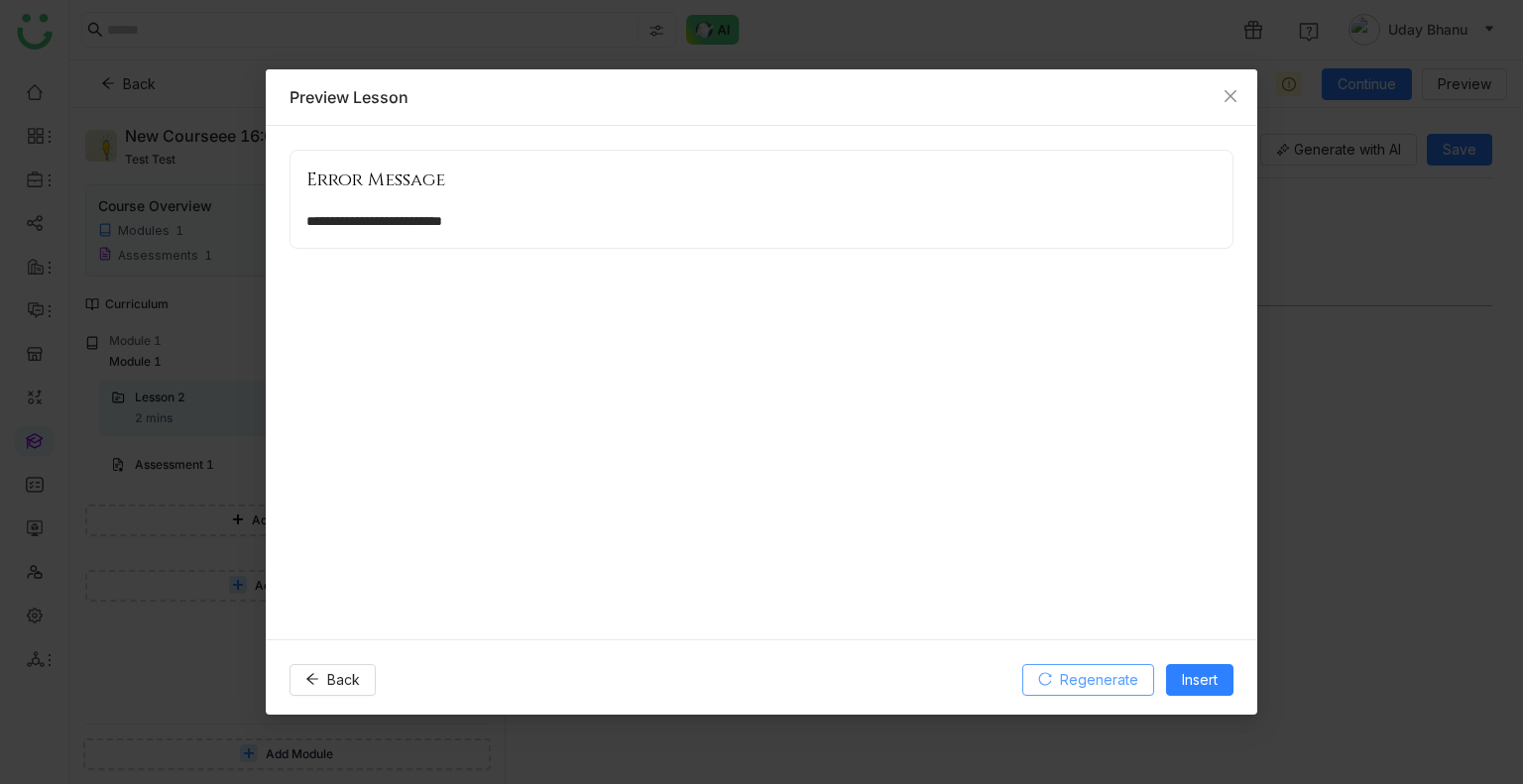 click on "Regenerate" at bounding box center [1099, 680] 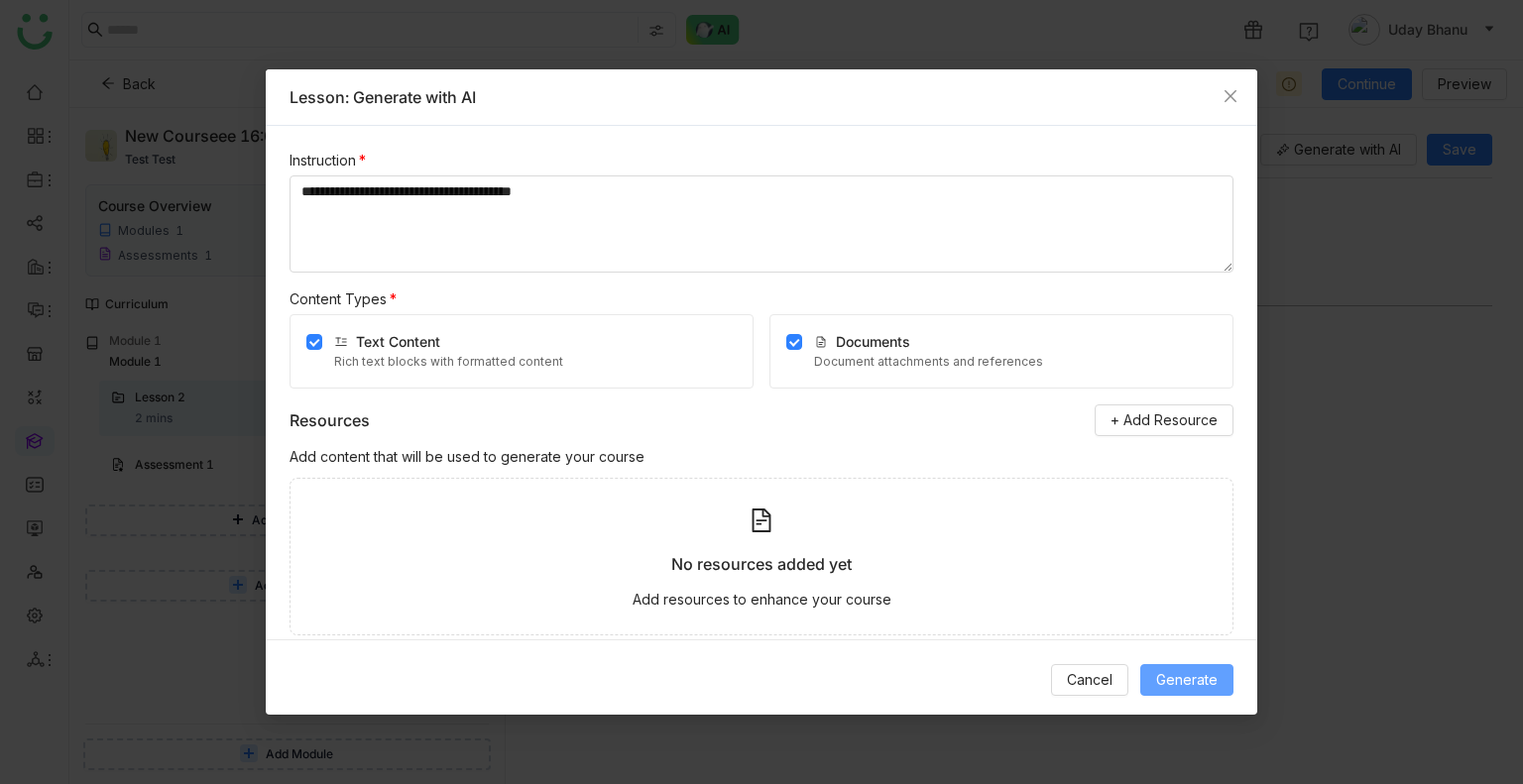 click on "Generate" at bounding box center (1187, 680) 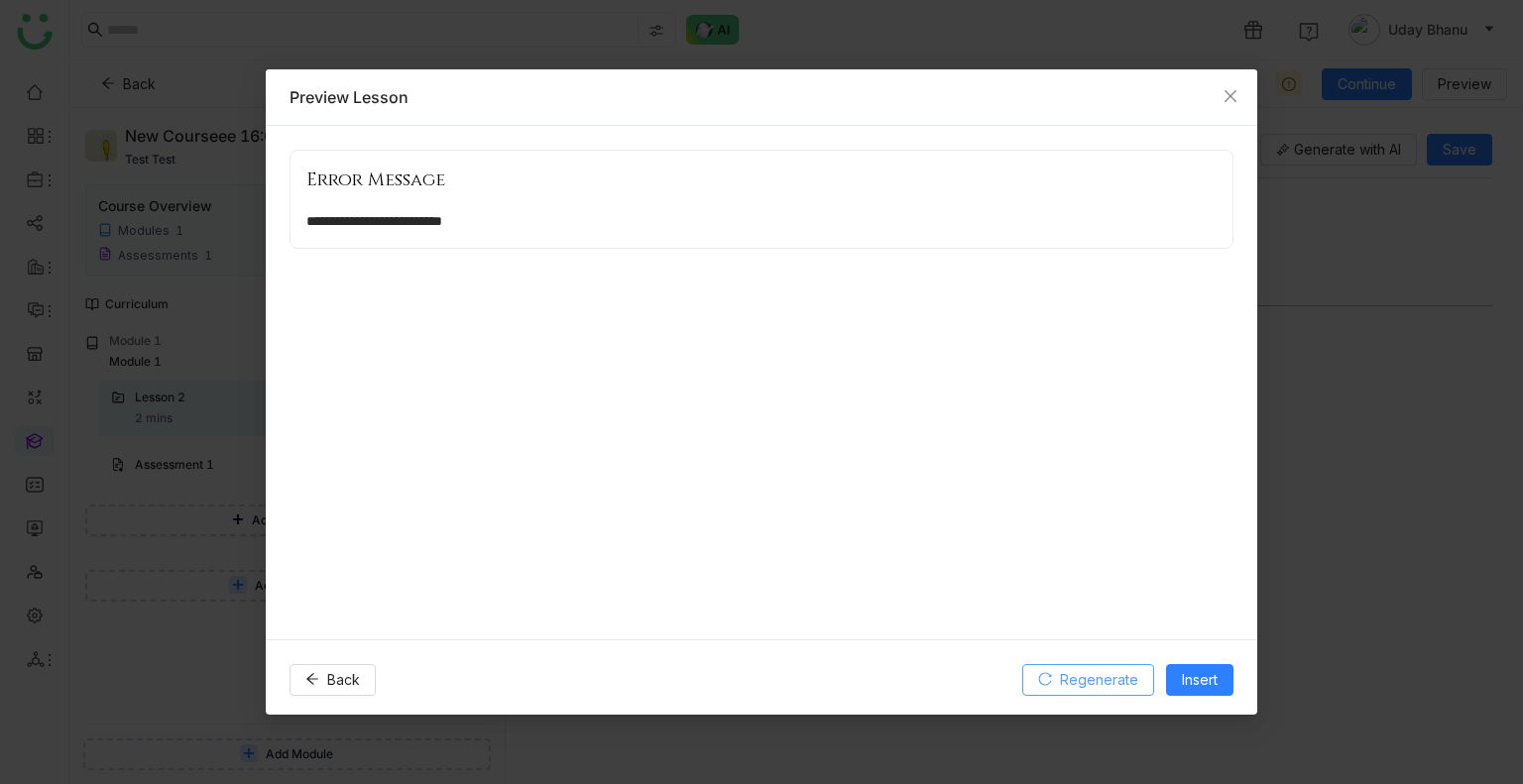 click on "Regenerate" at bounding box center [1099, 680] 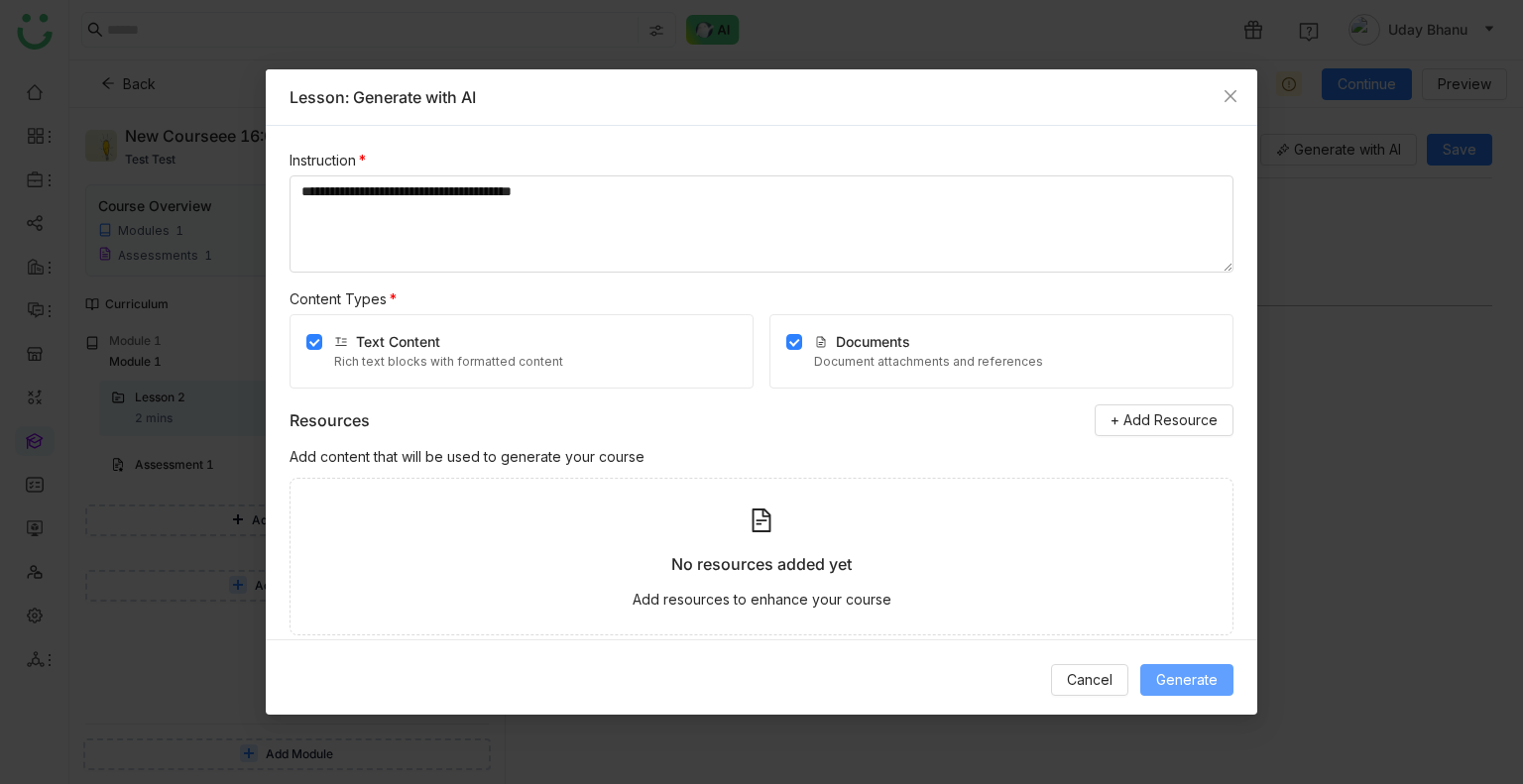 click on "Generate" at bounding box center [1187, 680] 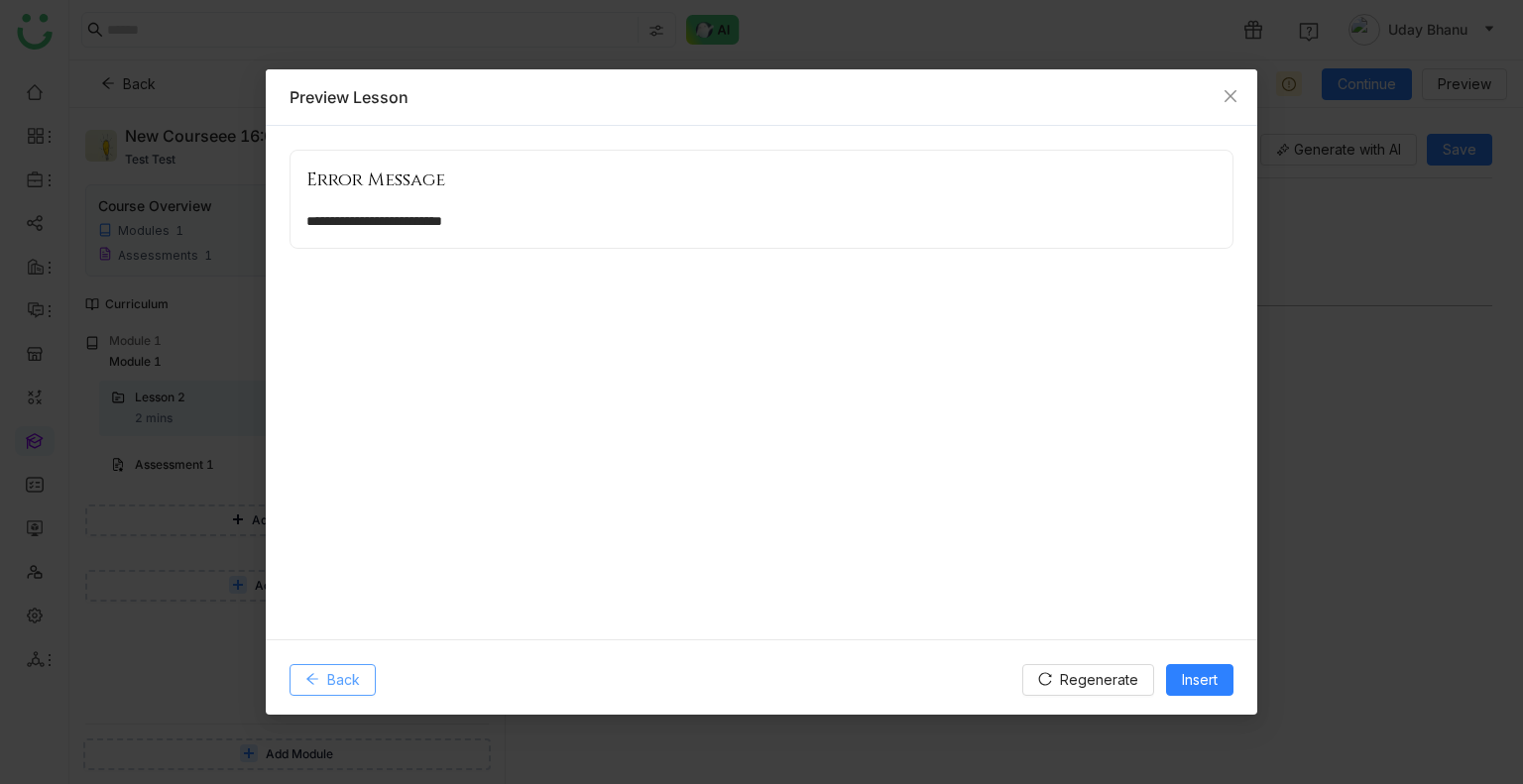 click on "Back" at bounding box center [343, 680] 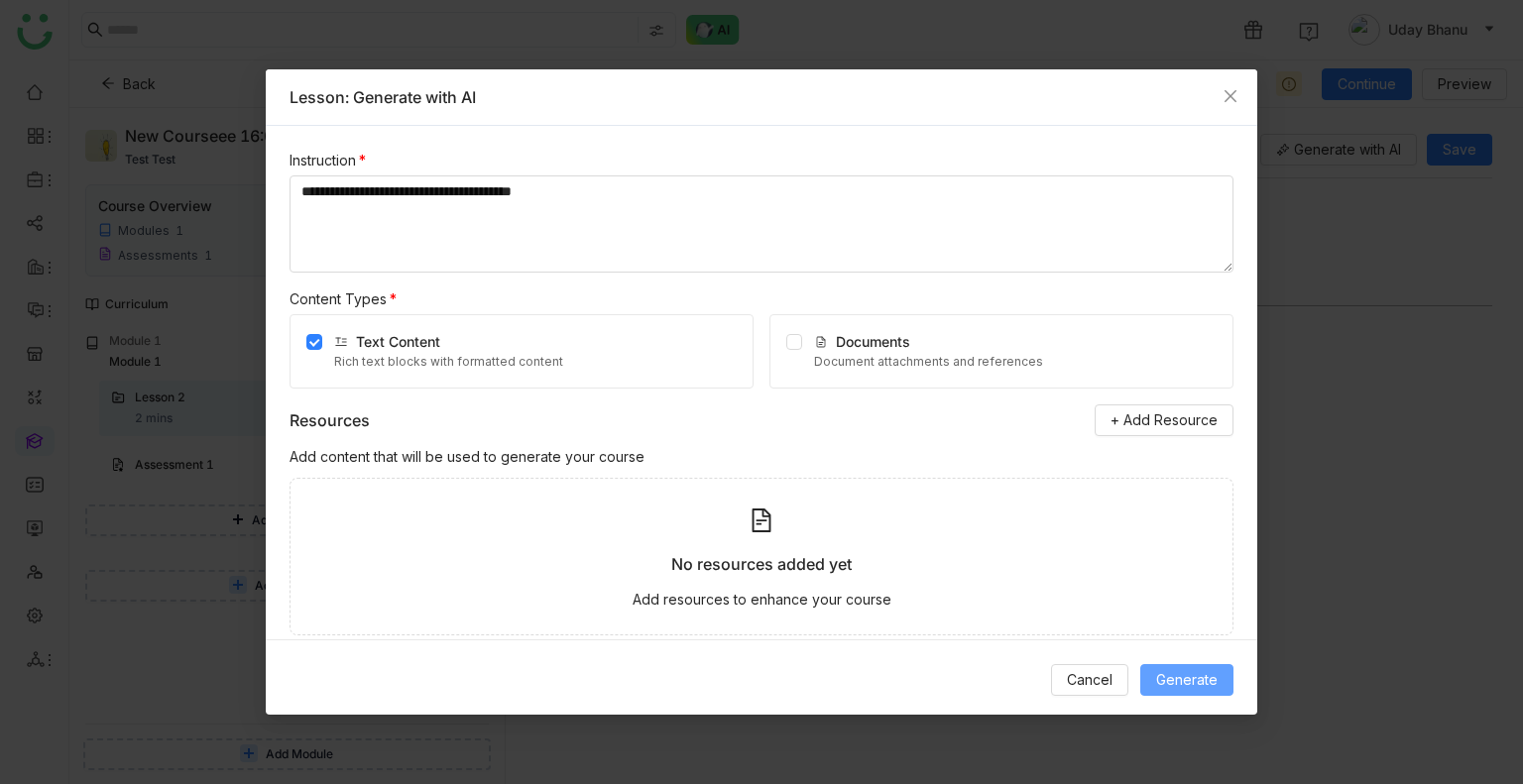 click on "Generate" at bounding box center [1187, 680] 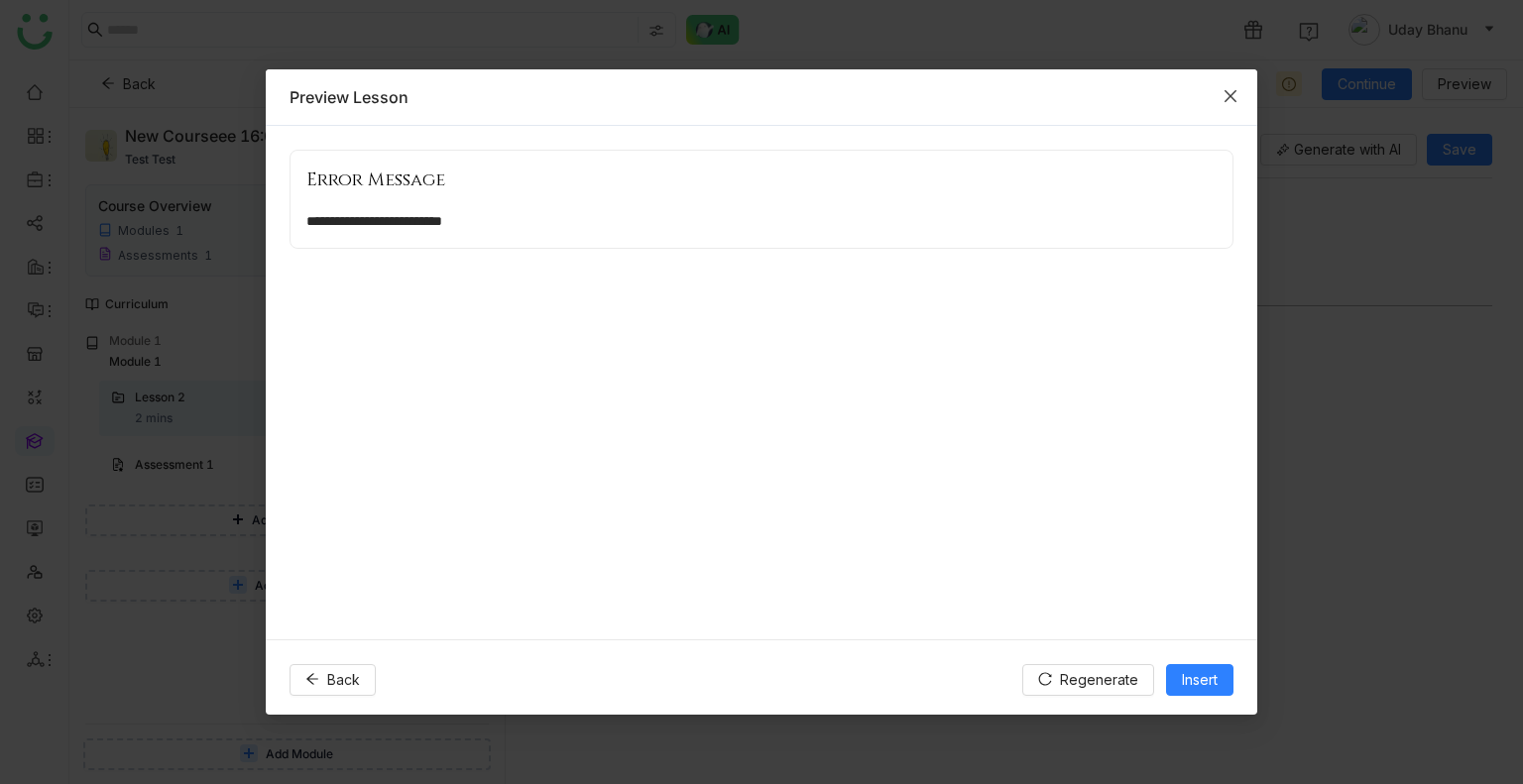 click at bounding box center [1230, 96] 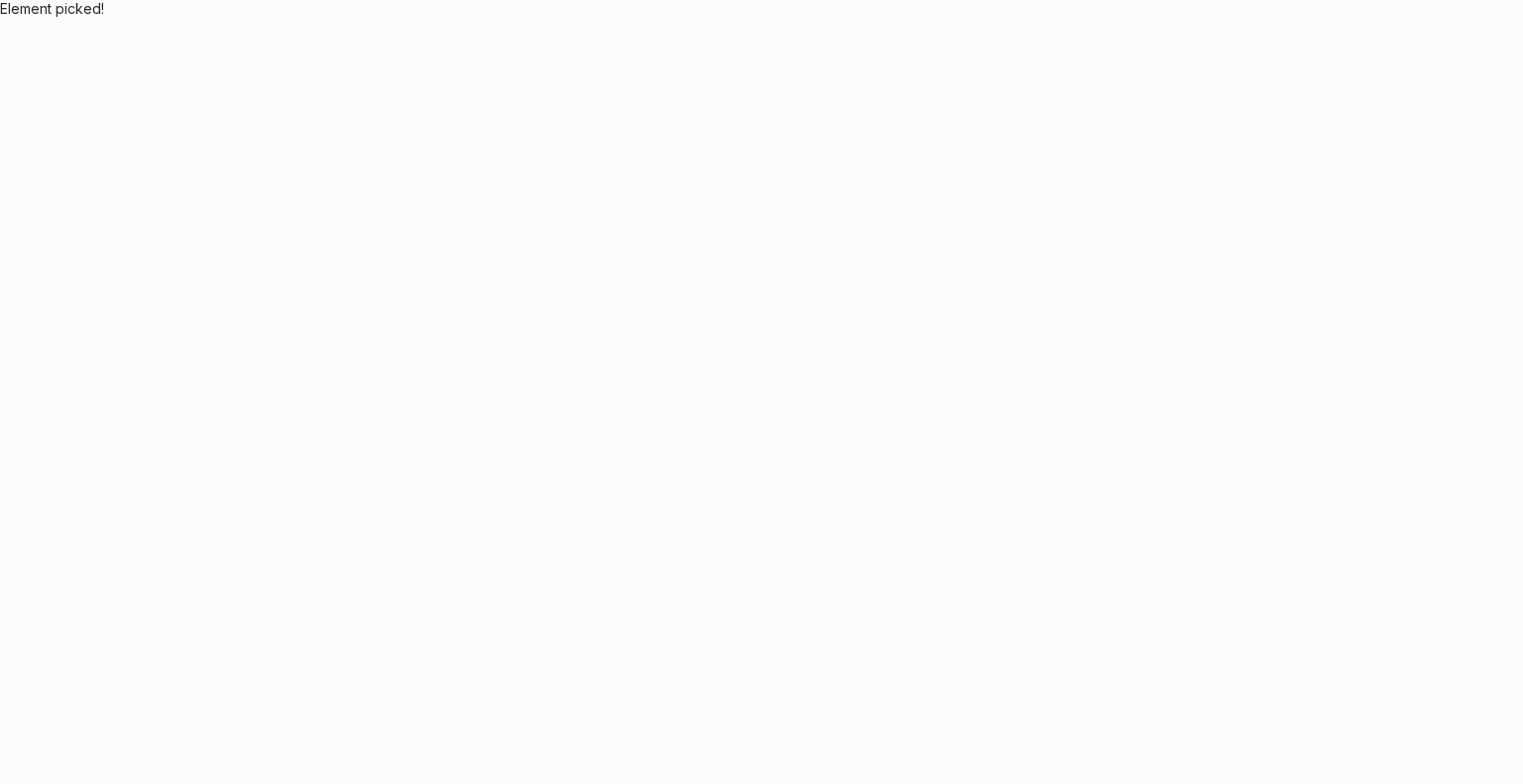 scroll, scrollTop: 0, scrollLeft: 0, axis: both 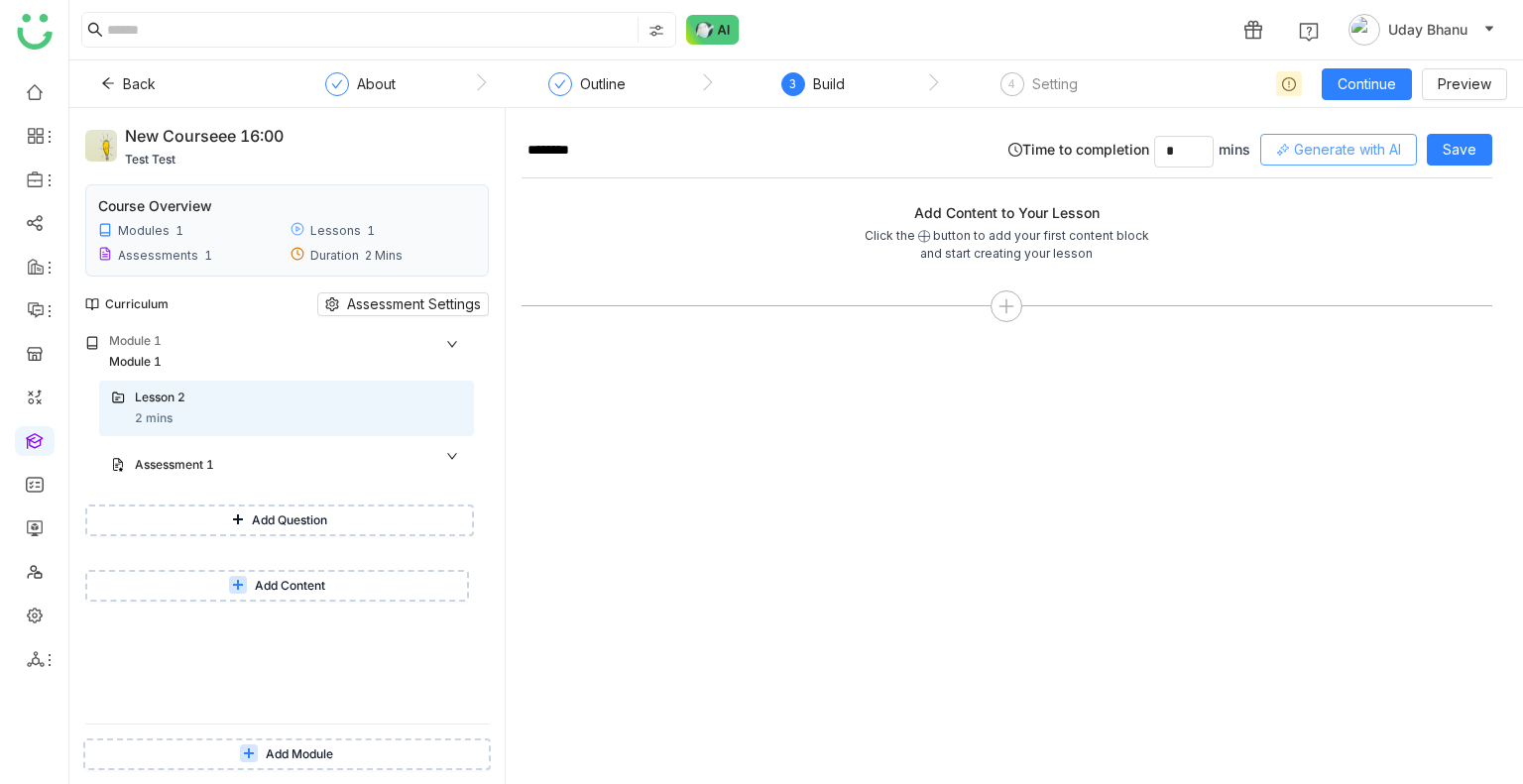 click on "Generate with AI" 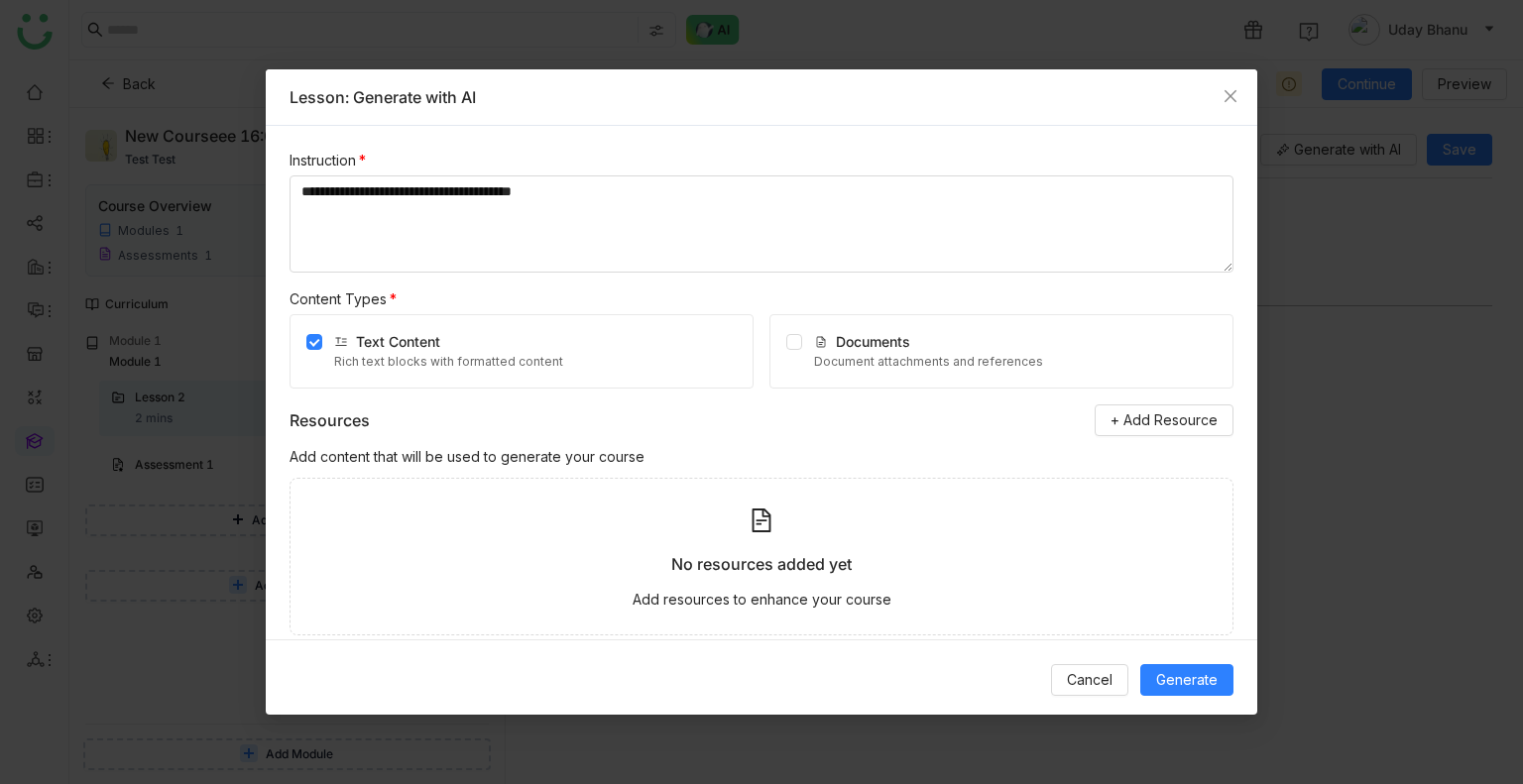 click on "Documents  Document attachments and references" at bounding box center (1001, 351) 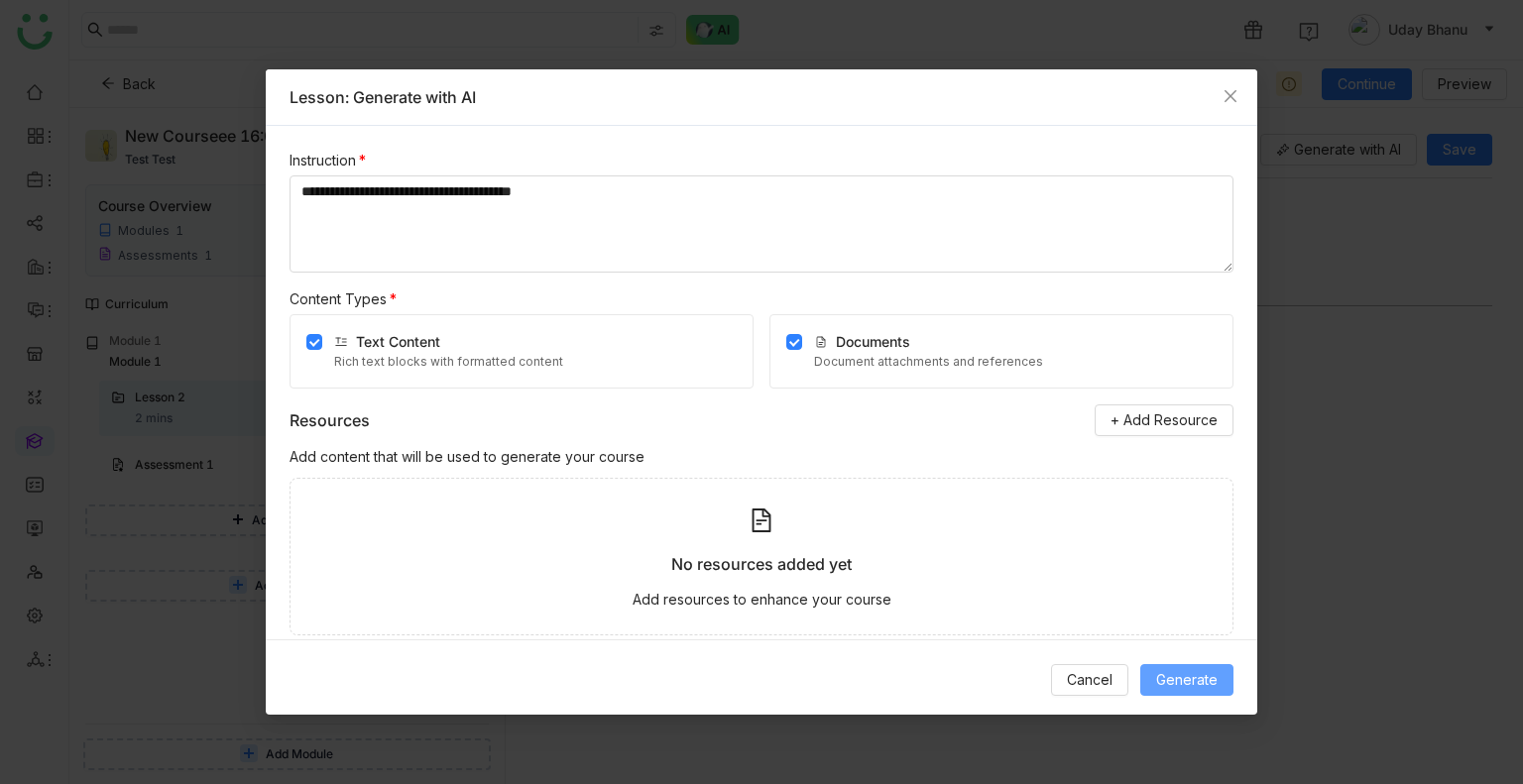 click on "Generate" at bounding box center (1187, 680) 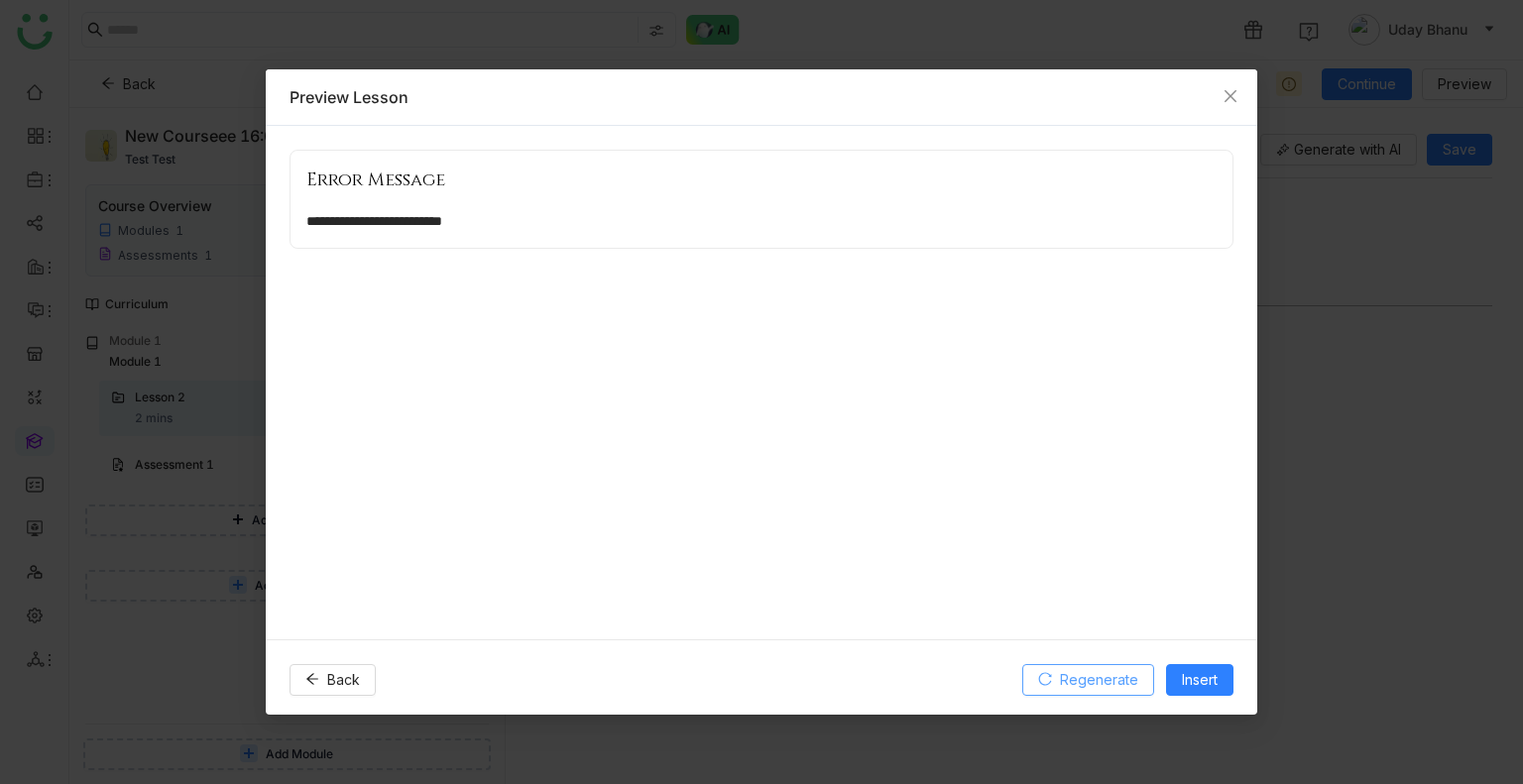 click on "Regenerate" at bounding box center [1099, 680] 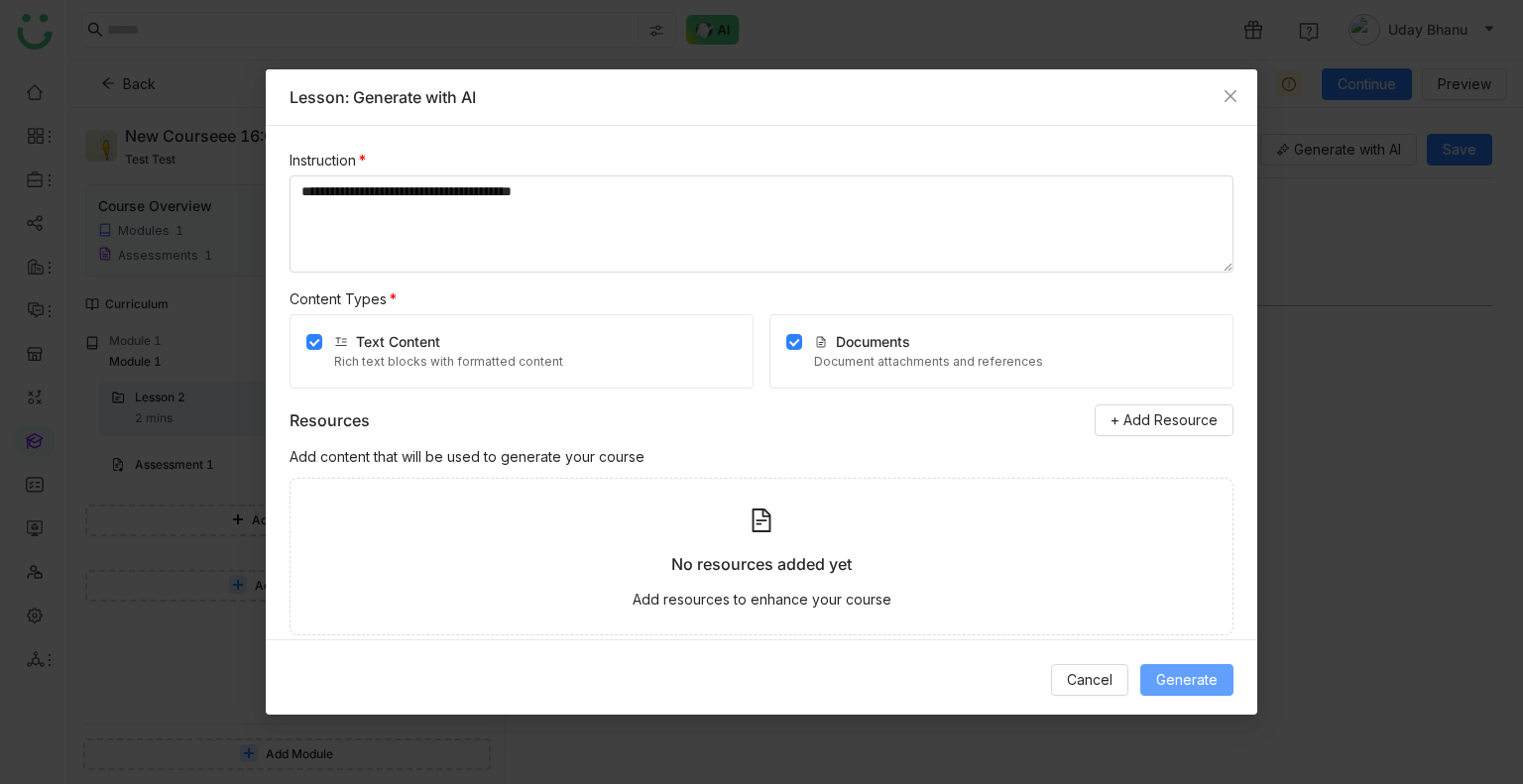 click on "Generate" at bounding box center [1187, 680] 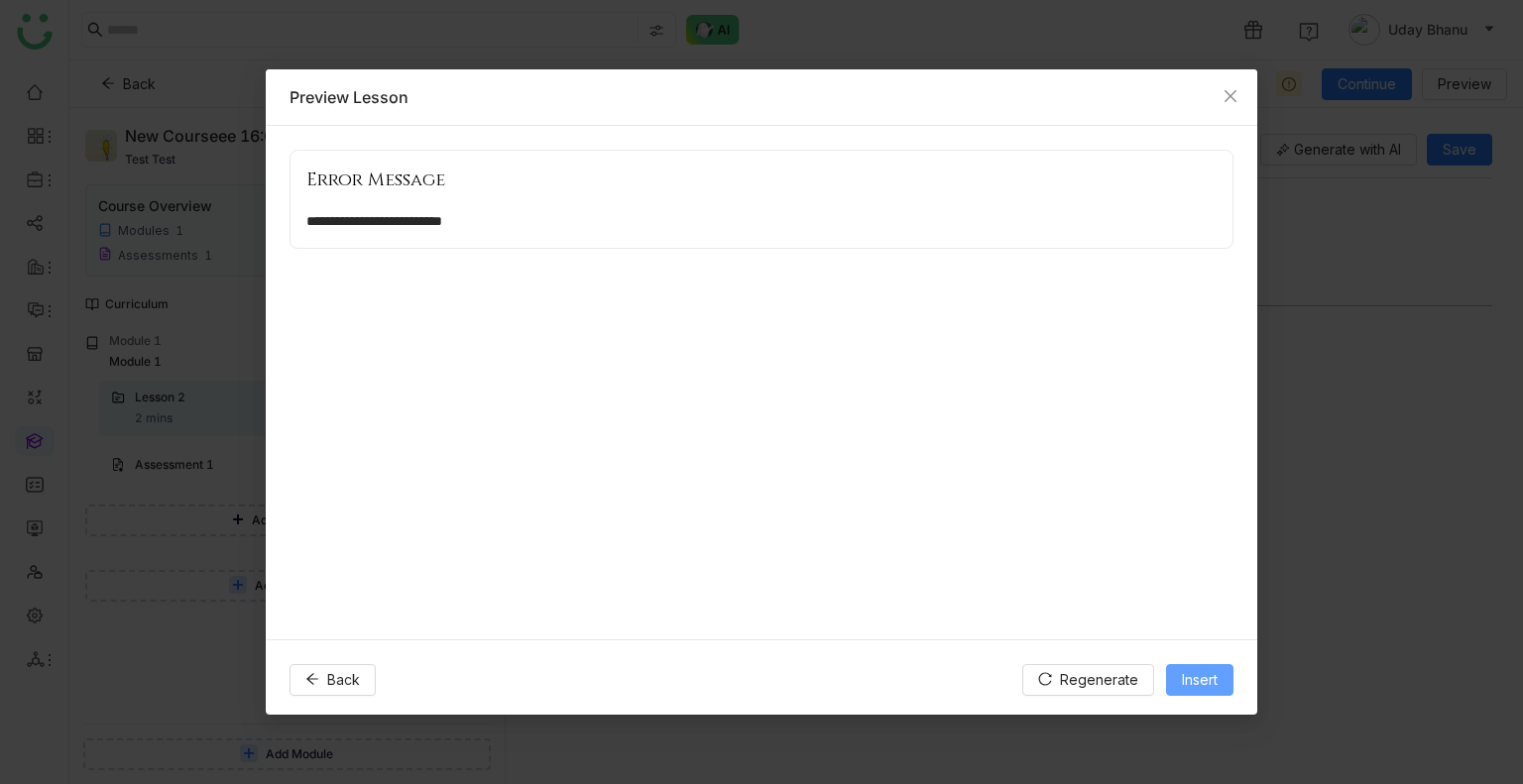 click on "Insert" at bounding box center (1200, 680) 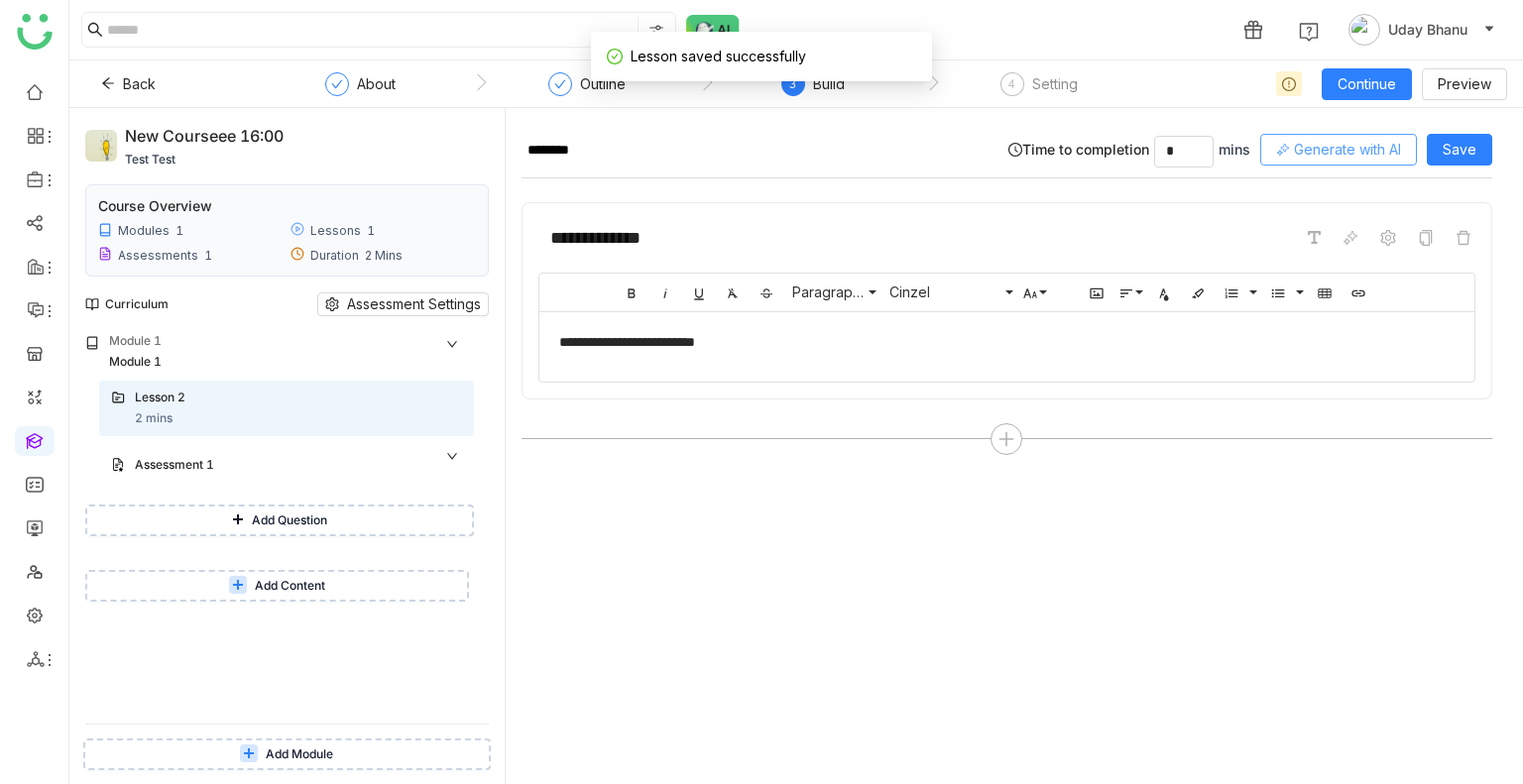 click on "Generate with AI" 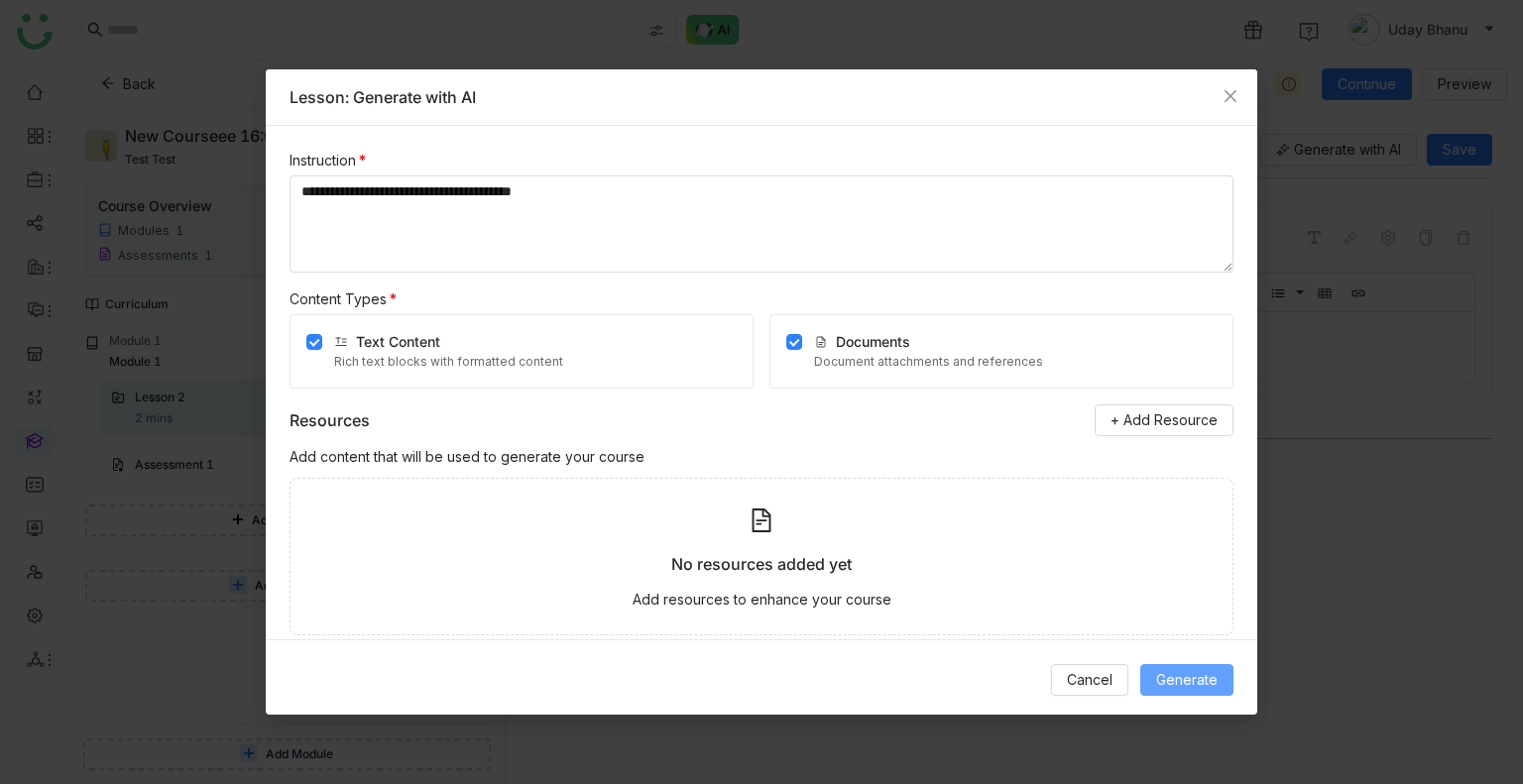 click on "Generate" at bounding box center (1187, 680) 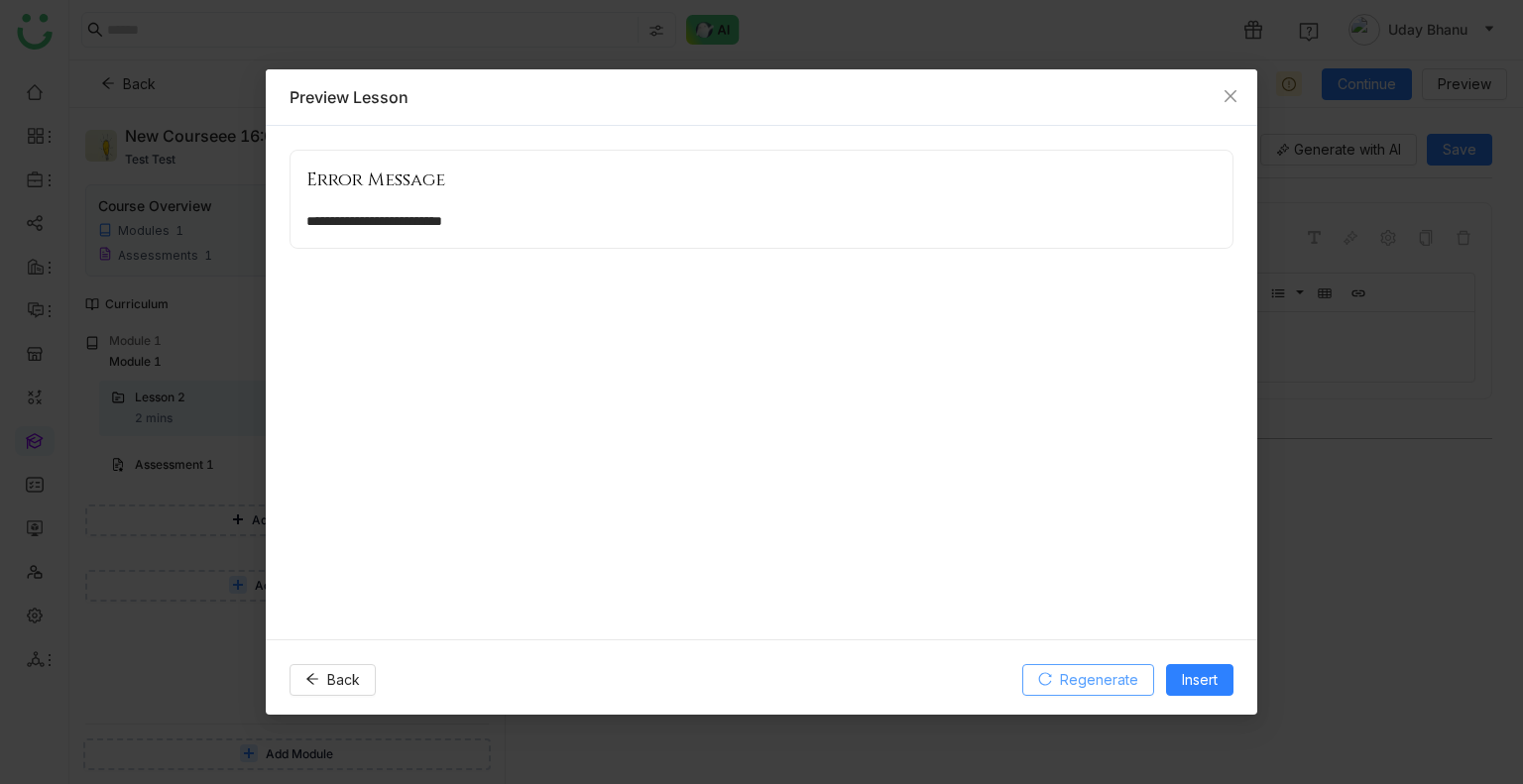 click on "Regenerate" at bounding box center (1099, 680) 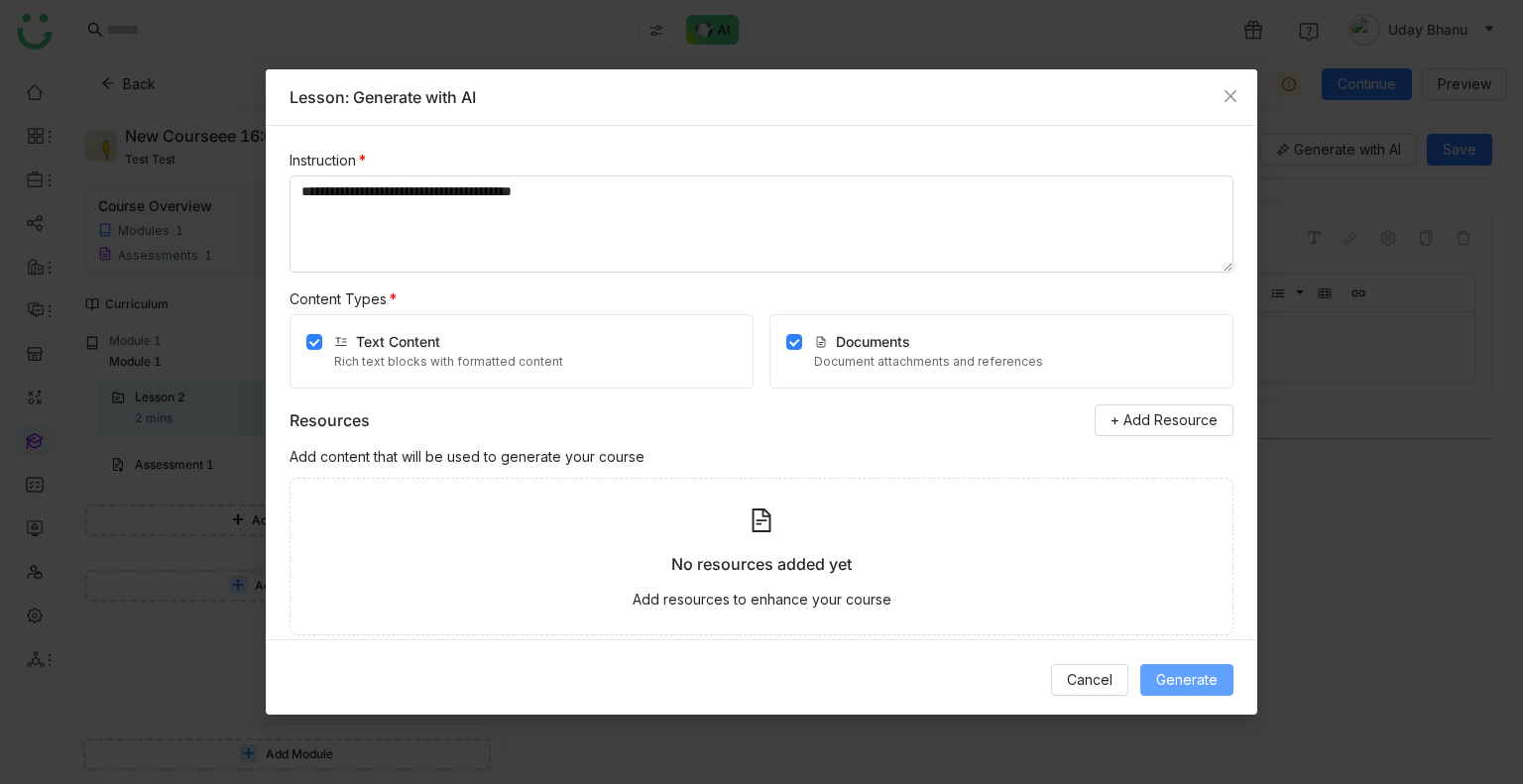click on "Generate" at bounding box center (1187, 680) 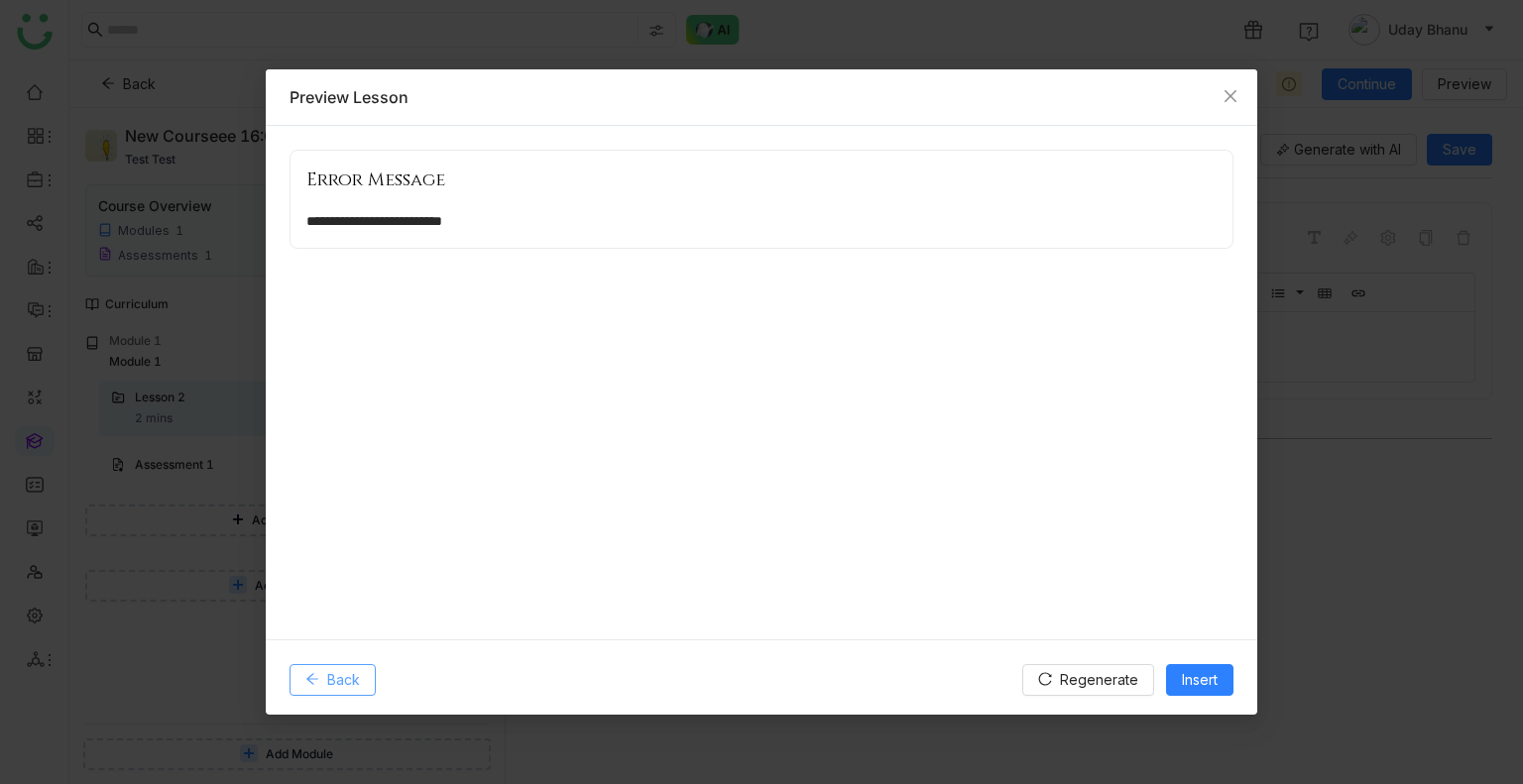 click 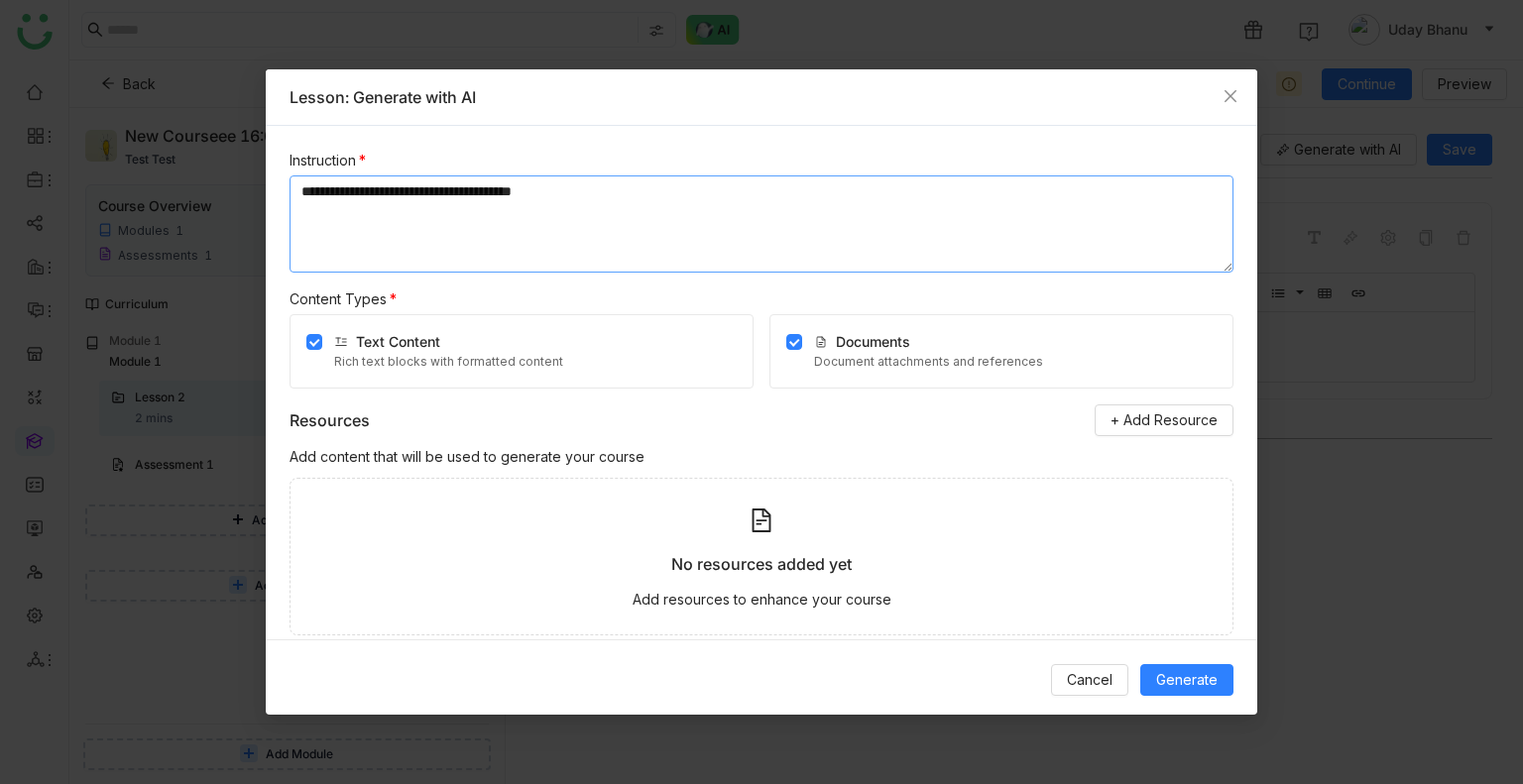 click on "**********" at bounding box center (762, 224) 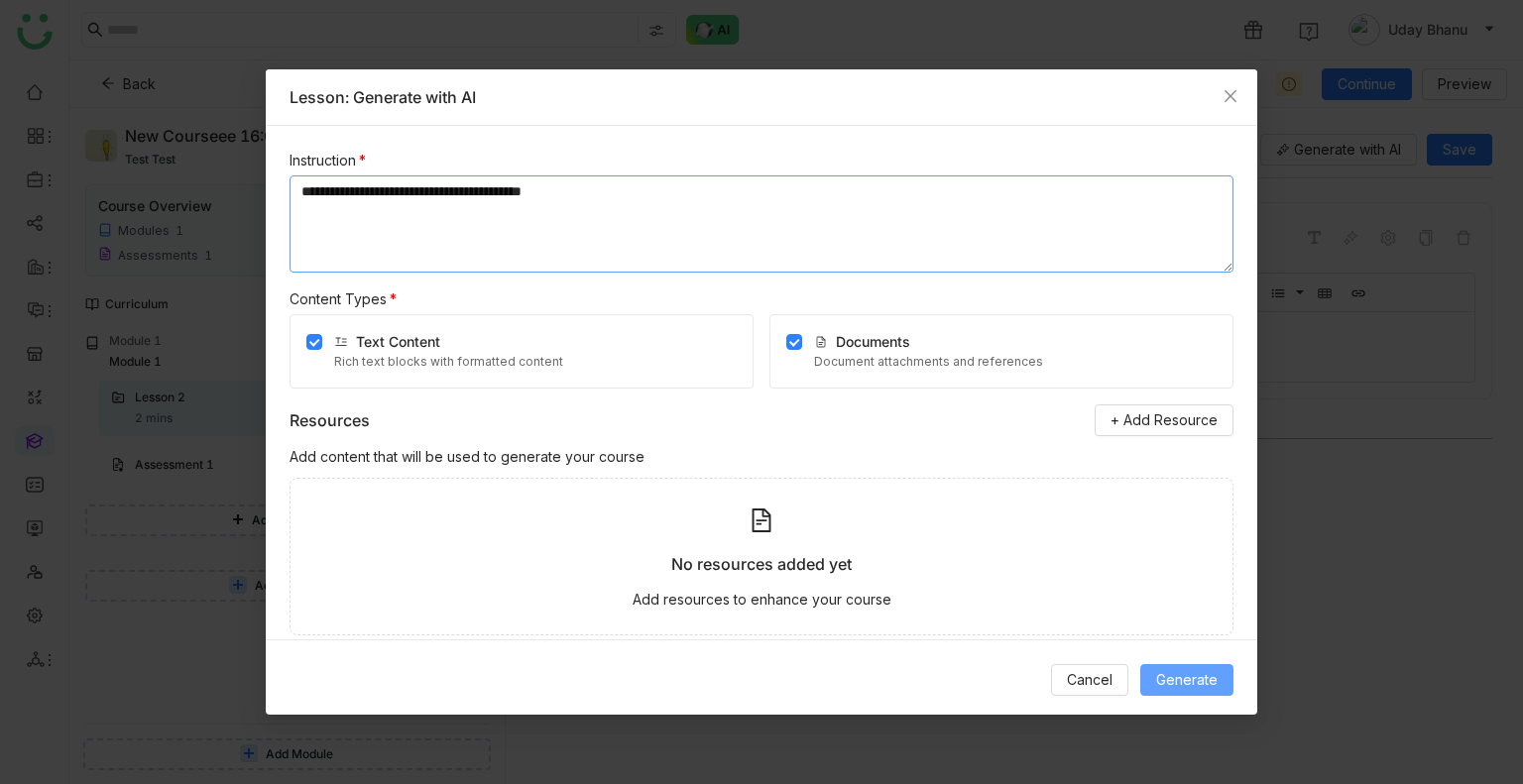 type on "**********" 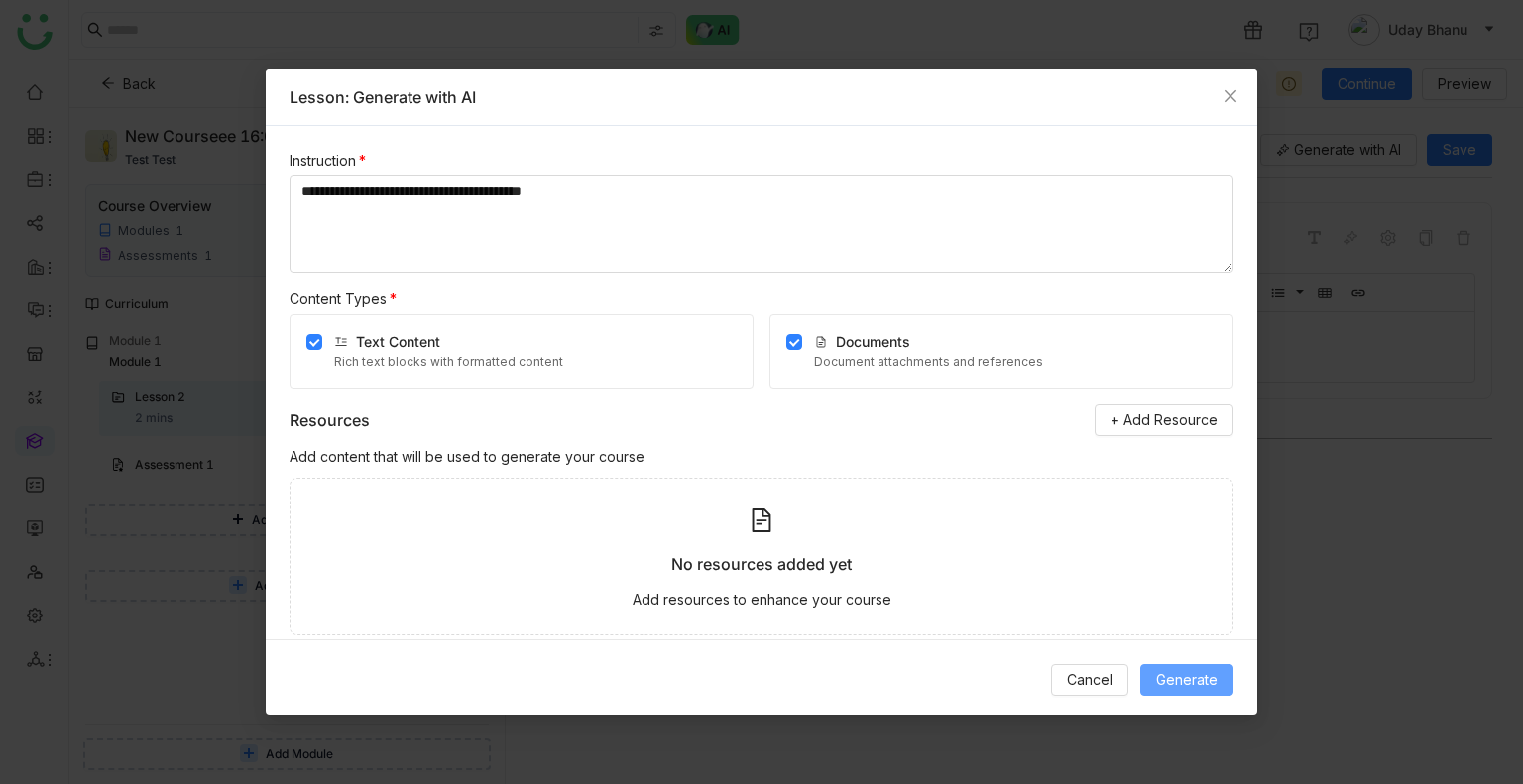 click on "Generate" at bounding box center (1187, 680) 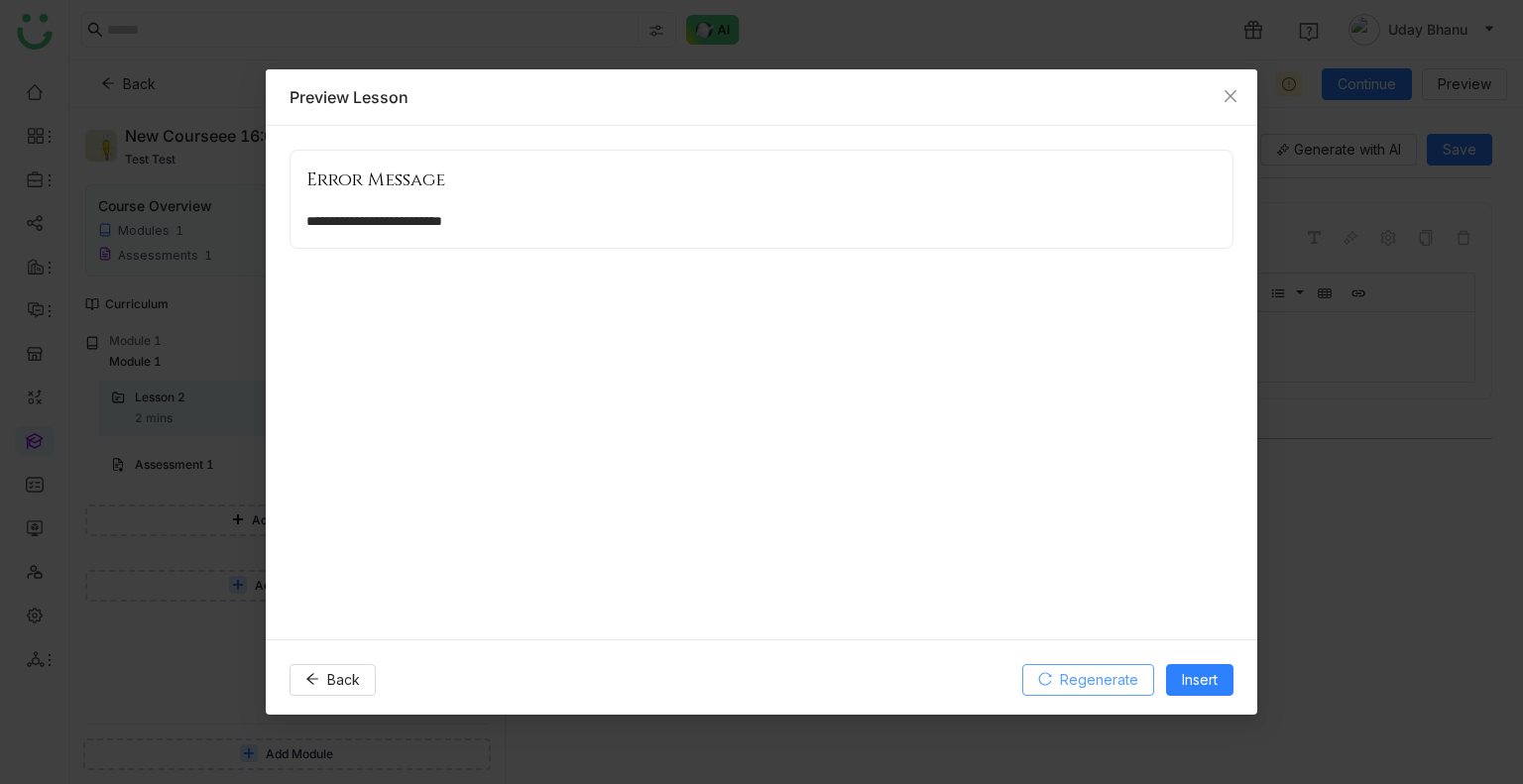 click on "Regenerate" at bounding box center [1088, 680] 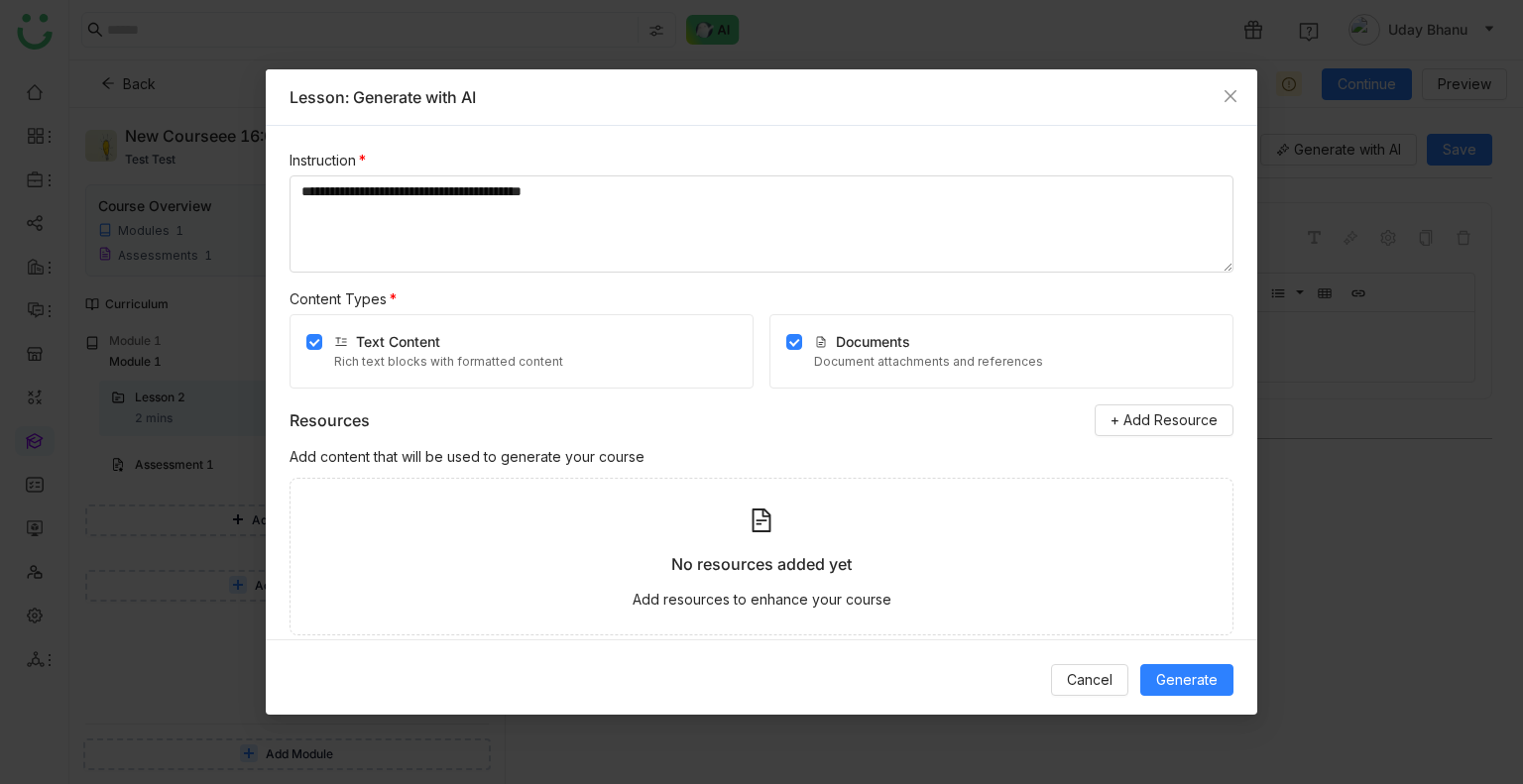 scroll, scrollTop: 39, scrollLeft: 0, axis: vertical 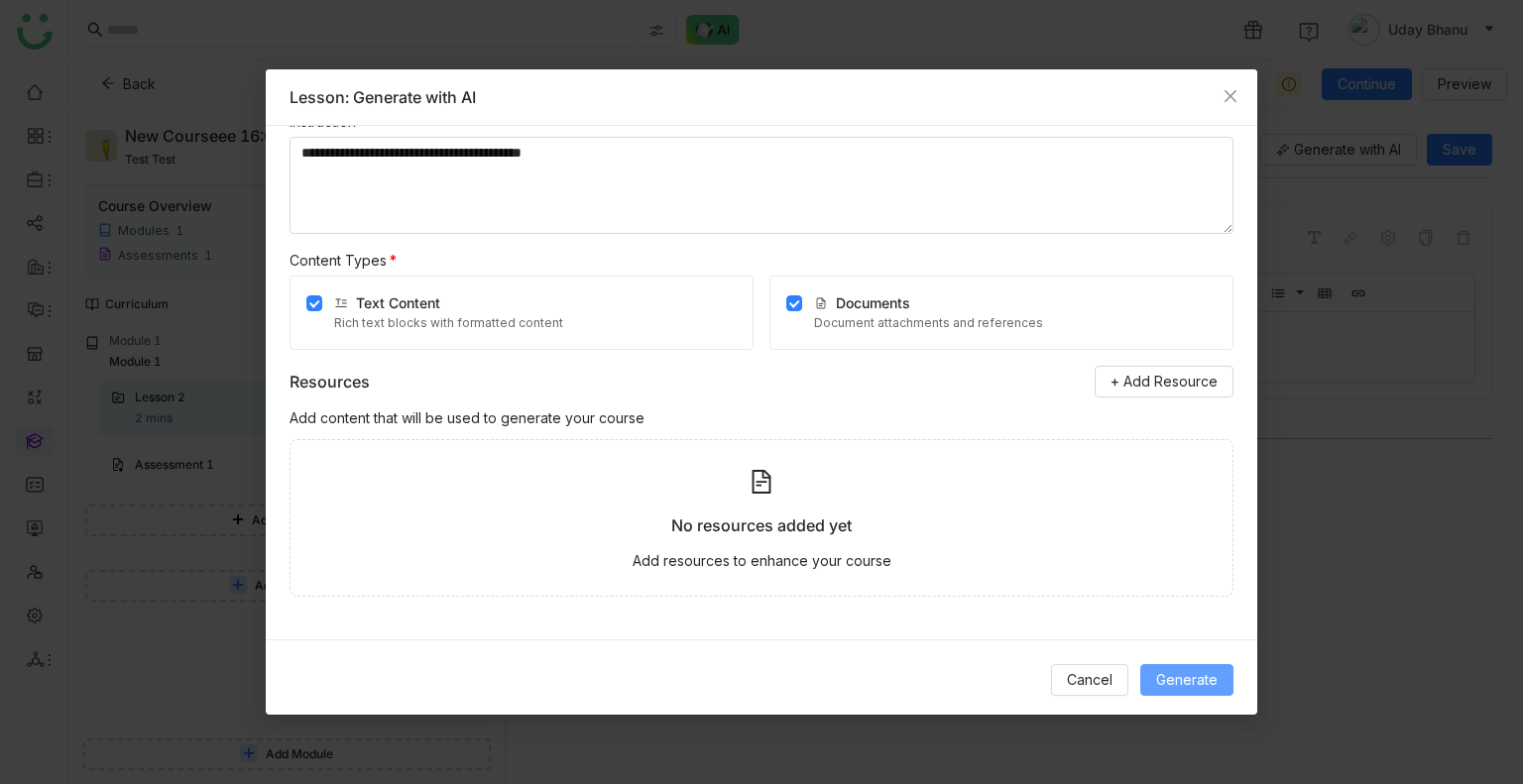 click on "Generate" at bounding box center [1187, 680] 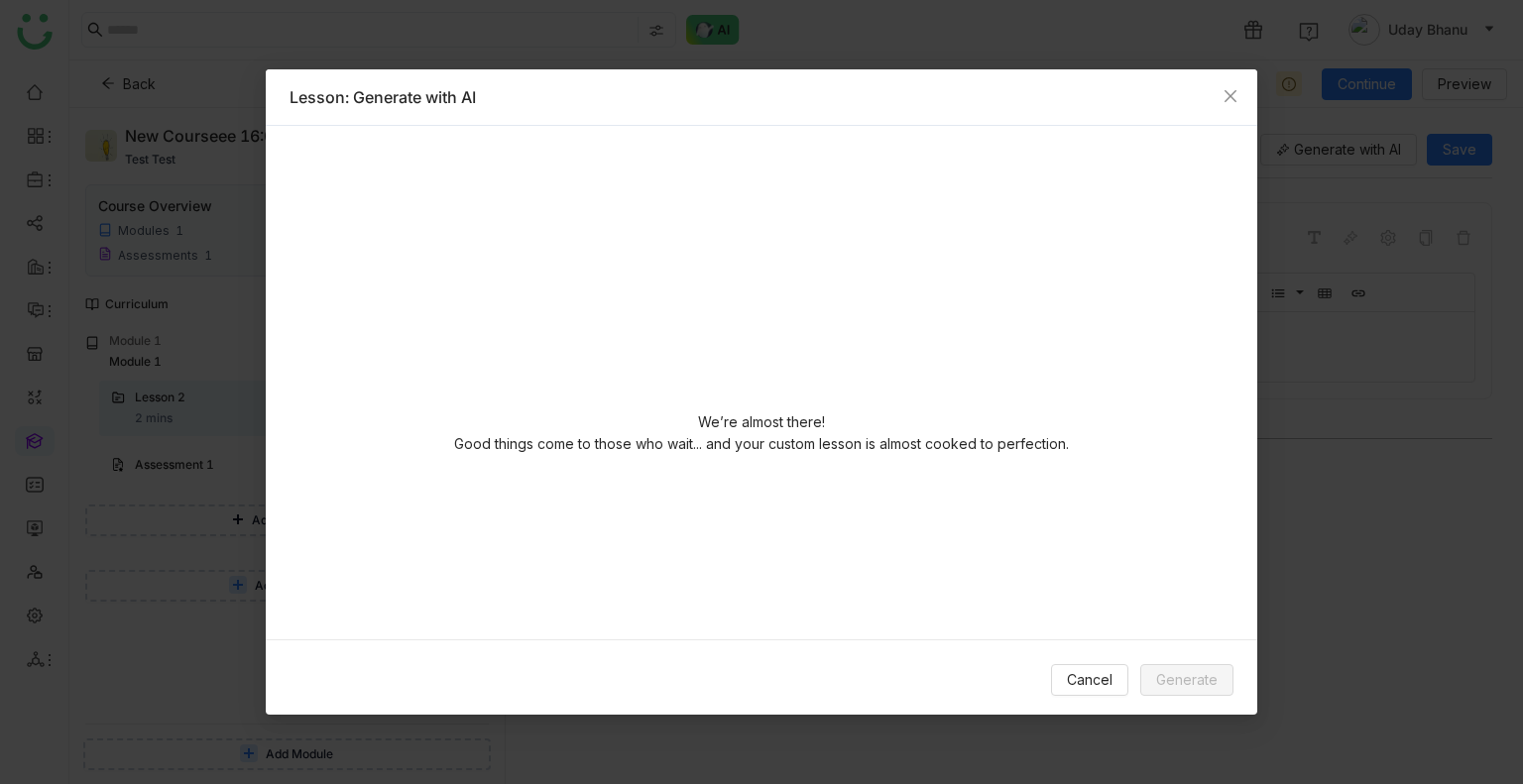 scroll, scrollTop: 0, scrollLeft: 0, axis: both 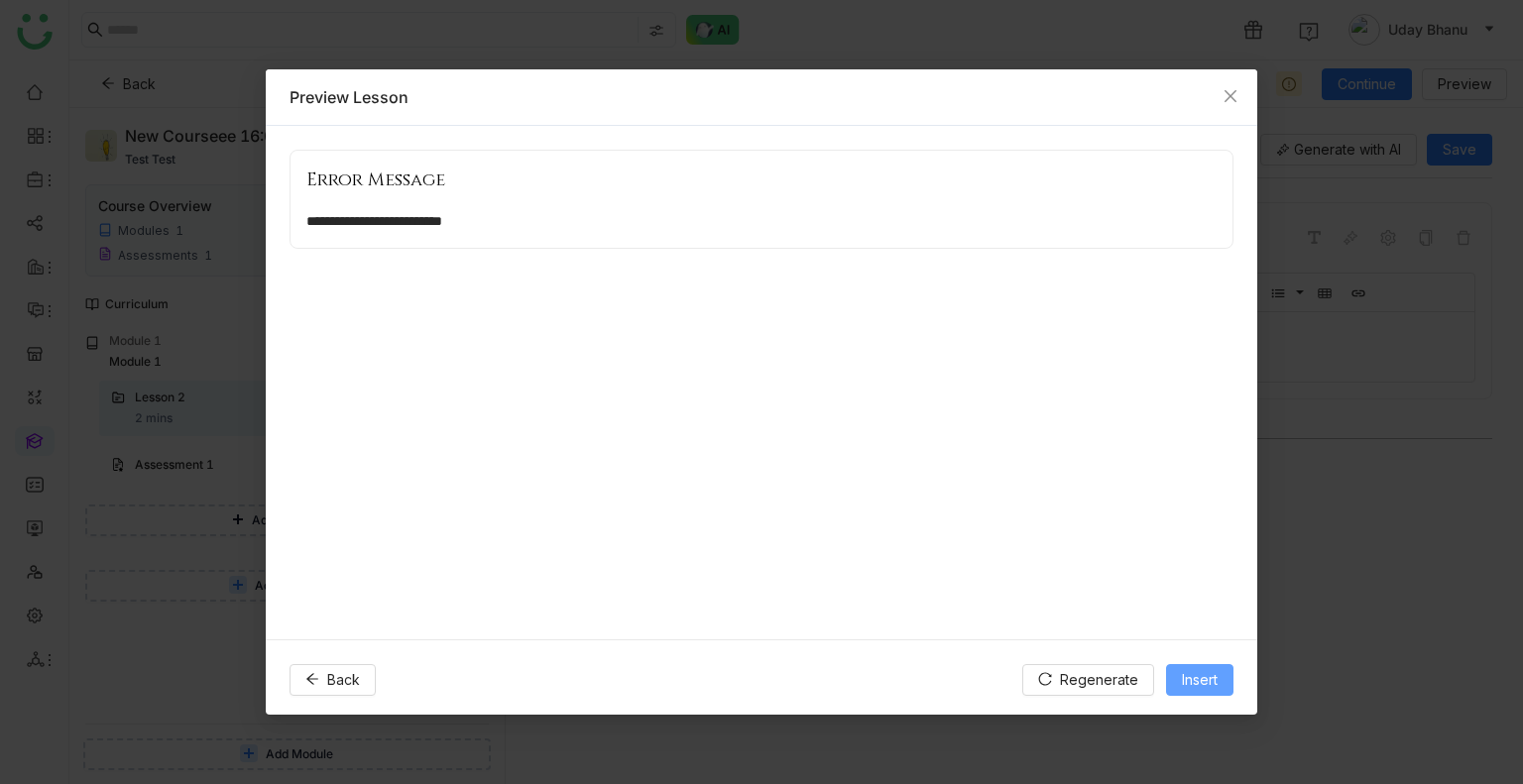click on "Insert" at bounding box center [1200, 680] 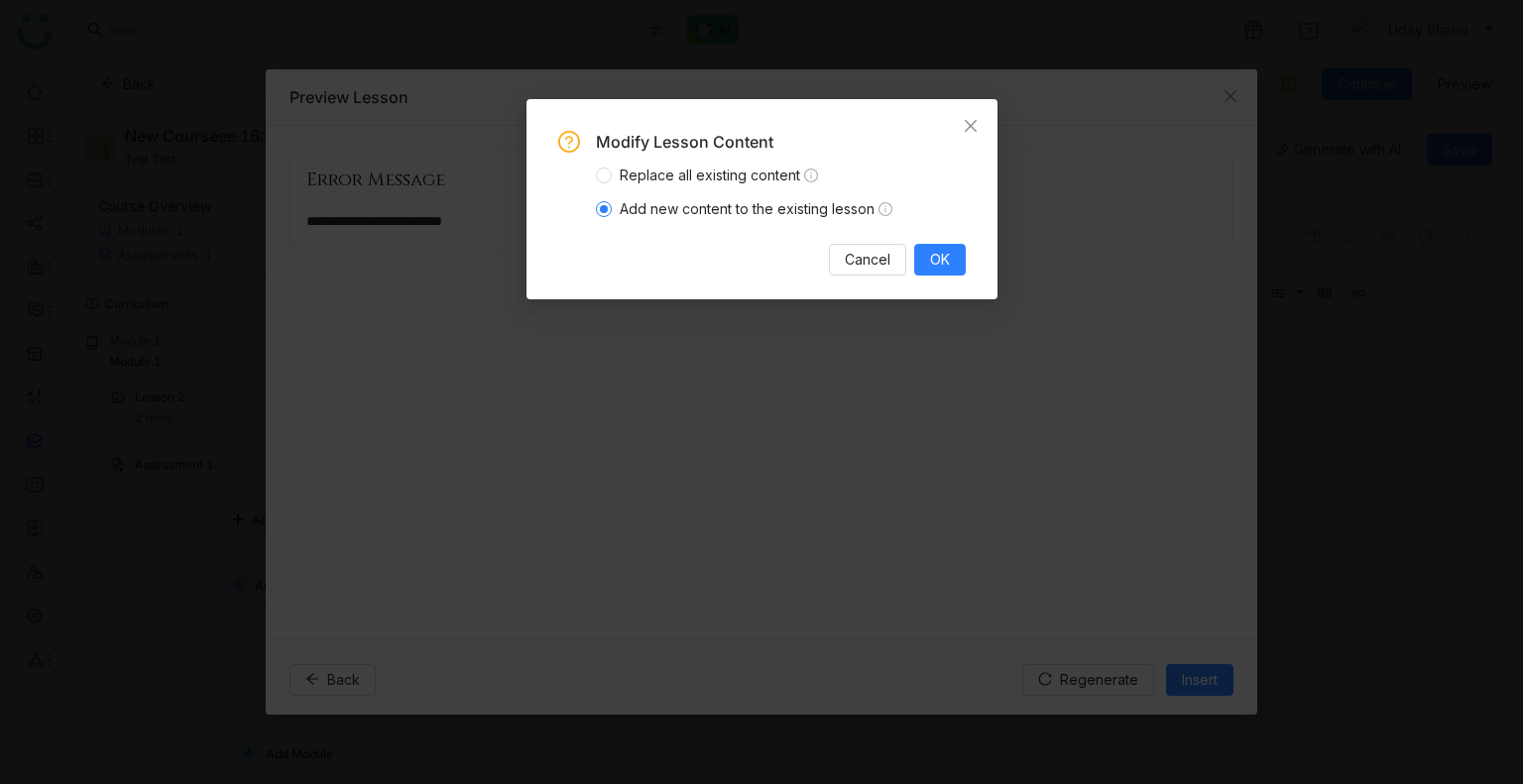 click on "Modify Lesson Content Replace all existing content  Add new content to the existing lesson   Cancel   OK" at bounding box center (762, 392) 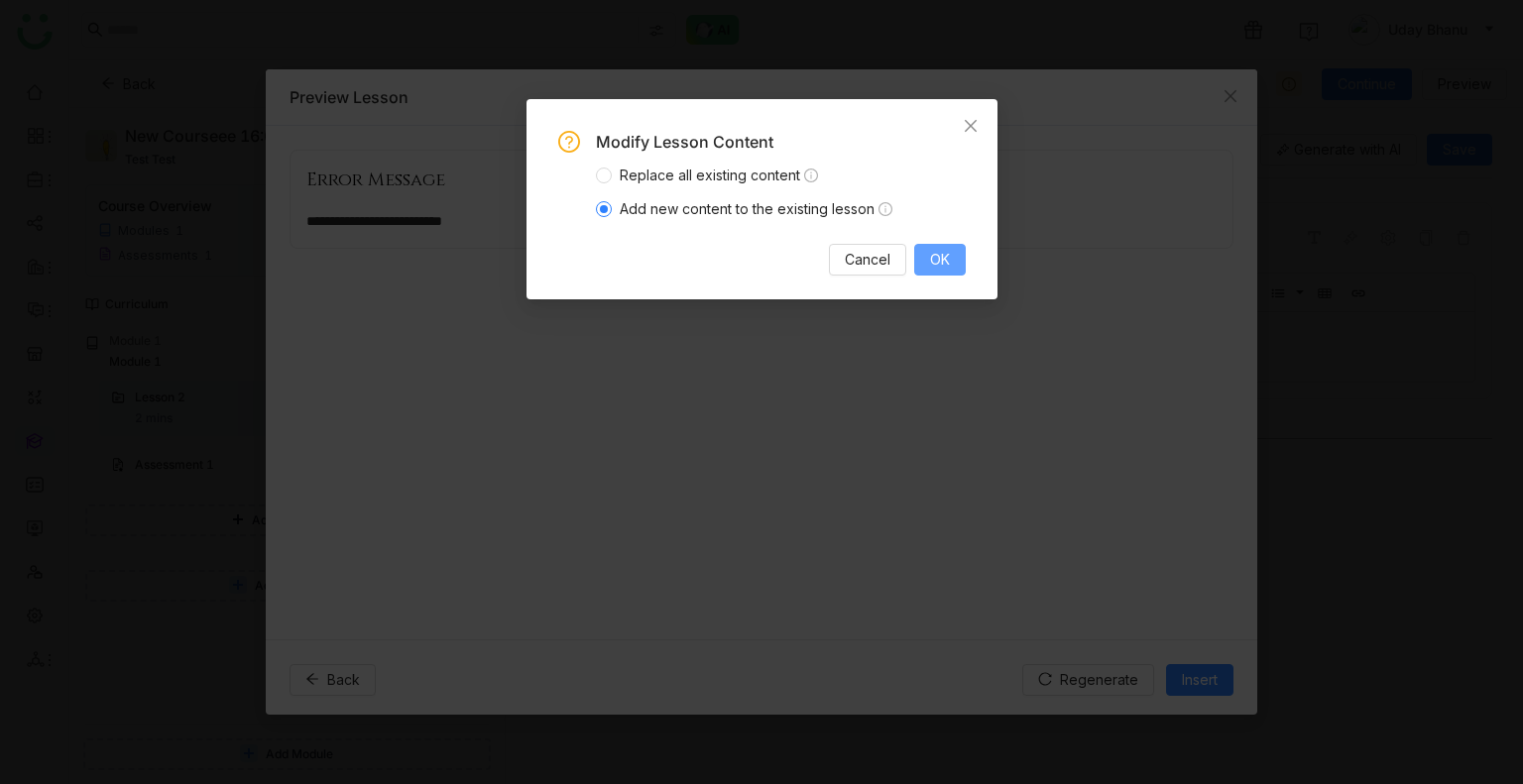 click on "OK" at bounding box center [940, 260] 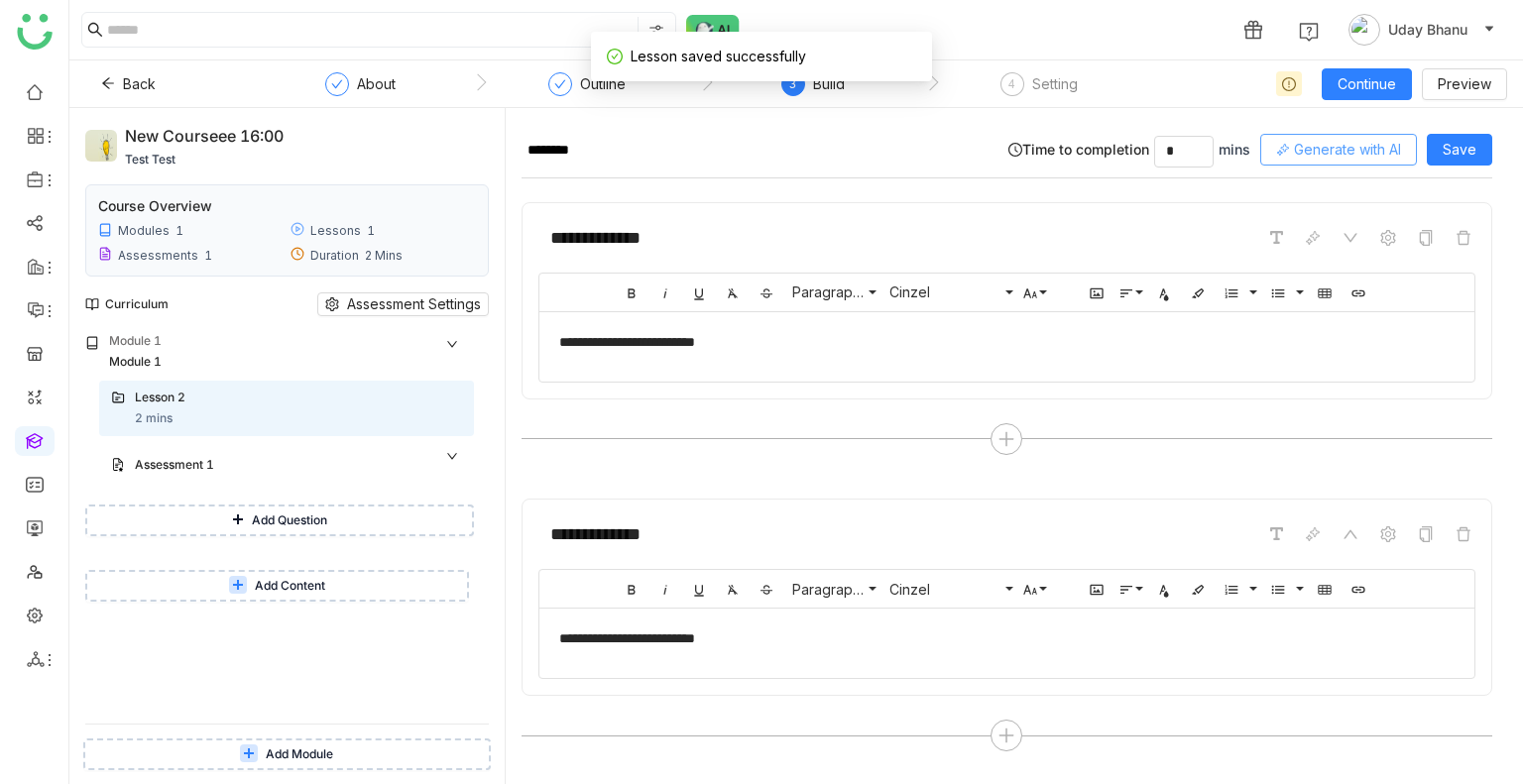 click on "Generate with AI" 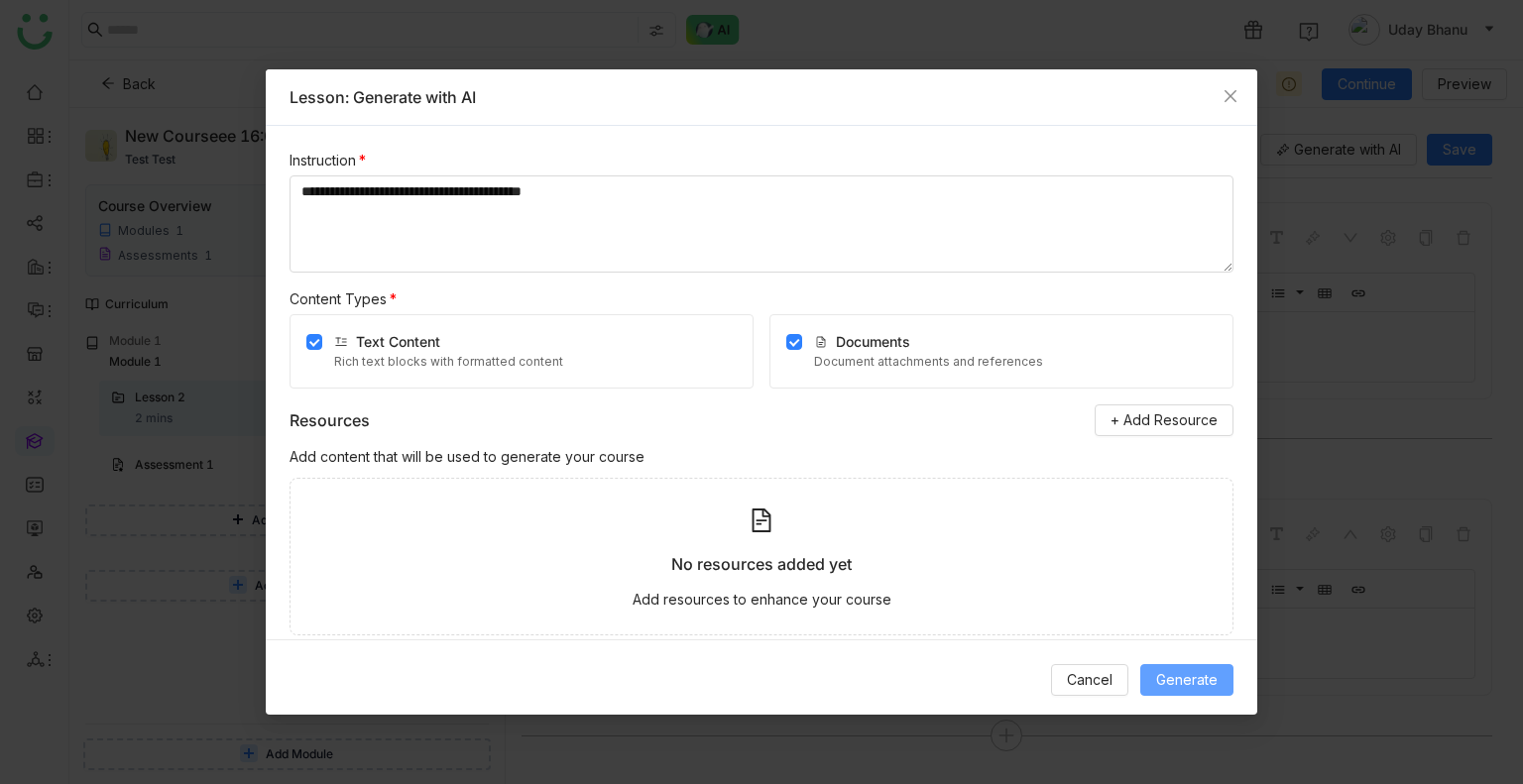 click on "Generate" at bounding box center [1187, 680] 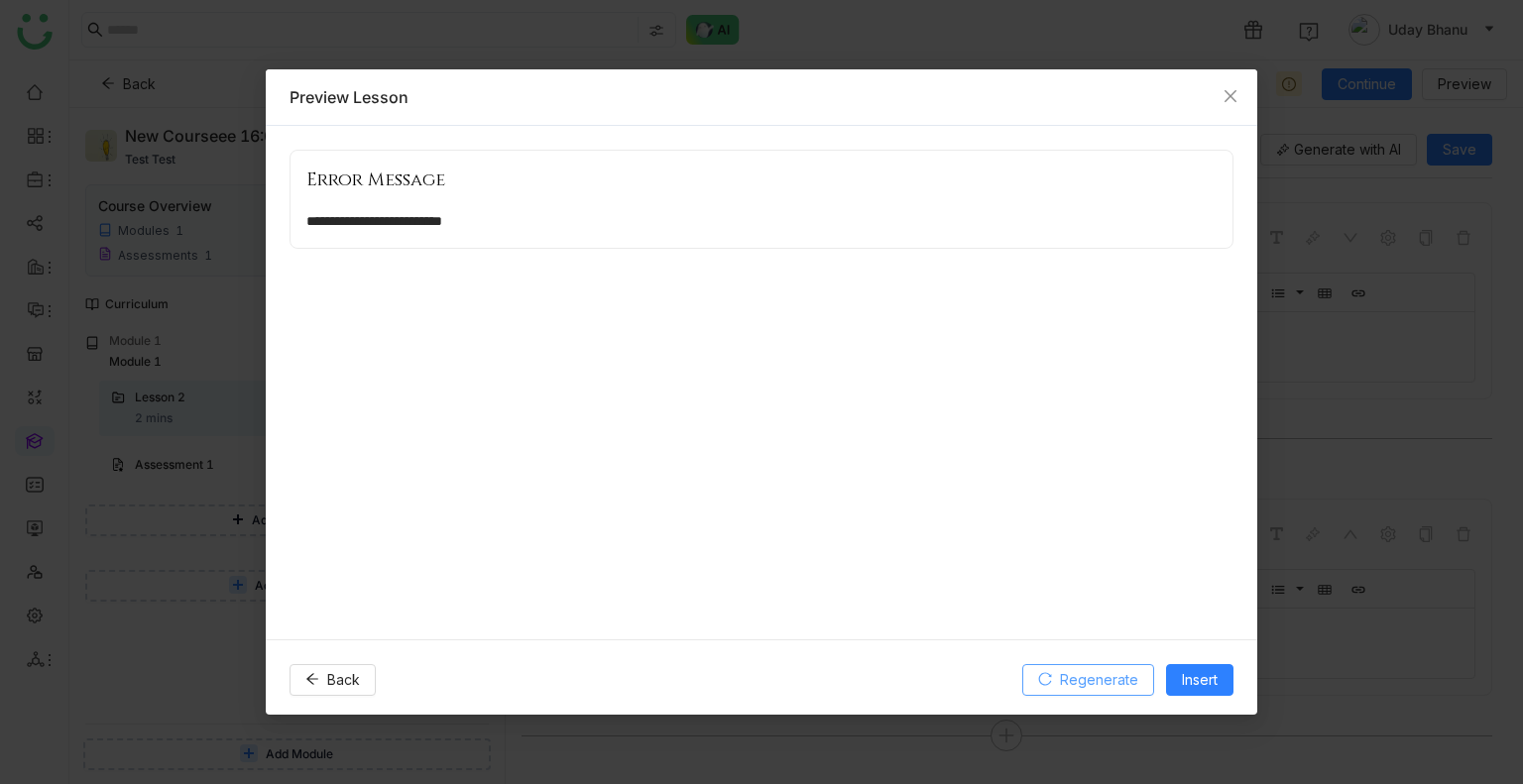 click on "Regenerate" at bounding box center (1088, 680) 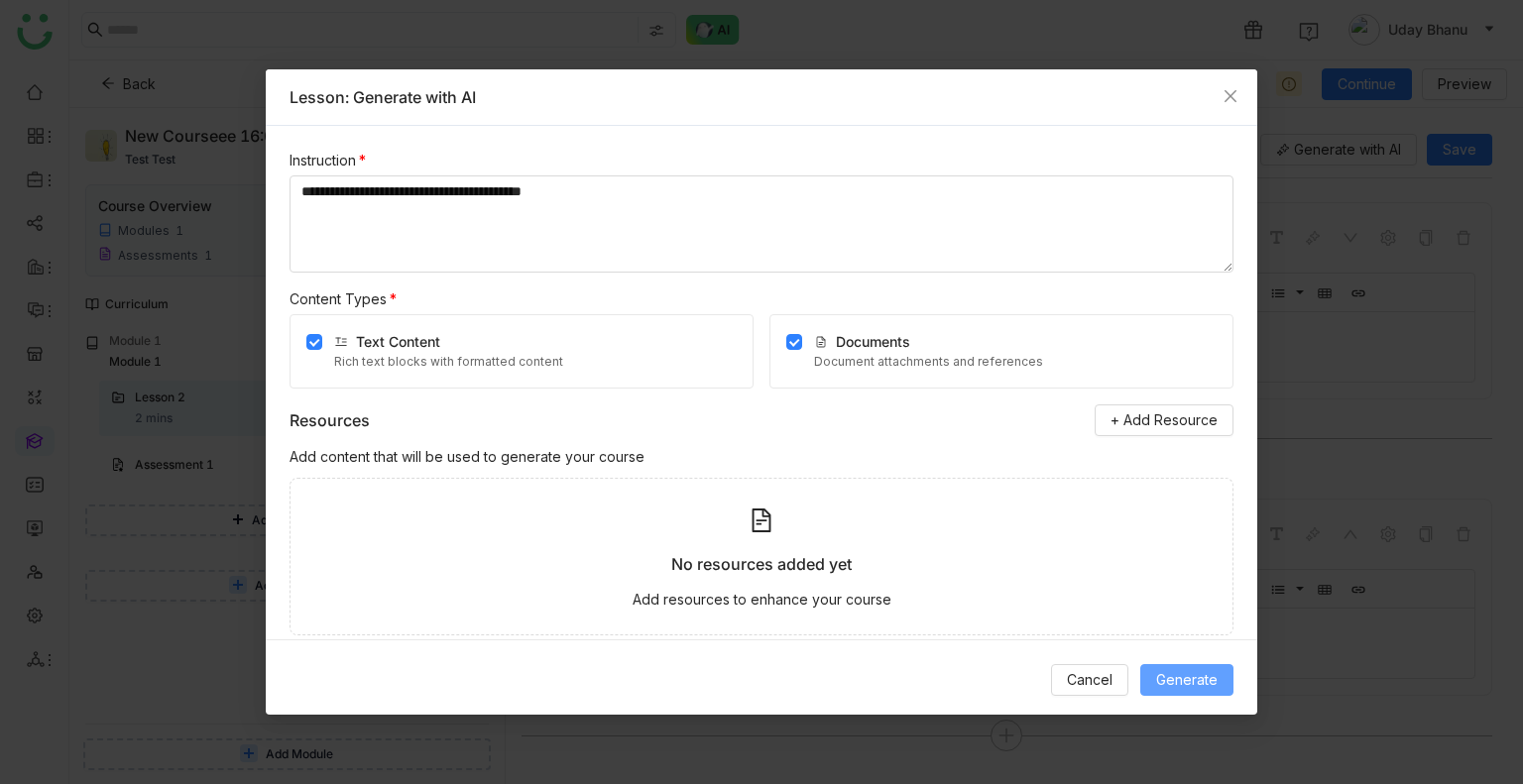 click on "Generate" at bounding box center (1187, 680) 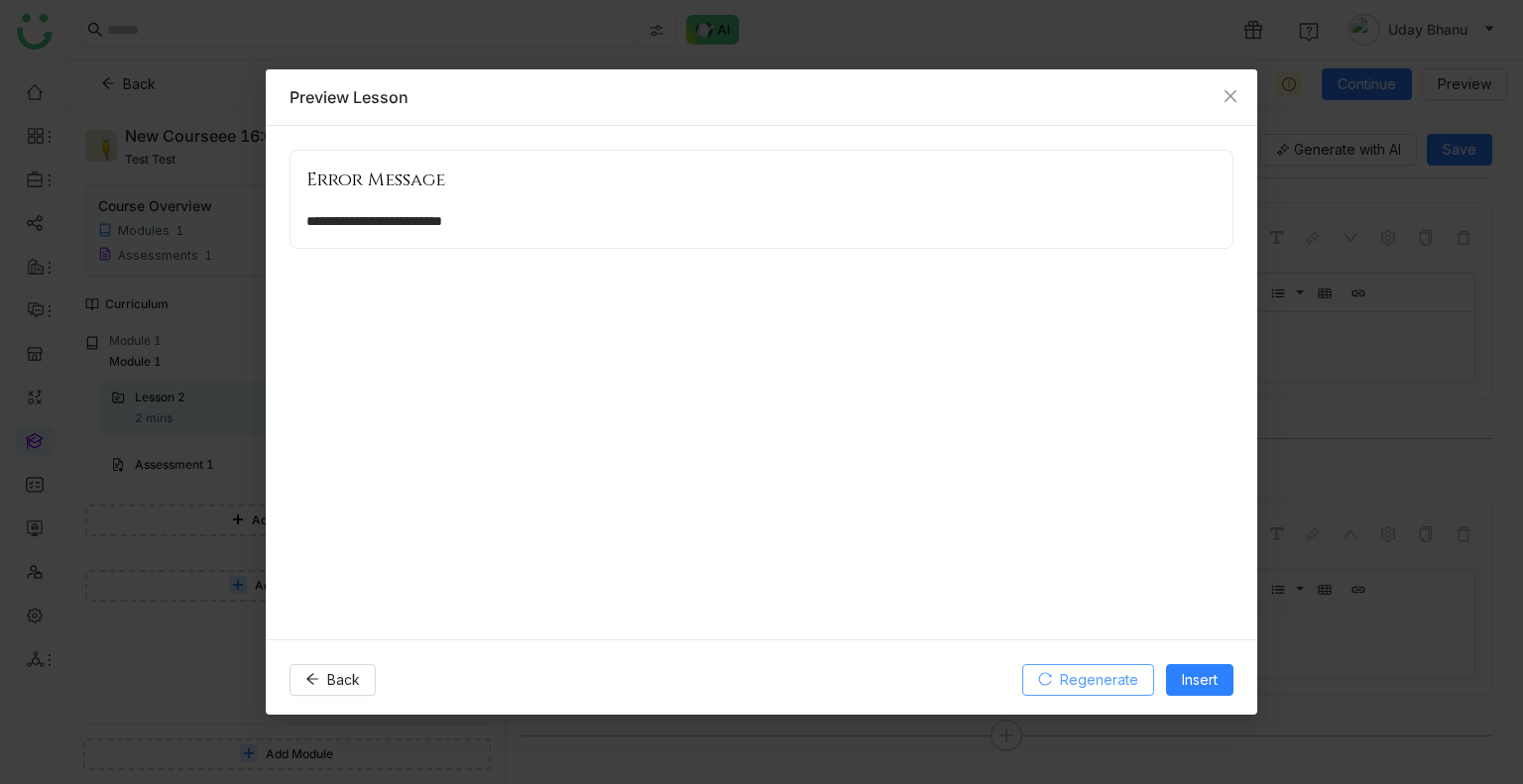 click on "Regenerate" at bounding box center [1099, 680] 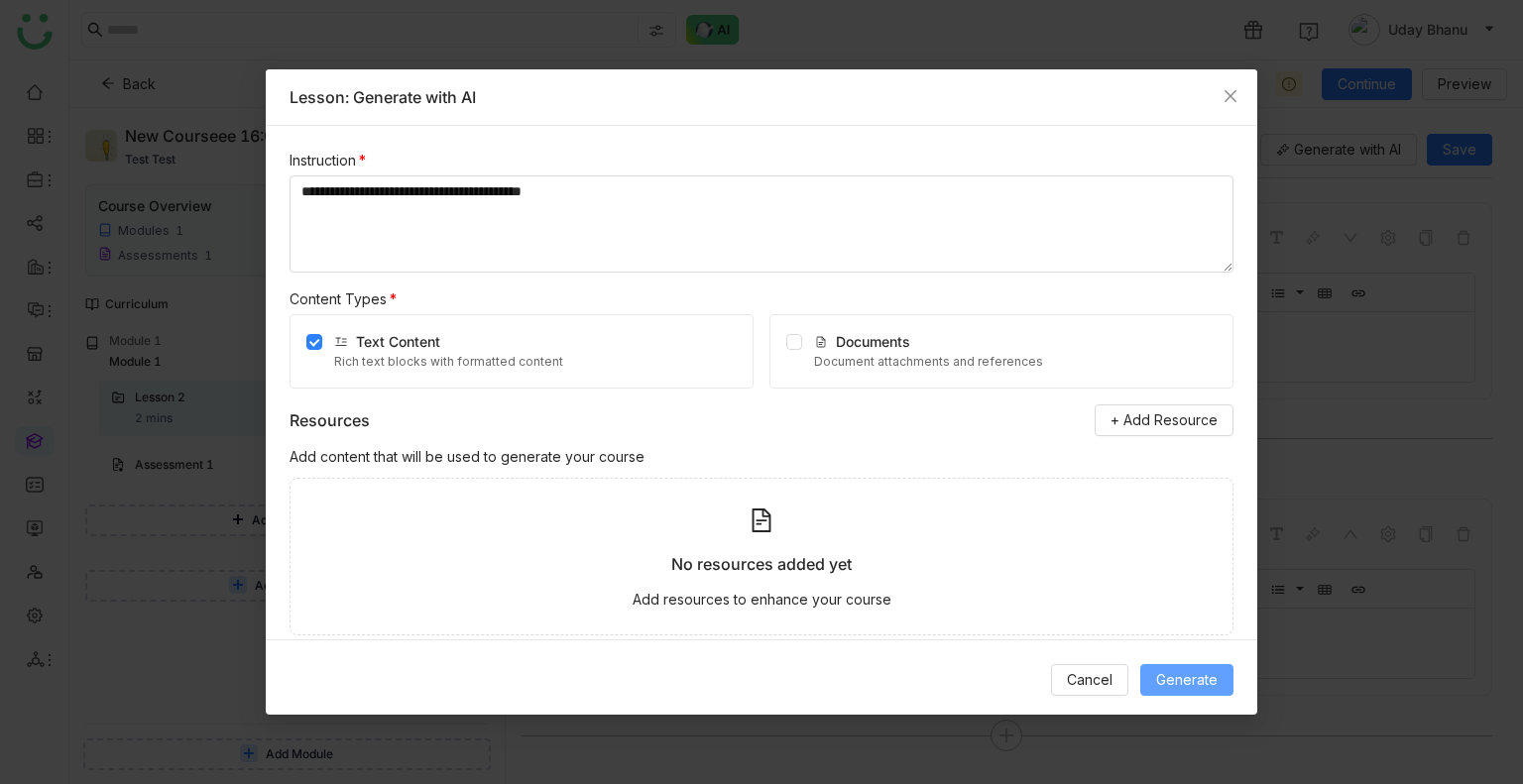 click on "Generate" at bounding box center [1187, 680] 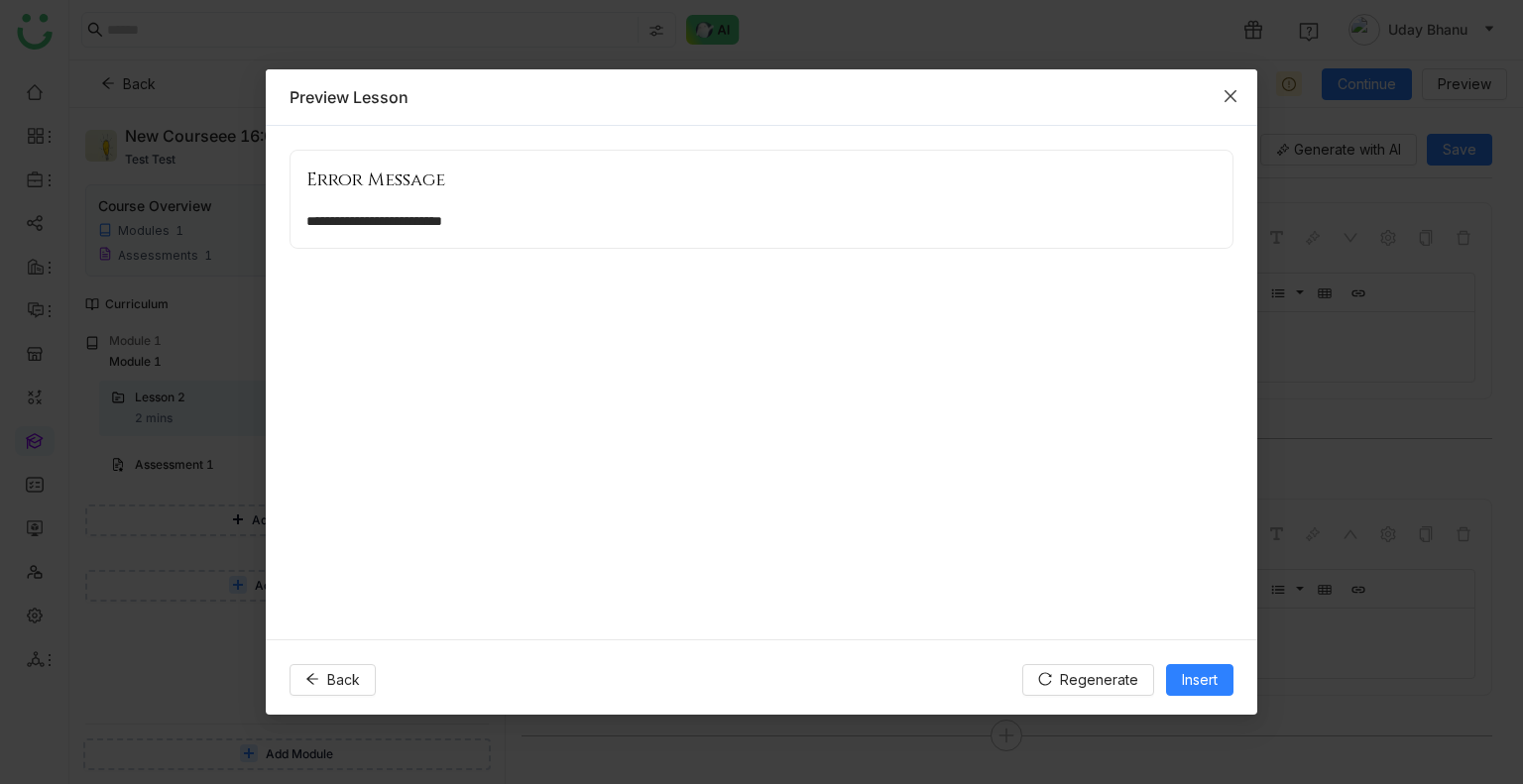 click at bounding box center [1230, 96] 